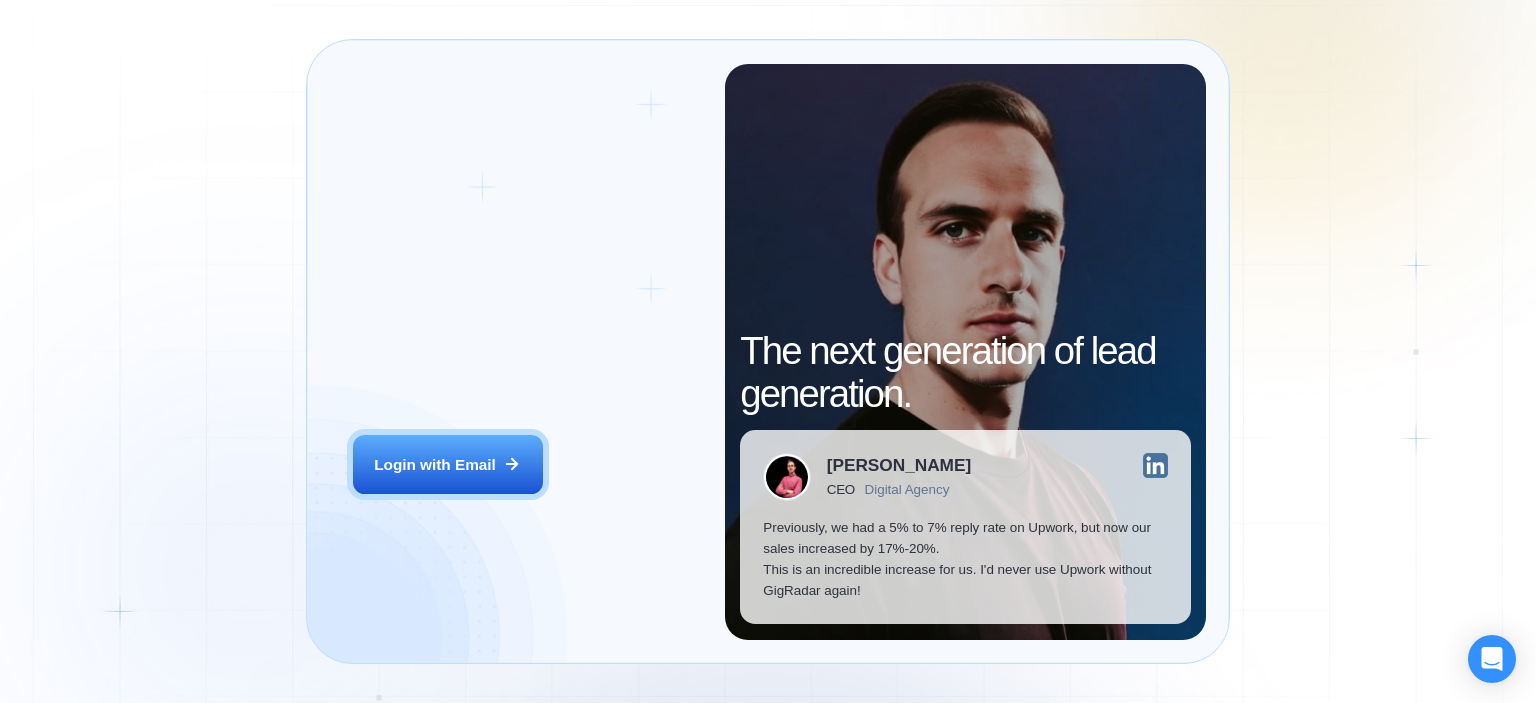 scroll, scrollTop: 0, scrollLeft: 0, axis: both 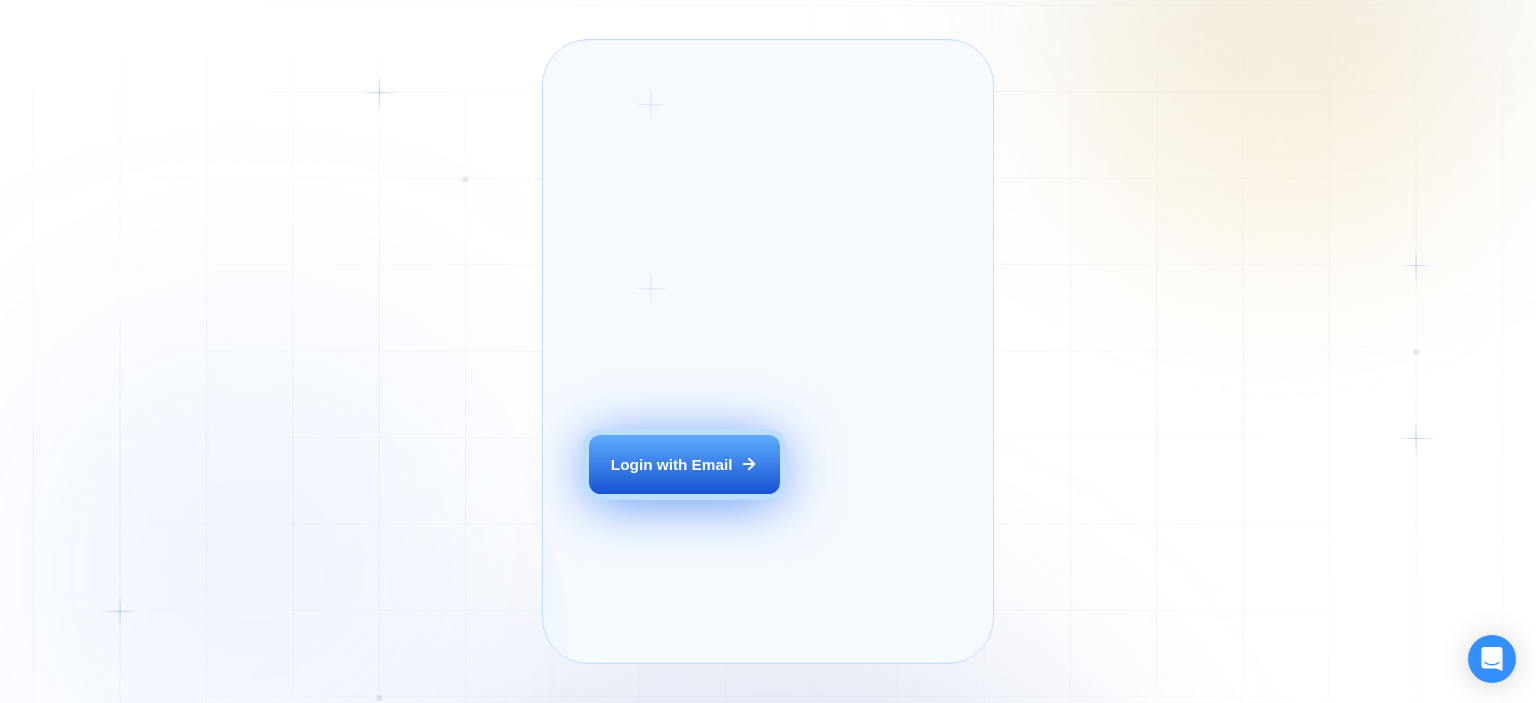 click on "Login with Email" at bounding box center (672, 464) 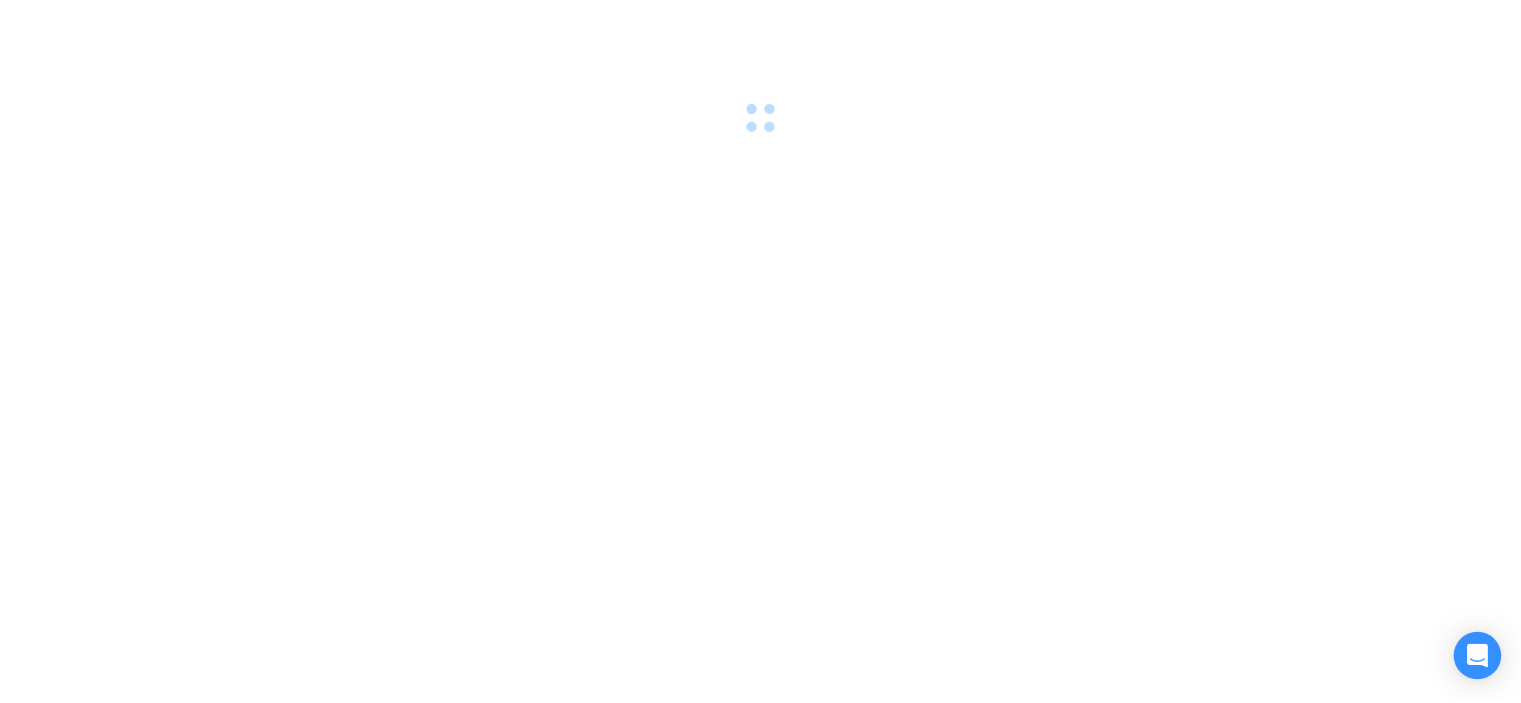 scroll, scrollTop: 0, scrollLeft: 0, axis: both 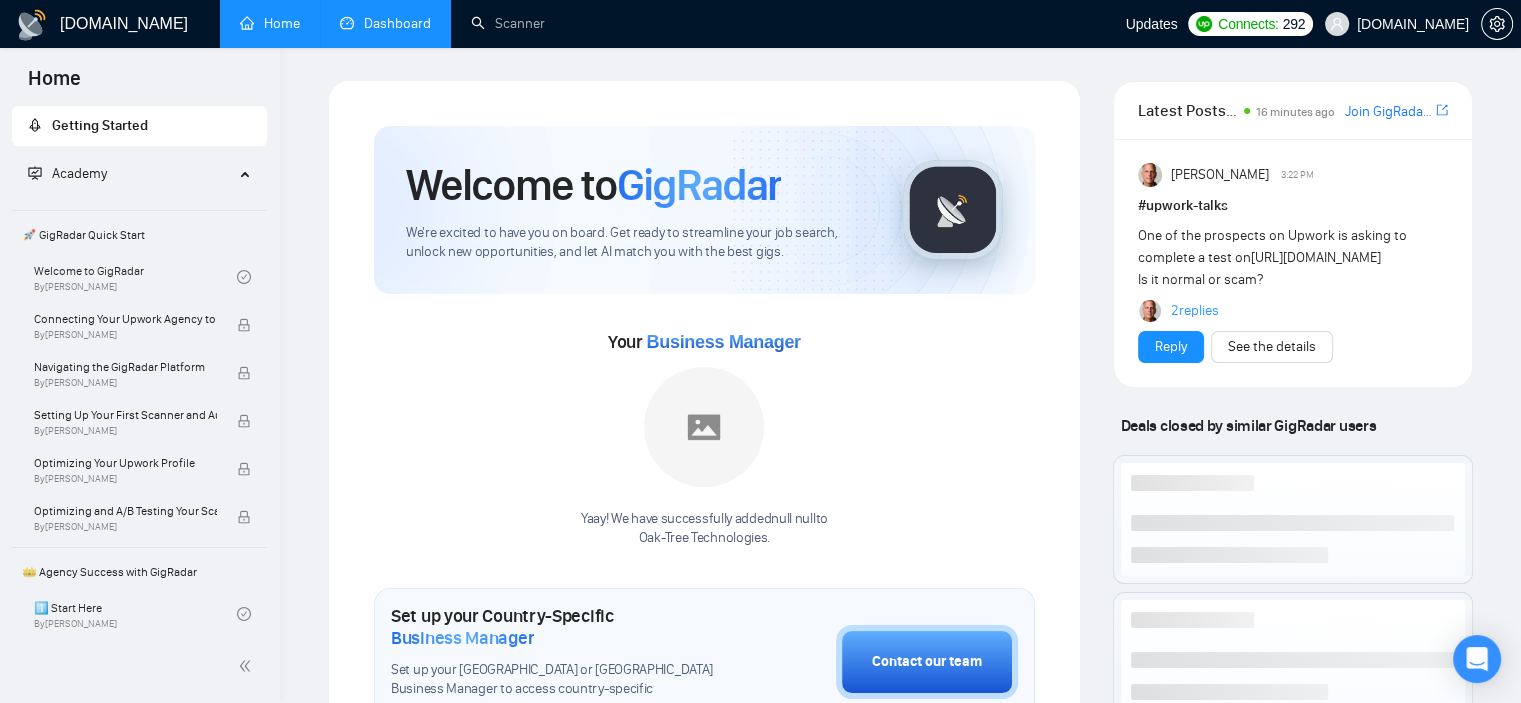 click on "Dashboard" at bounding box center [385, 23] 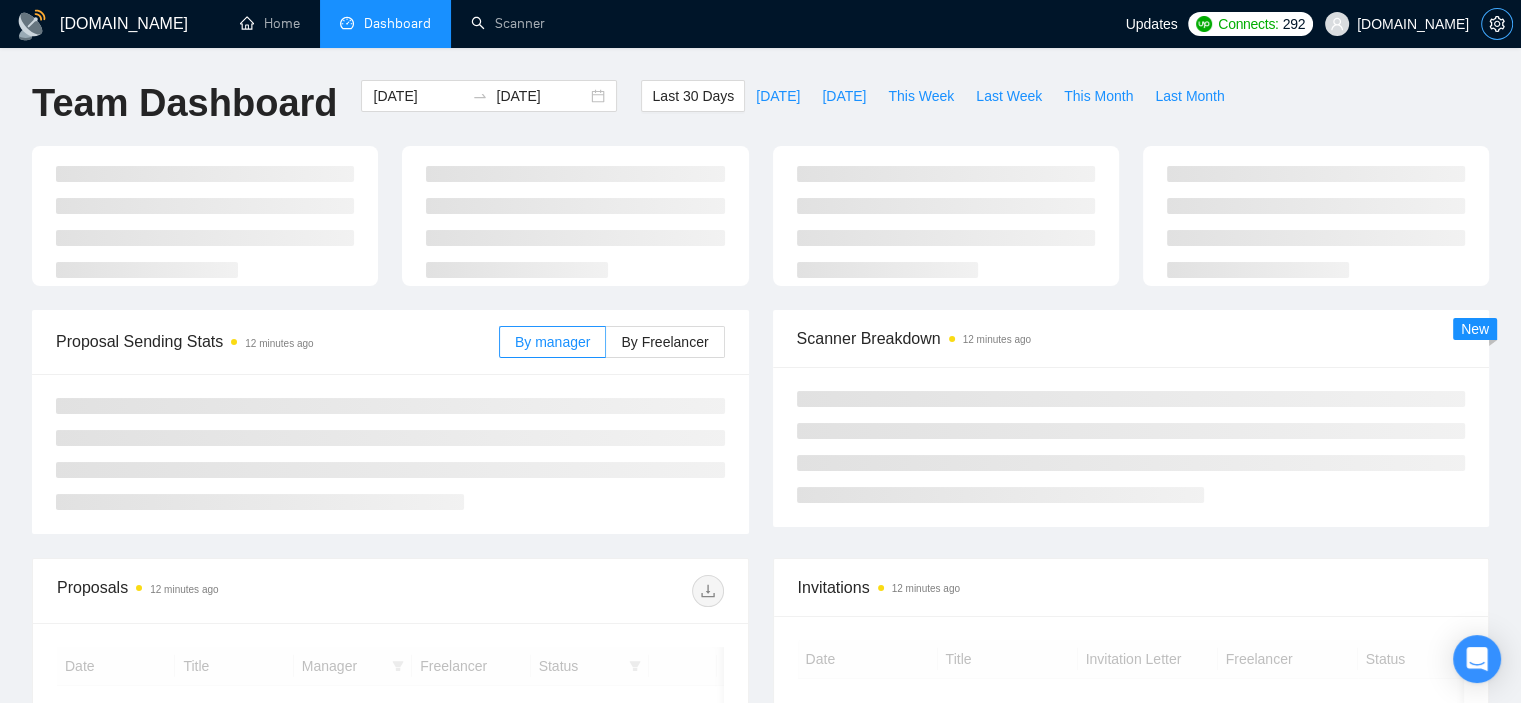 click 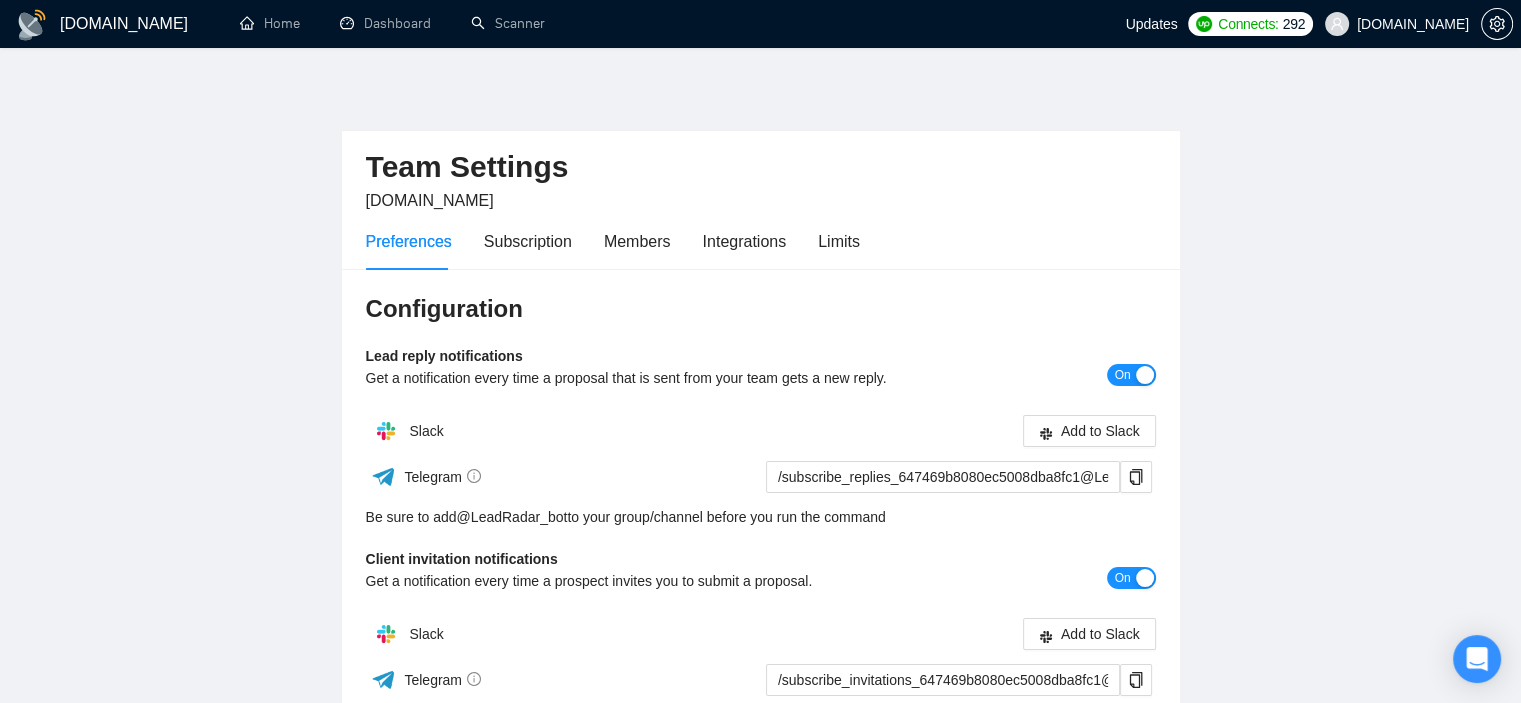 click on "Preferences Subscription Members Integrations Limits" at bounding box center (613, 241) 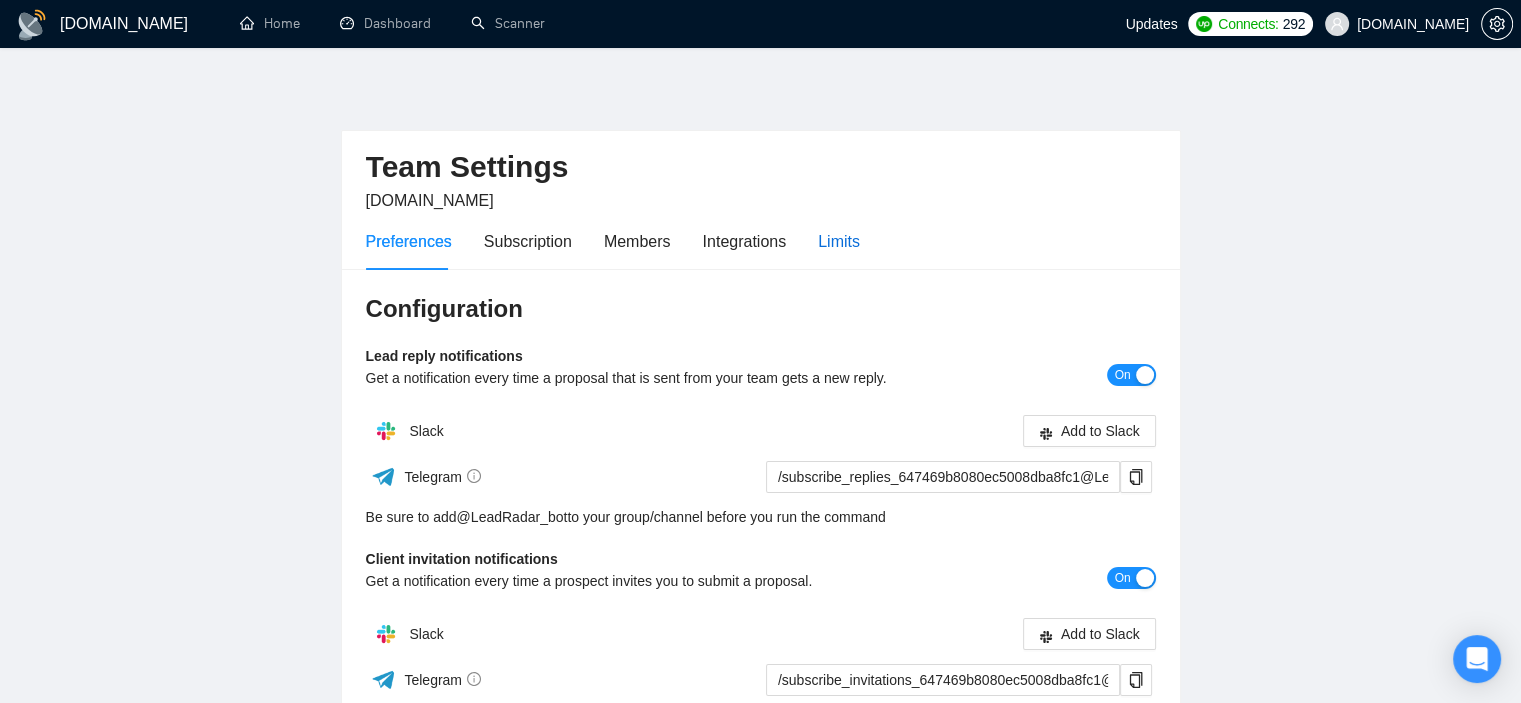 click on "Limits" at bounding box center [839, 241] 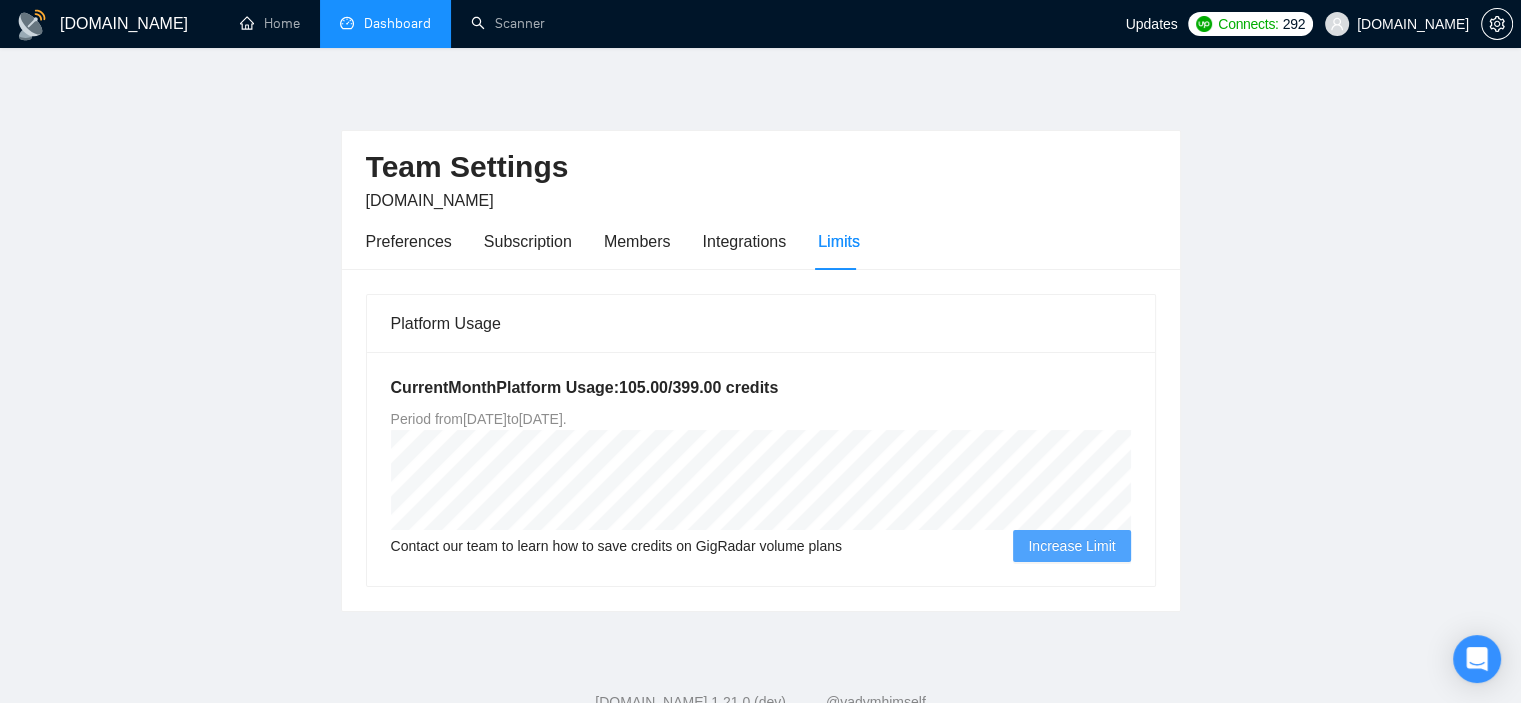 click on "Dashboard" at bounding box center (385, 23) 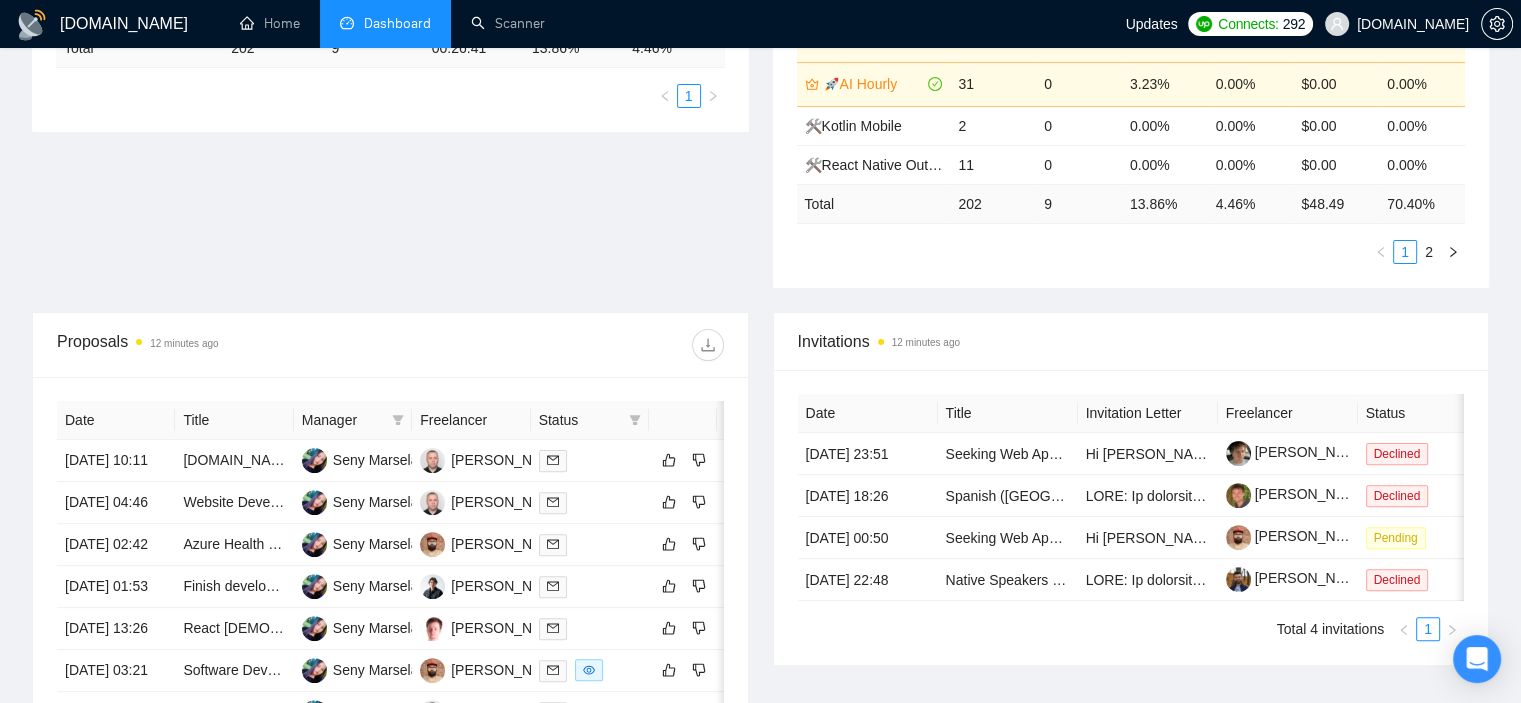 scroll, scrollTop: 592, scrollLeft: 0, axis: vertical 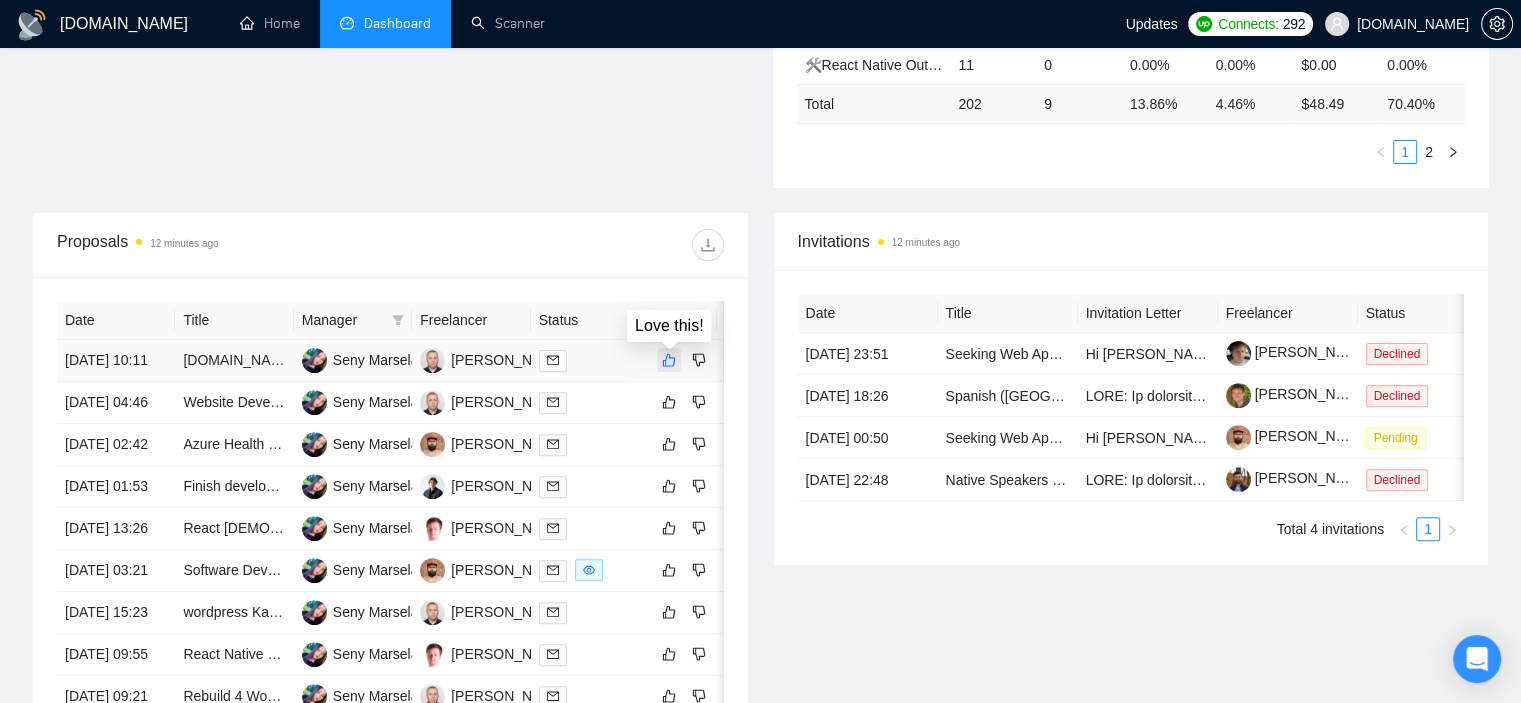 click at bounding box center (669, 360) 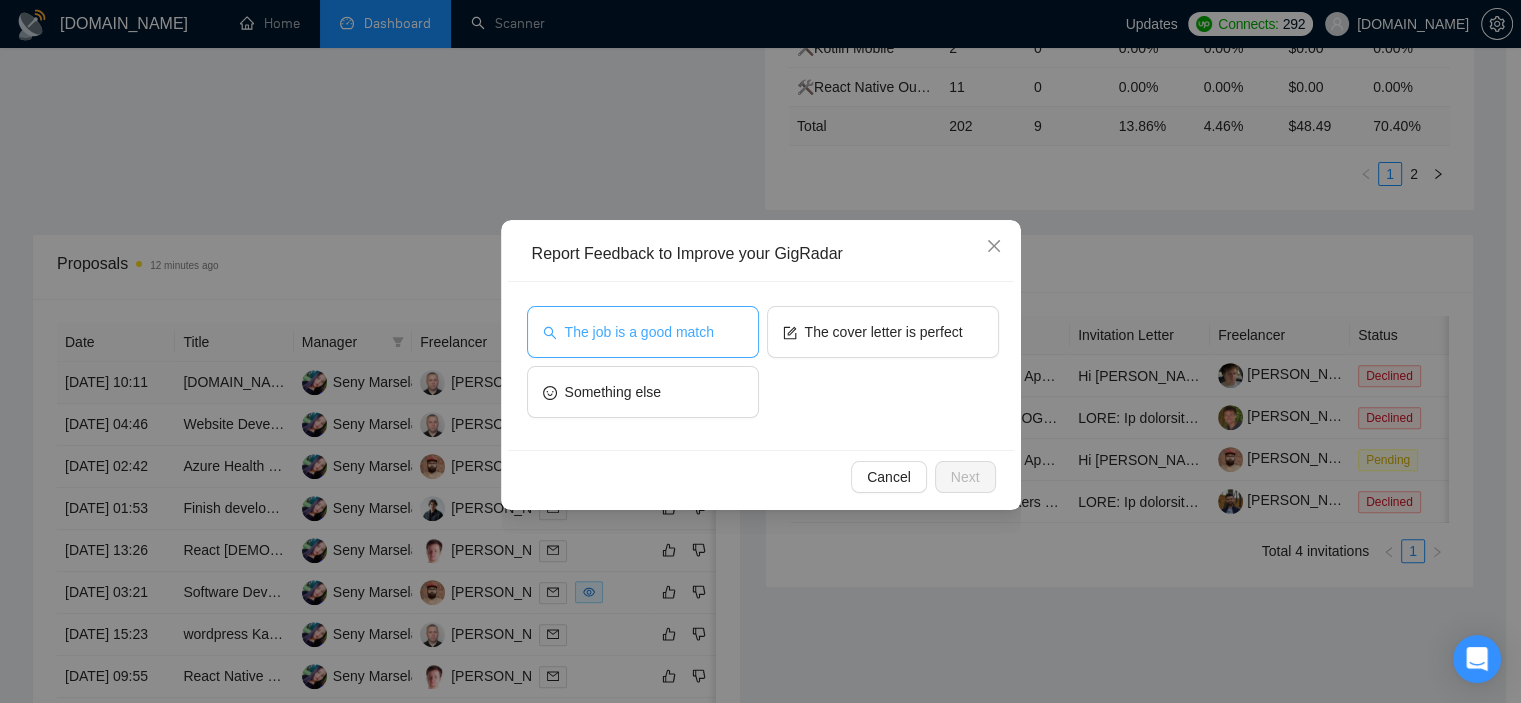 click on "The job is a good match" at bounding box center [639, 332] 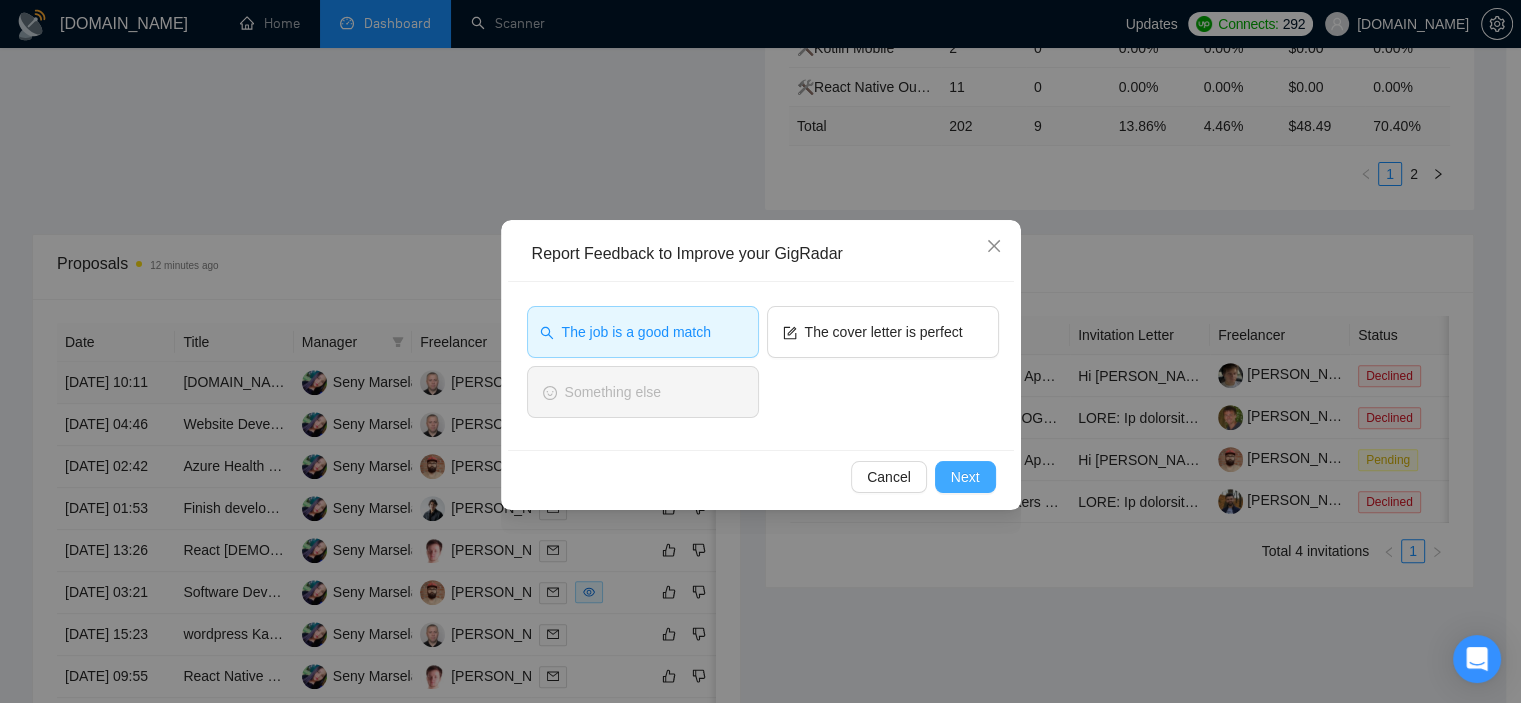 click on "Next" at bounding box center [965, 477] 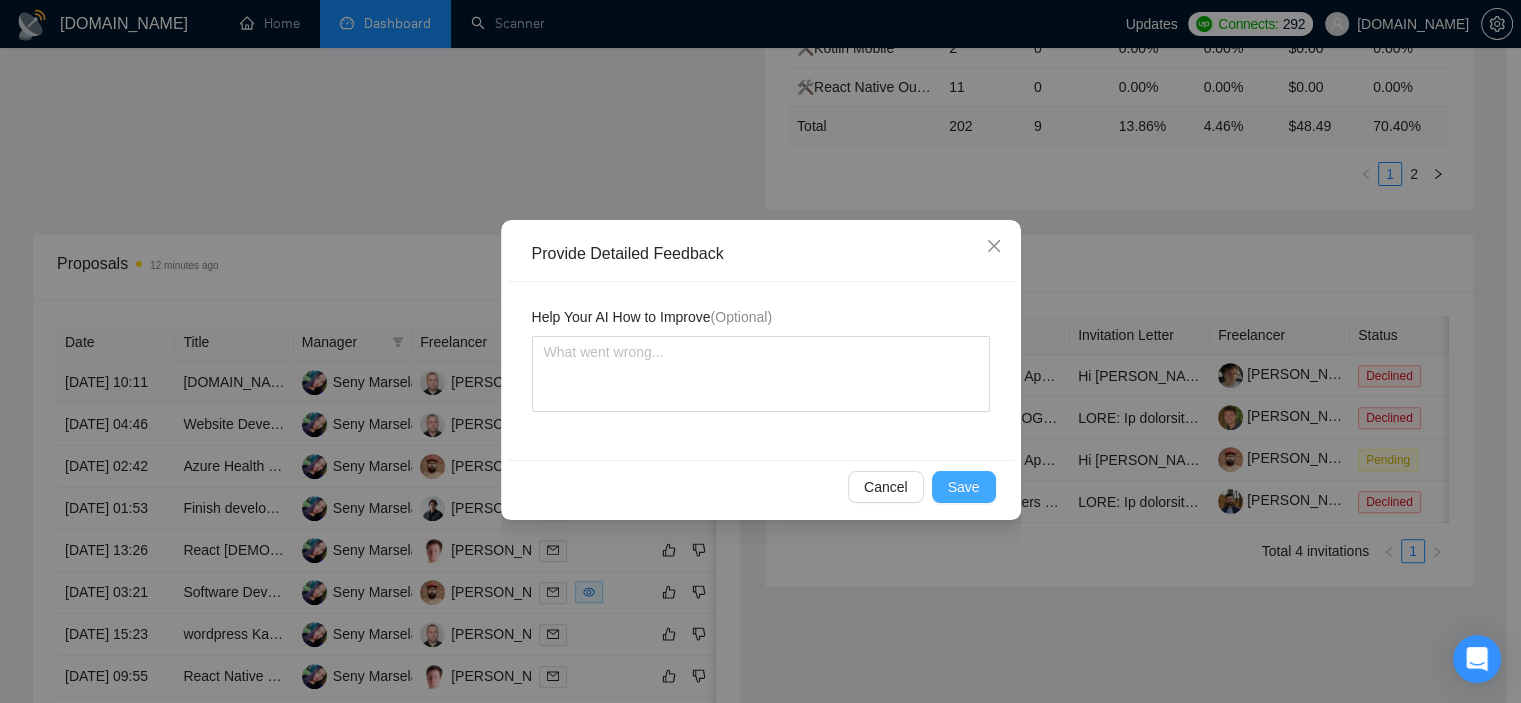 click on "Save" at bounding box center (964, 487) 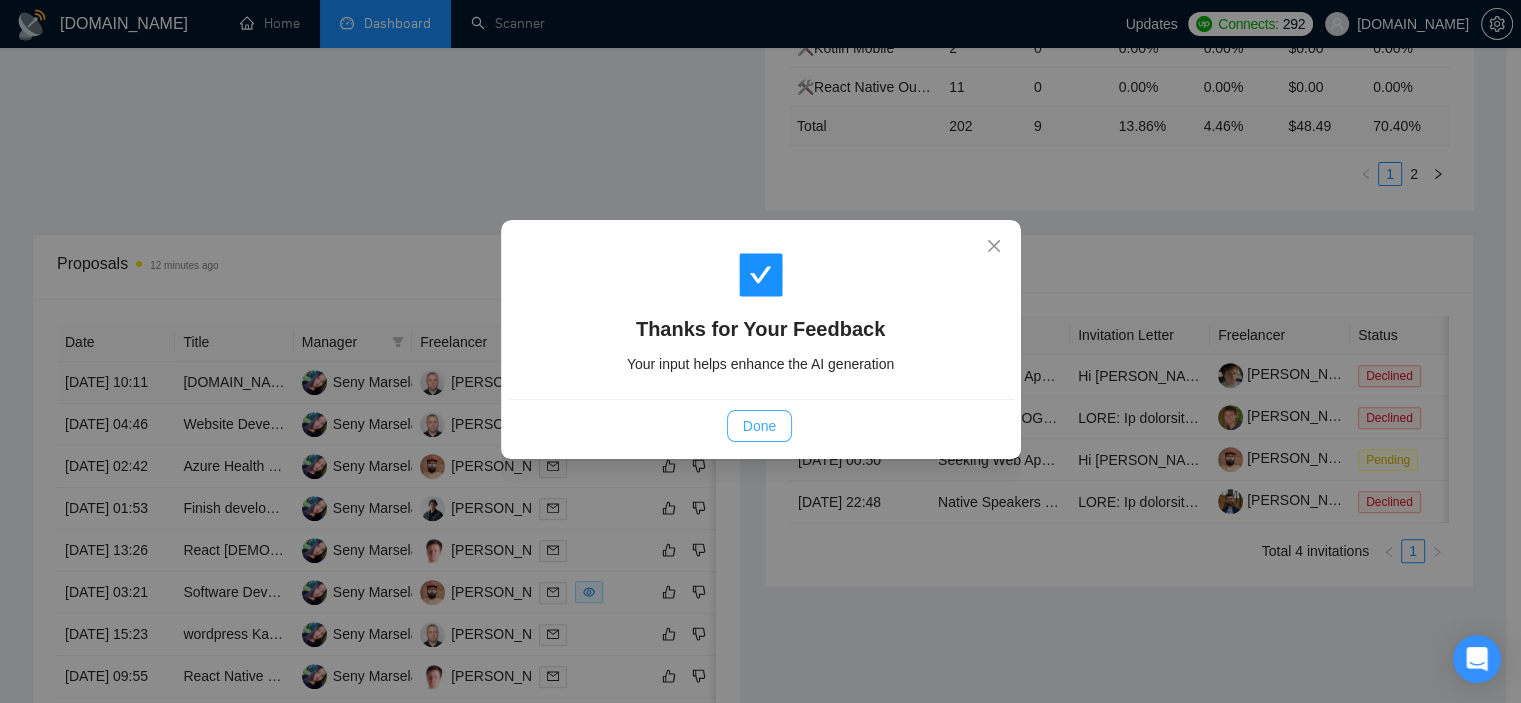 click on "Done" at bounding box center [759, 426] 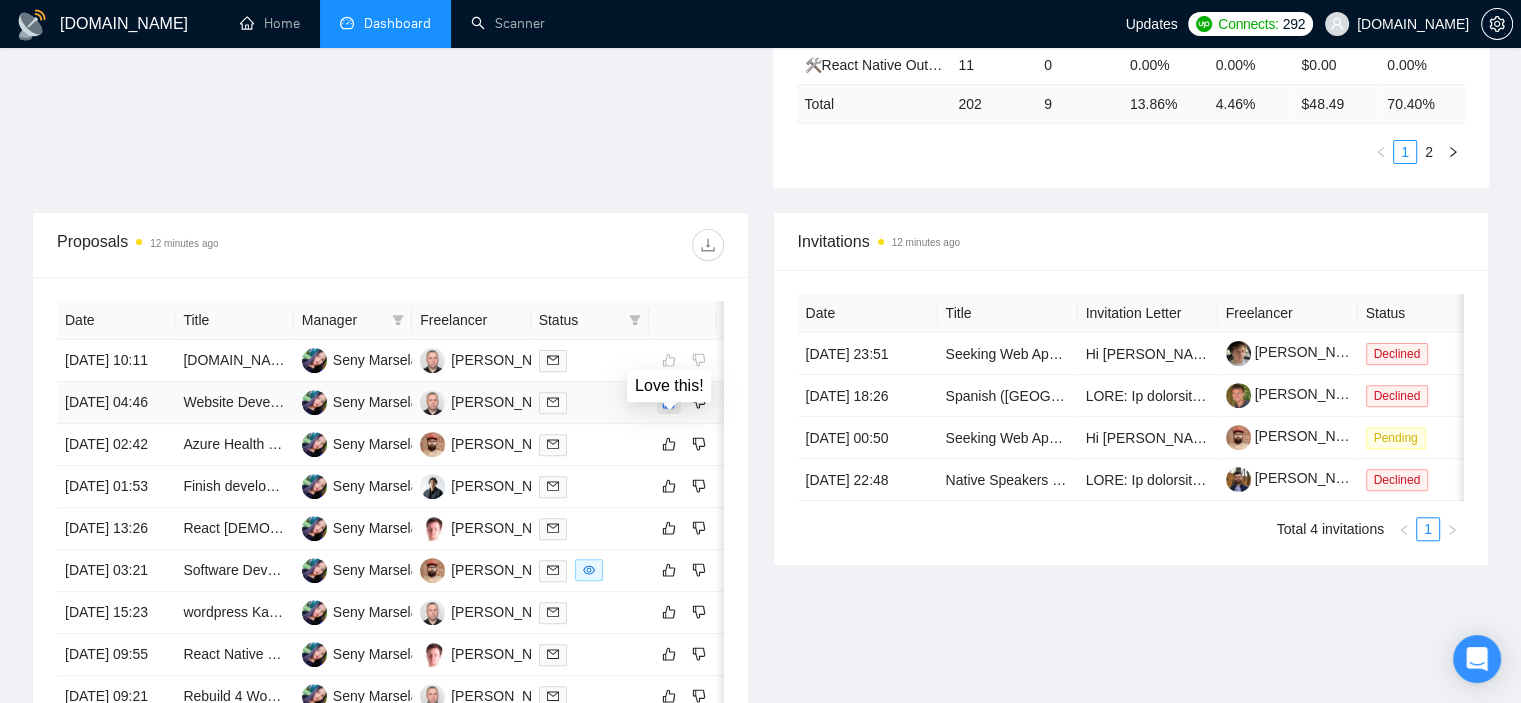 click at bounding box center (669, 402) 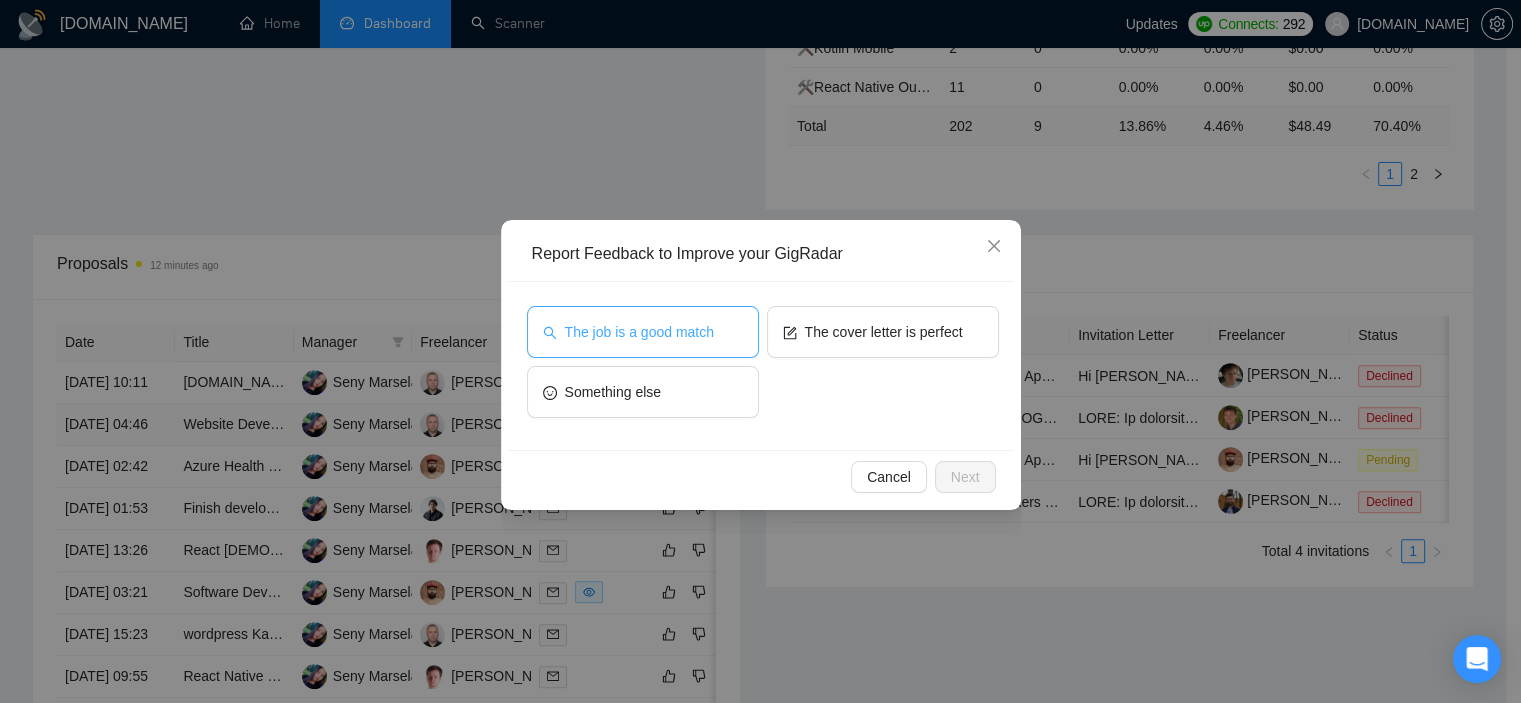 click on "The job is a good match" at bounding box center (639, 332) 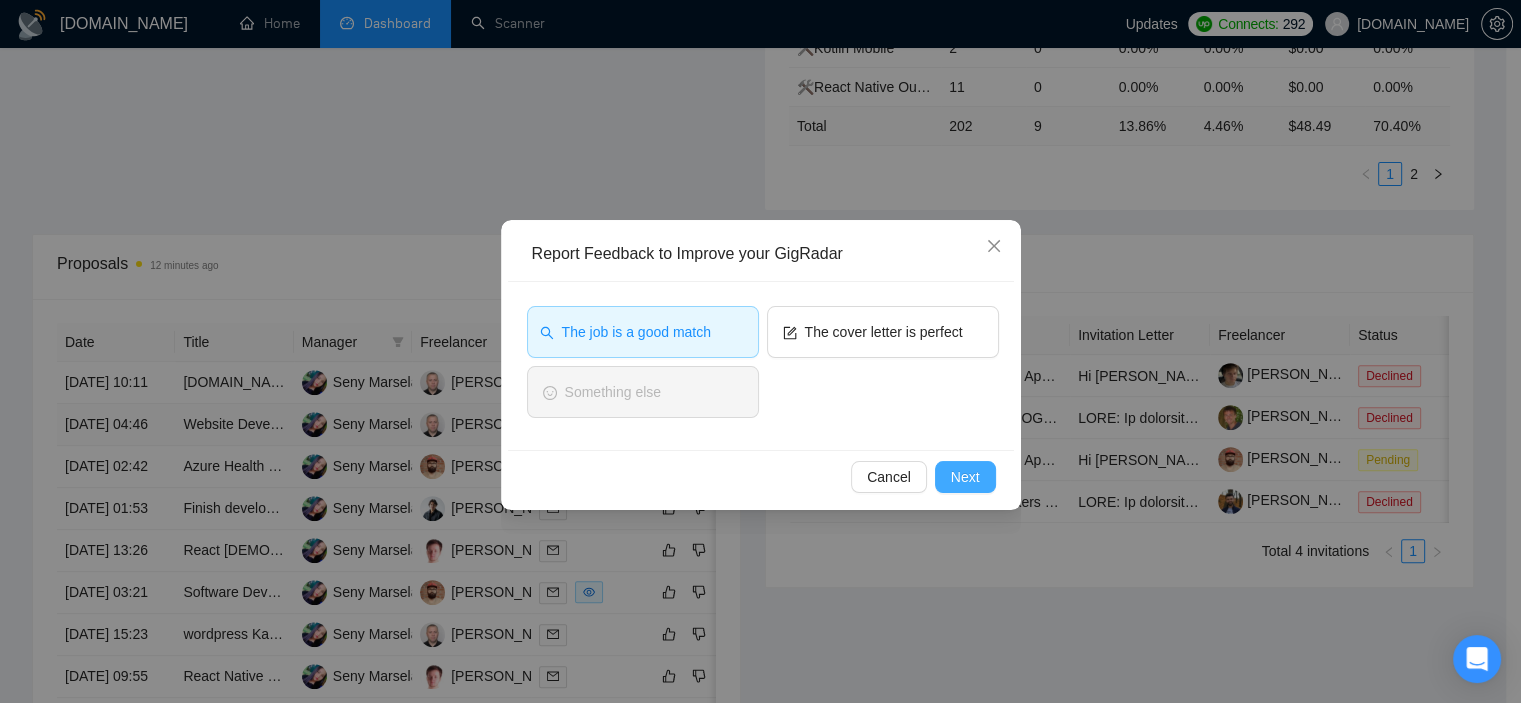 click on "Next" at bounding box center (965, 477) 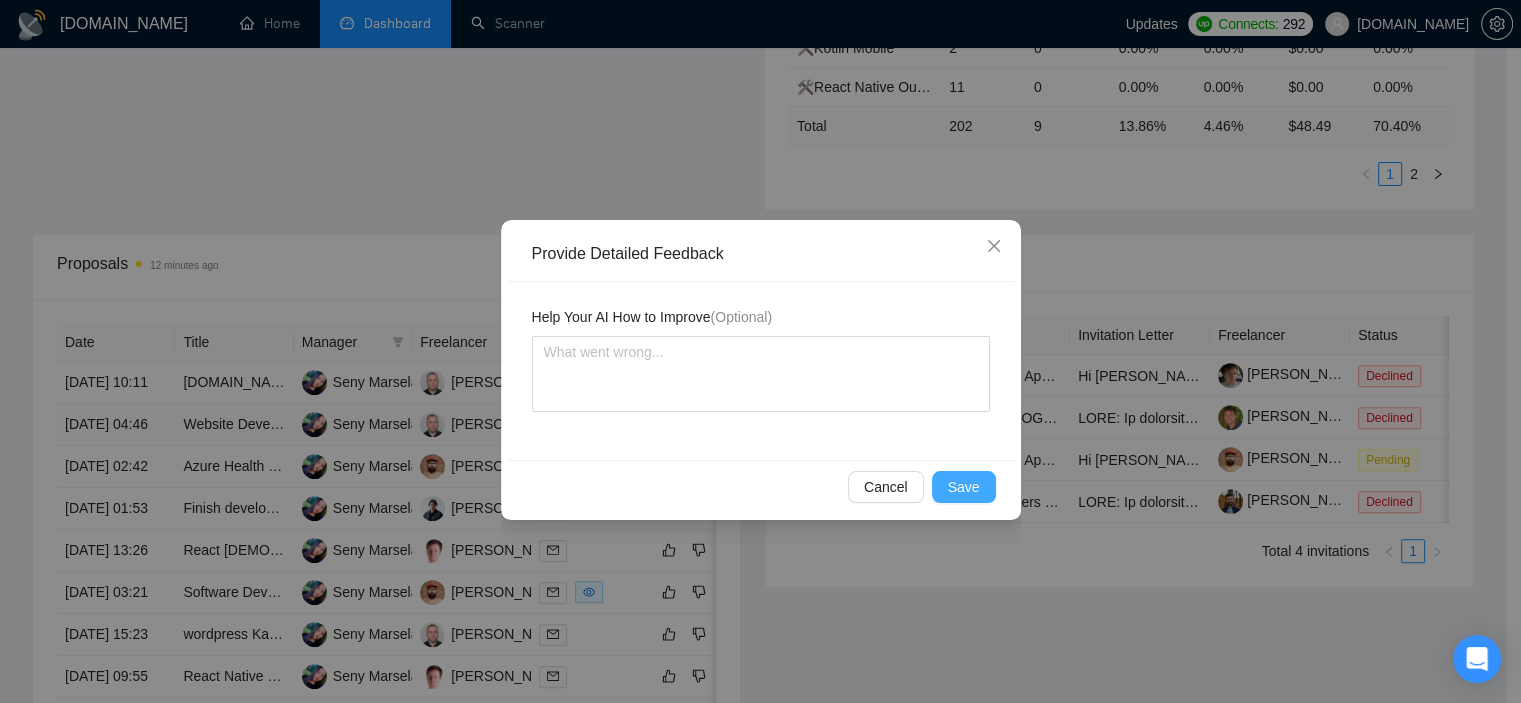 click on "Save" at bounding box center [964, 487] 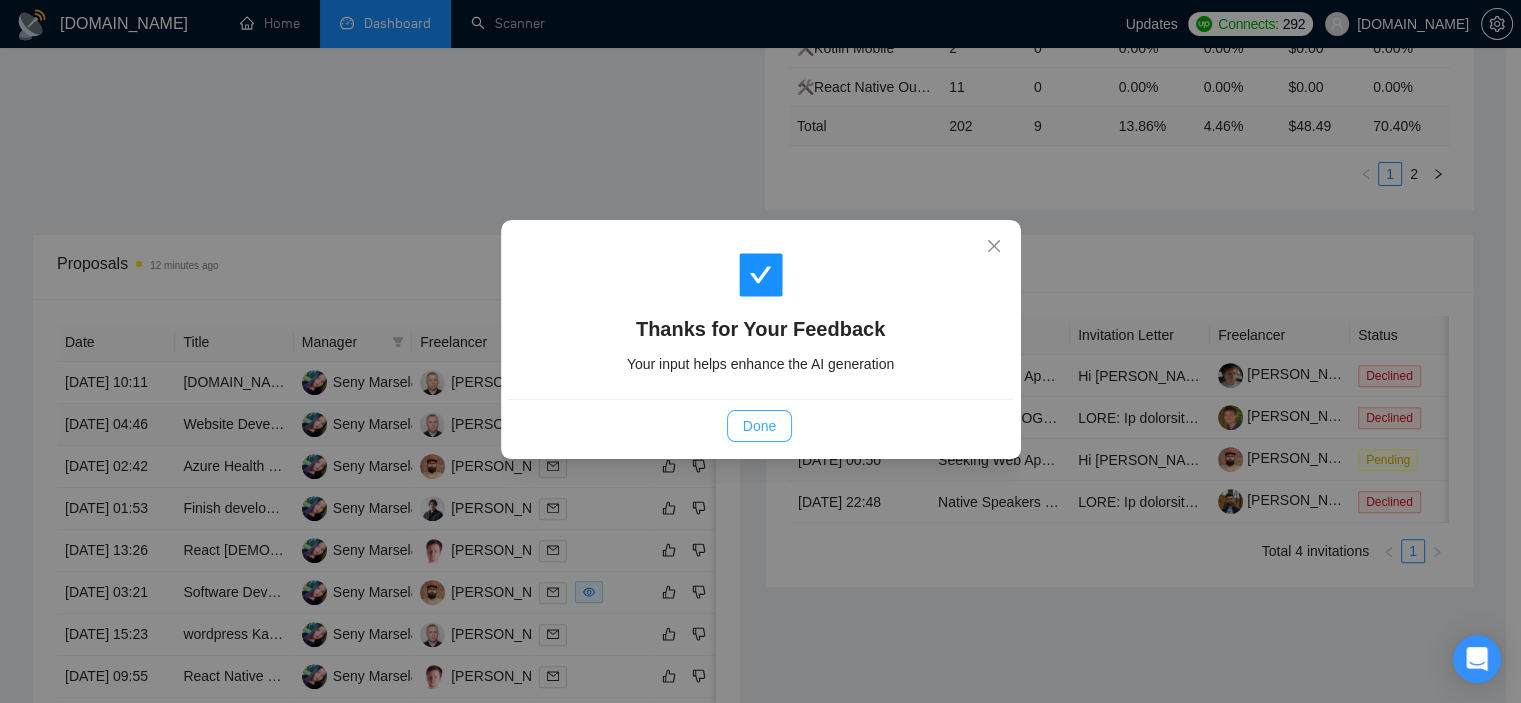 click on "Done" at bounding box center [759, 426] 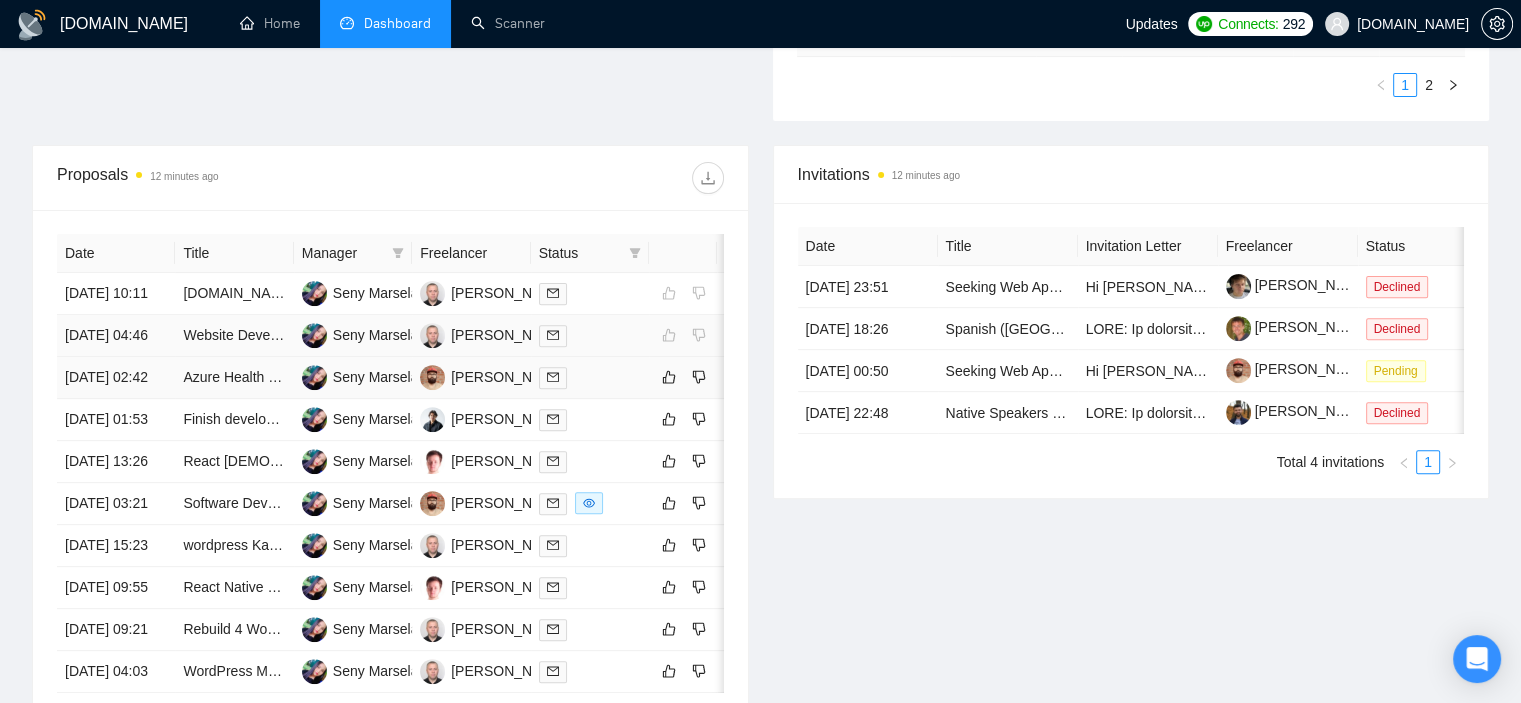 scroll, scrollTop: 692, scrollLeft: 0, axis: vertical 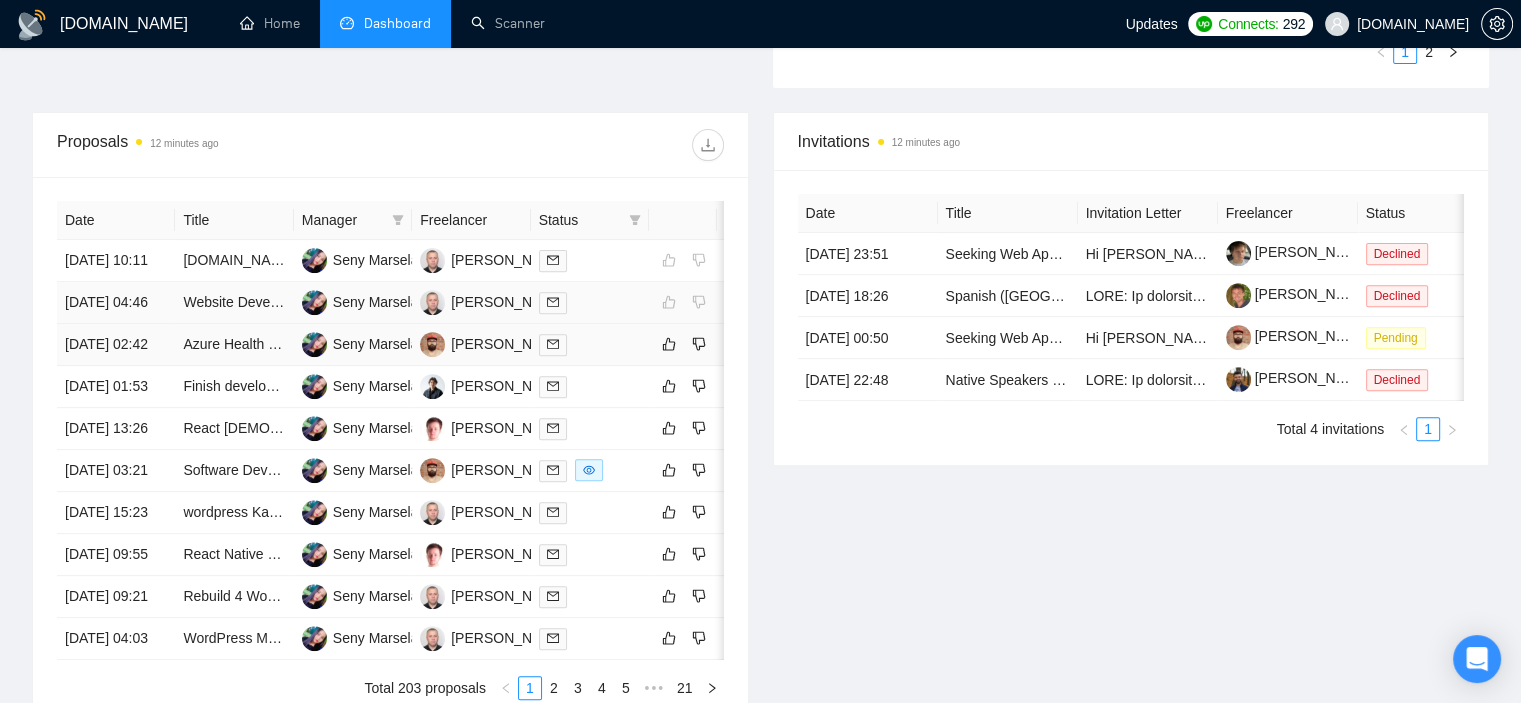 click on "[DATE] 02:42" at bounding box center (116, 345) 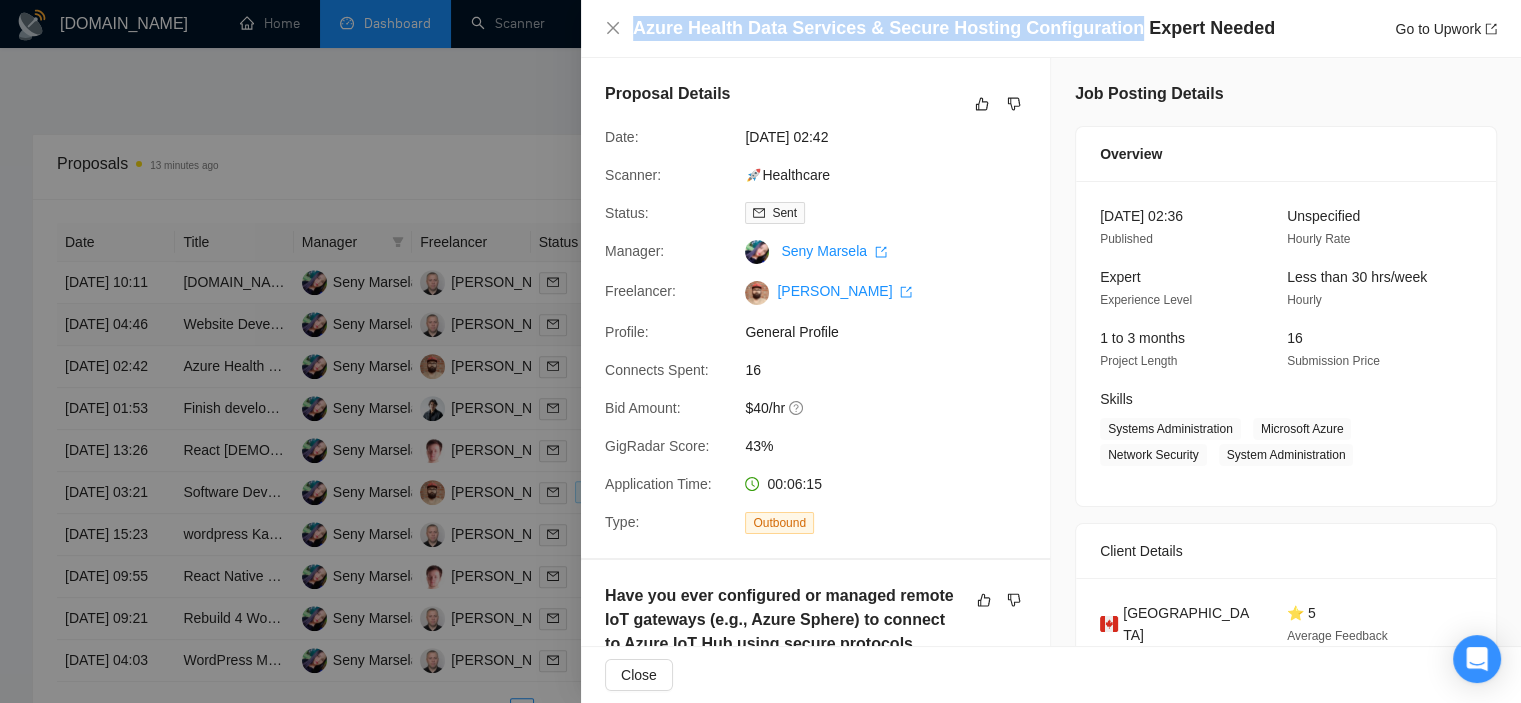 drag, startPoint x: 634, startPoint y: 34, endPoint x: 1117, endPoint y: 21, distance: 483.17493 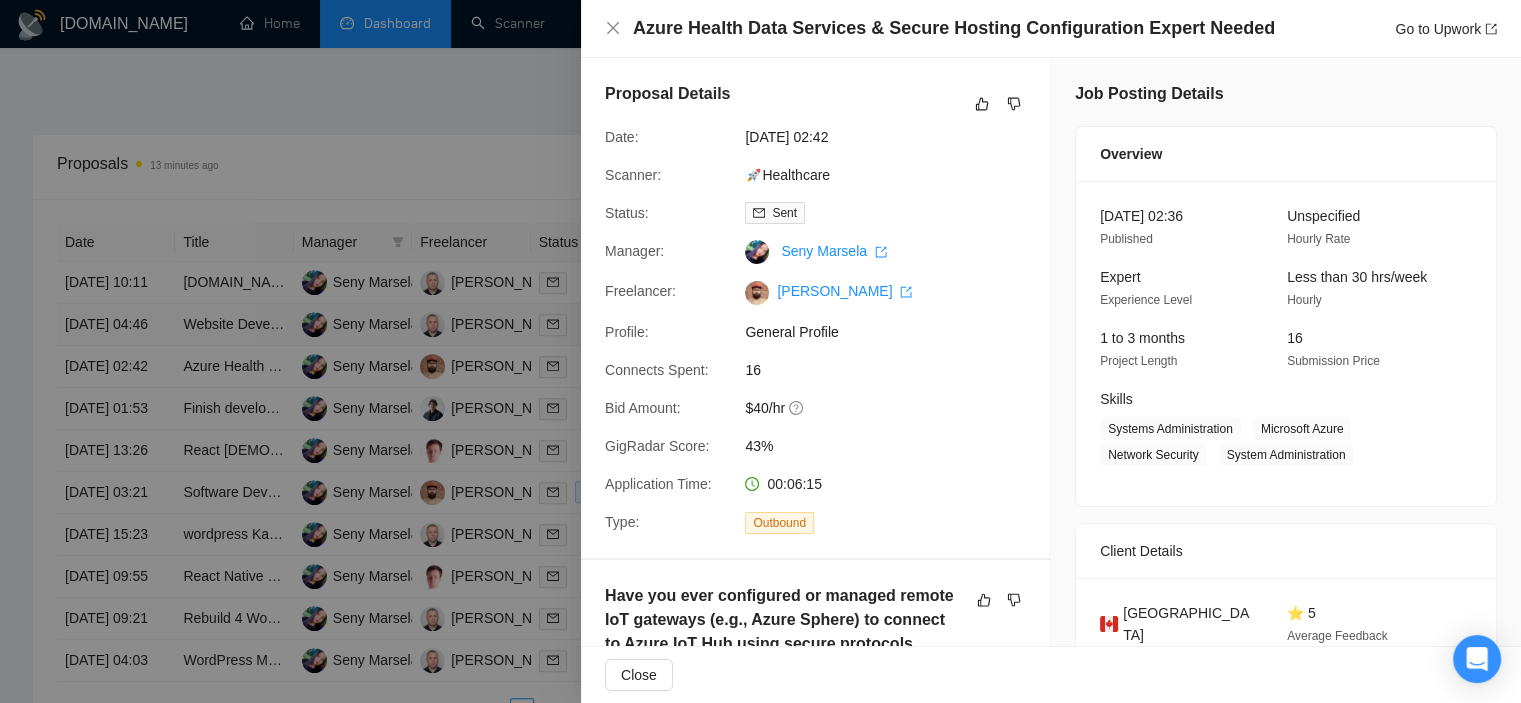 click at bounding box center [760, 351] 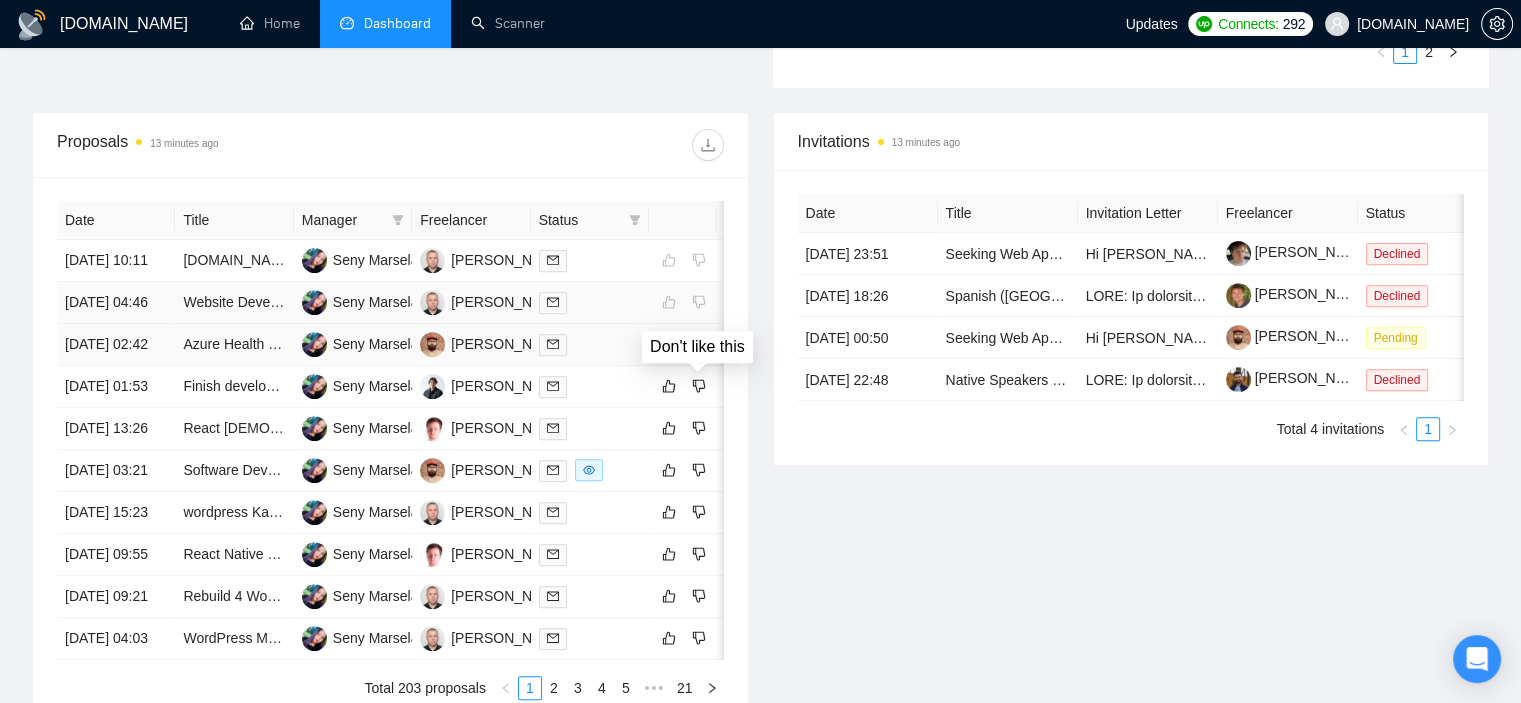 click 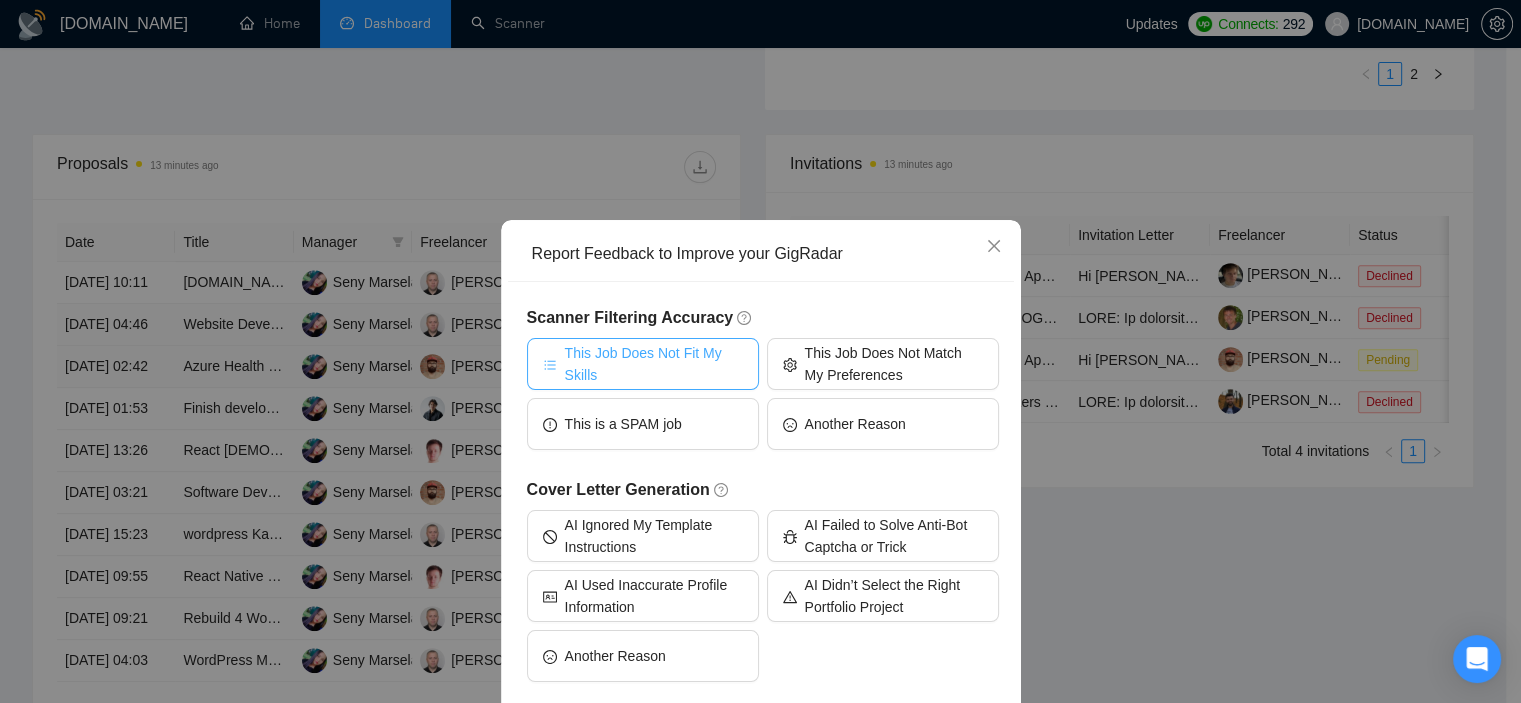 click on "This Job Does Not Fit My Skills" at bounding box center (654, 364) 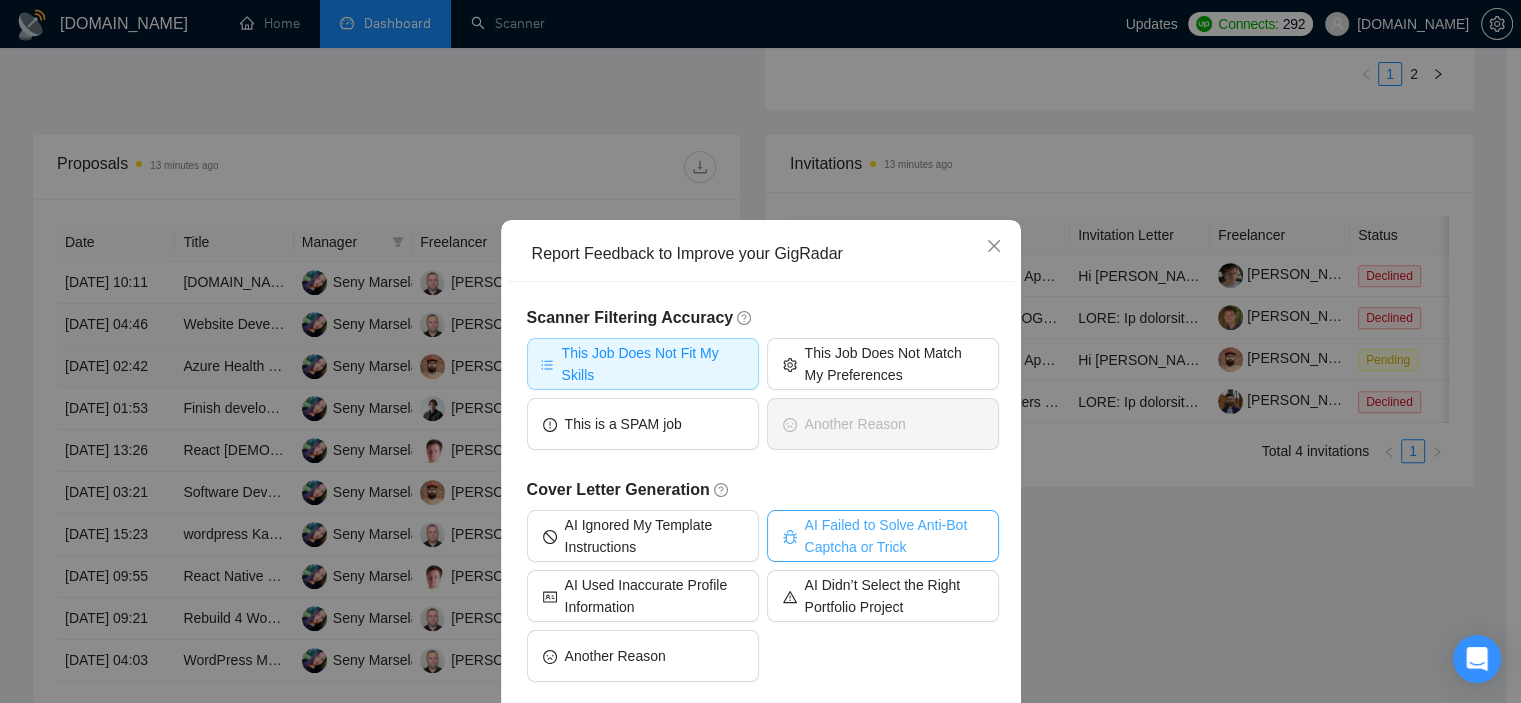 scroll, scrollTop: 94, scrollLeft: 0, axis: vertical 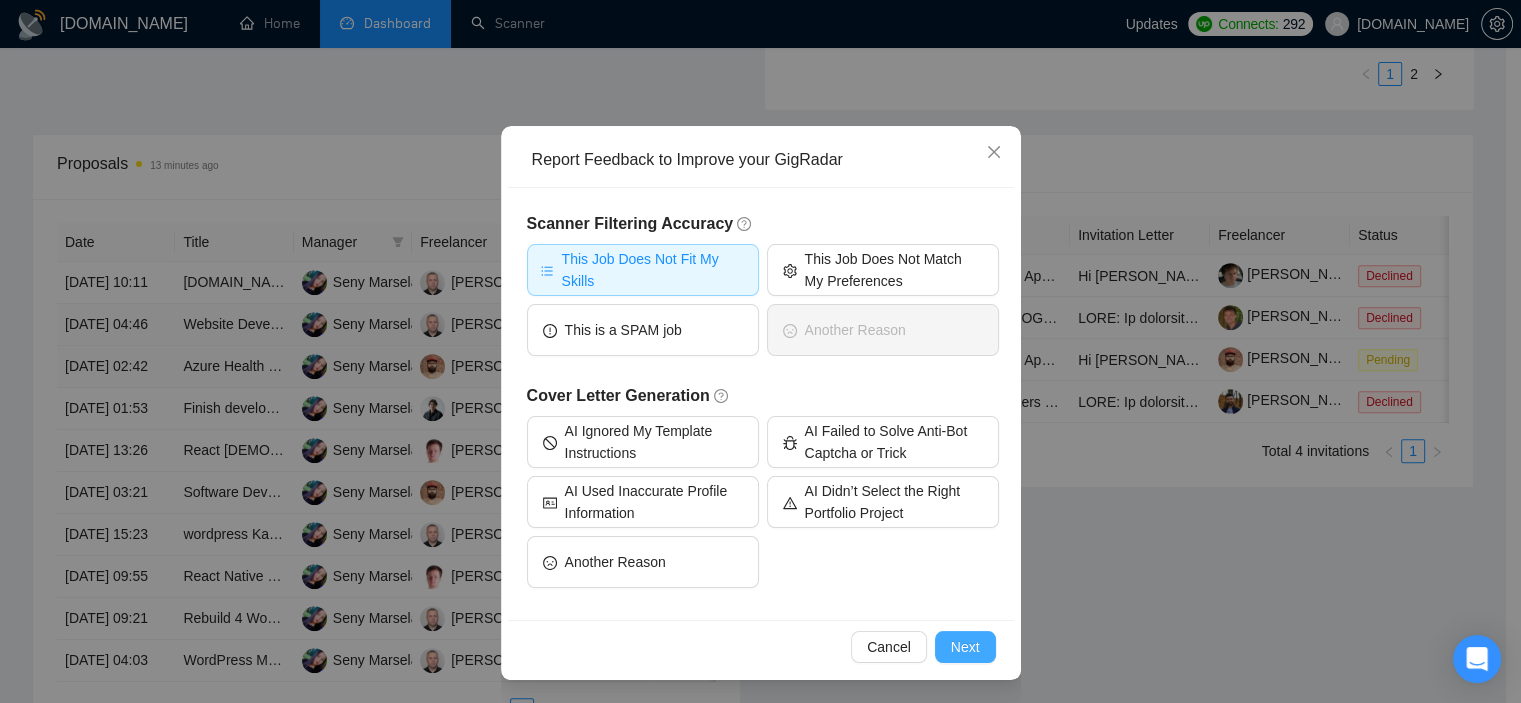 click on "Next" at bounding box center (965, 647) 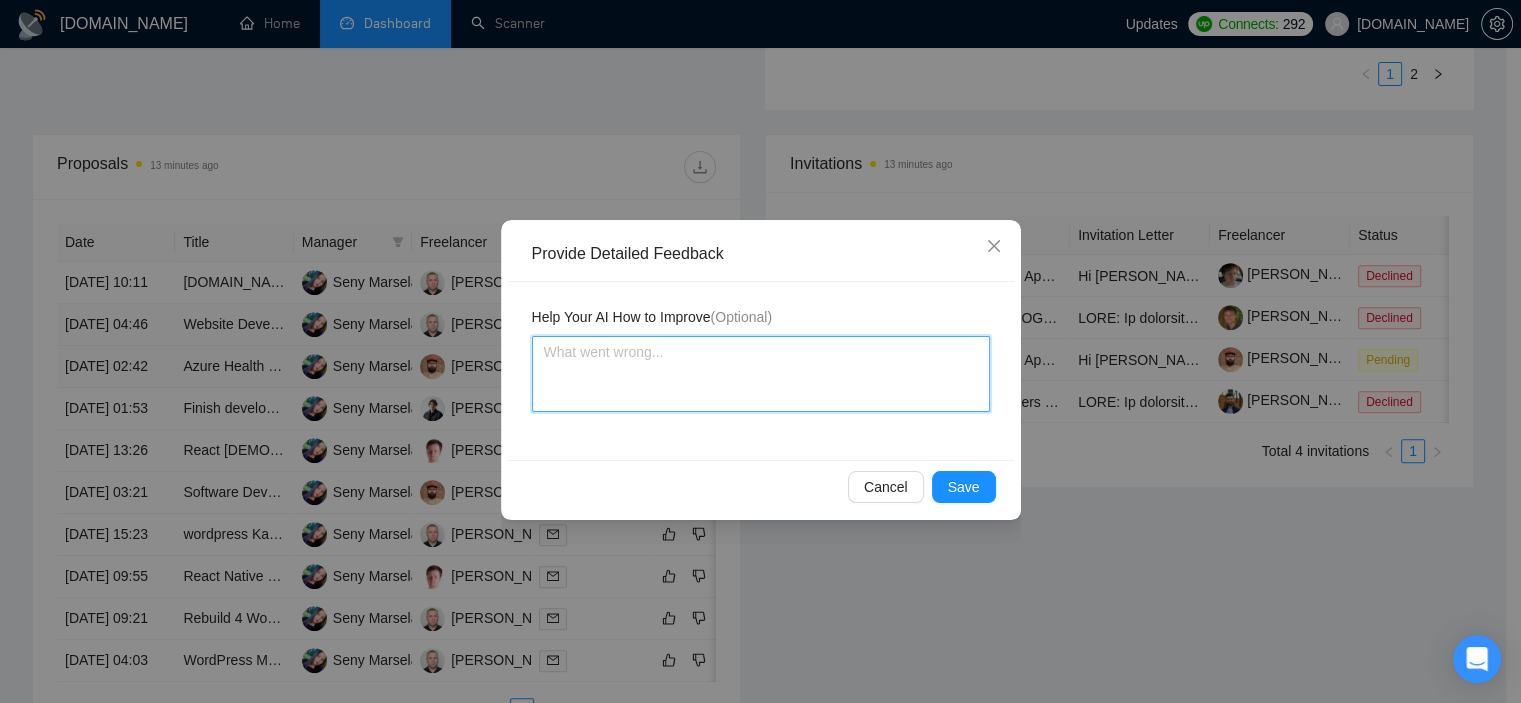click at bounding box center (761, 374) 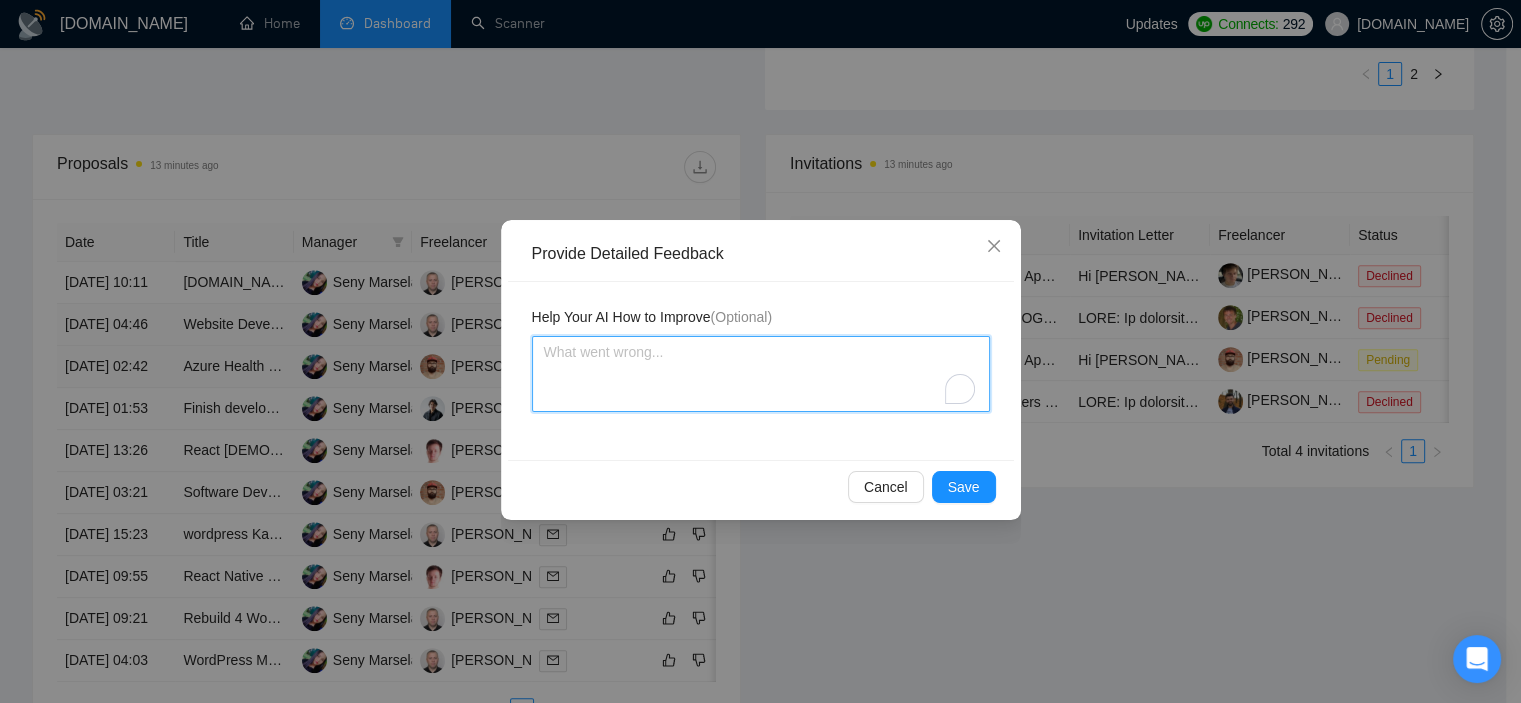 type 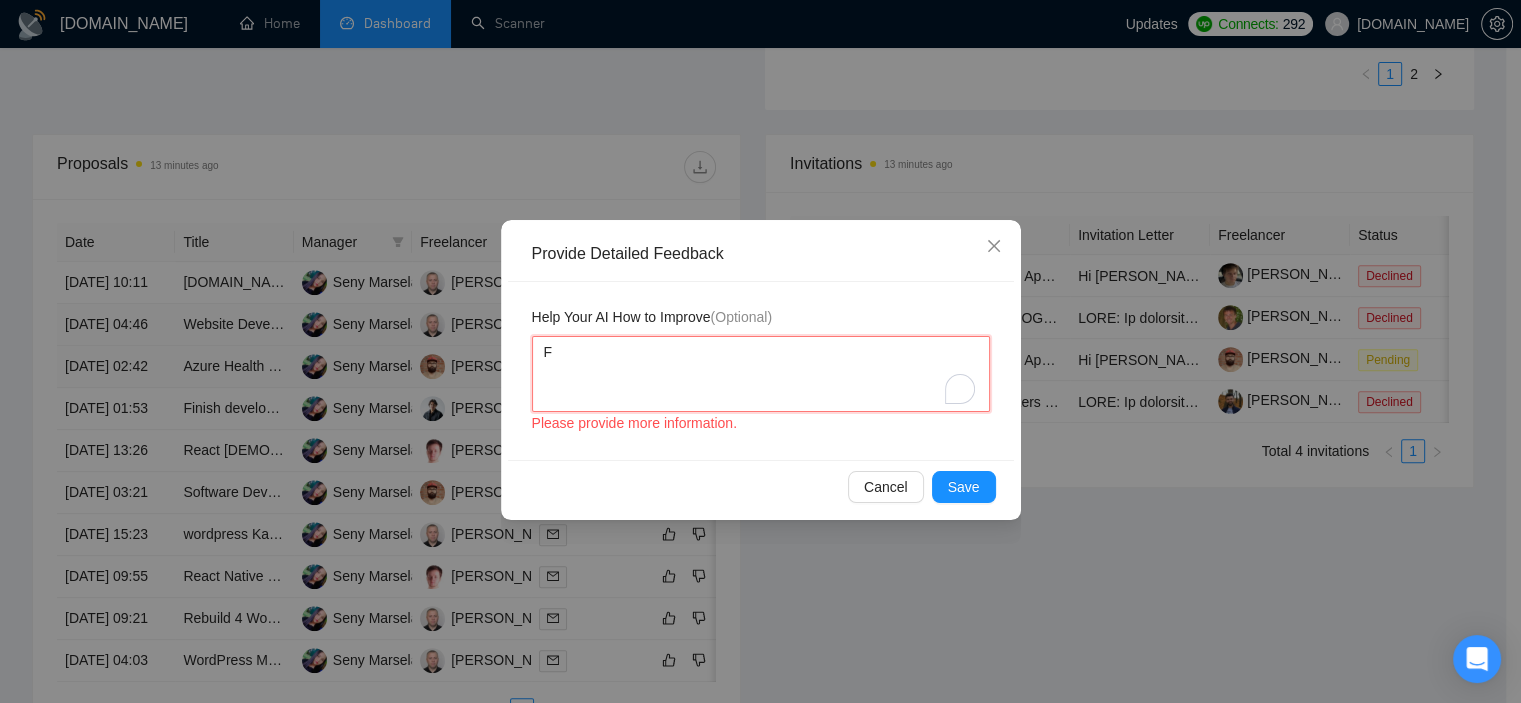 type 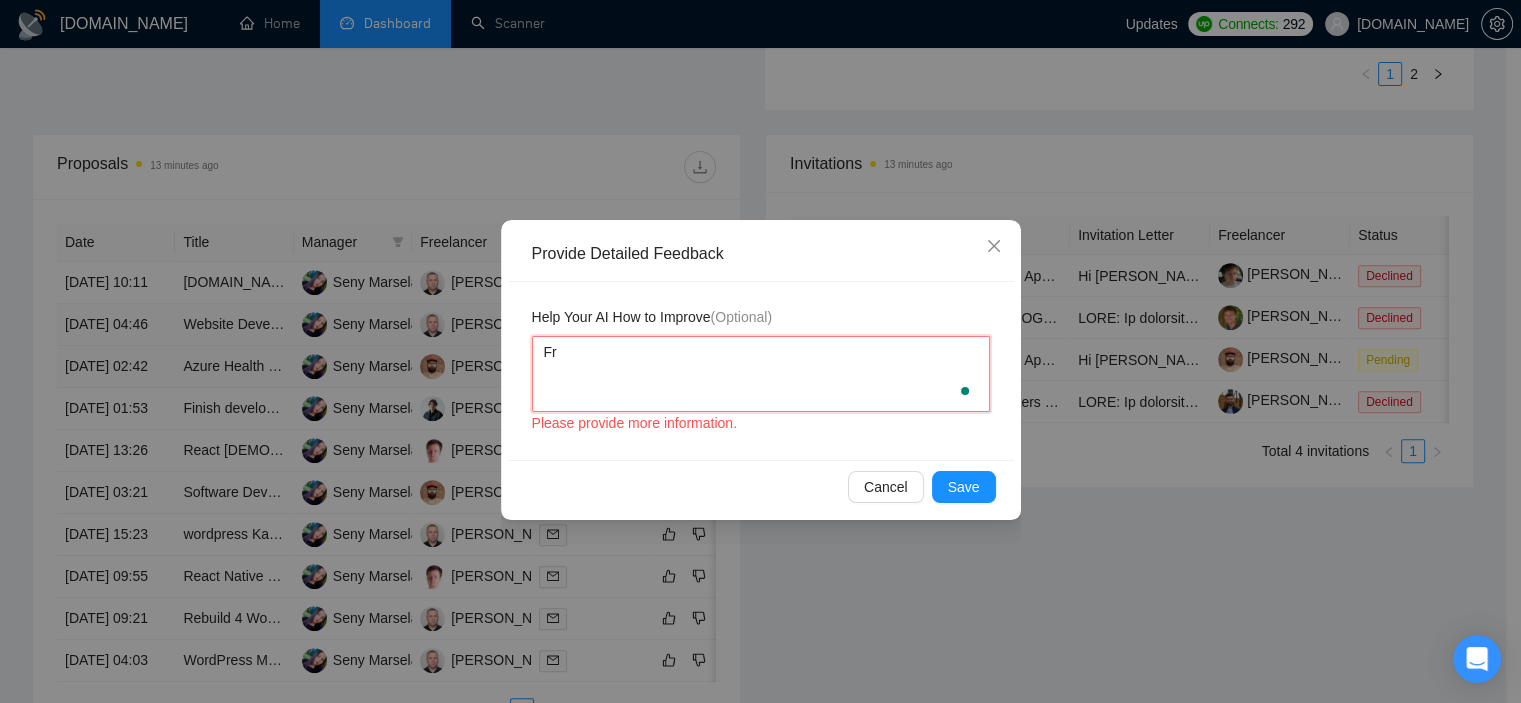 type 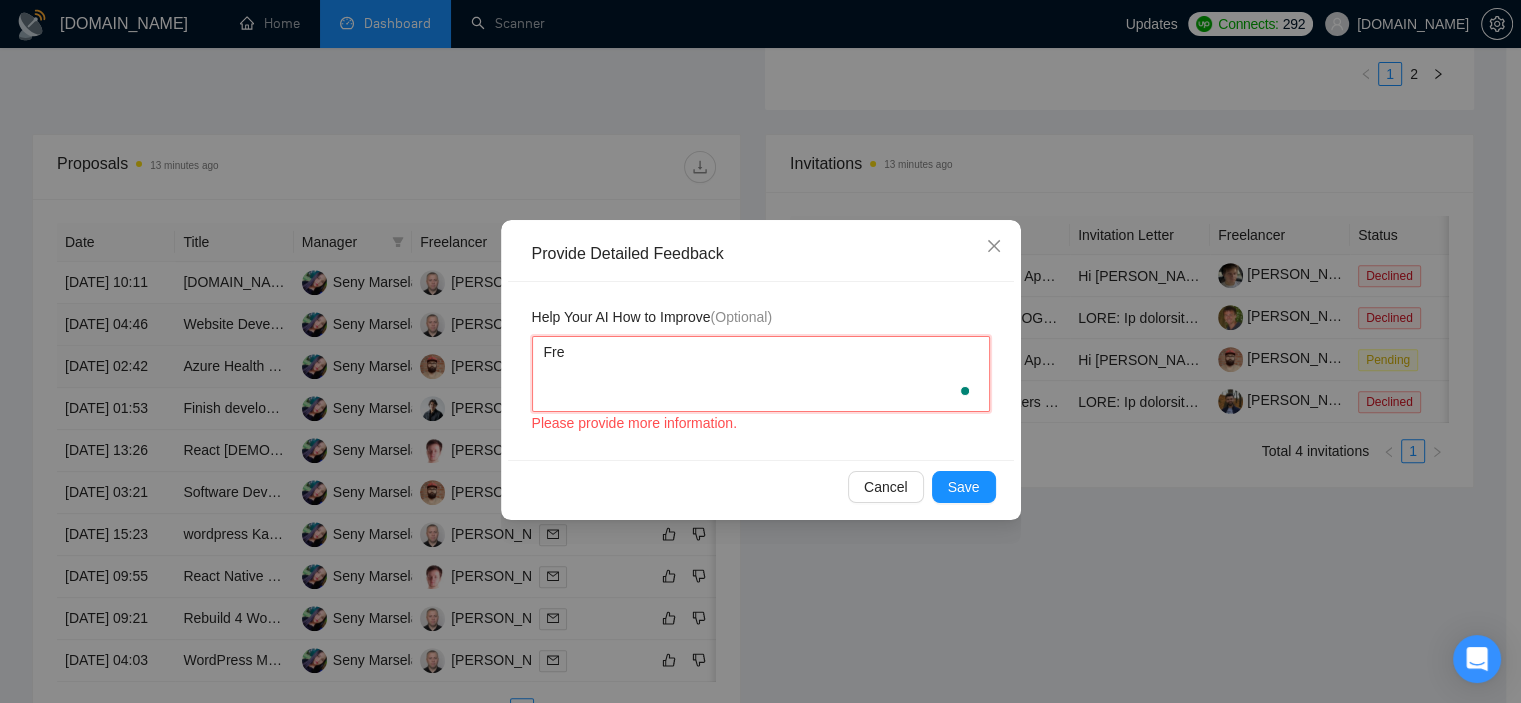 type 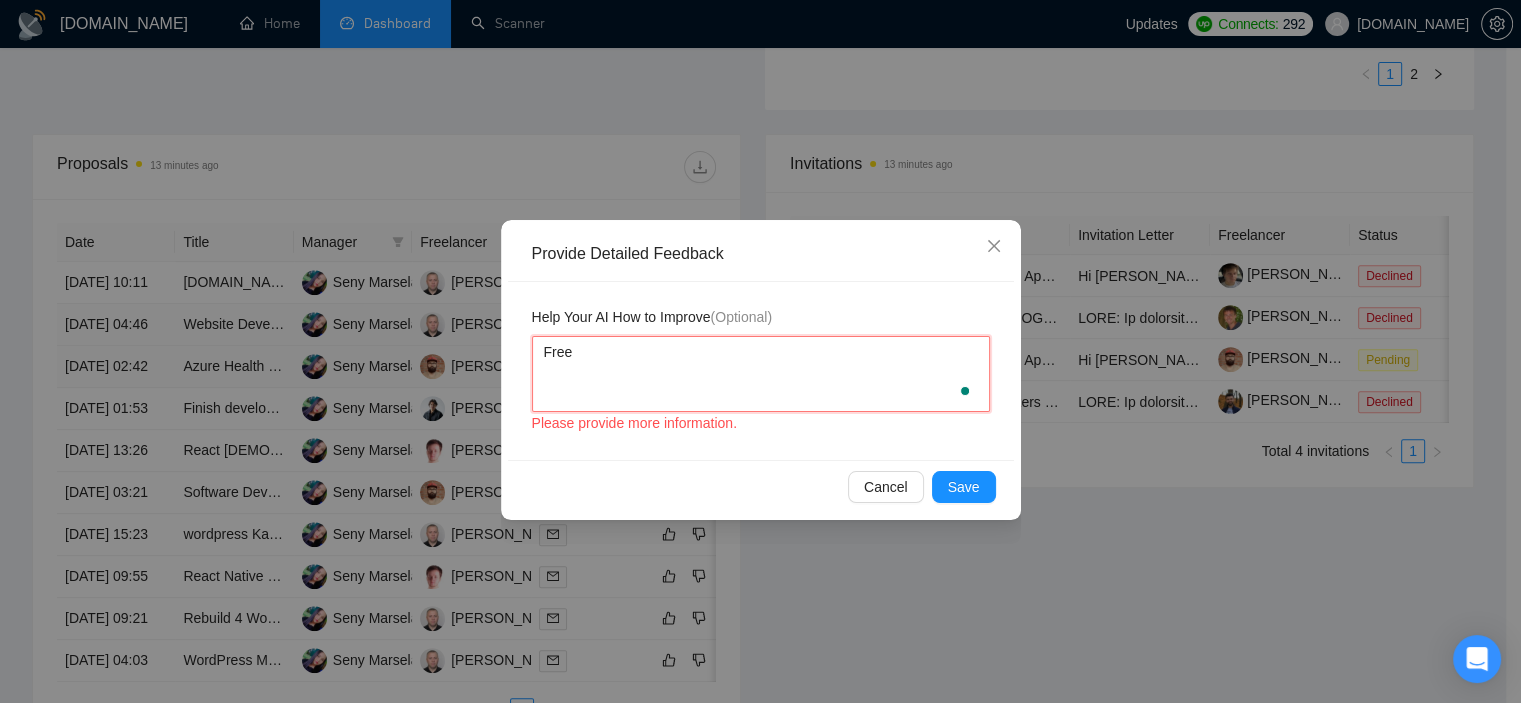 type 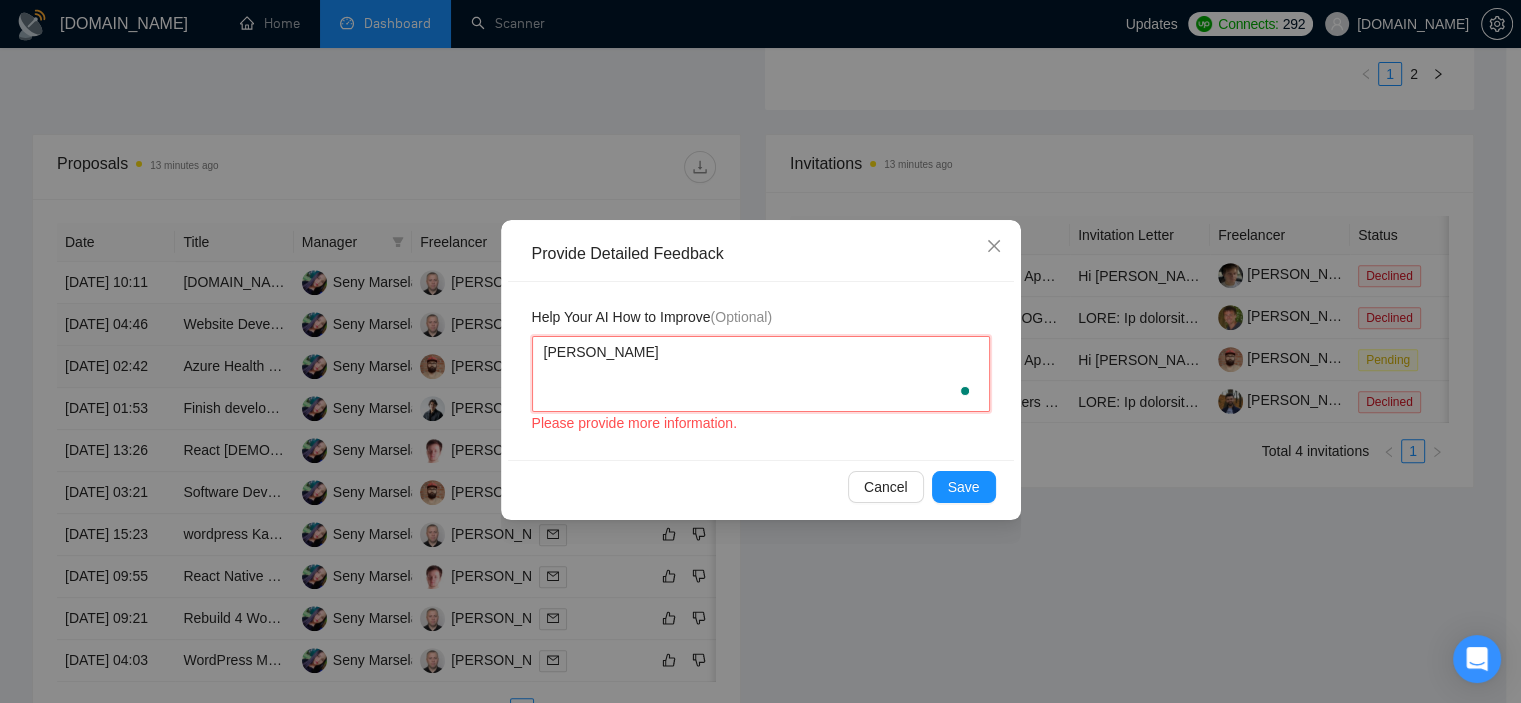 type 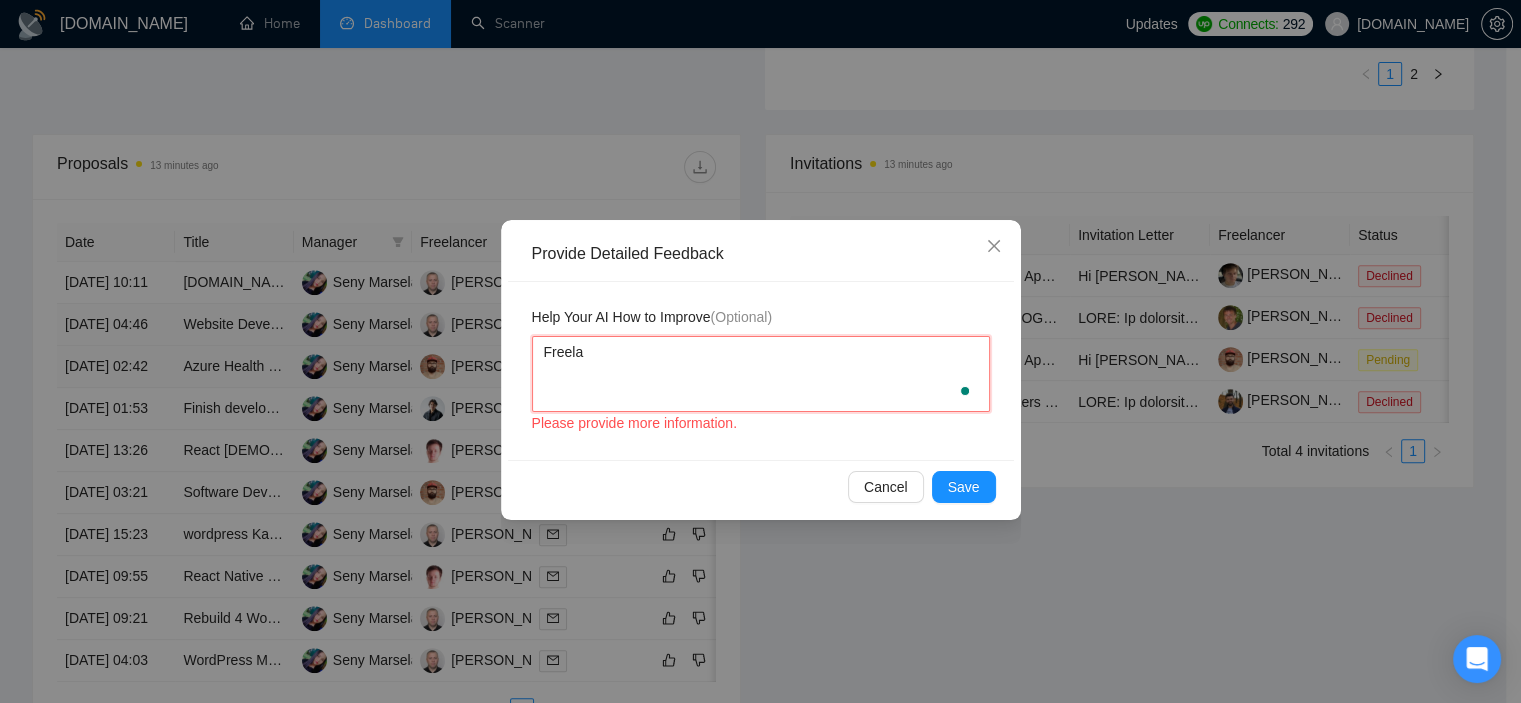 type 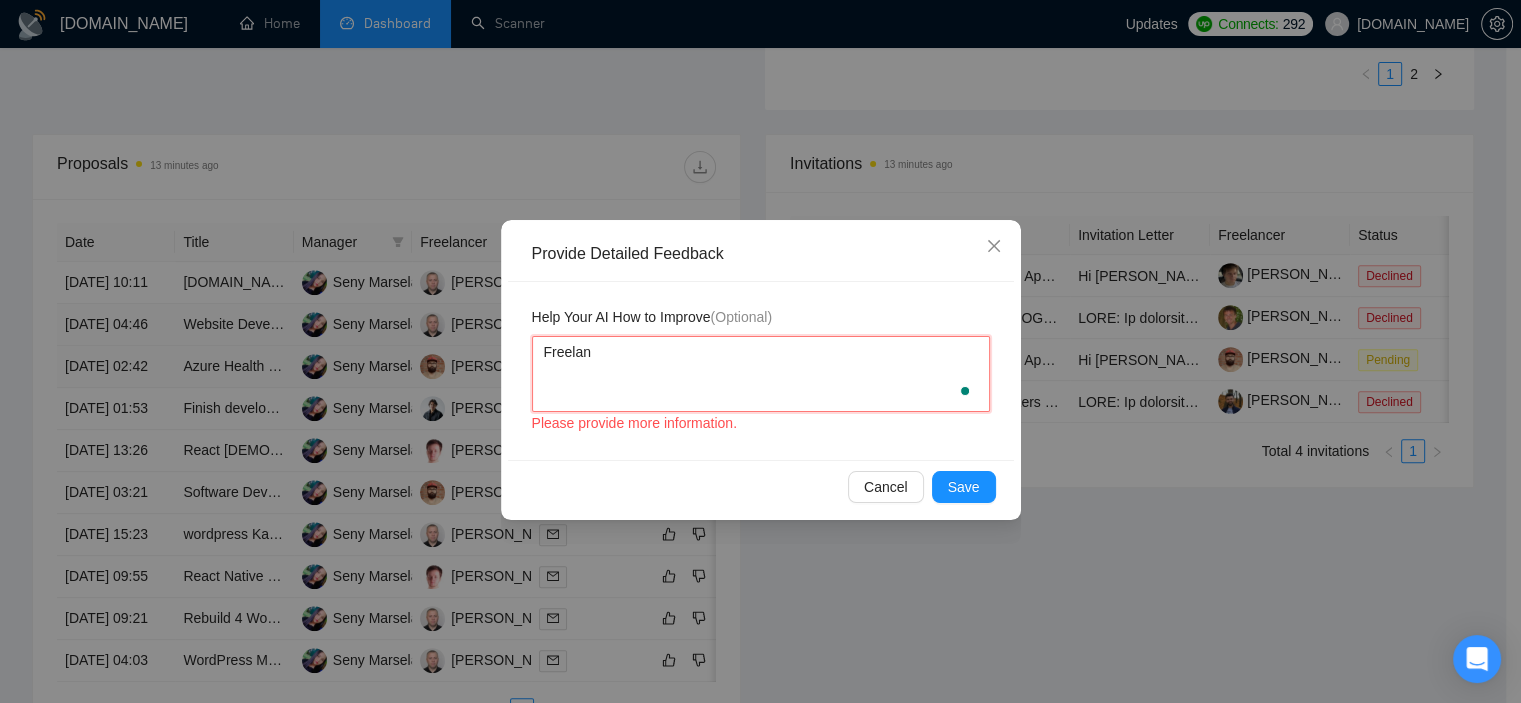 type 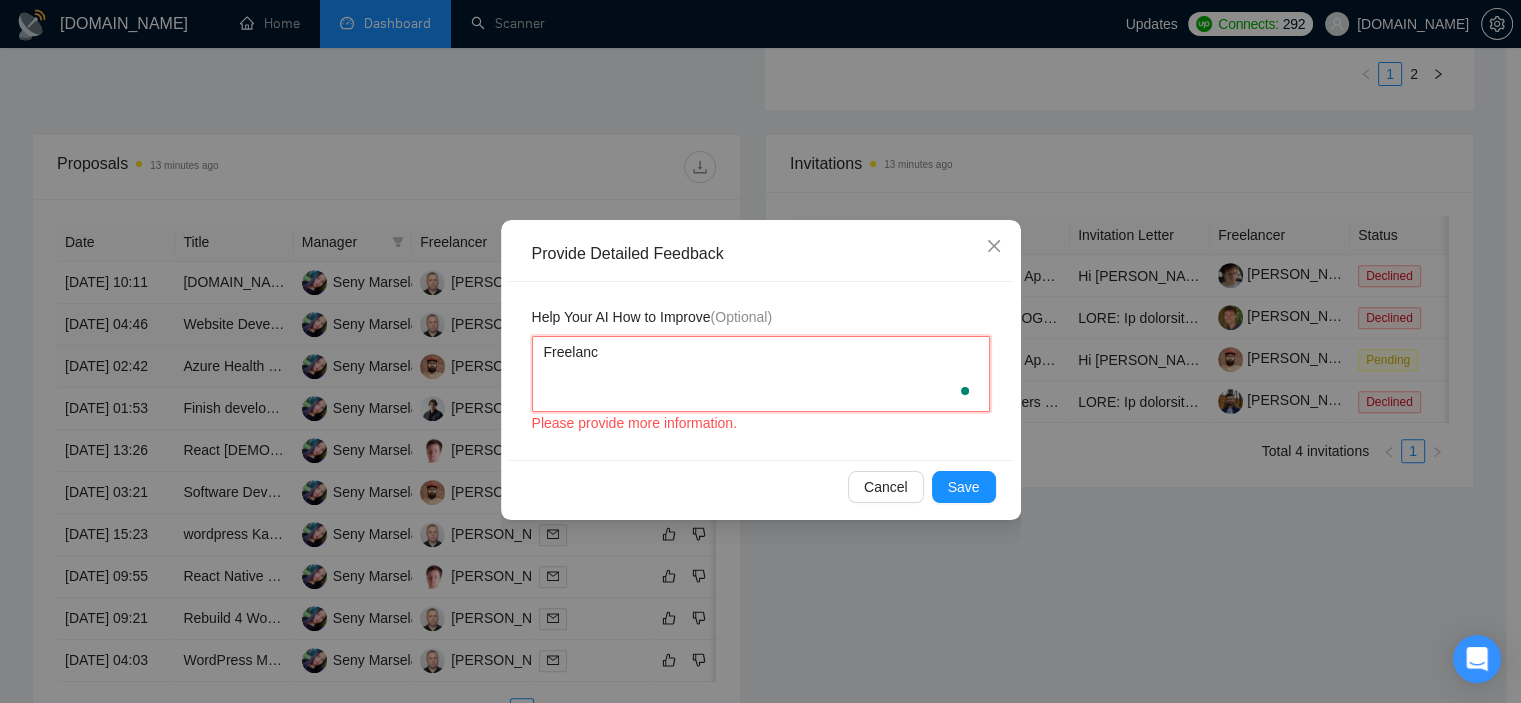 type 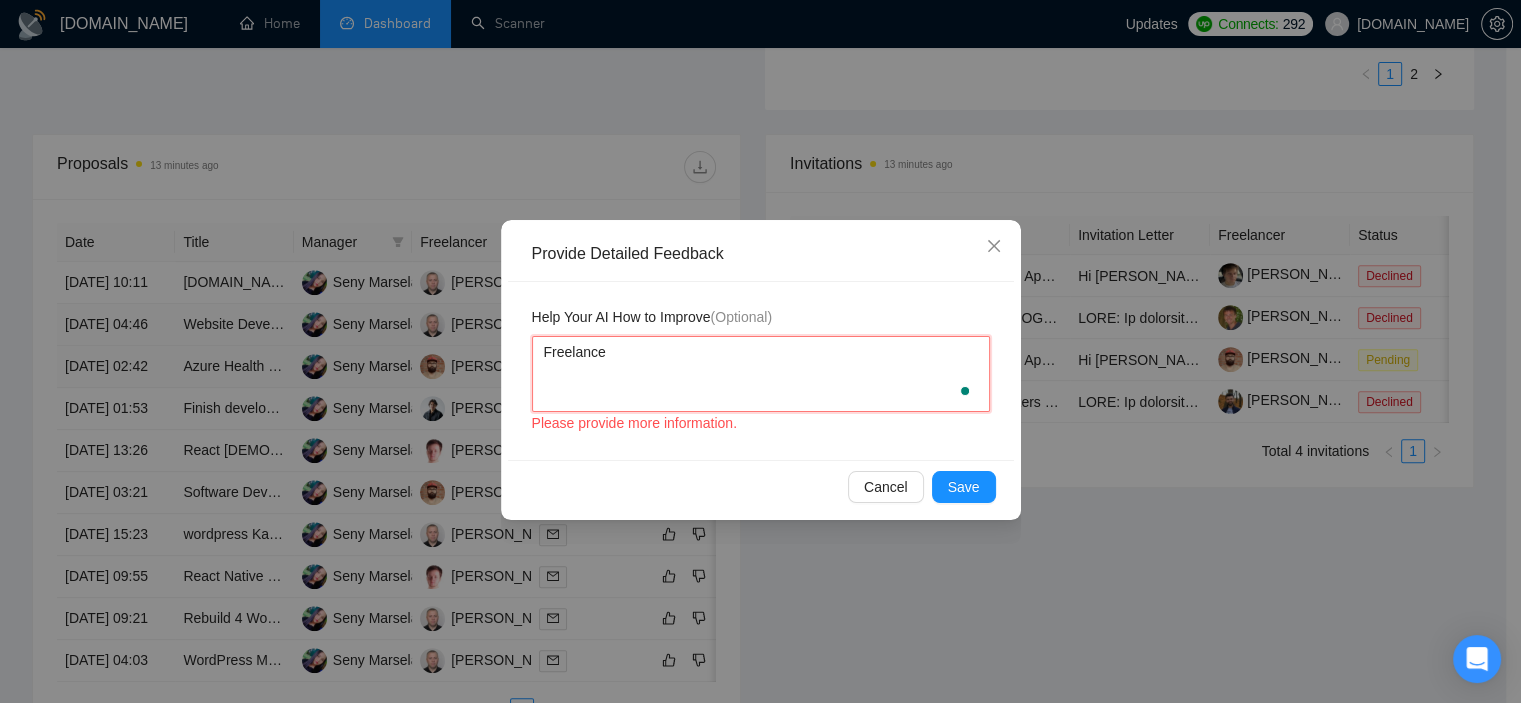 type 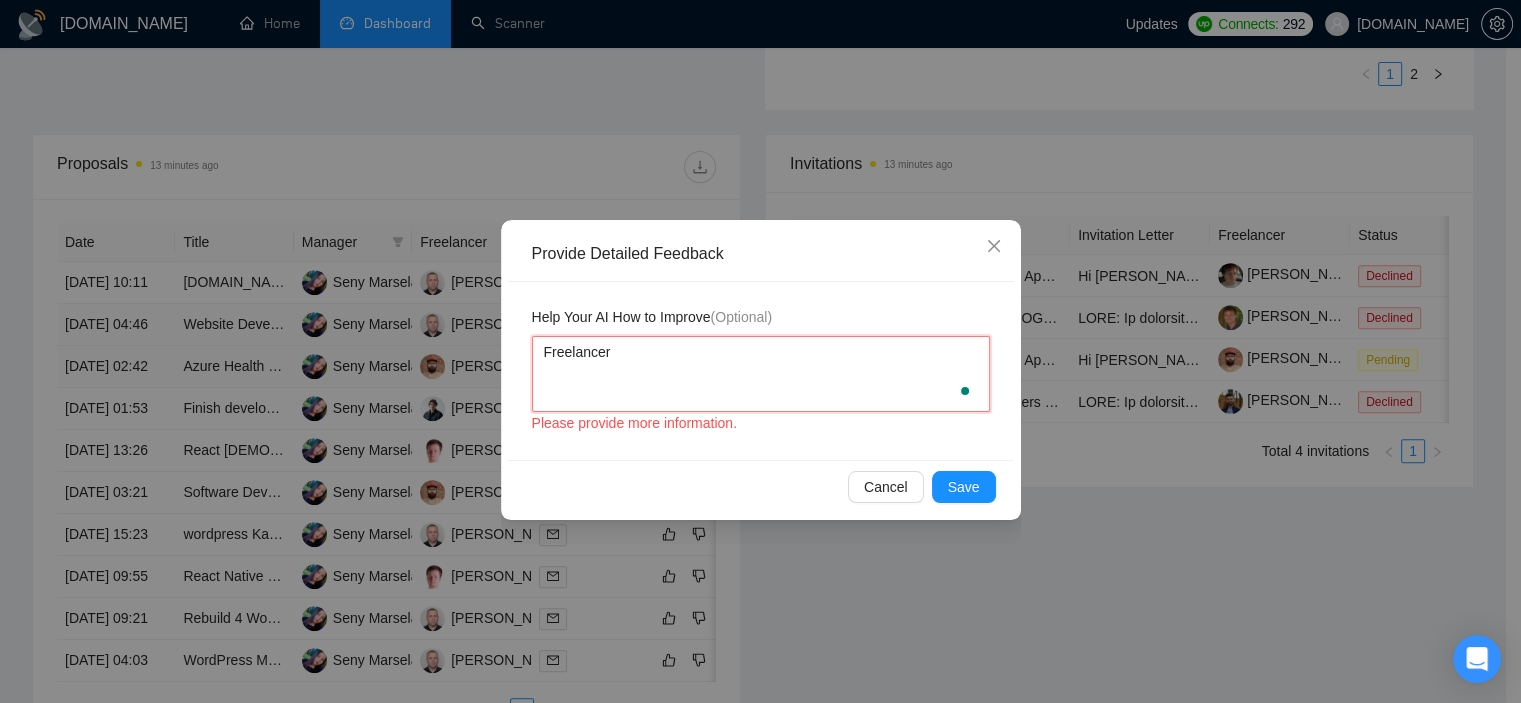 type 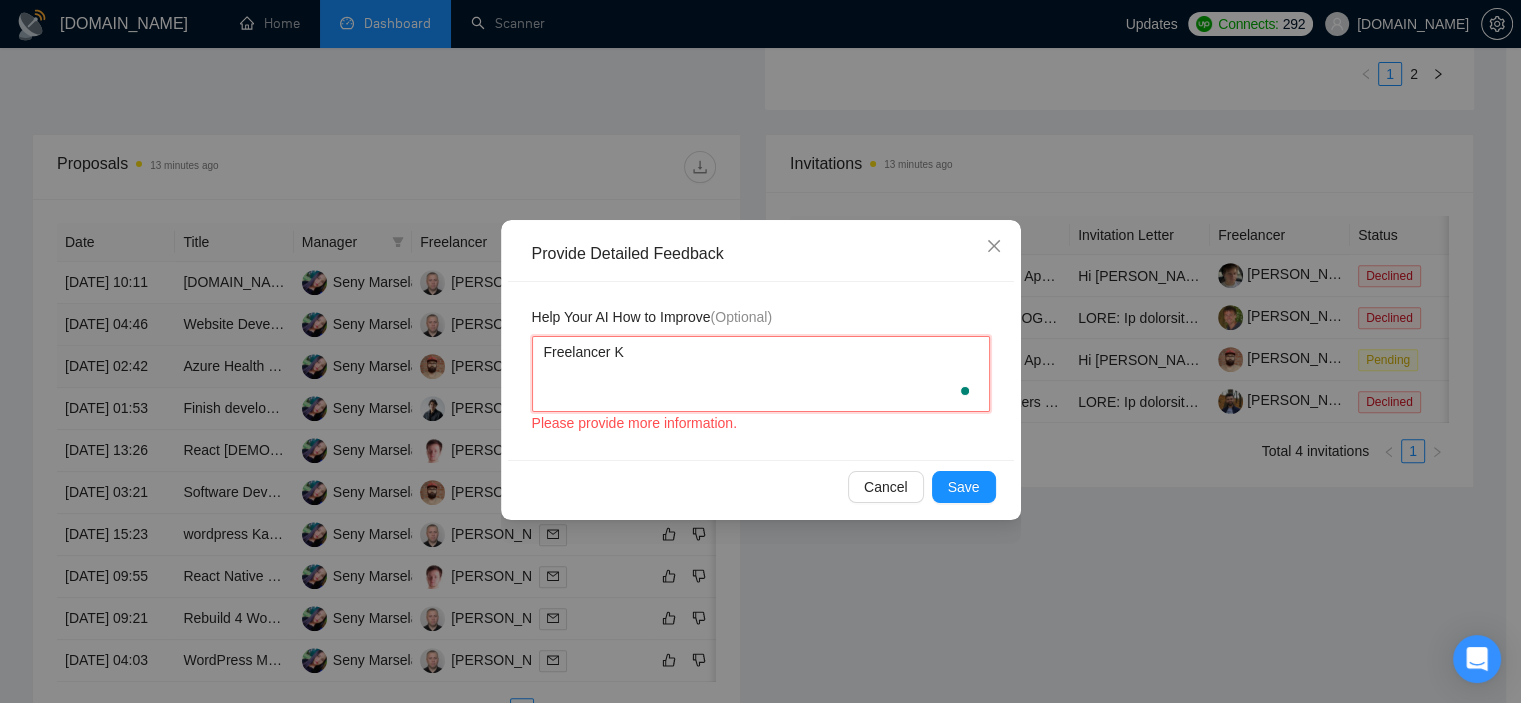 type 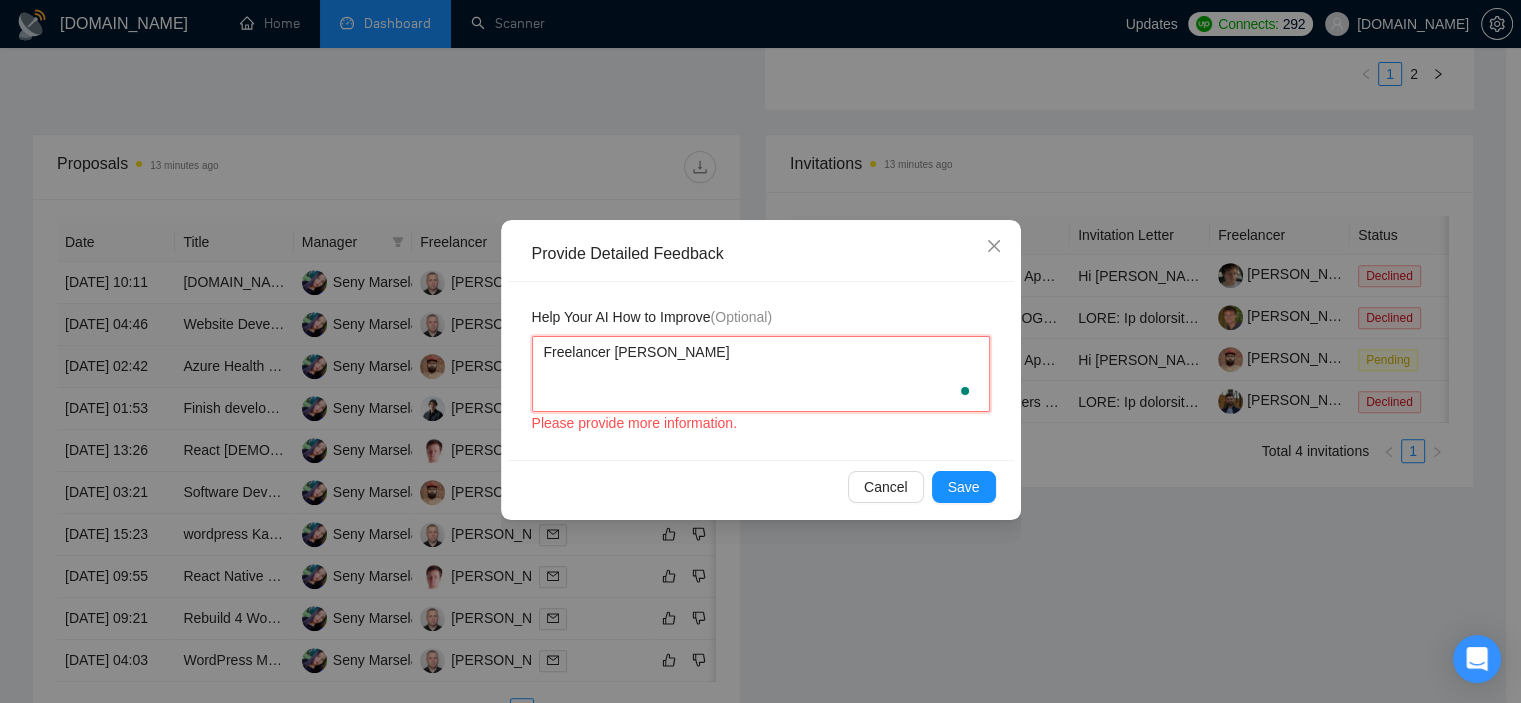 type 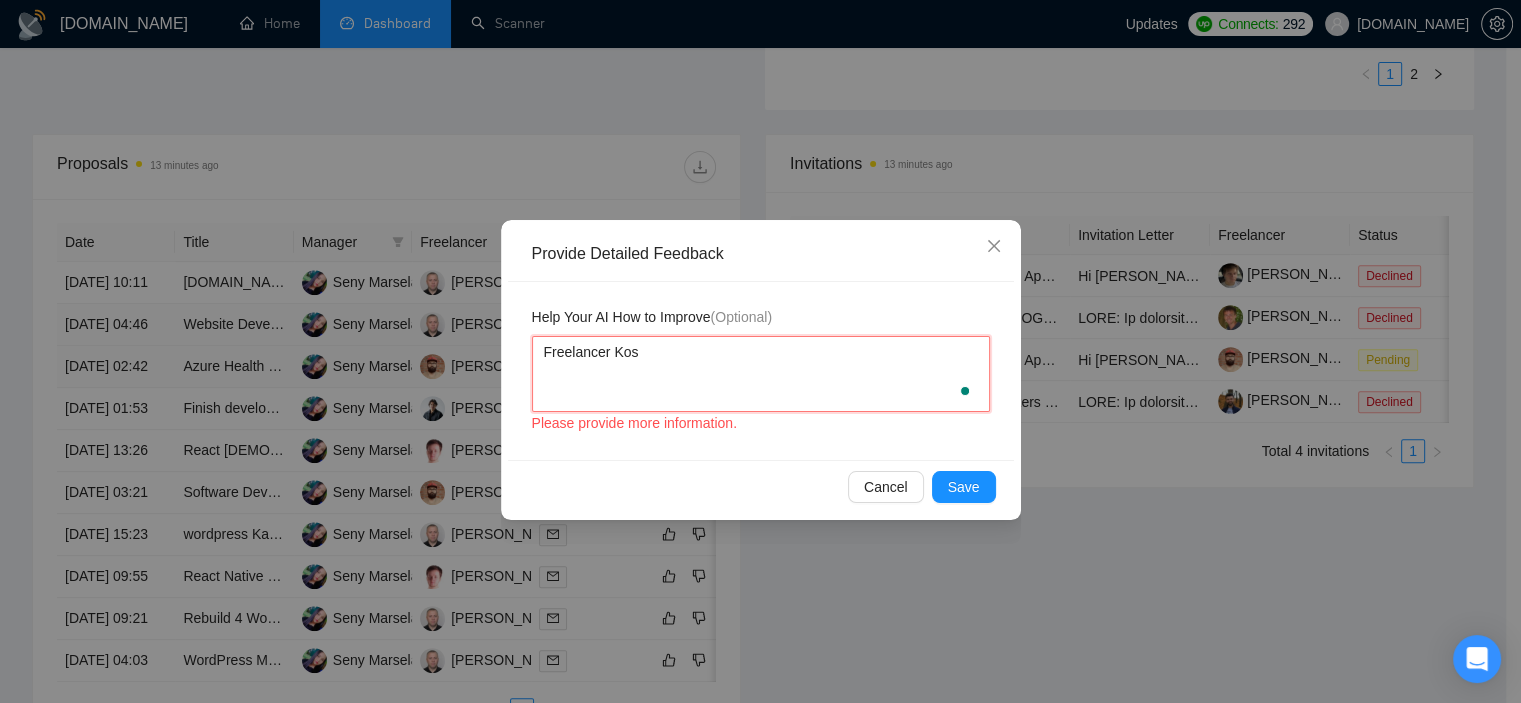type 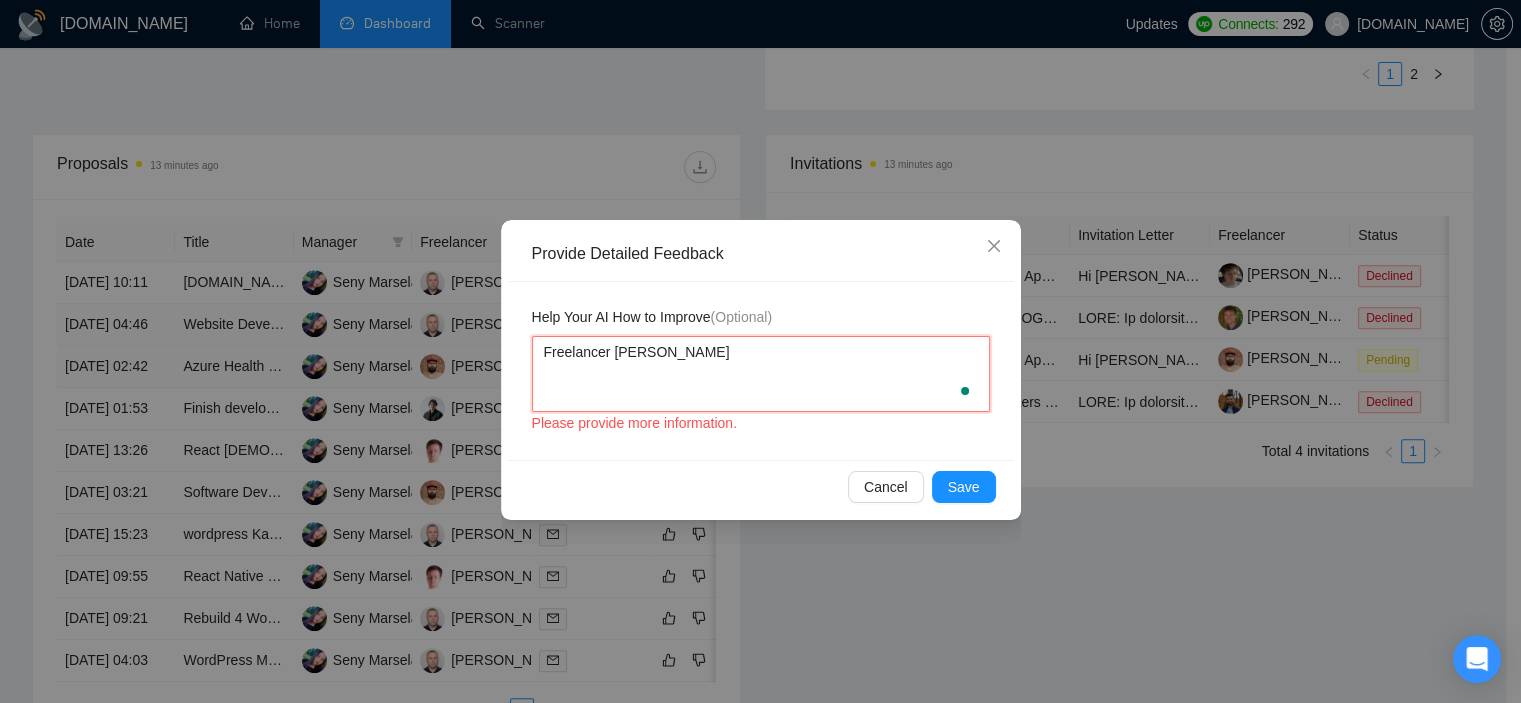 type 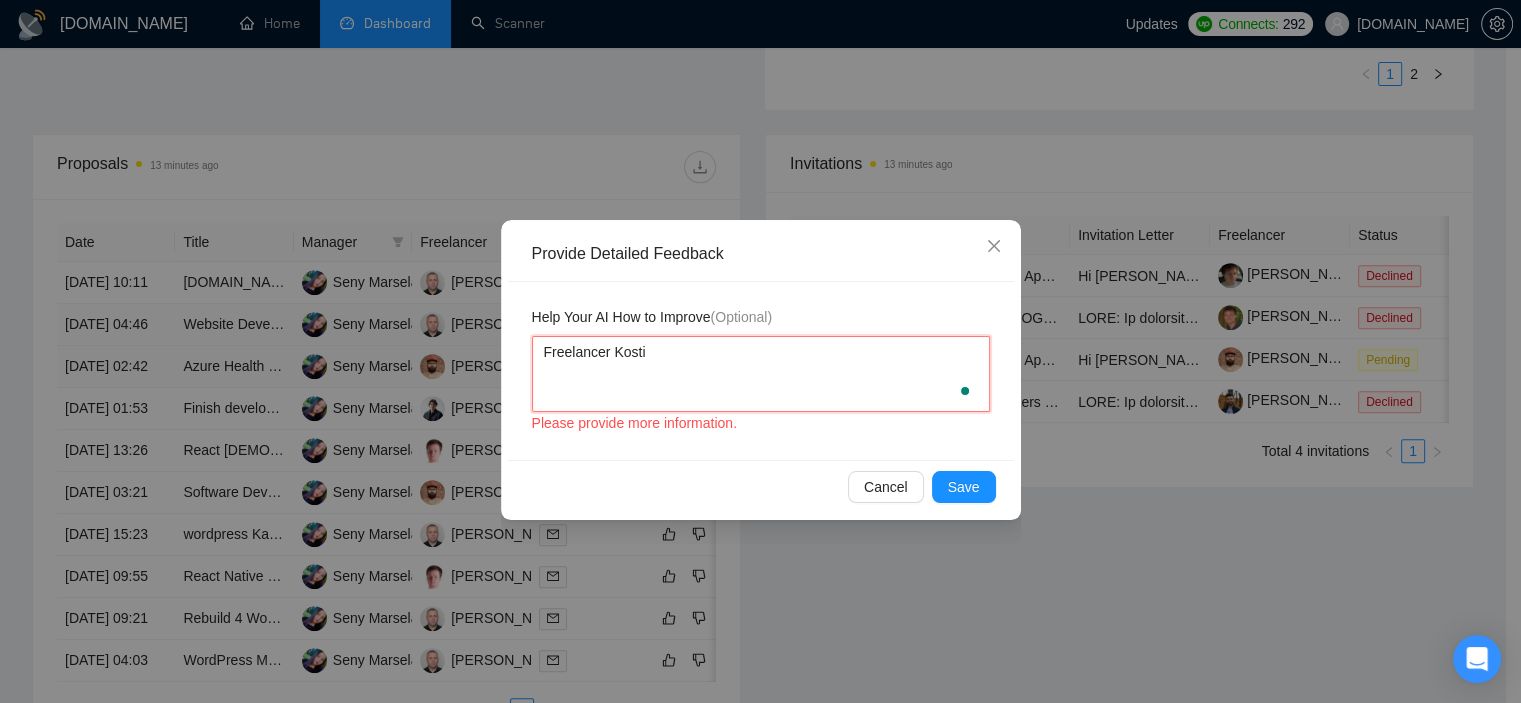 type 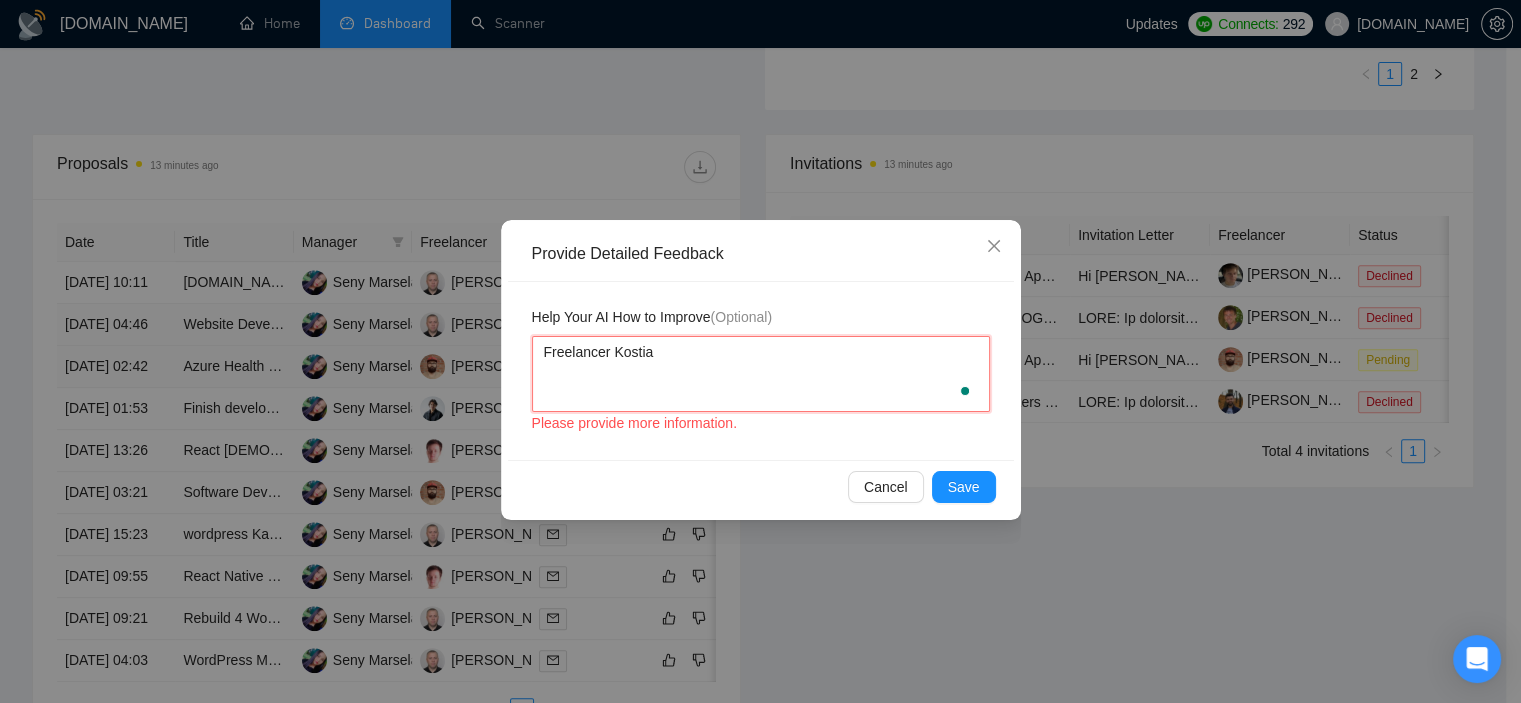 type 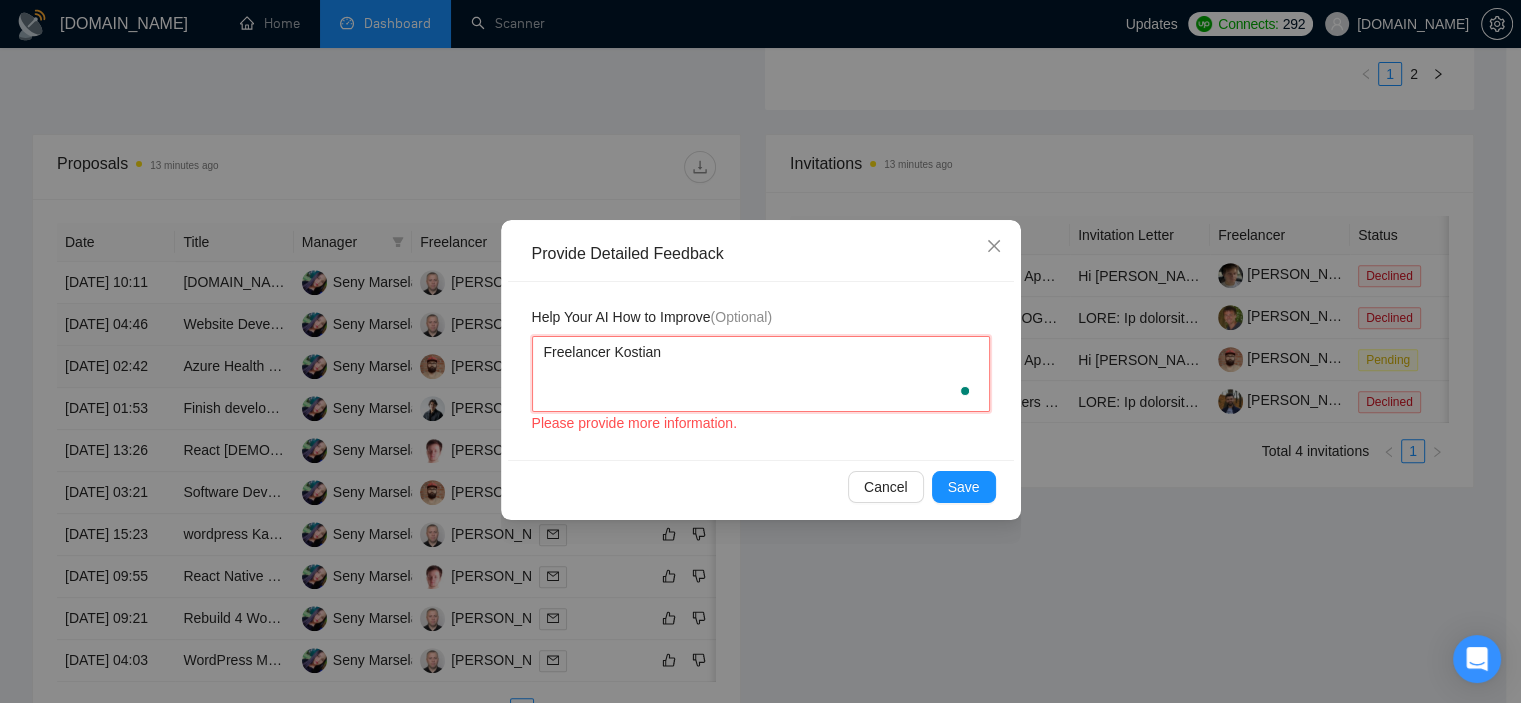 type 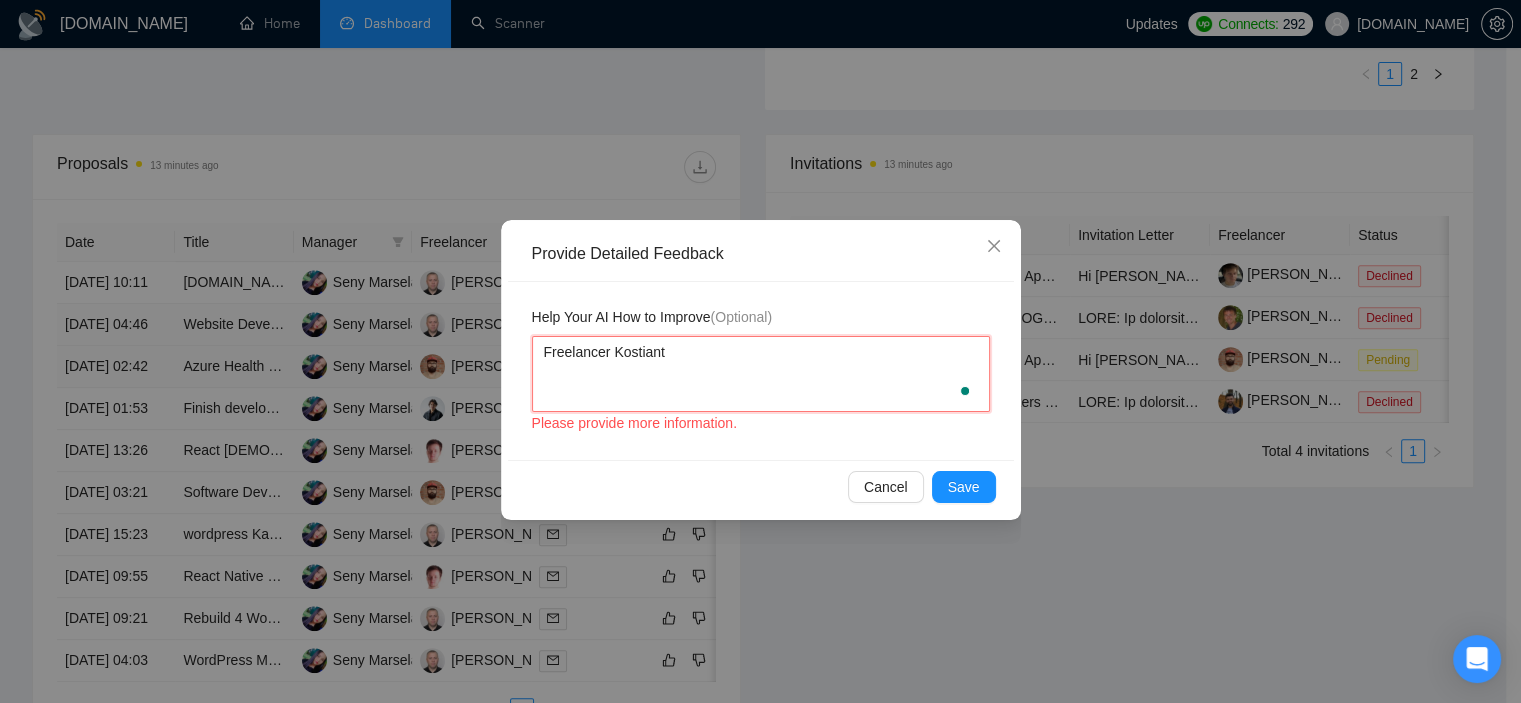 type 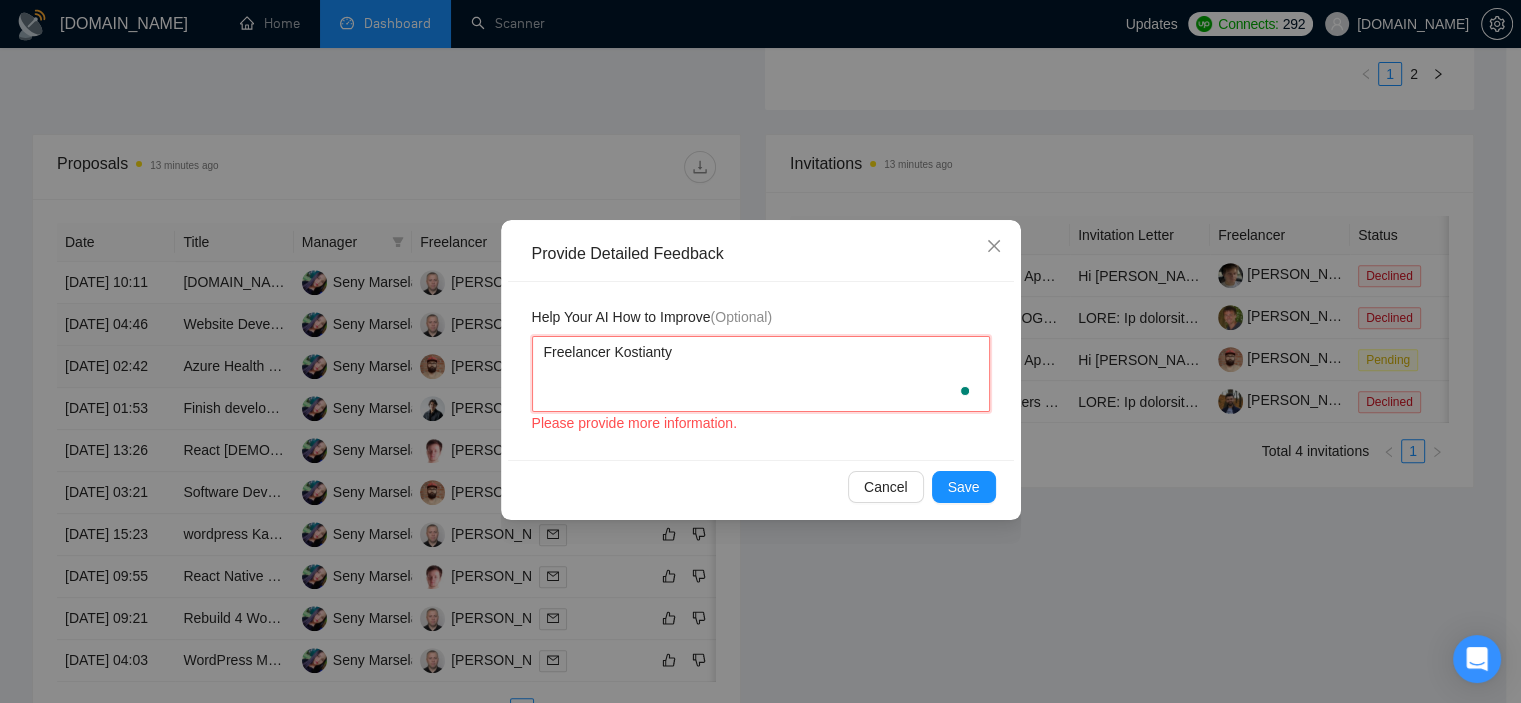 type 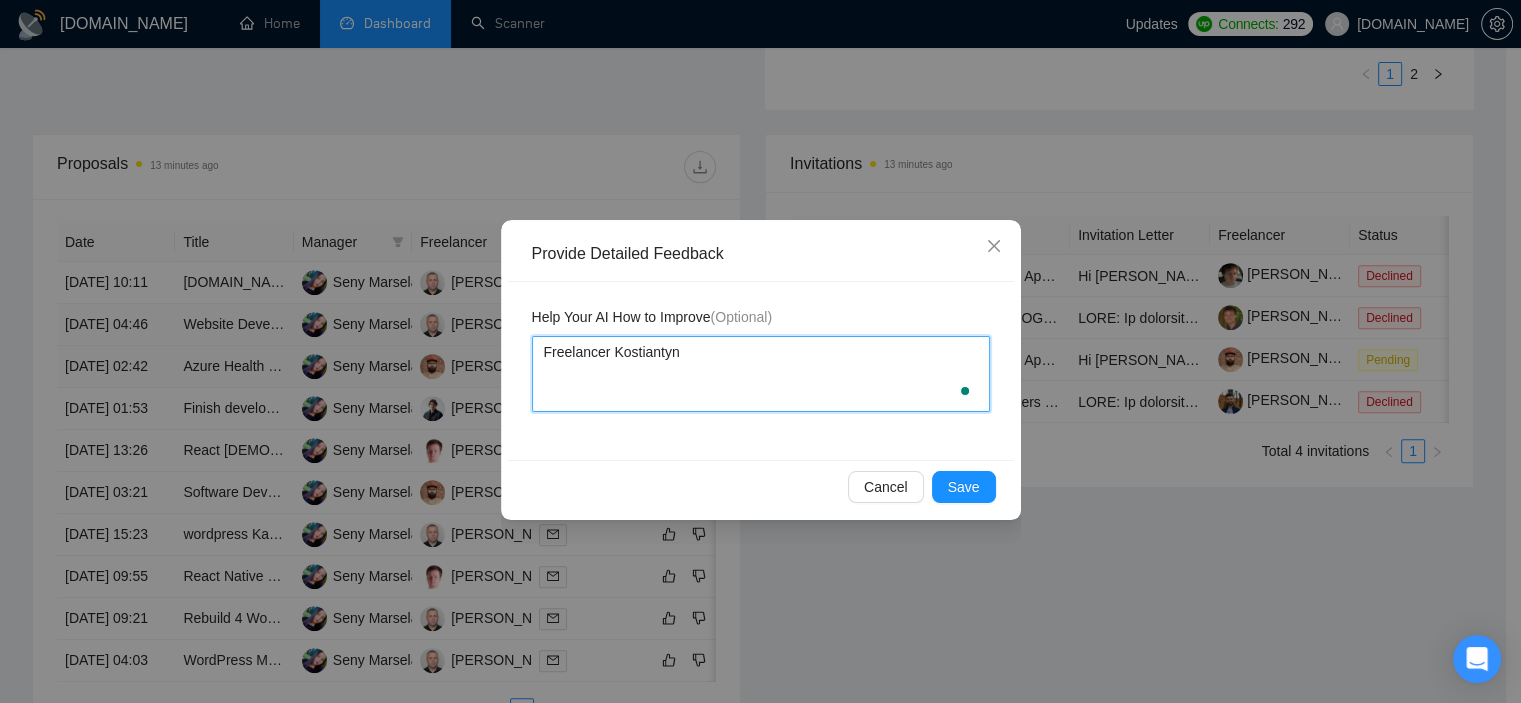 type 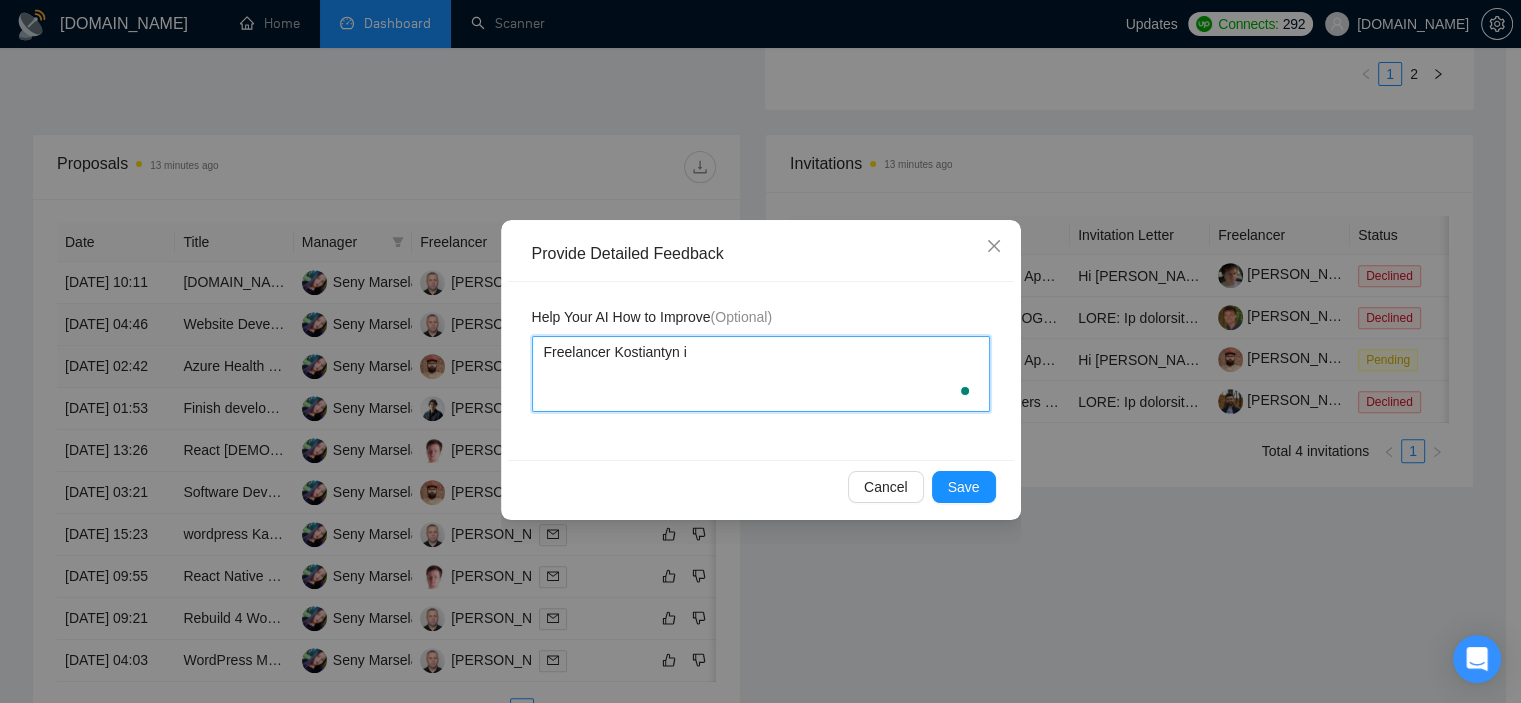 type 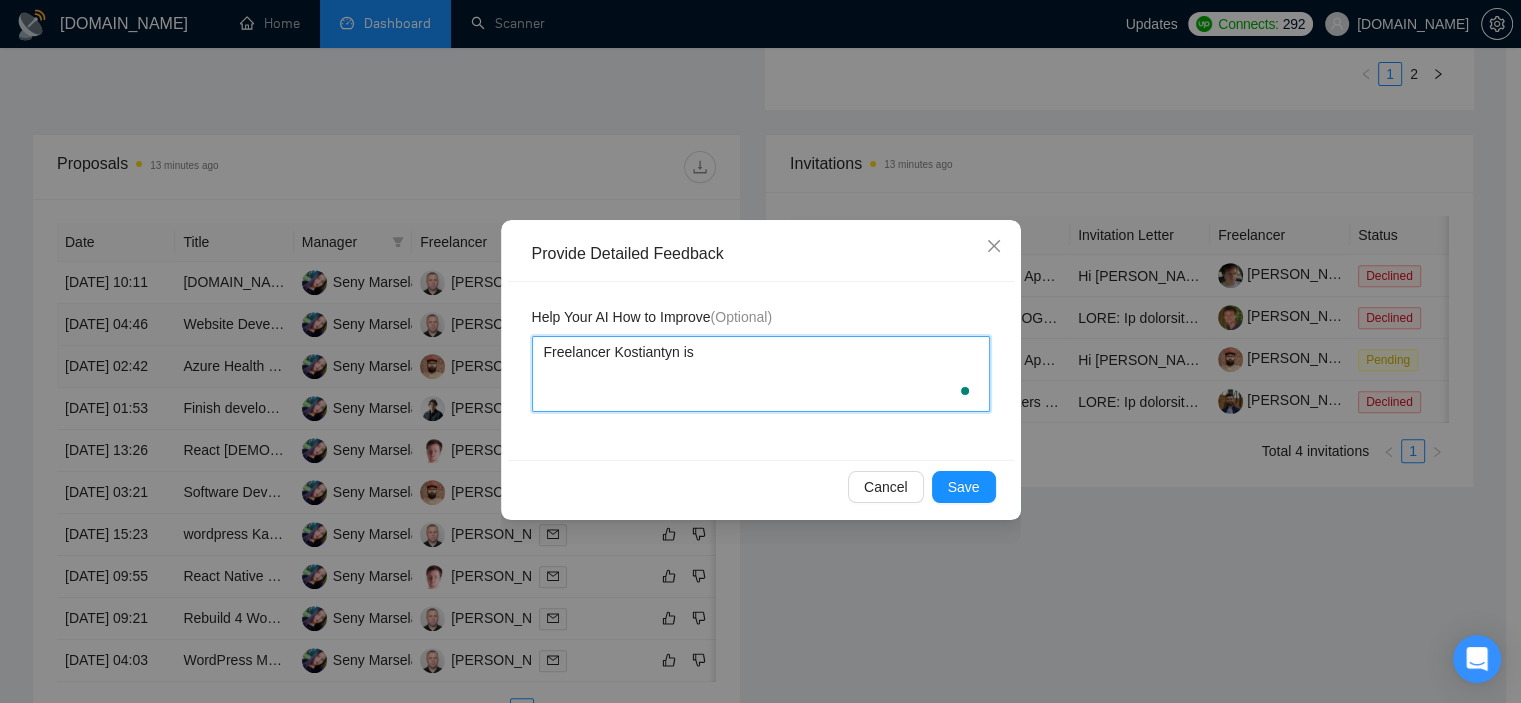 type 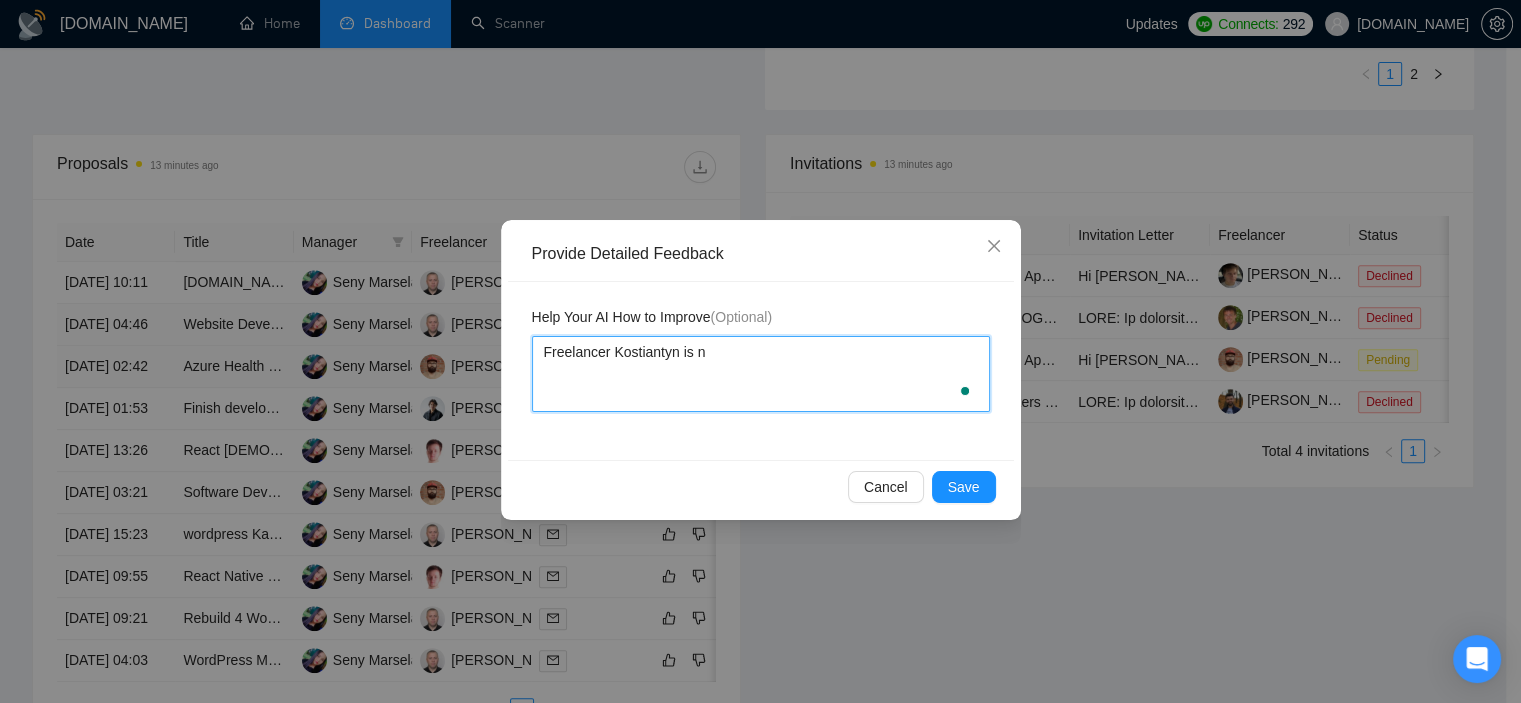 type 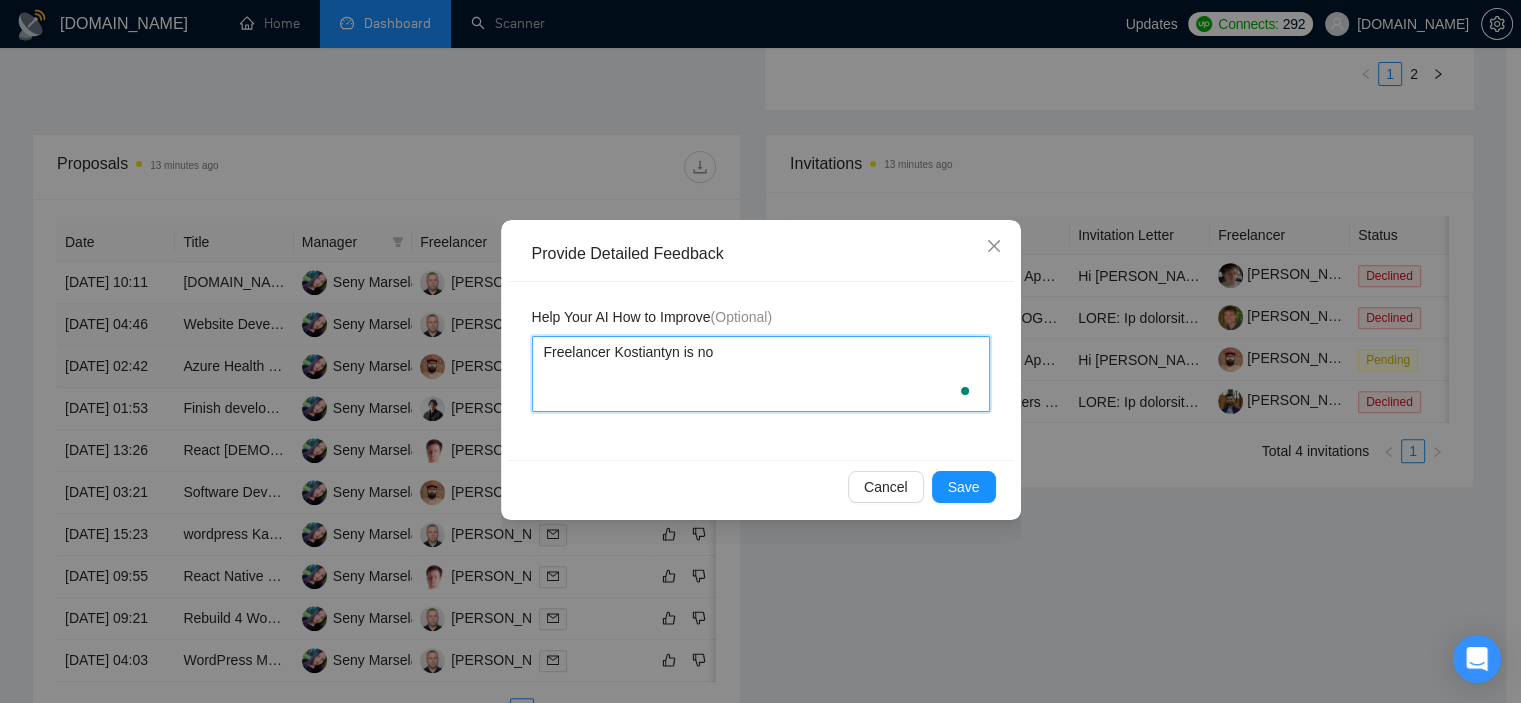 type 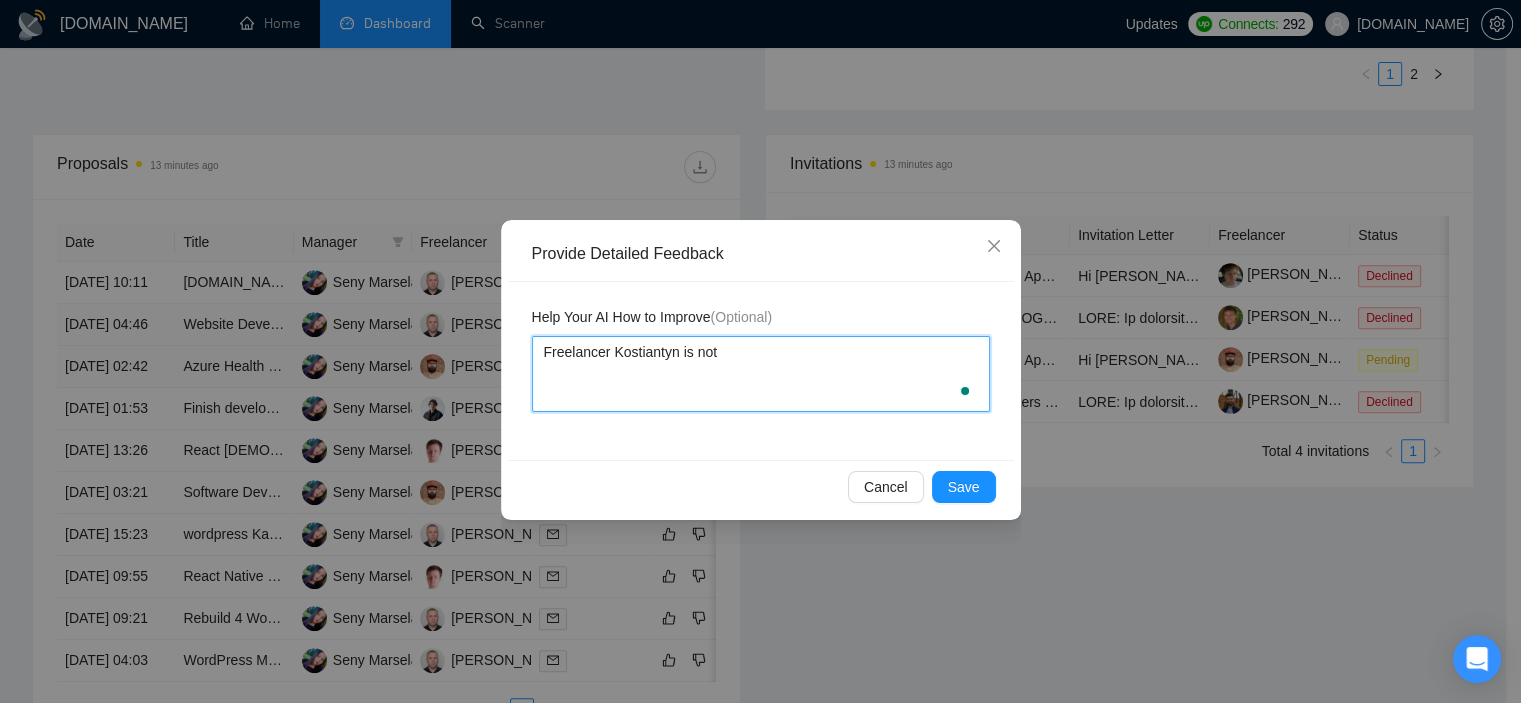 type 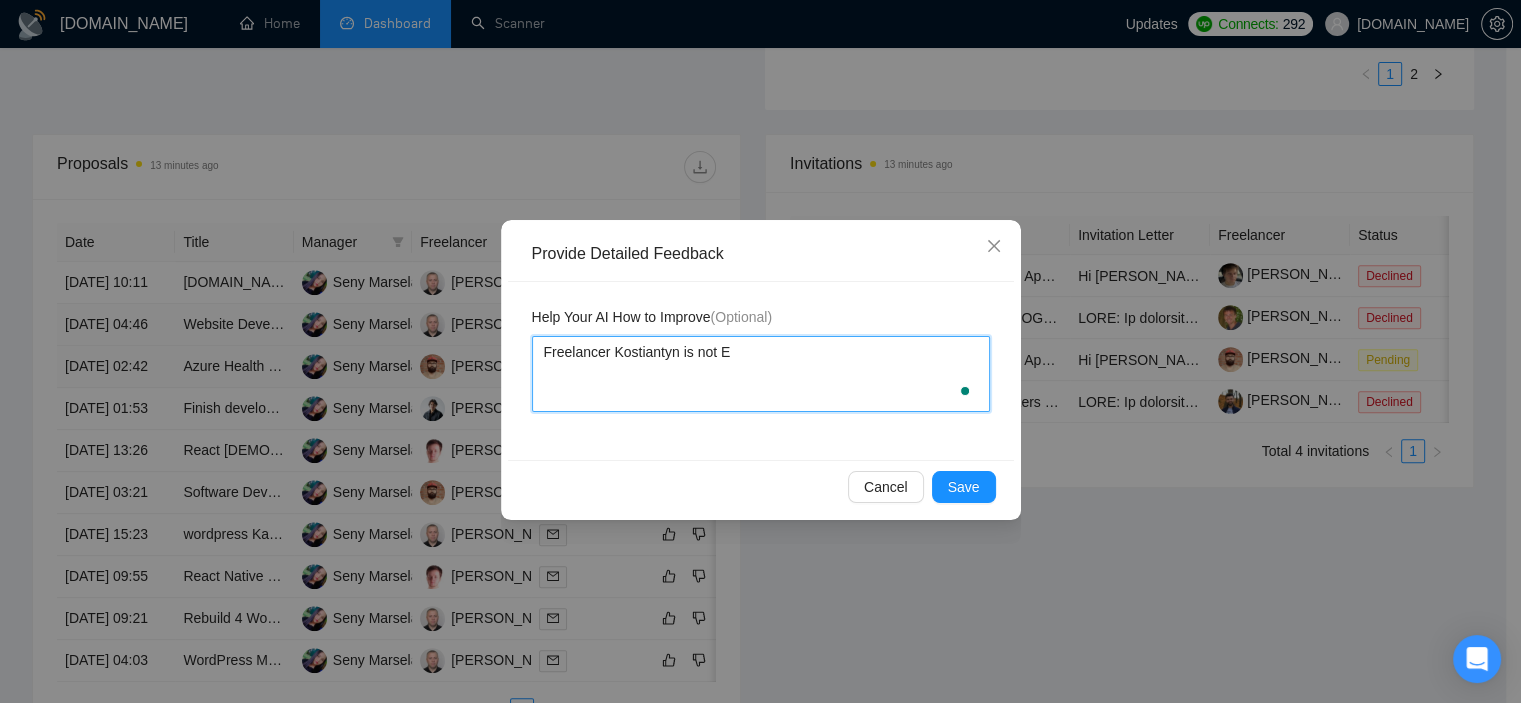 type 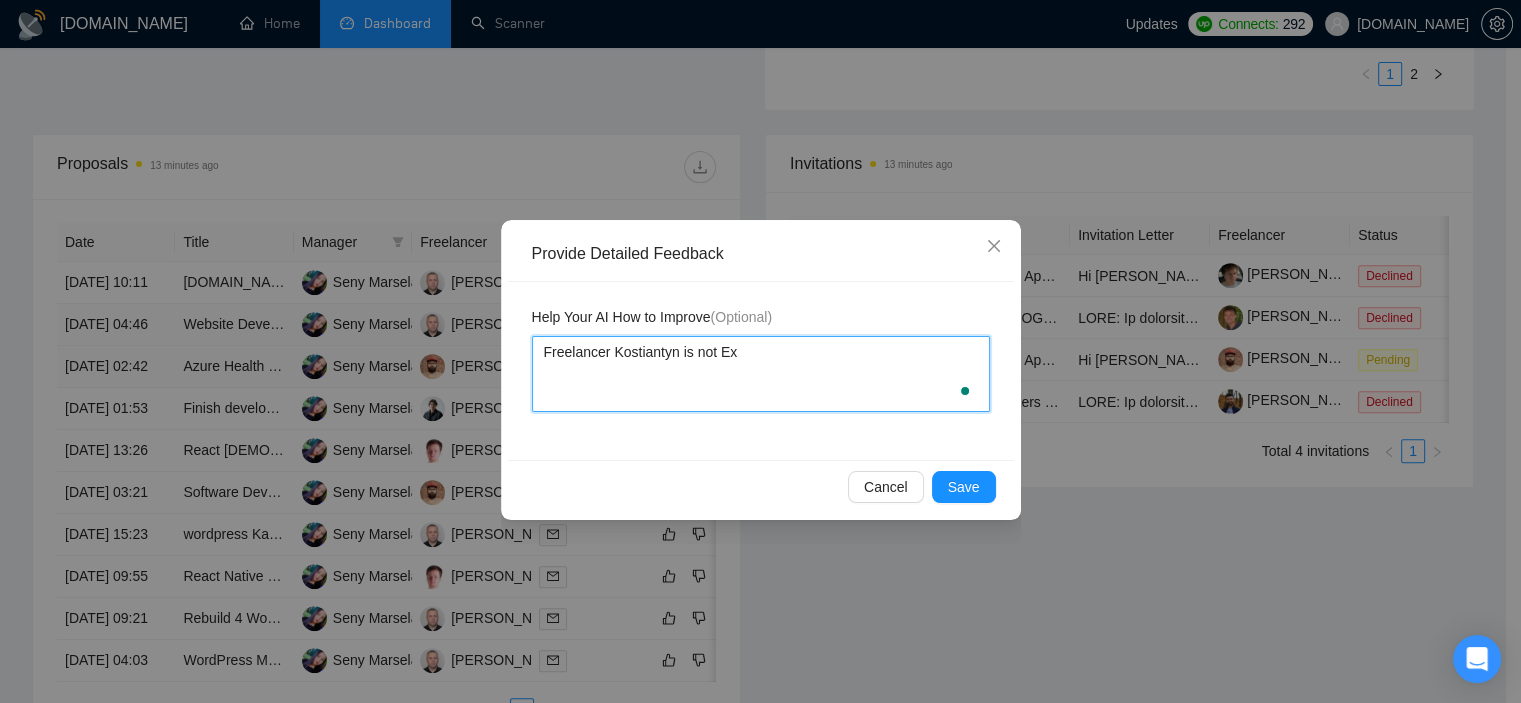 type 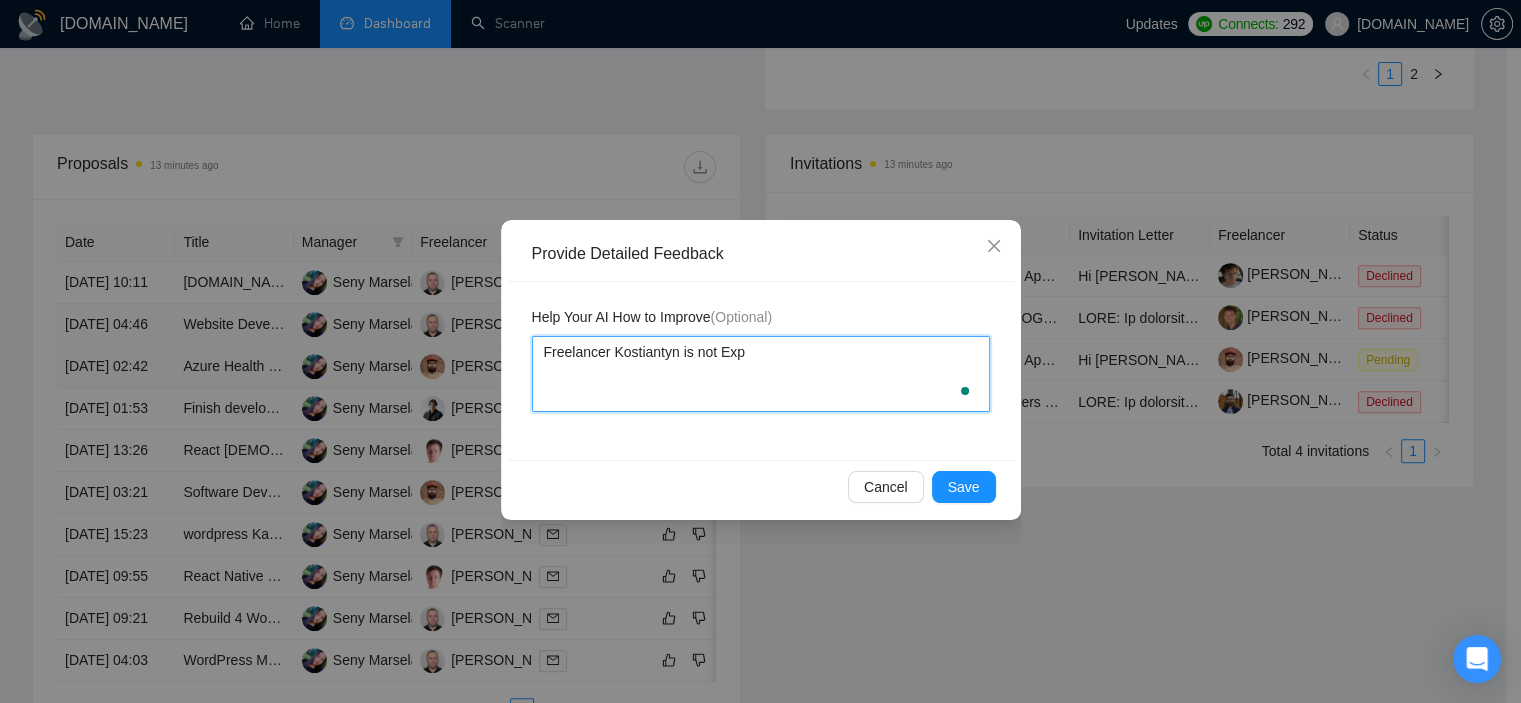 type 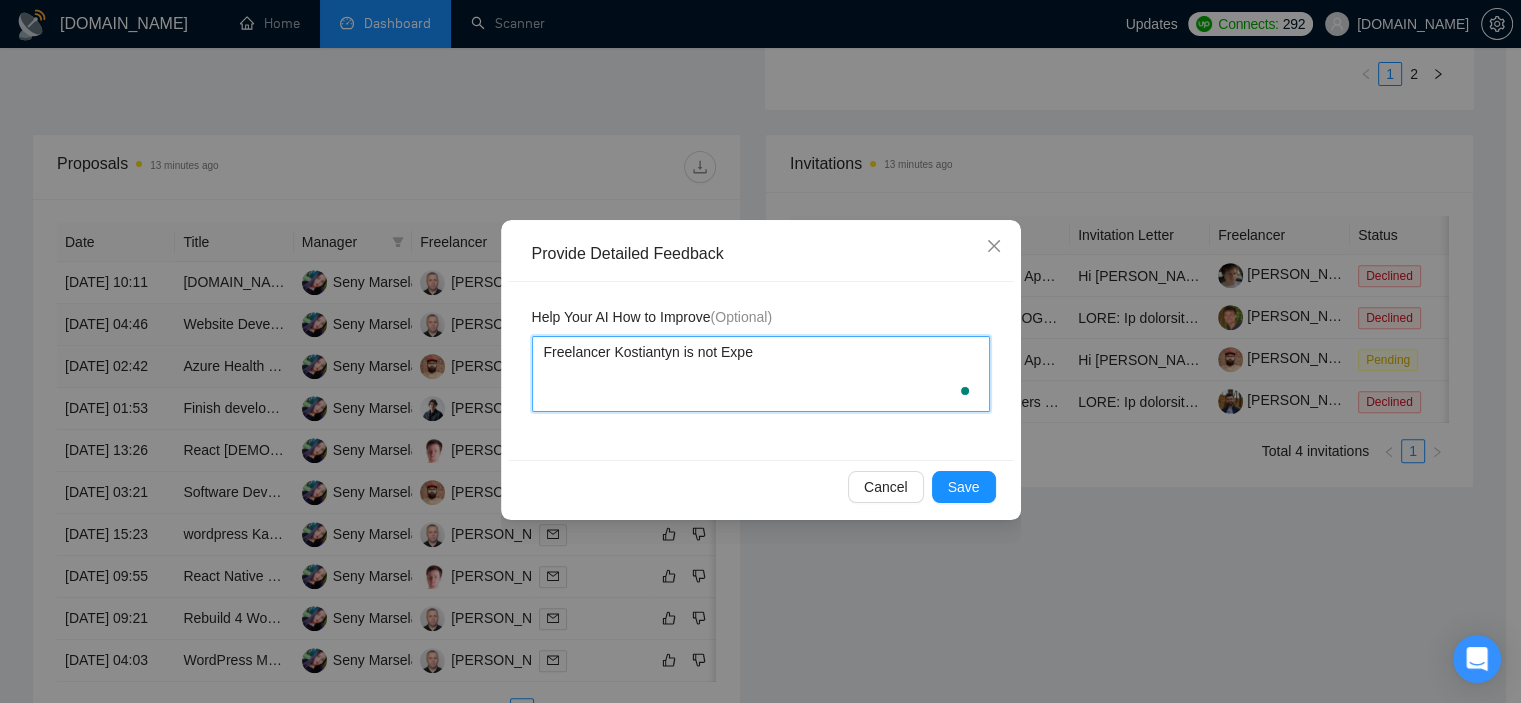 type 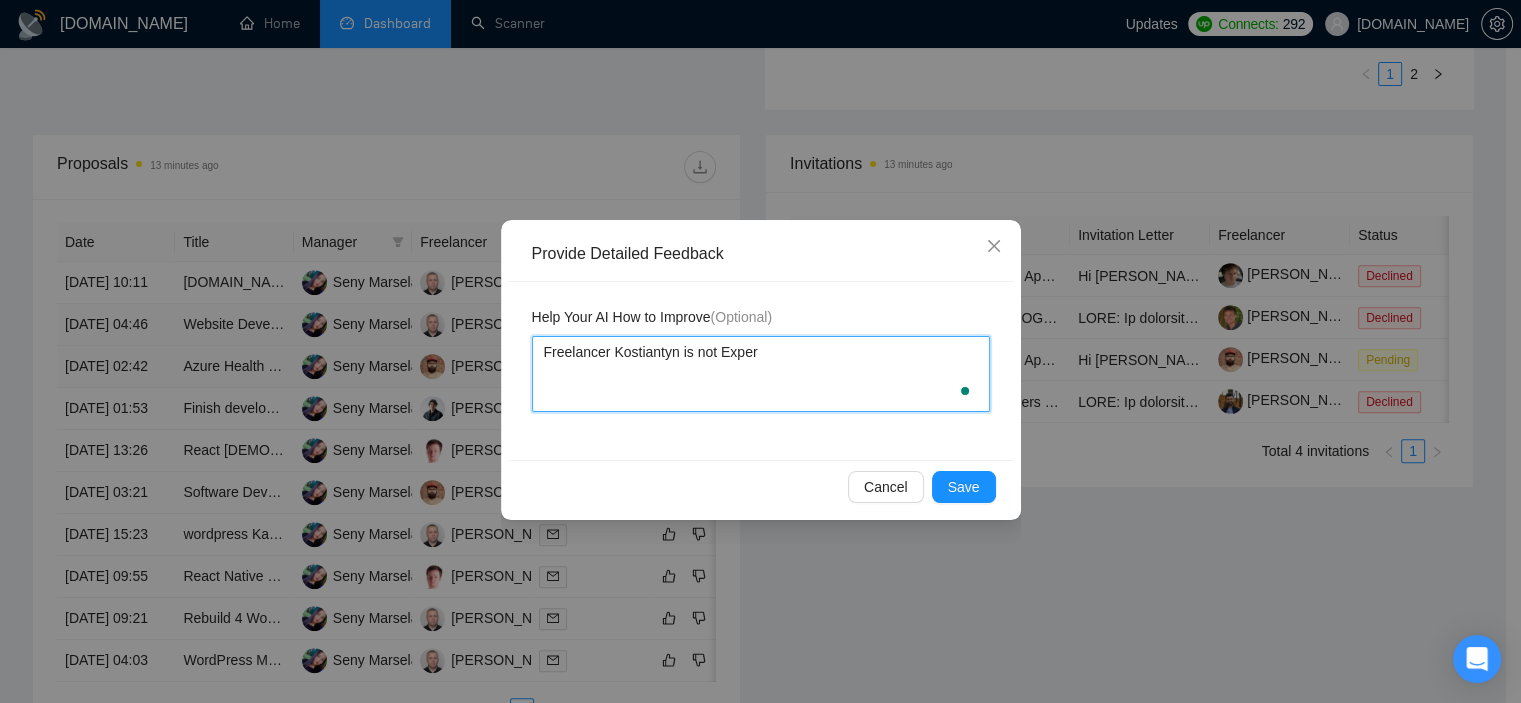 type 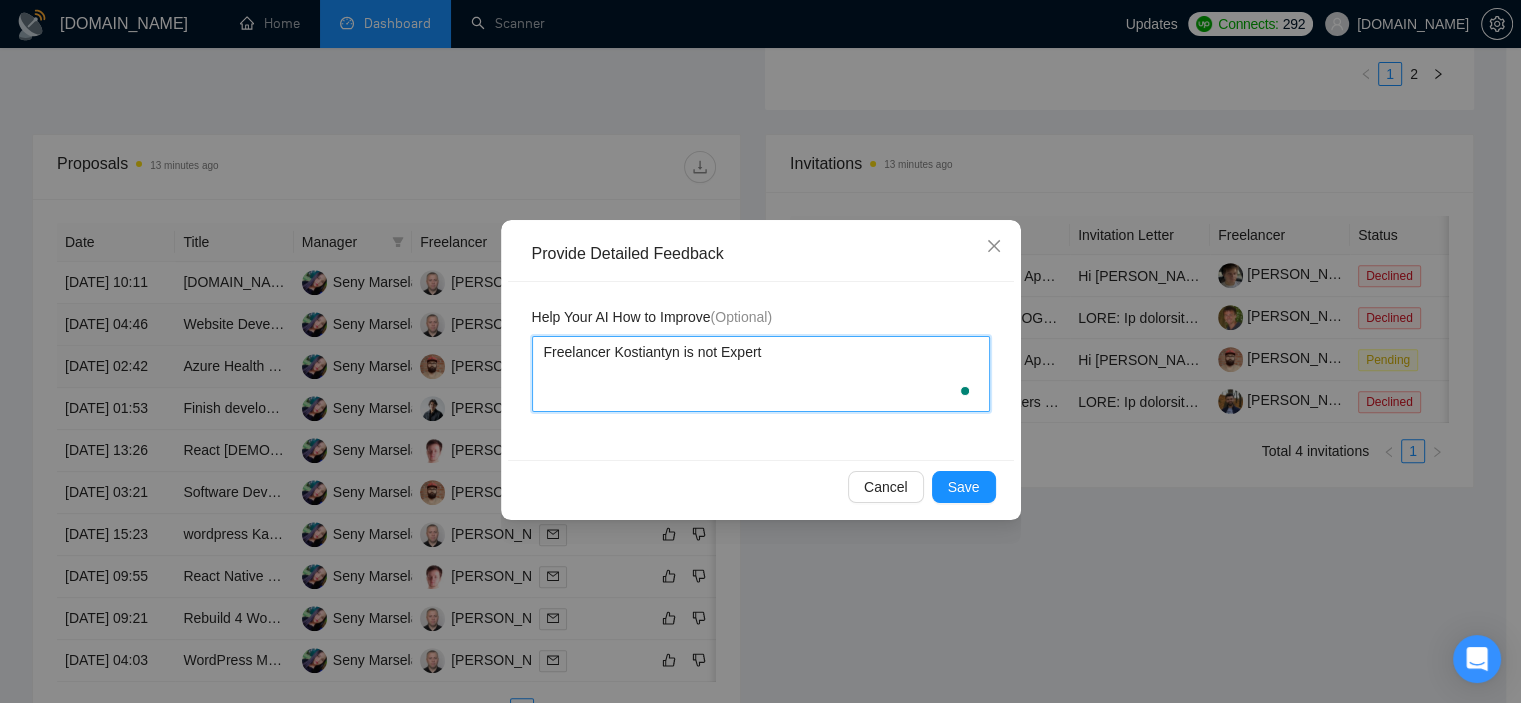 type 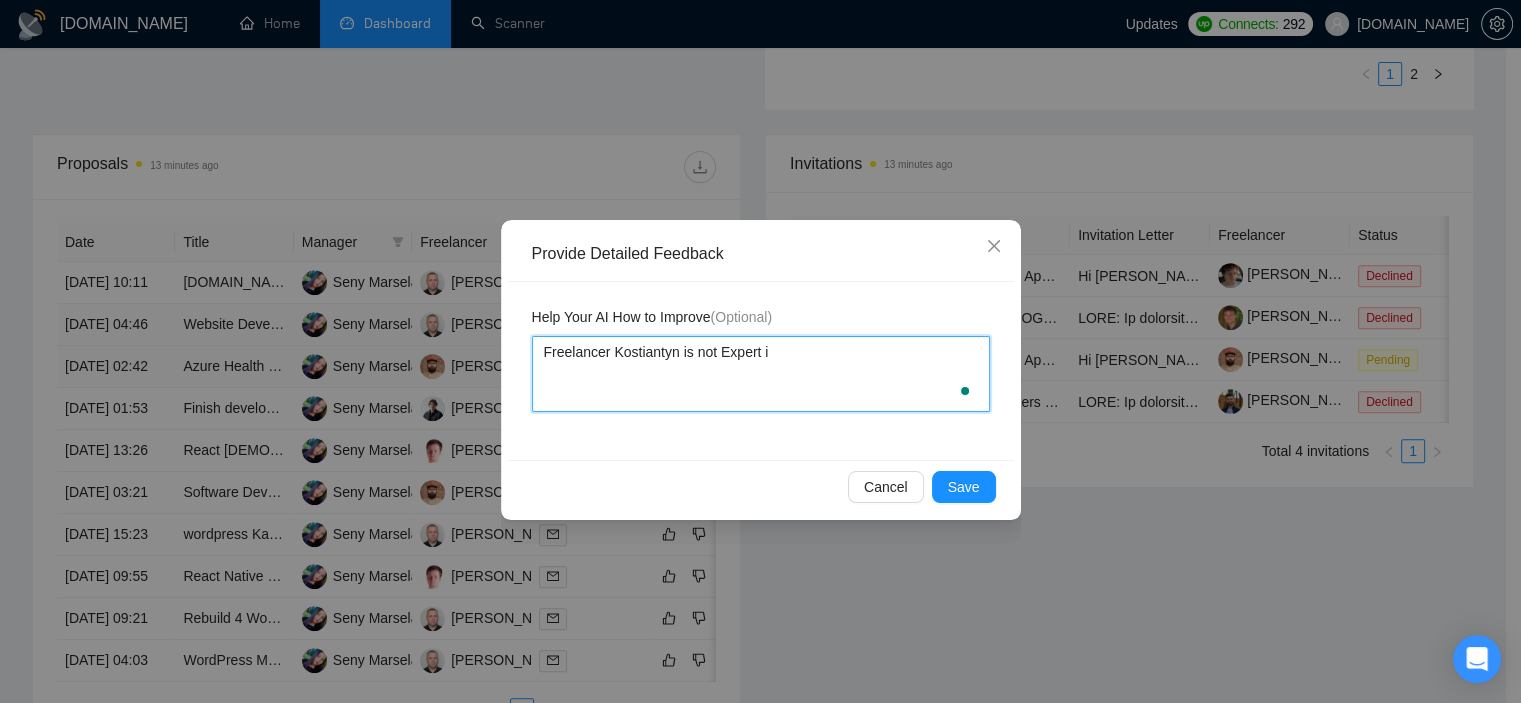 type 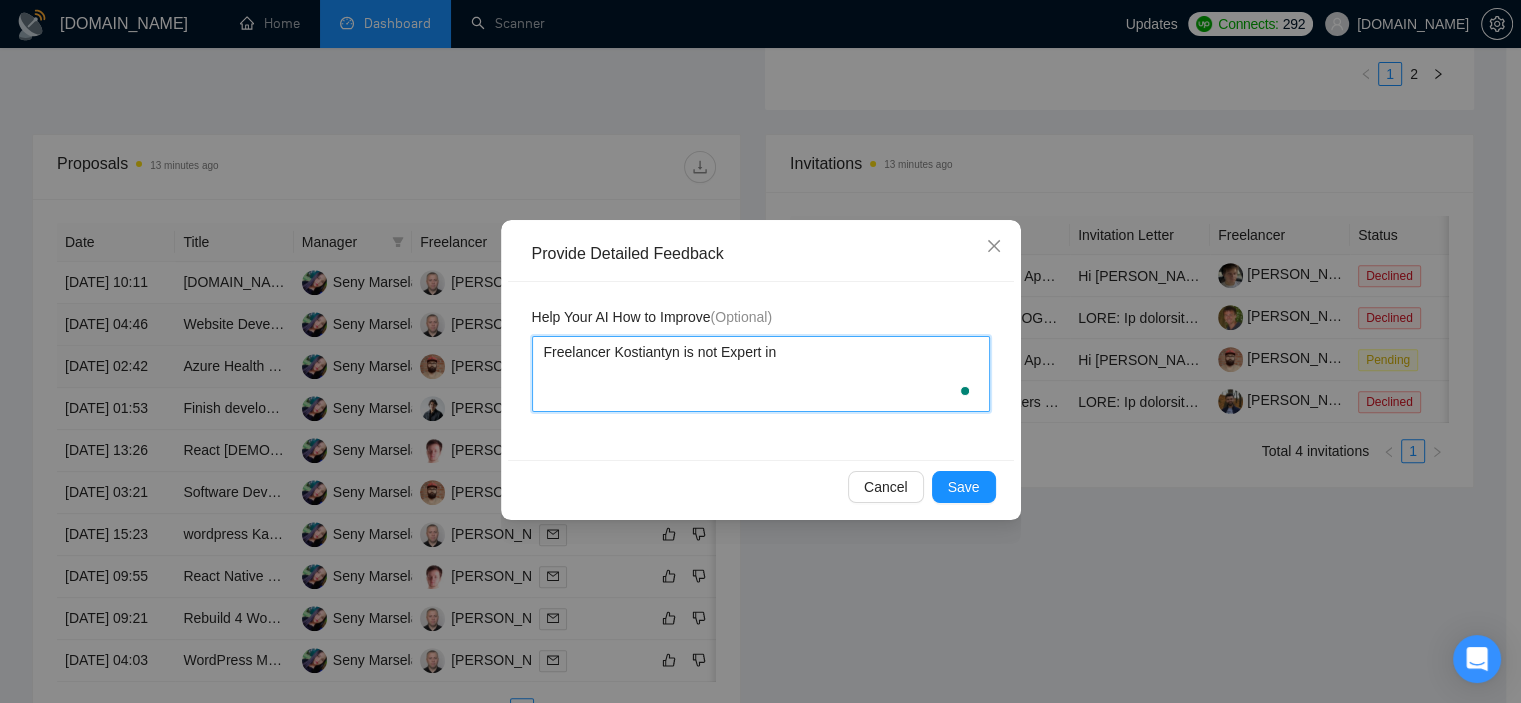 type 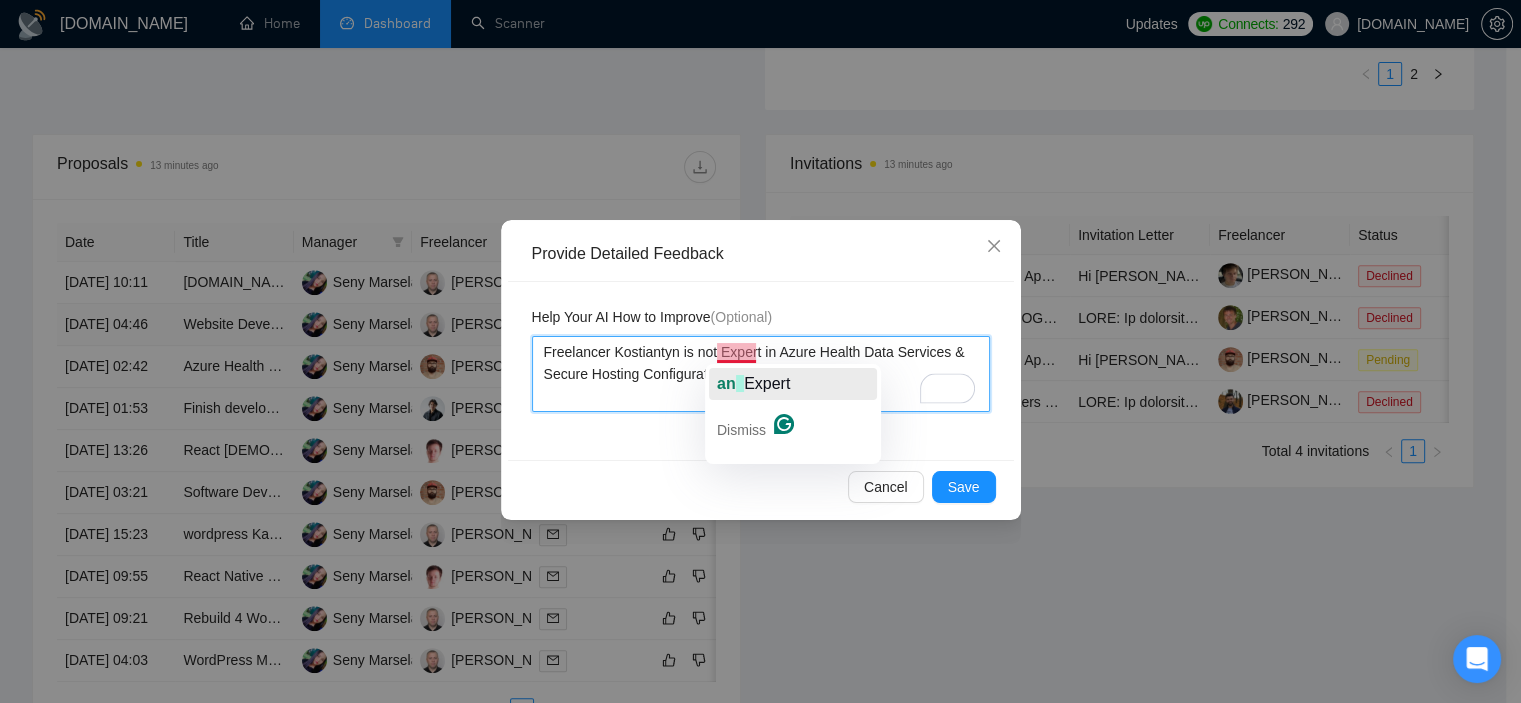 click on "Expert" 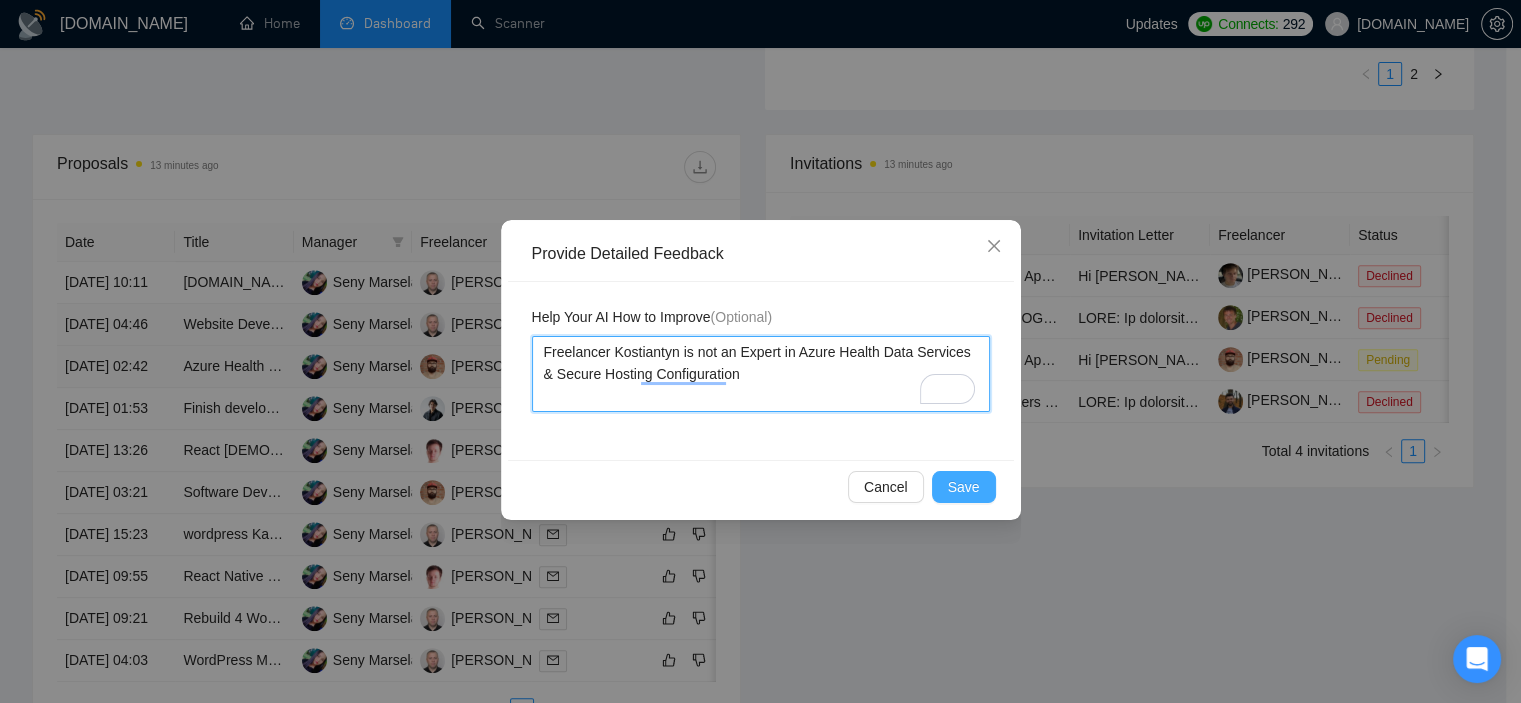 type on "Freelancer Kostiantyn is not an Expert in Azure Health Data Services & Secure Hosting Configuration" 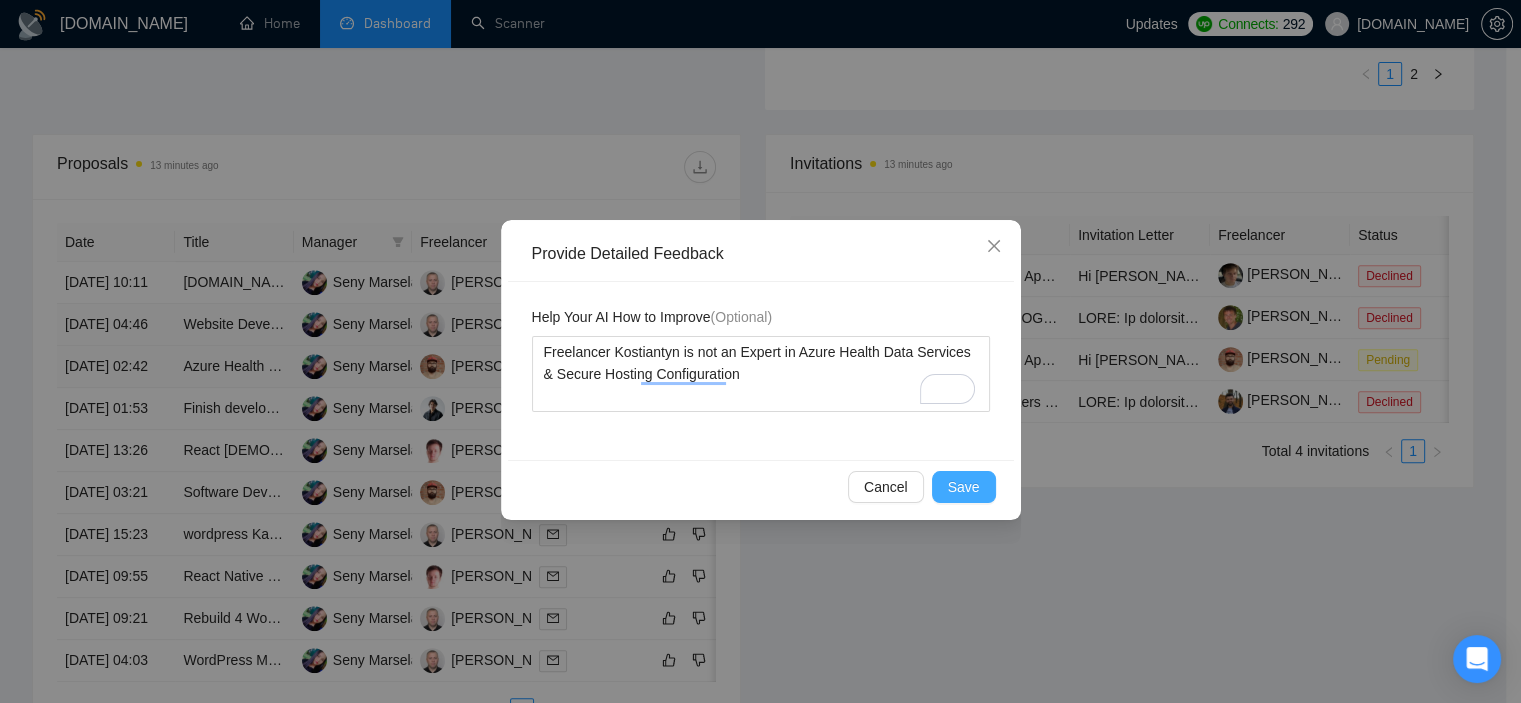 click on "Save" at bounding box center (964, 487) 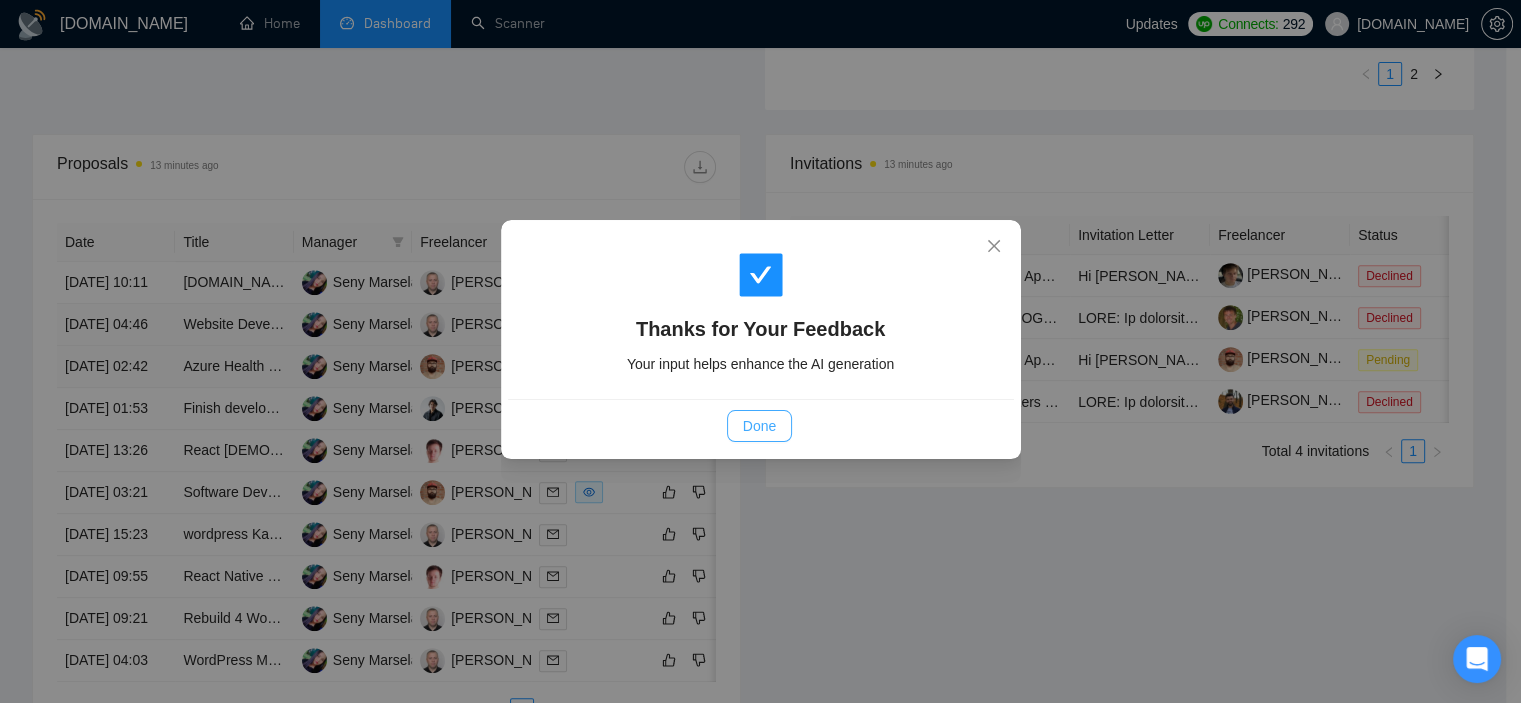 click on "Done" at bounding box center (759, 426) 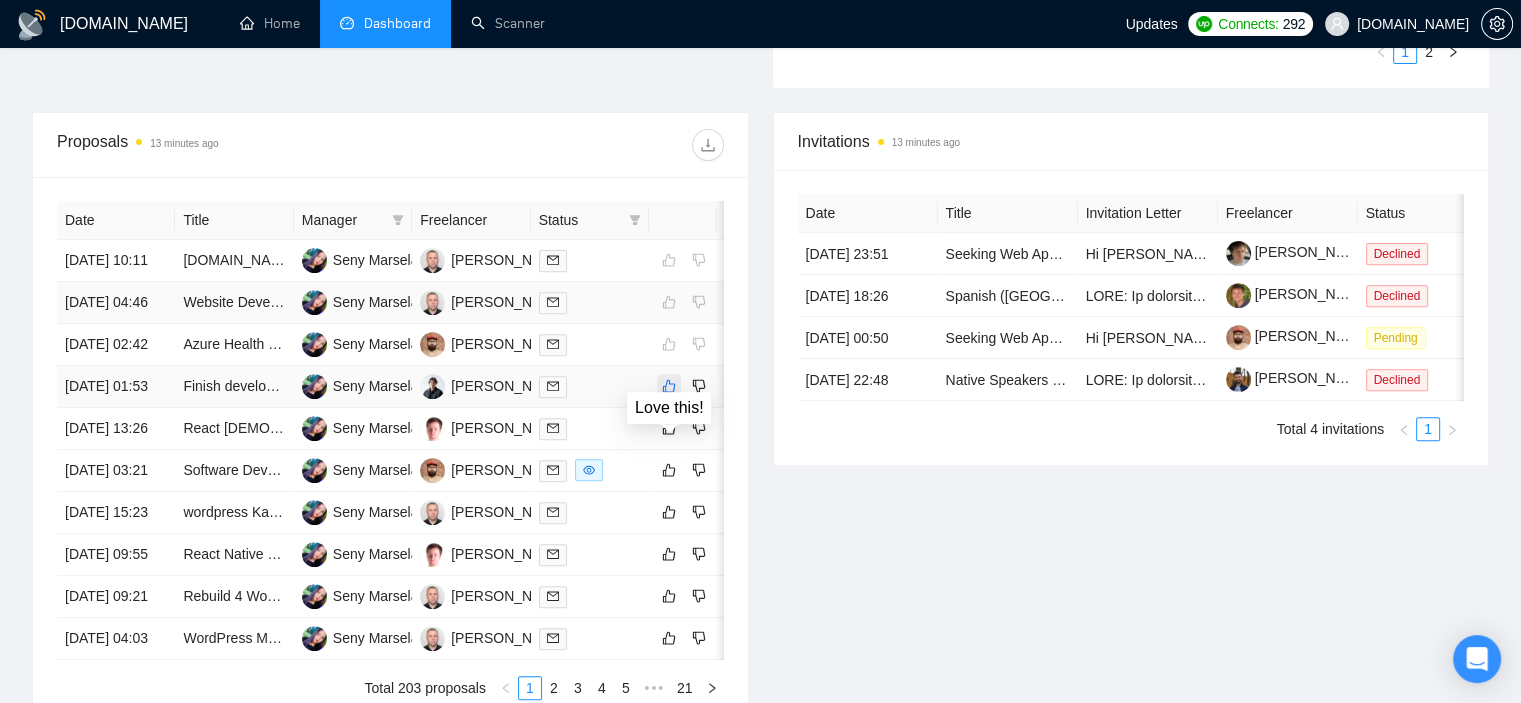 click 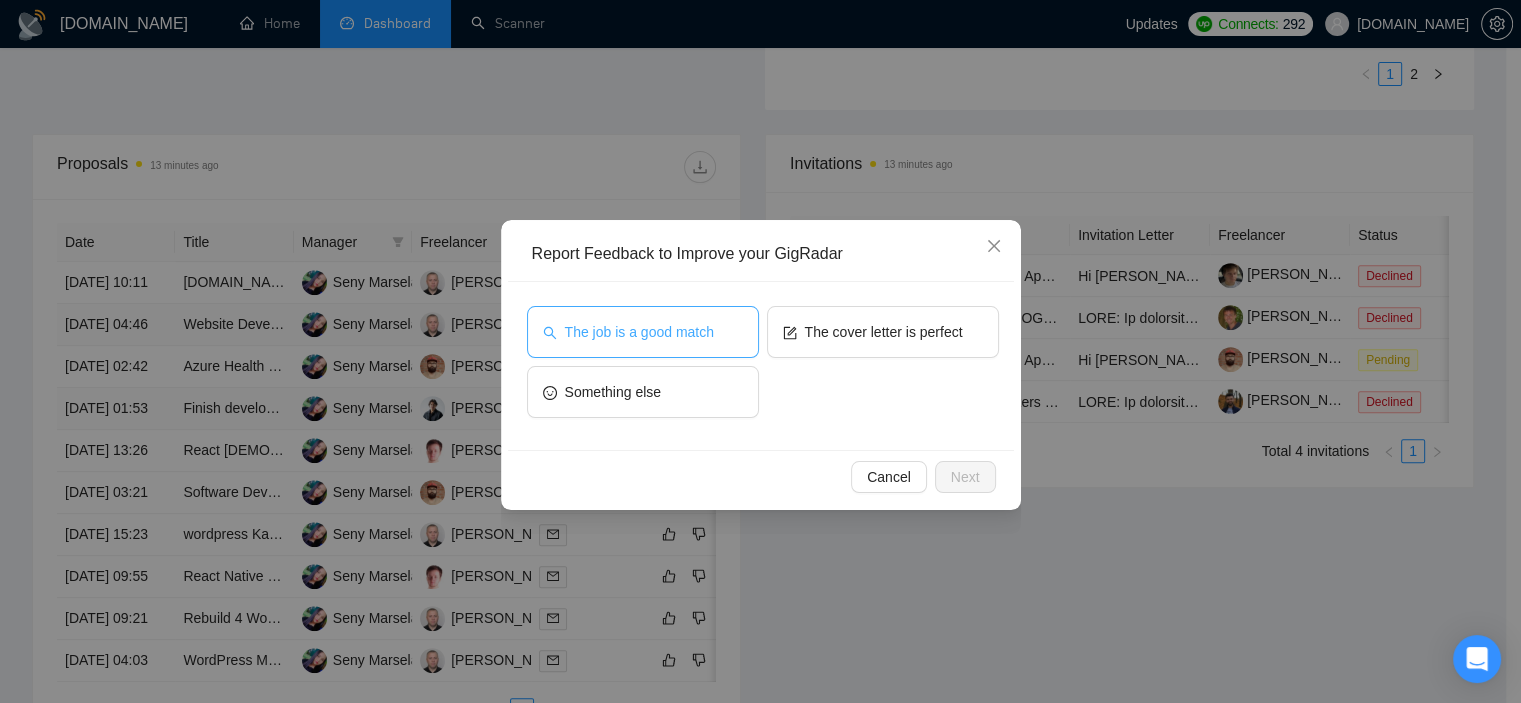 click on "The job is a good match" at bounding box center [639, 332] 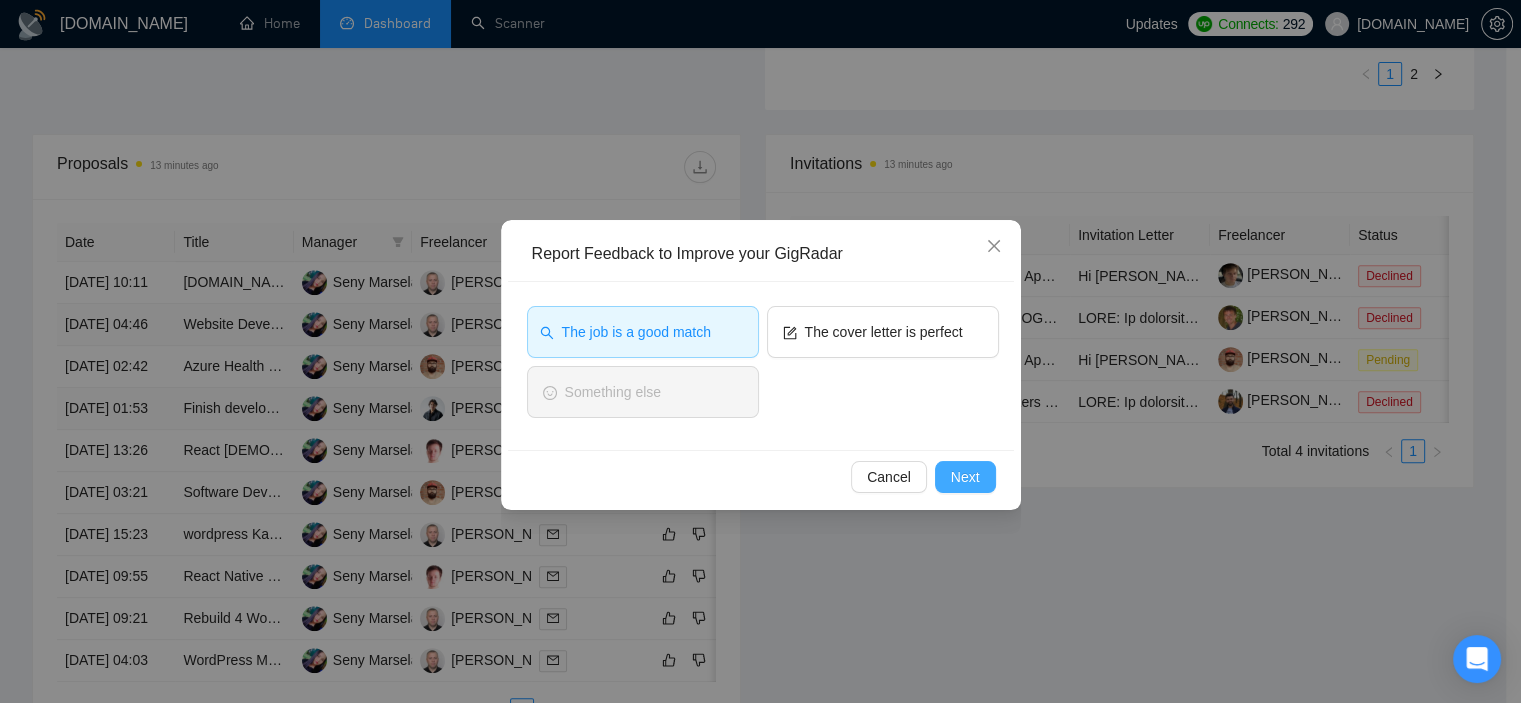 click on "Next" at bounding box center [965, 477] 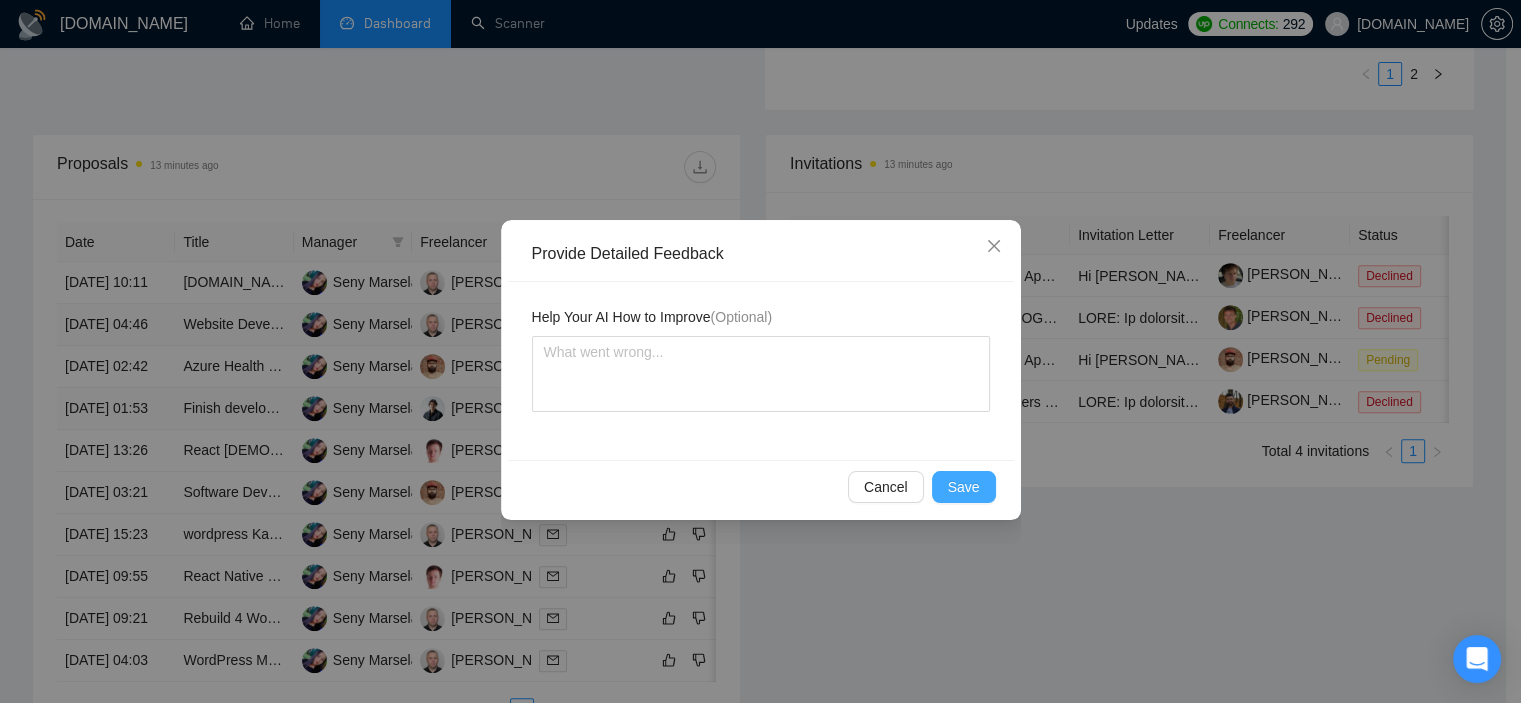 click on "Save" at bounding box center [964, 487] 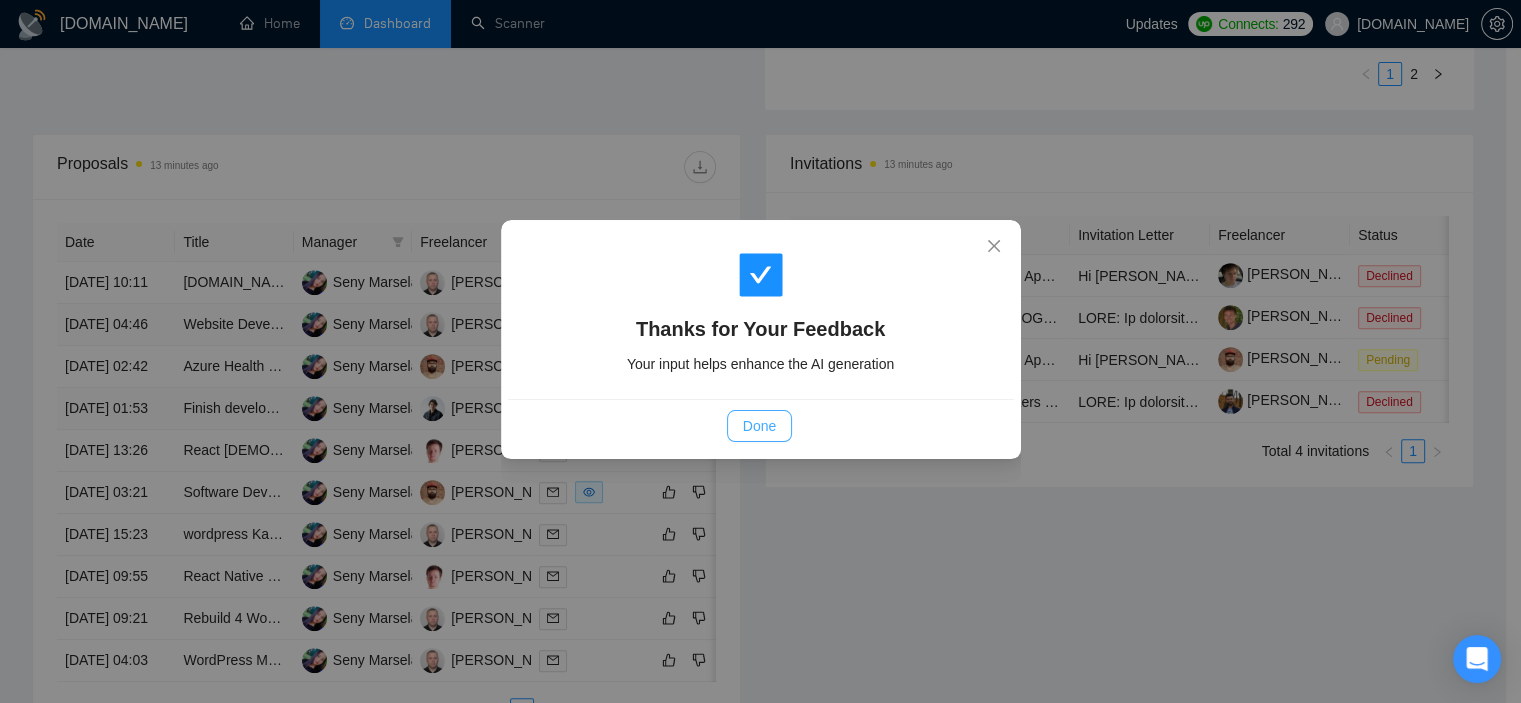click on "Done" at bounding box center [759, 426] 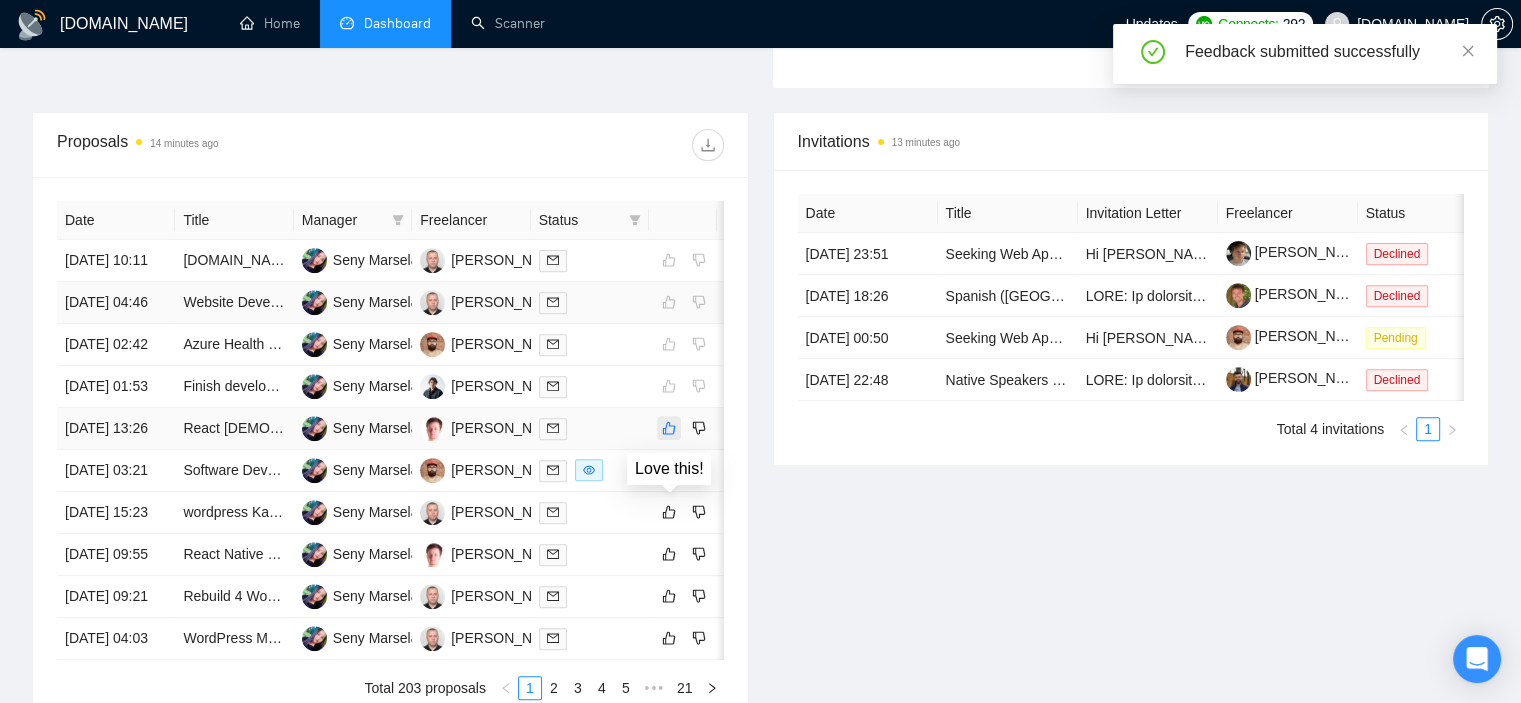 click at bounding box center [669, 428] 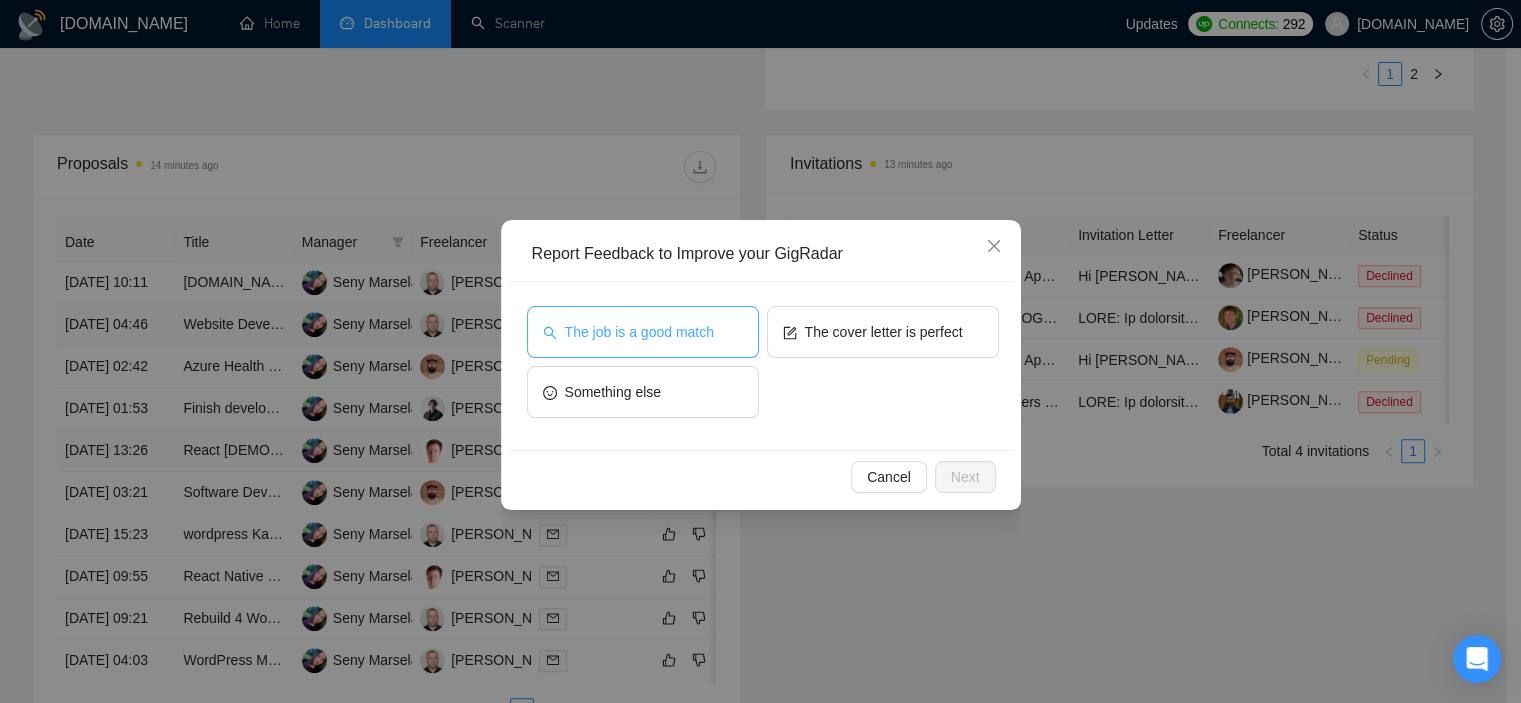 click on "The job is a good match" at bounding box center (643, 332) 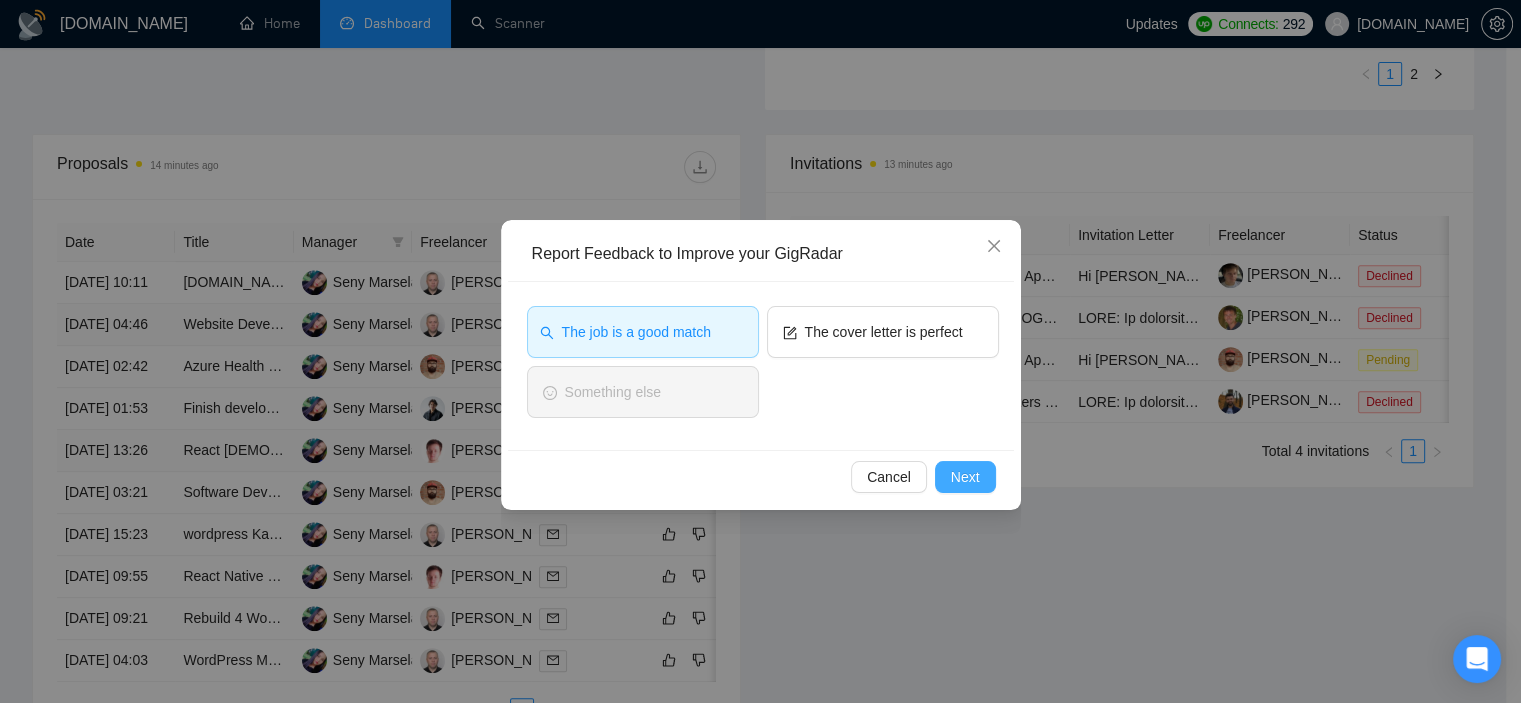 click on "Next" at bounding box center (965, 477) 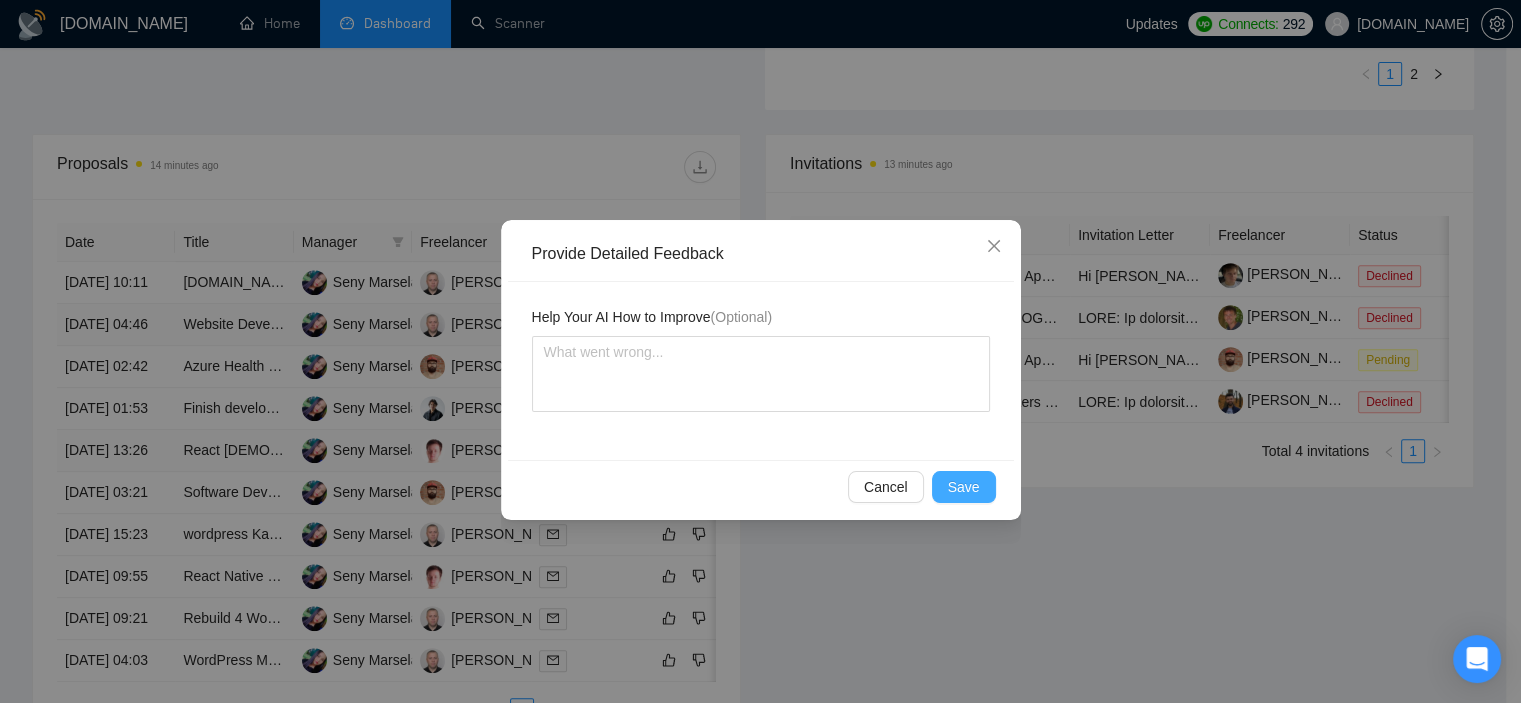click on "Save" at bounding box center (964, 487) 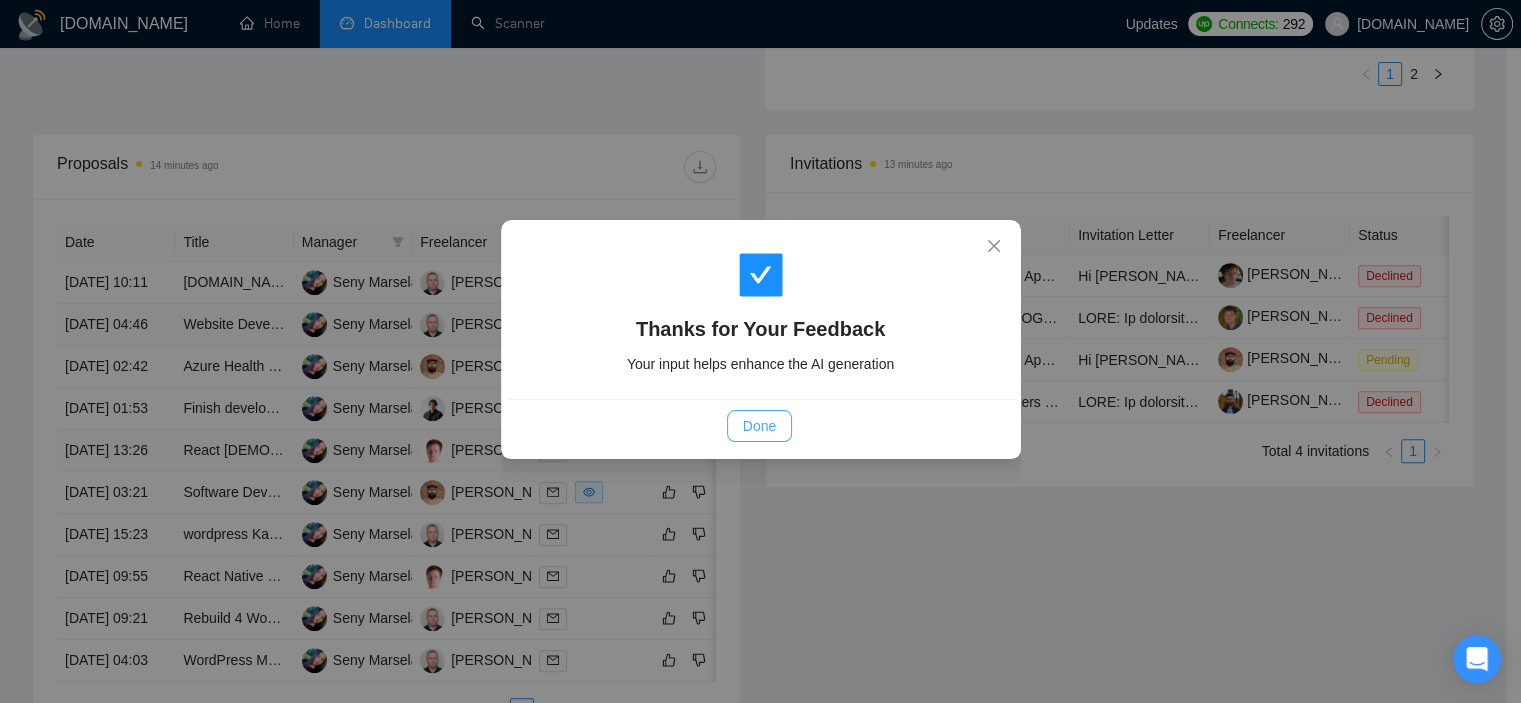 click on "Done" at bounding box center [759, 426] 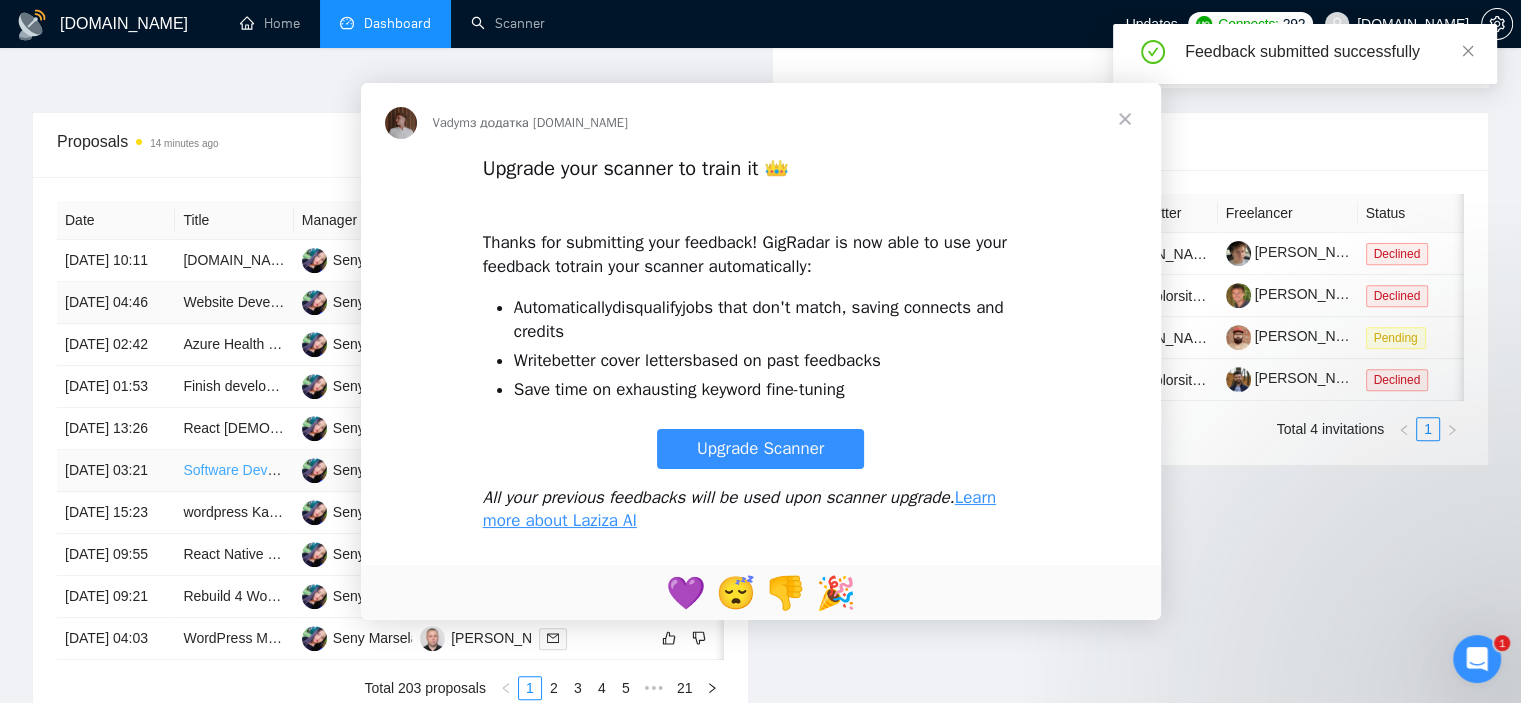 scroll, scrollTop: 0, scrollLeft: 0, axis: both 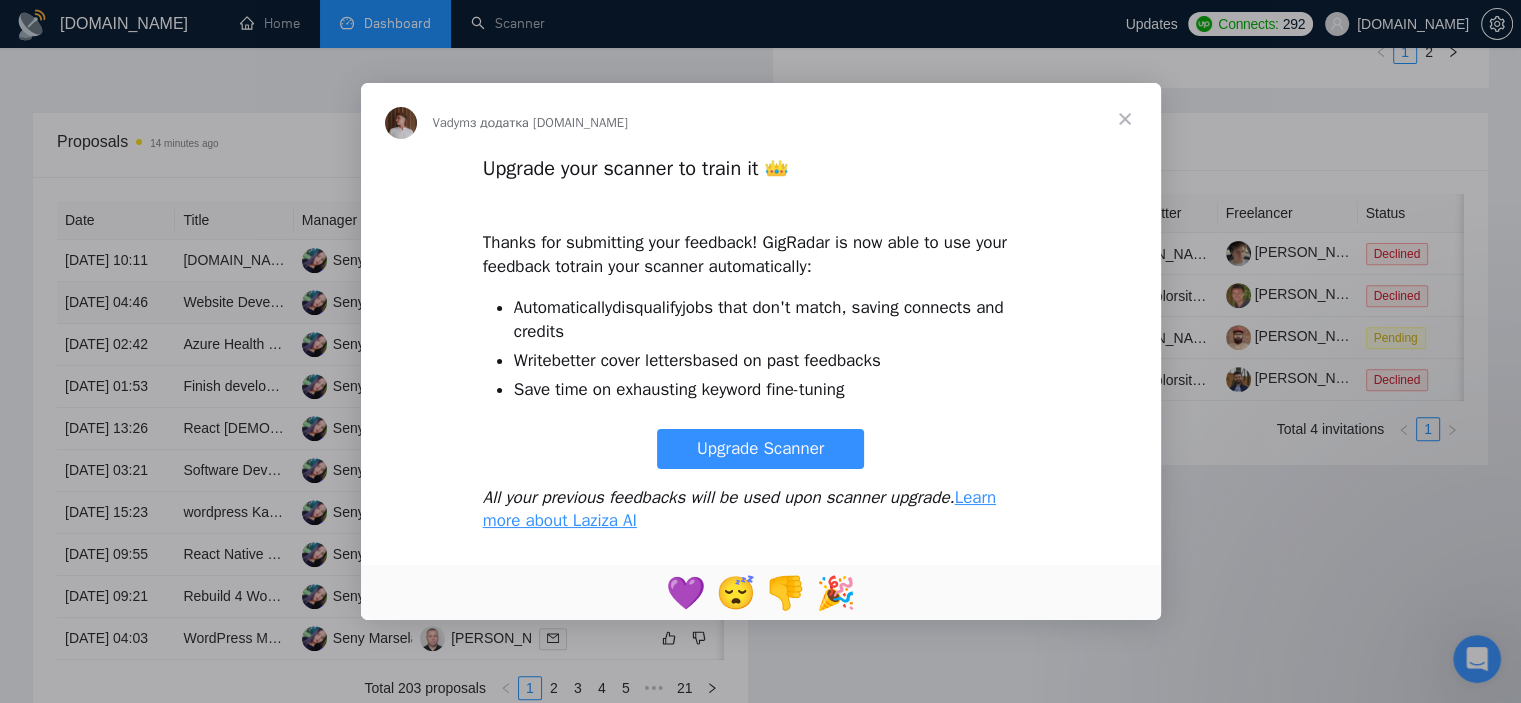 click at bounding box center [1125, 119] 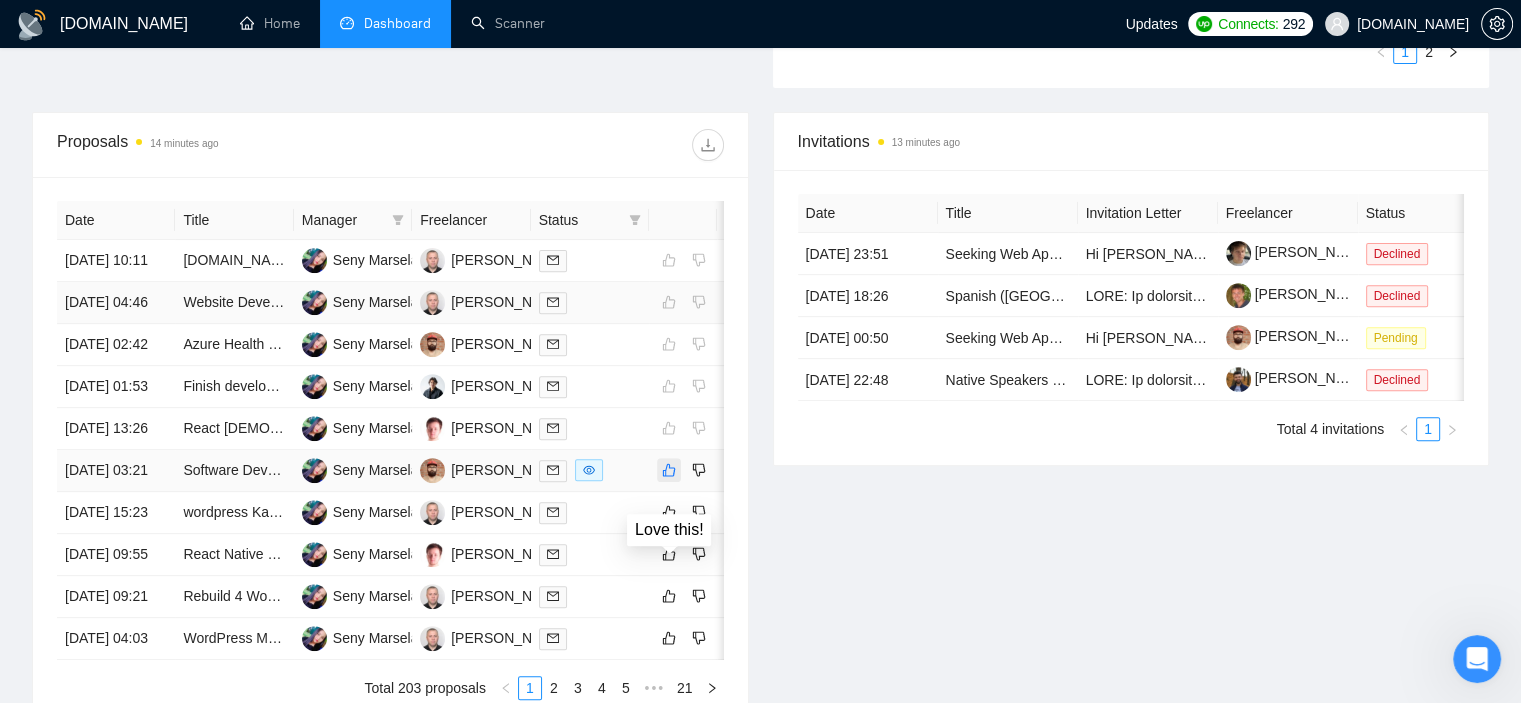 click 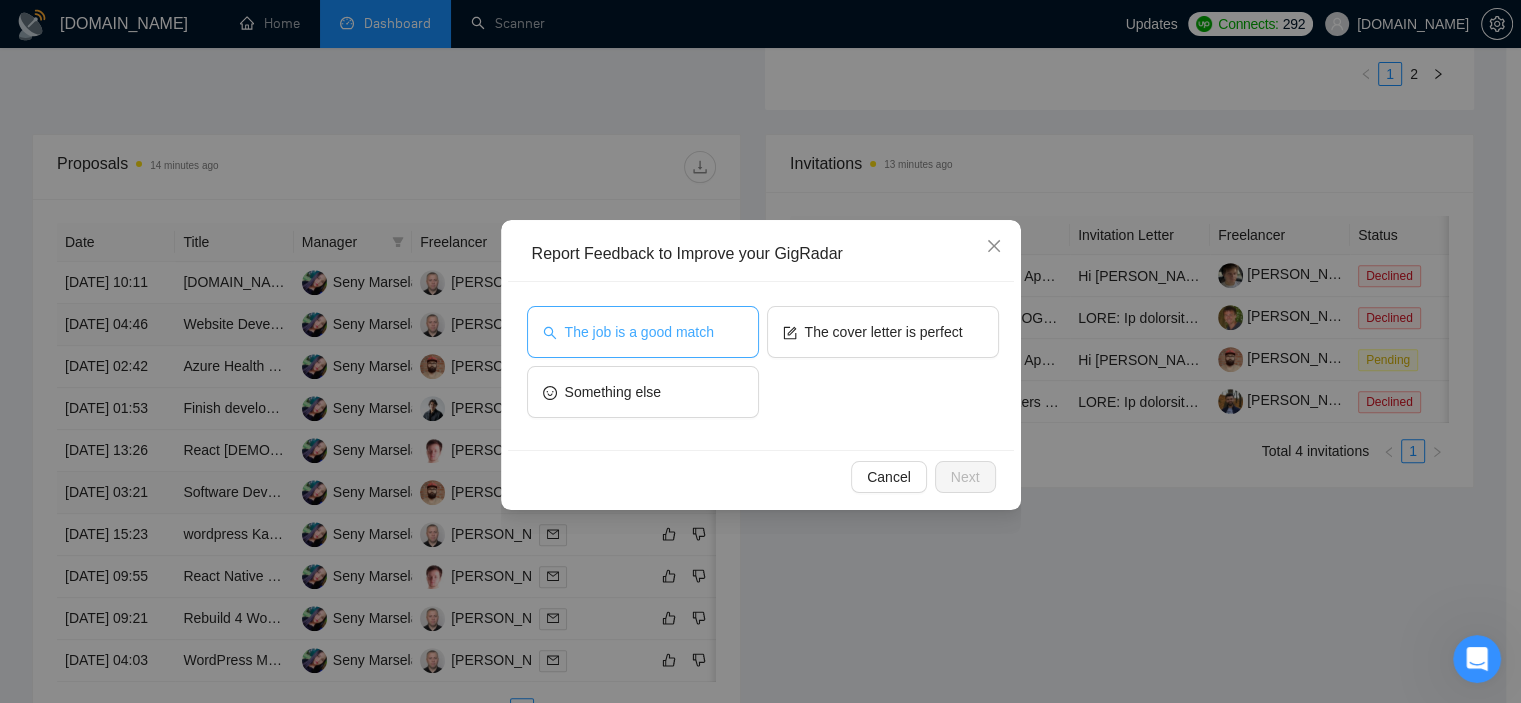click on "The job is a good match" at bounding box center [639, 332] 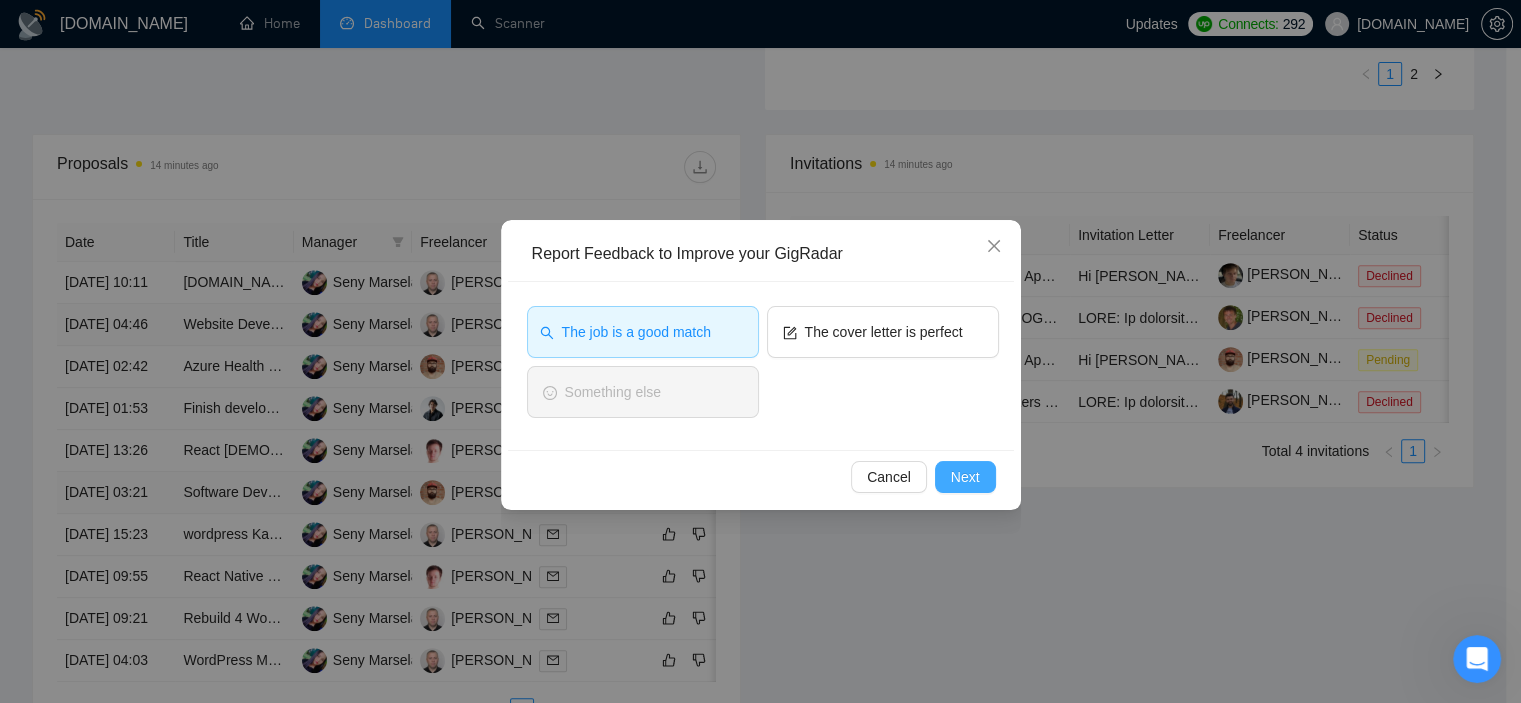 click on "Next" at bounding box center [965, 477] 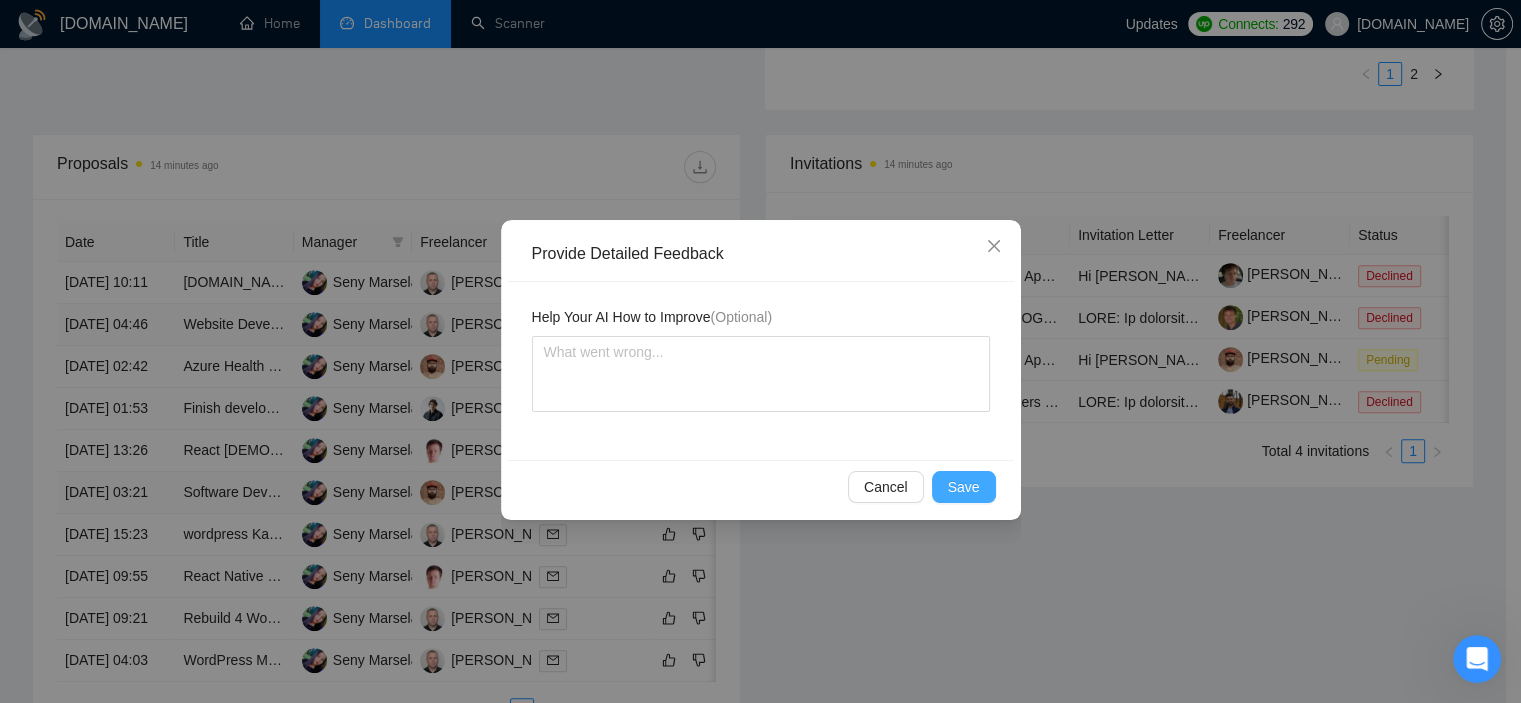 click on "Save" at bounding box center (964, 487) 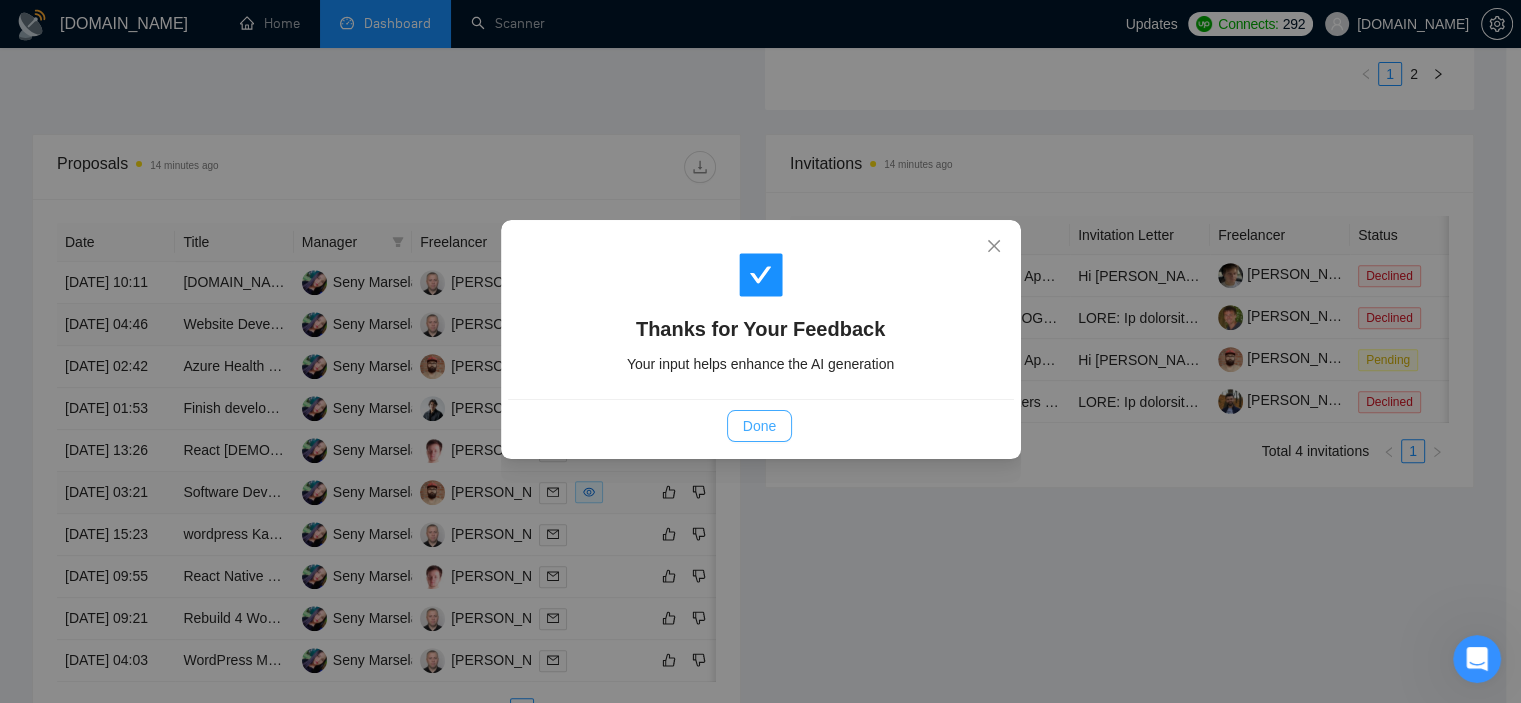 click on "Done" at bounding box center [759, 426] 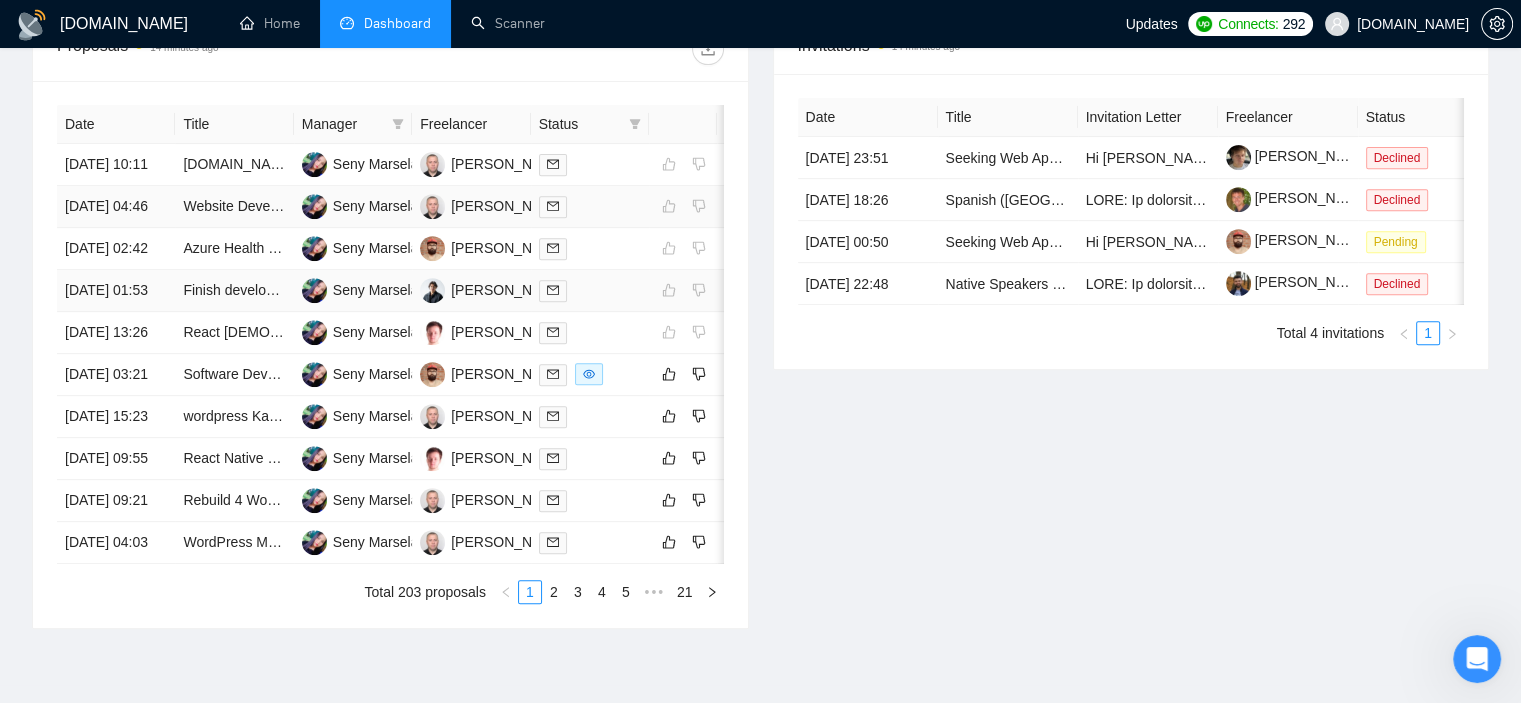 scroll, scrollTop: 792, scrollLeft: 0, axis: vertical 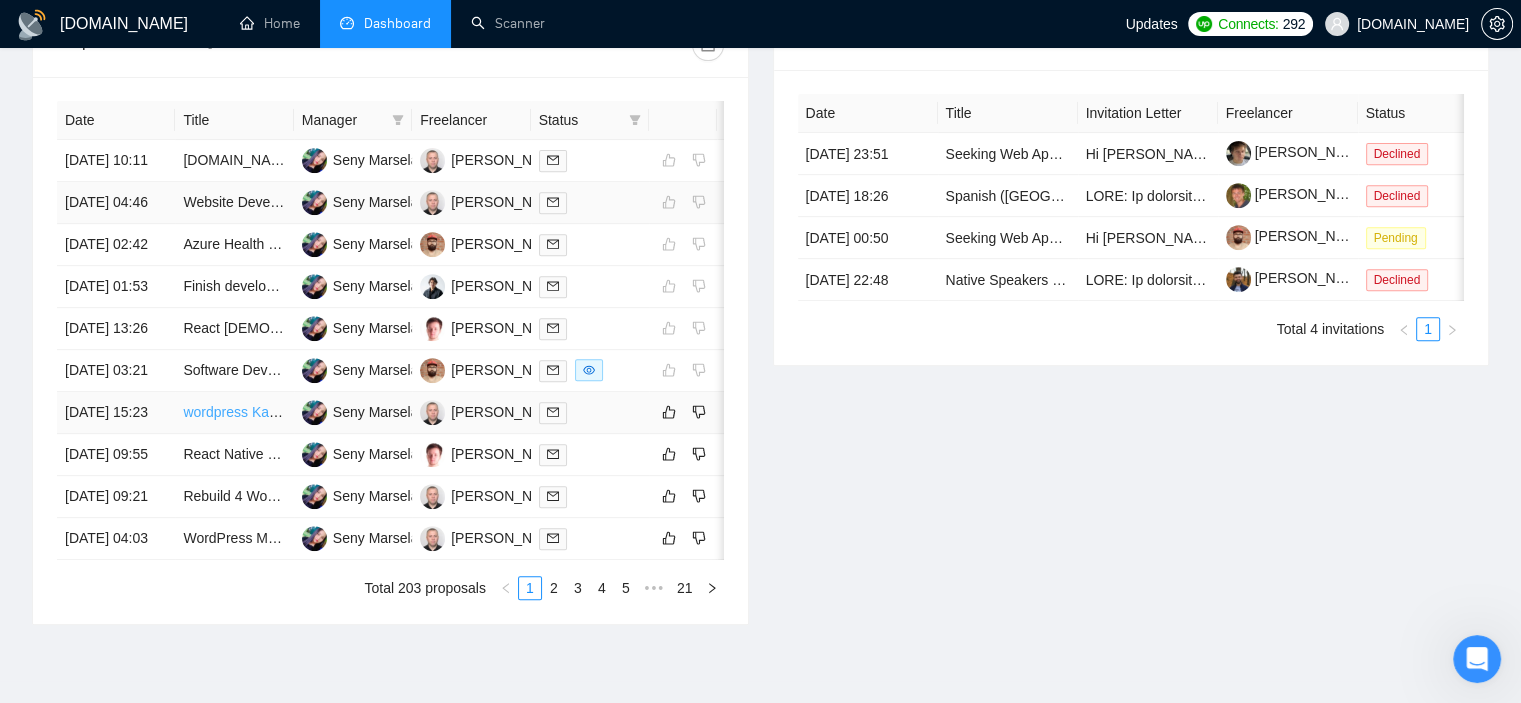 click on "wordpress Kadence expert" at bounding box center (266, 412) 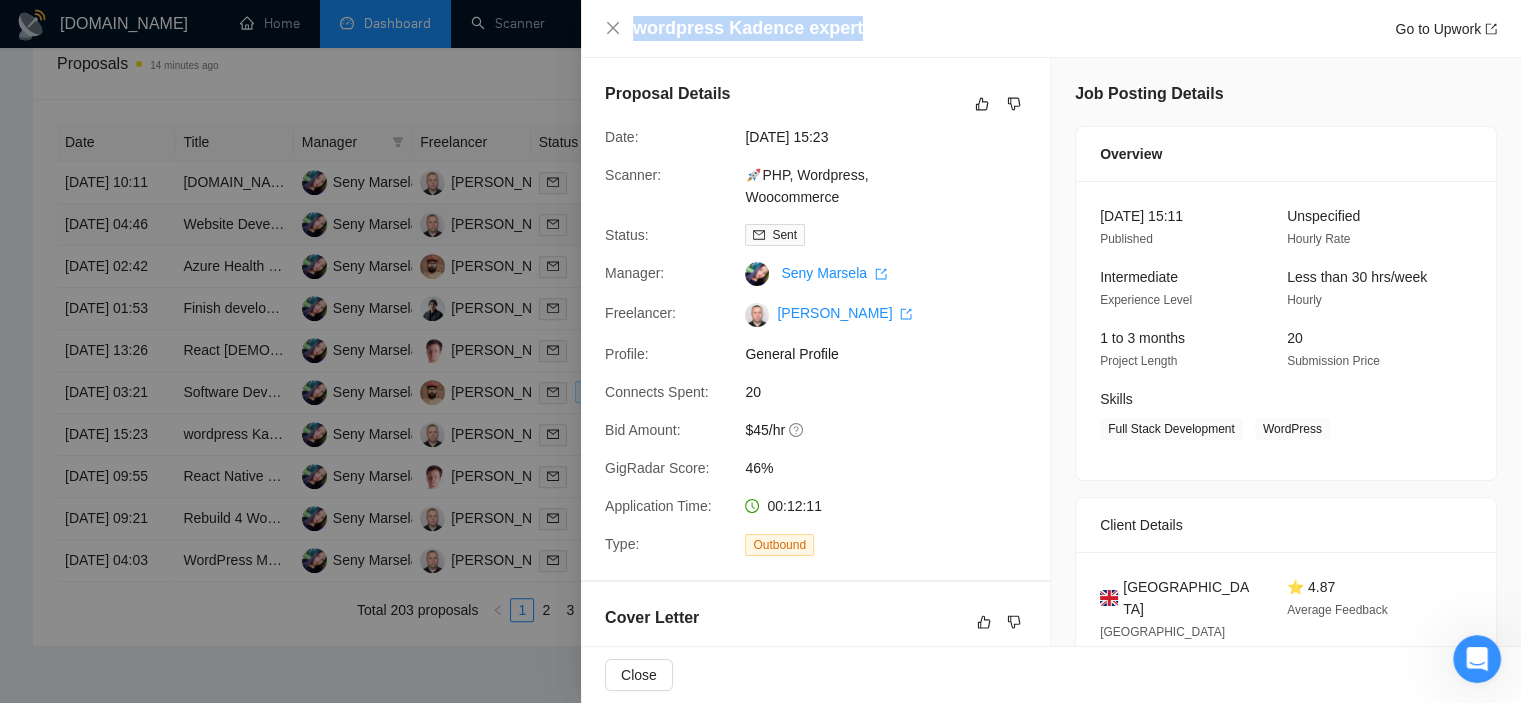 drag, startPoint x: 760, startPoint y: 15, endPoint x: 635, endPoint y: 11, distance: 125.06398 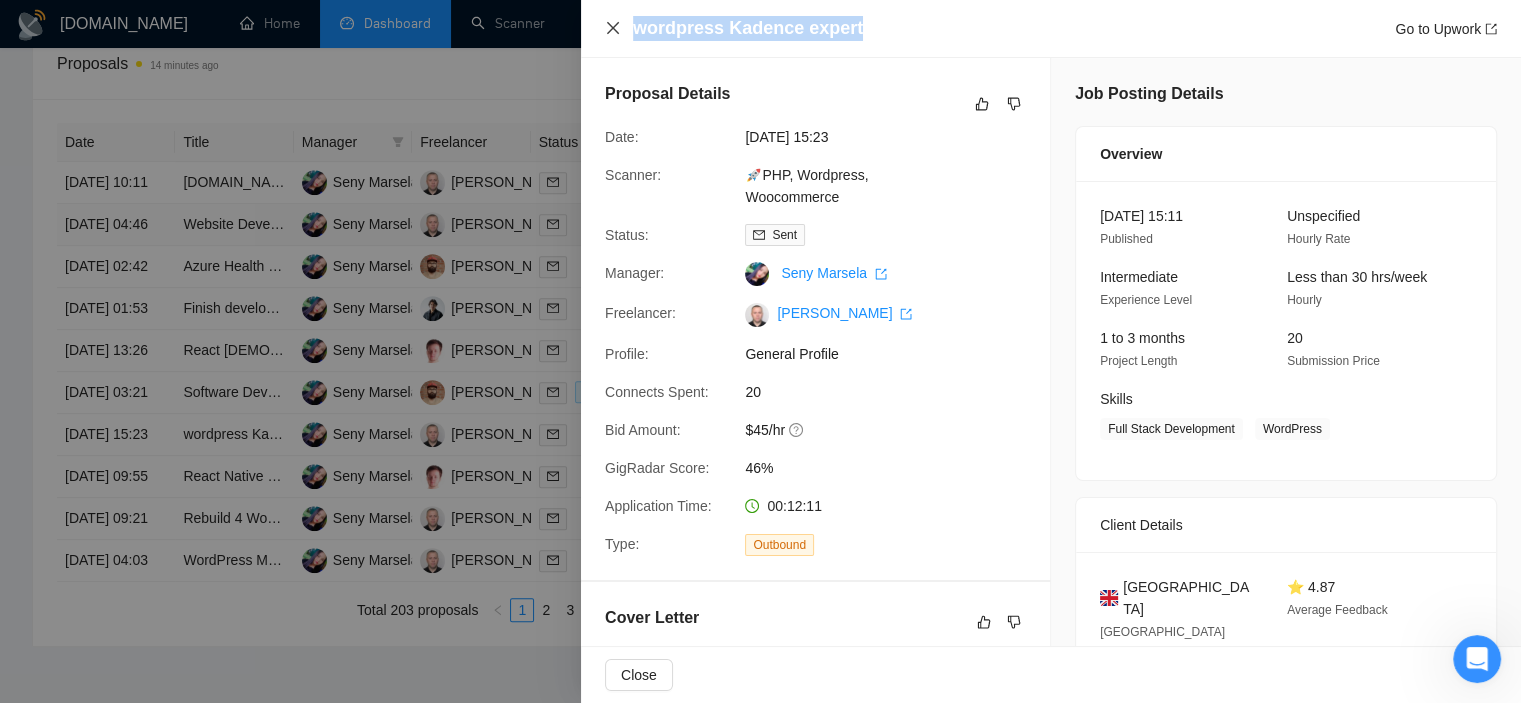 click 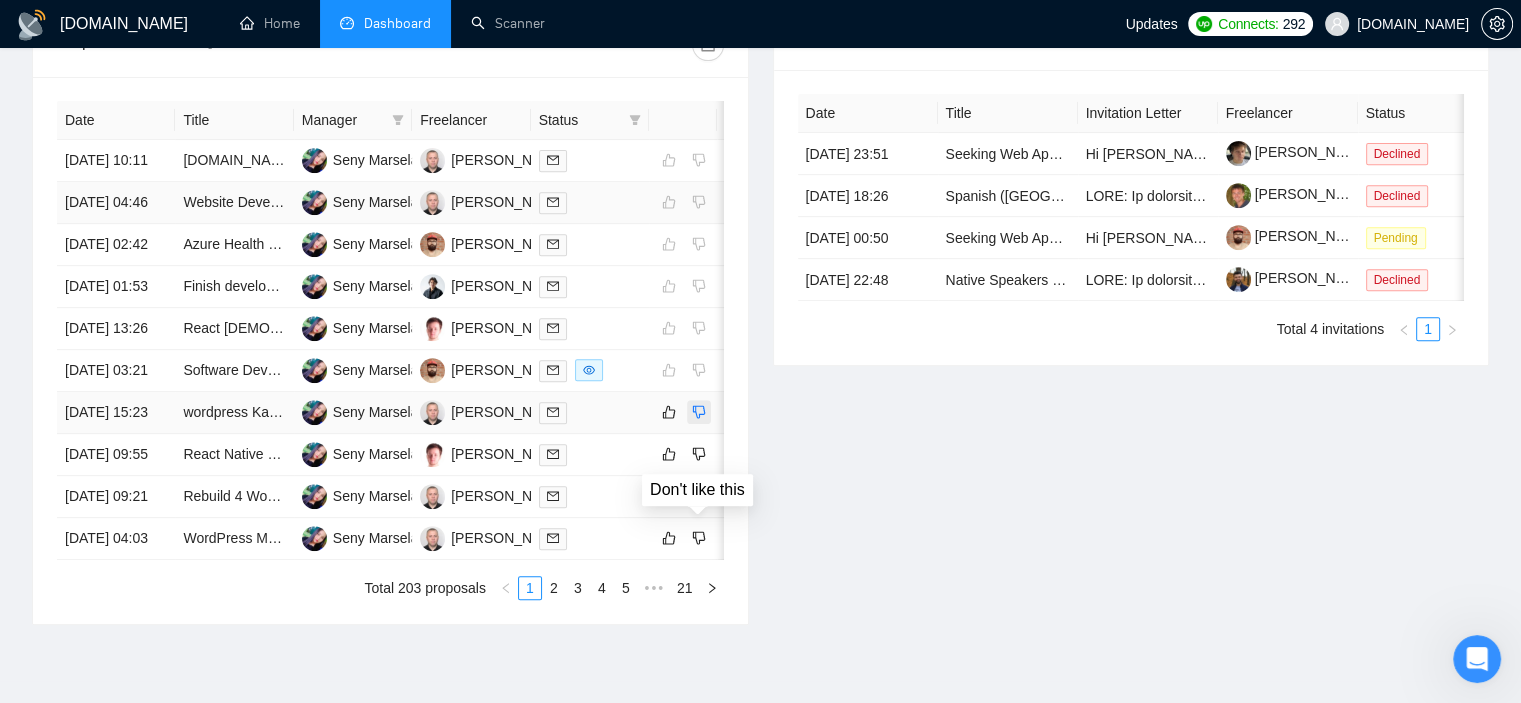 click 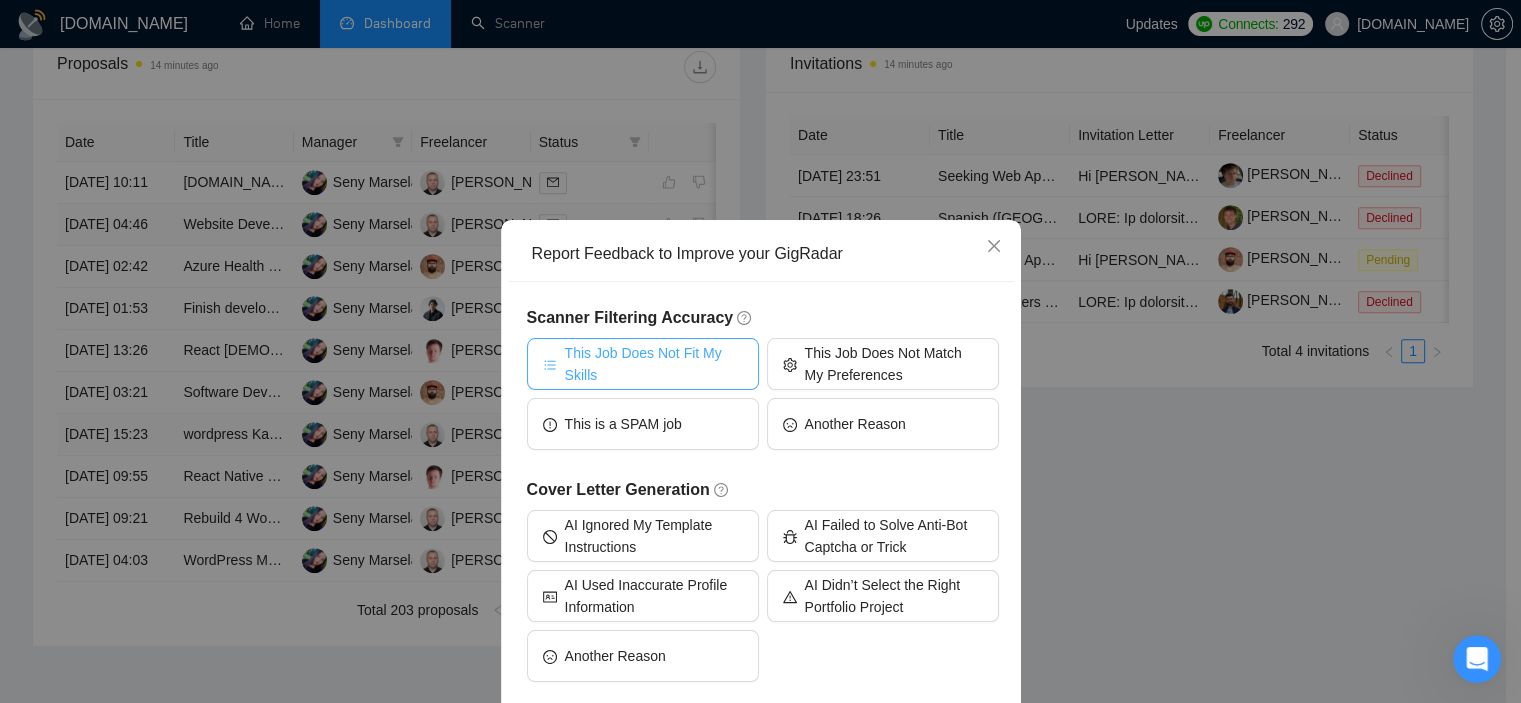click on "This Job Does Not Fit My Skills" at bounding box center (654, 364) 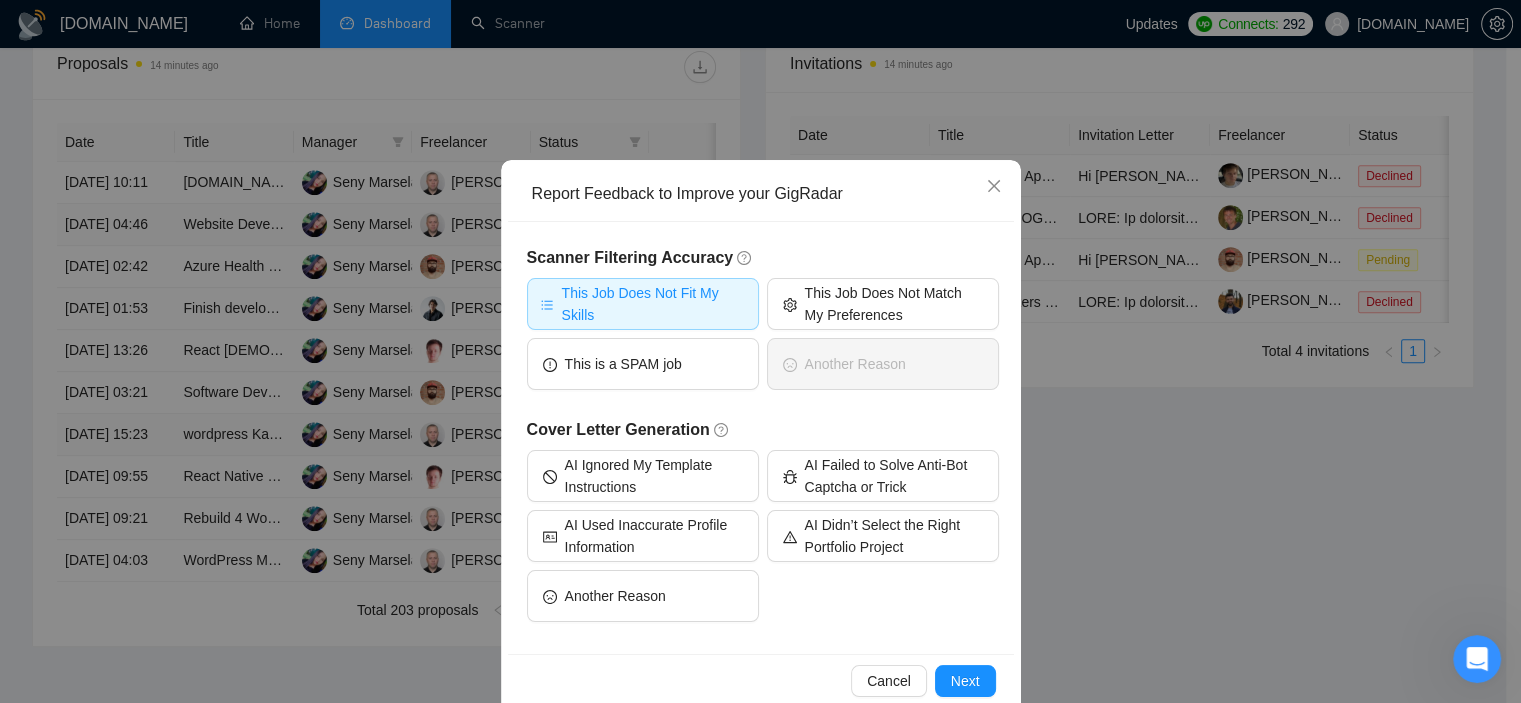 scroll, scrollTop: 94, scrollLeft: 0, axis: vertical 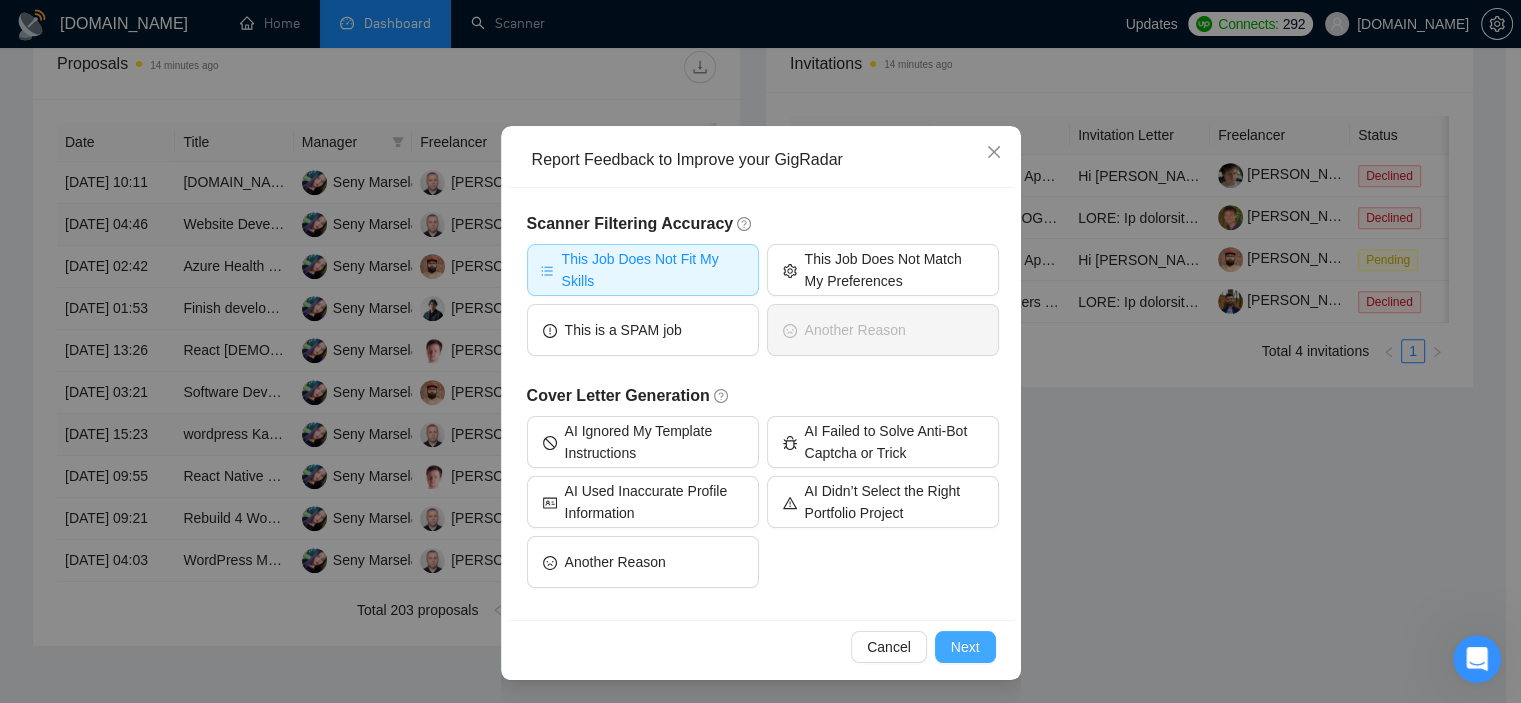 click on "Next" at bounding box center [965, 647] 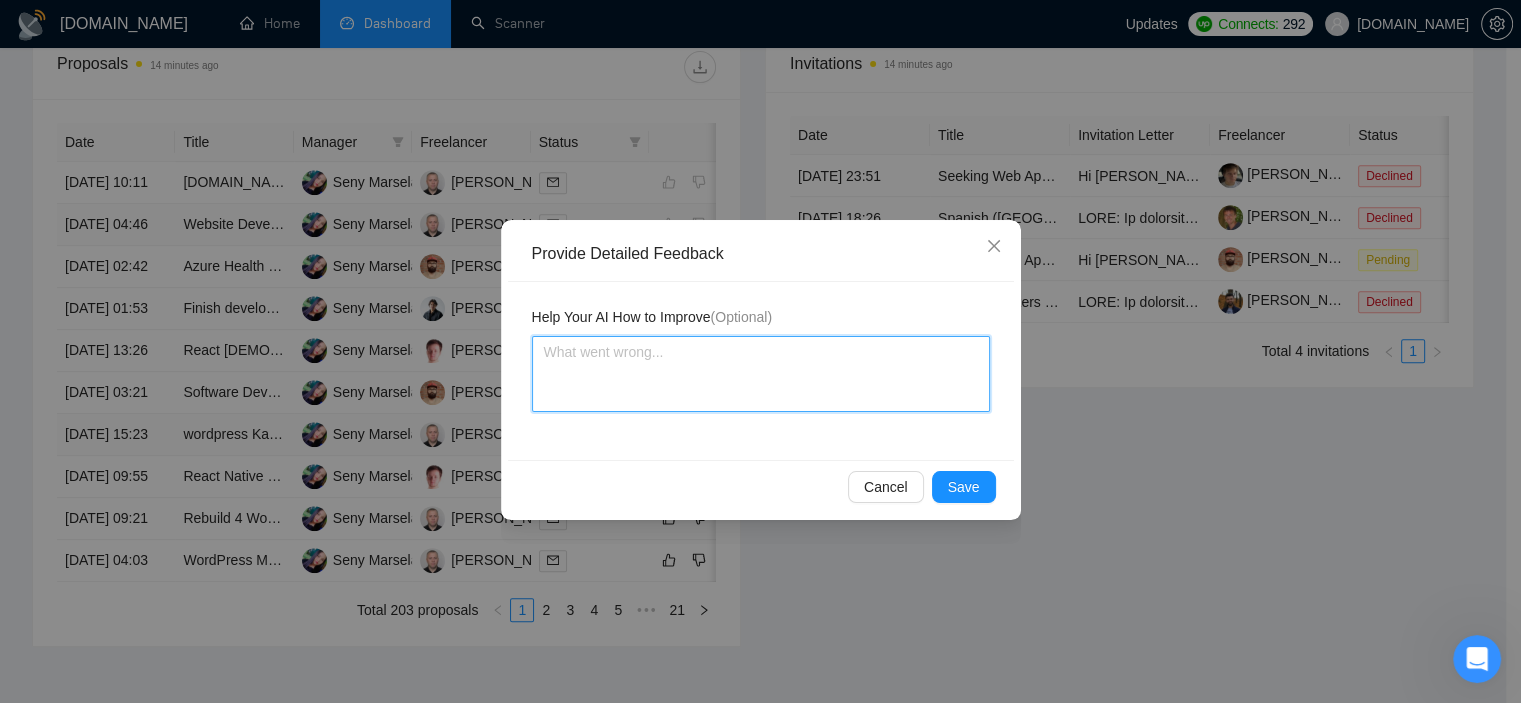 click at bounding box center [761, 374] 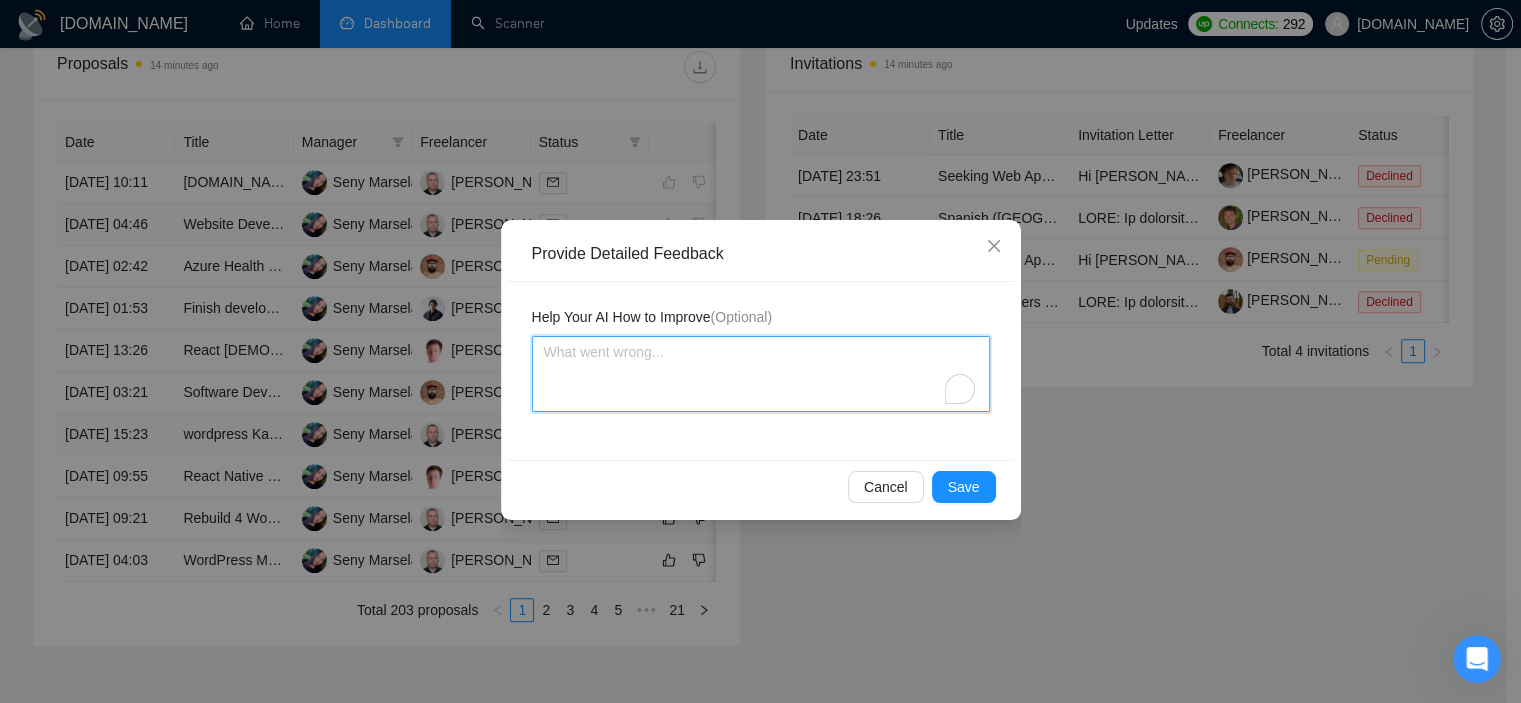 type 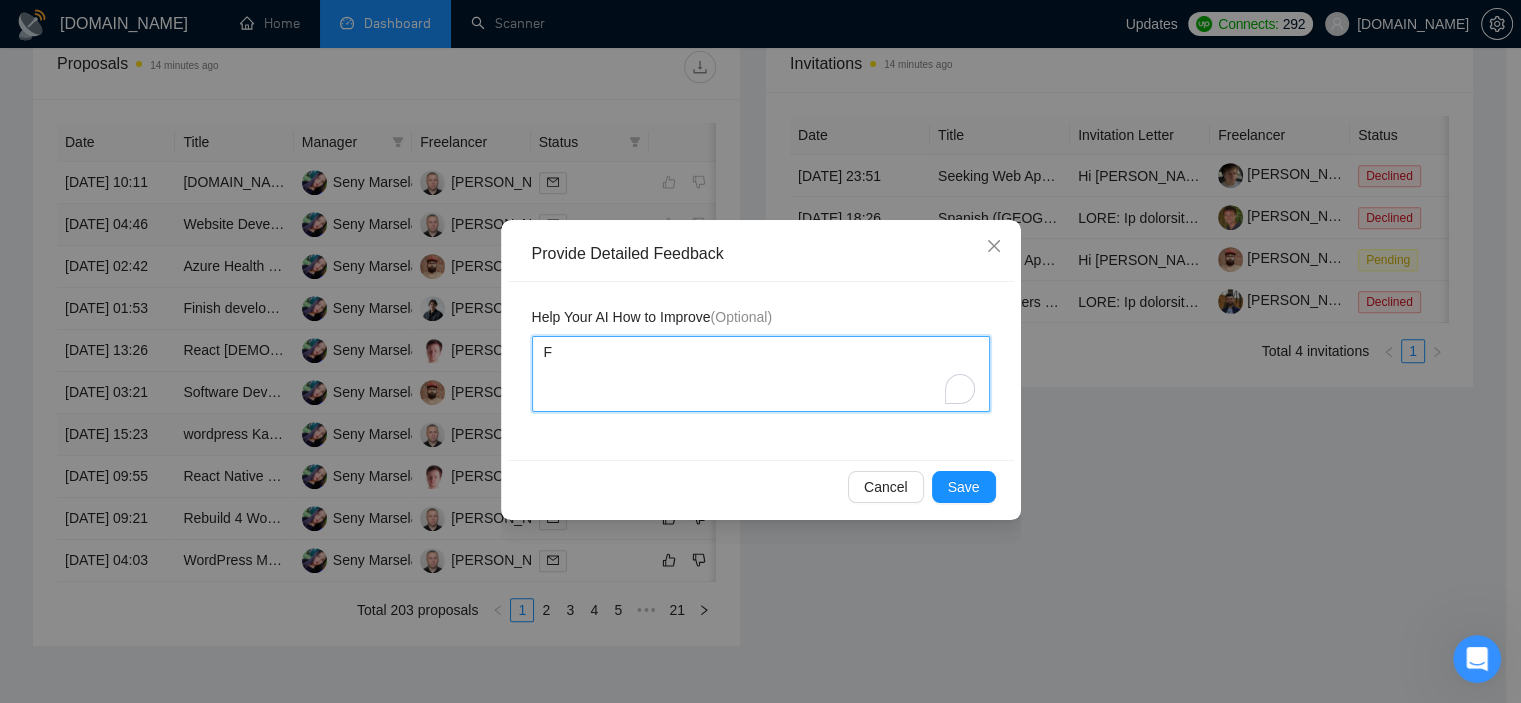 type 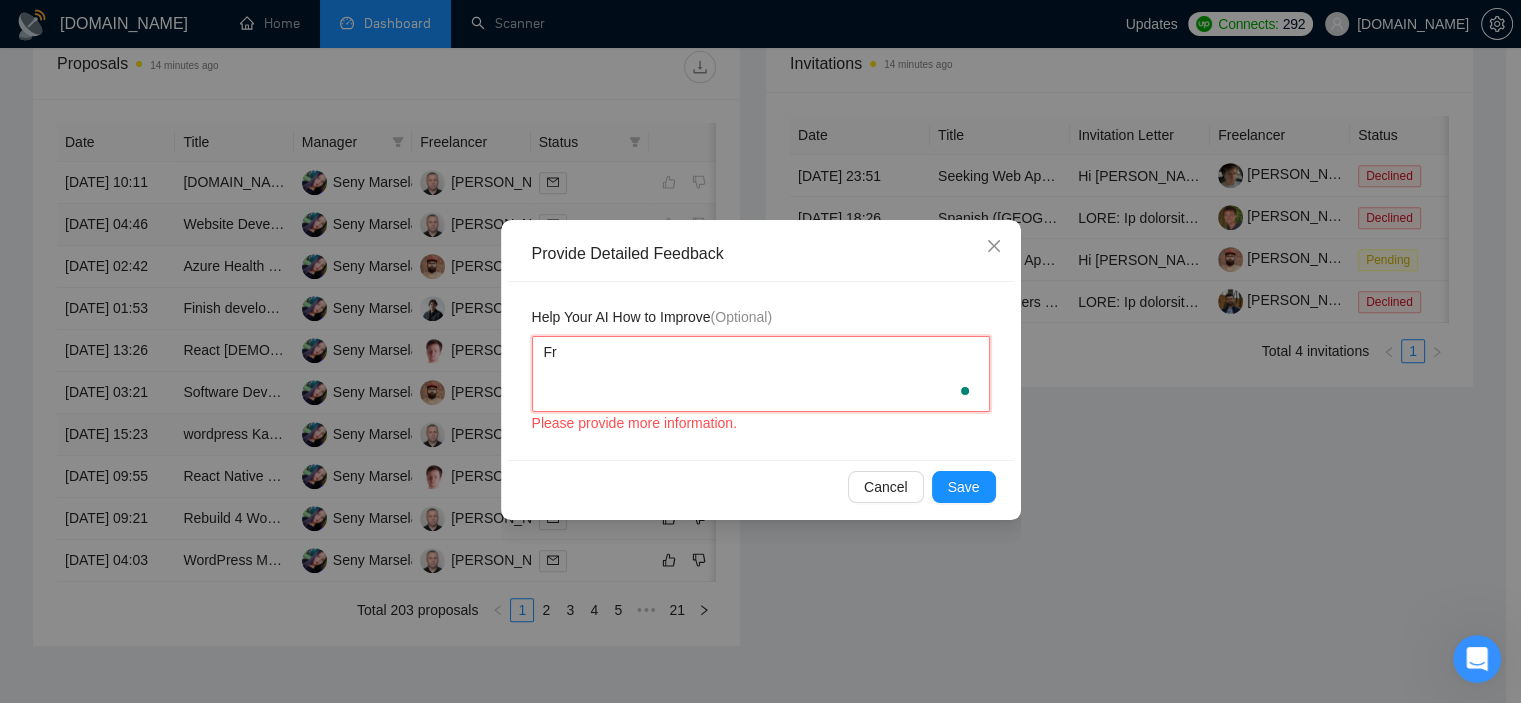 type 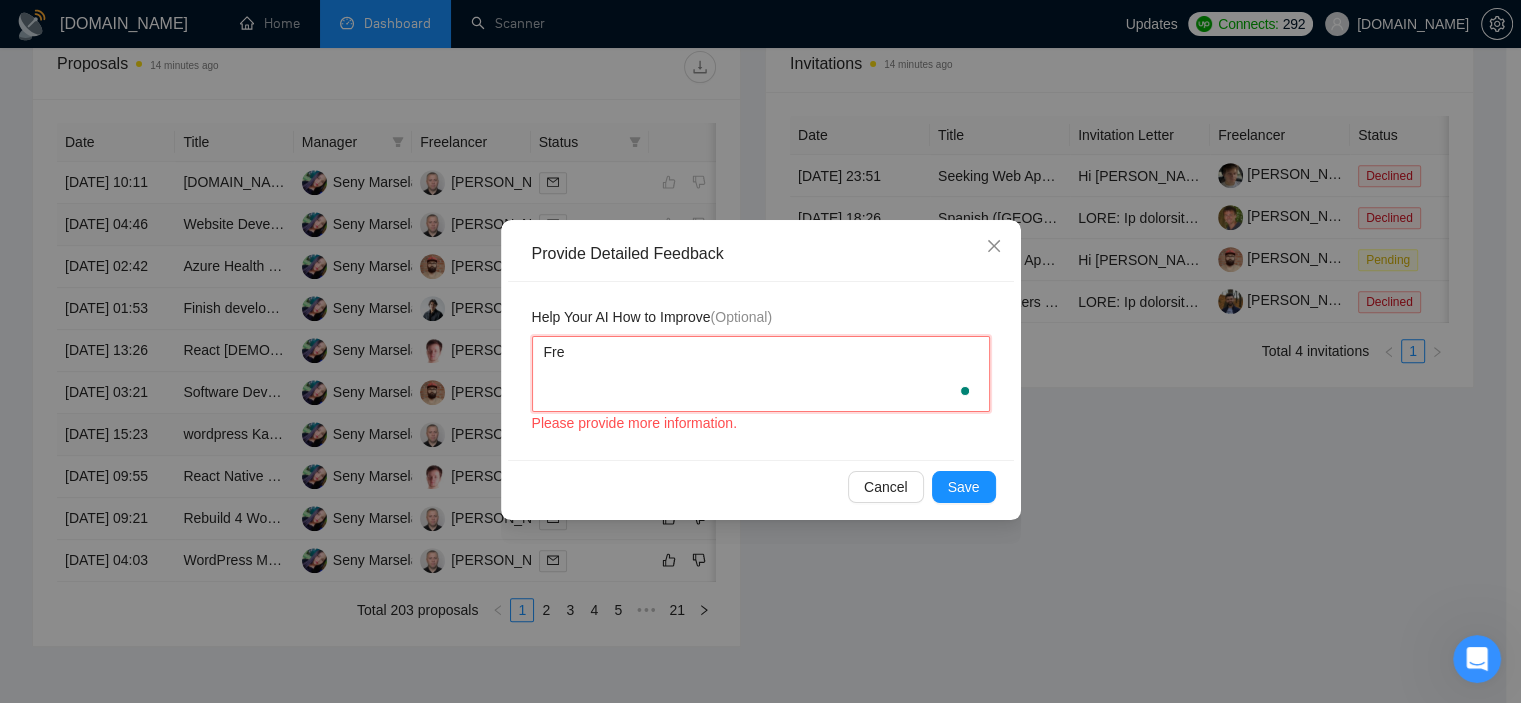 type 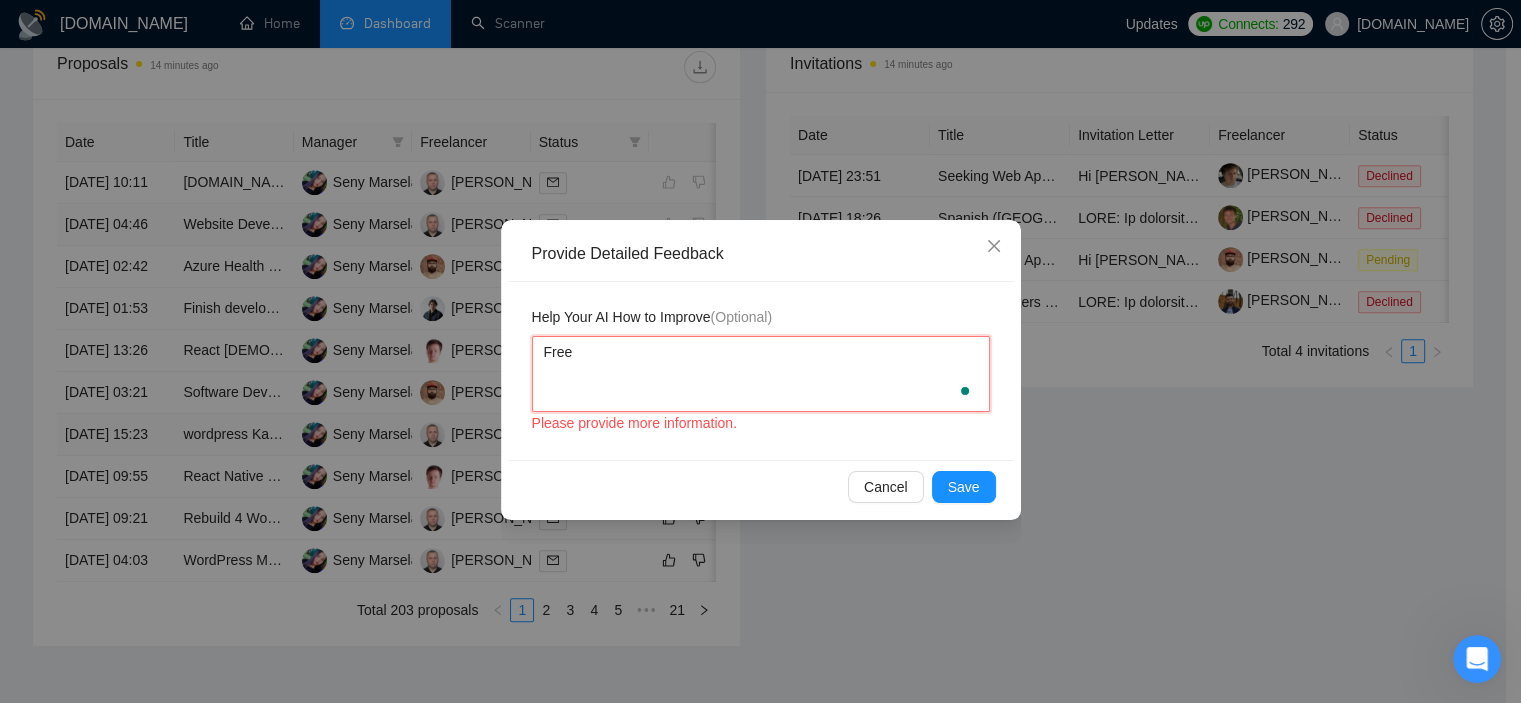 type 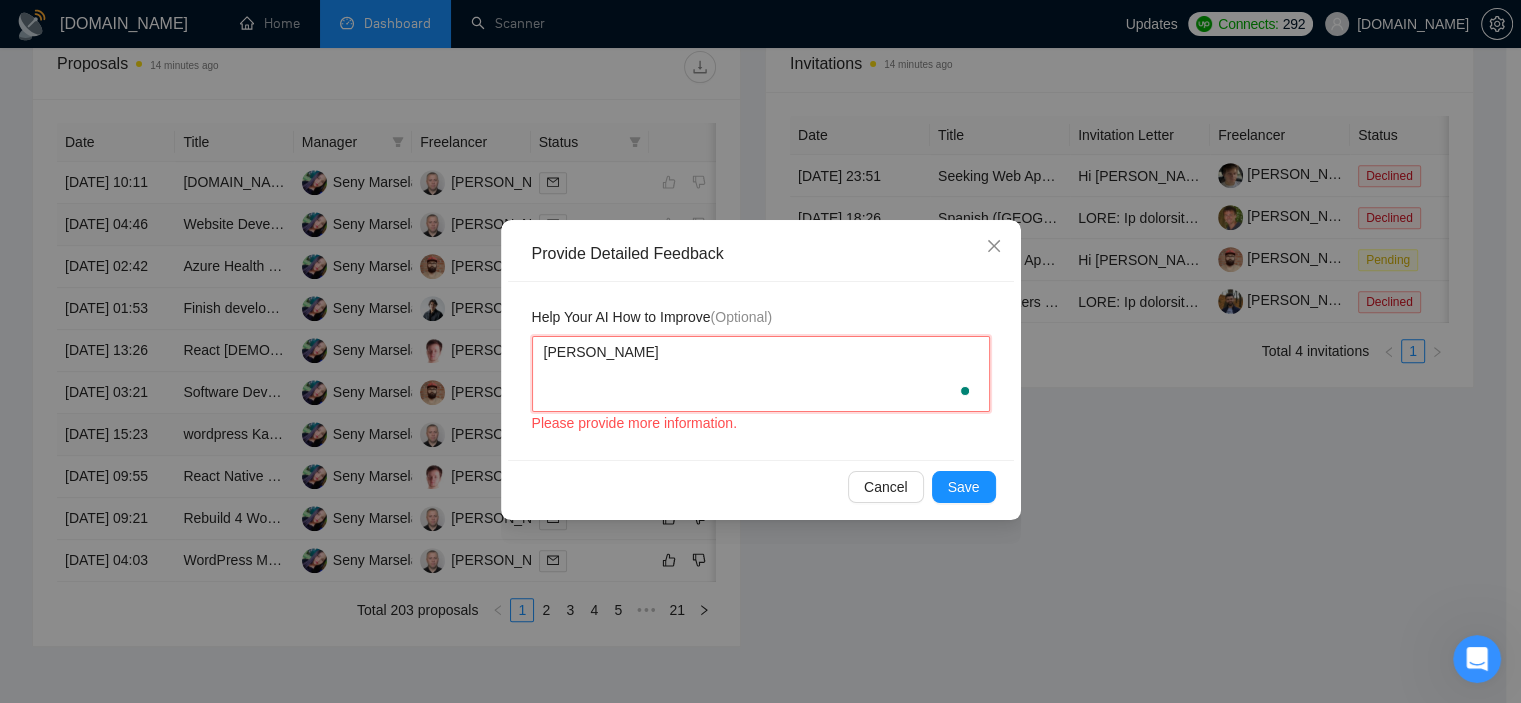 type 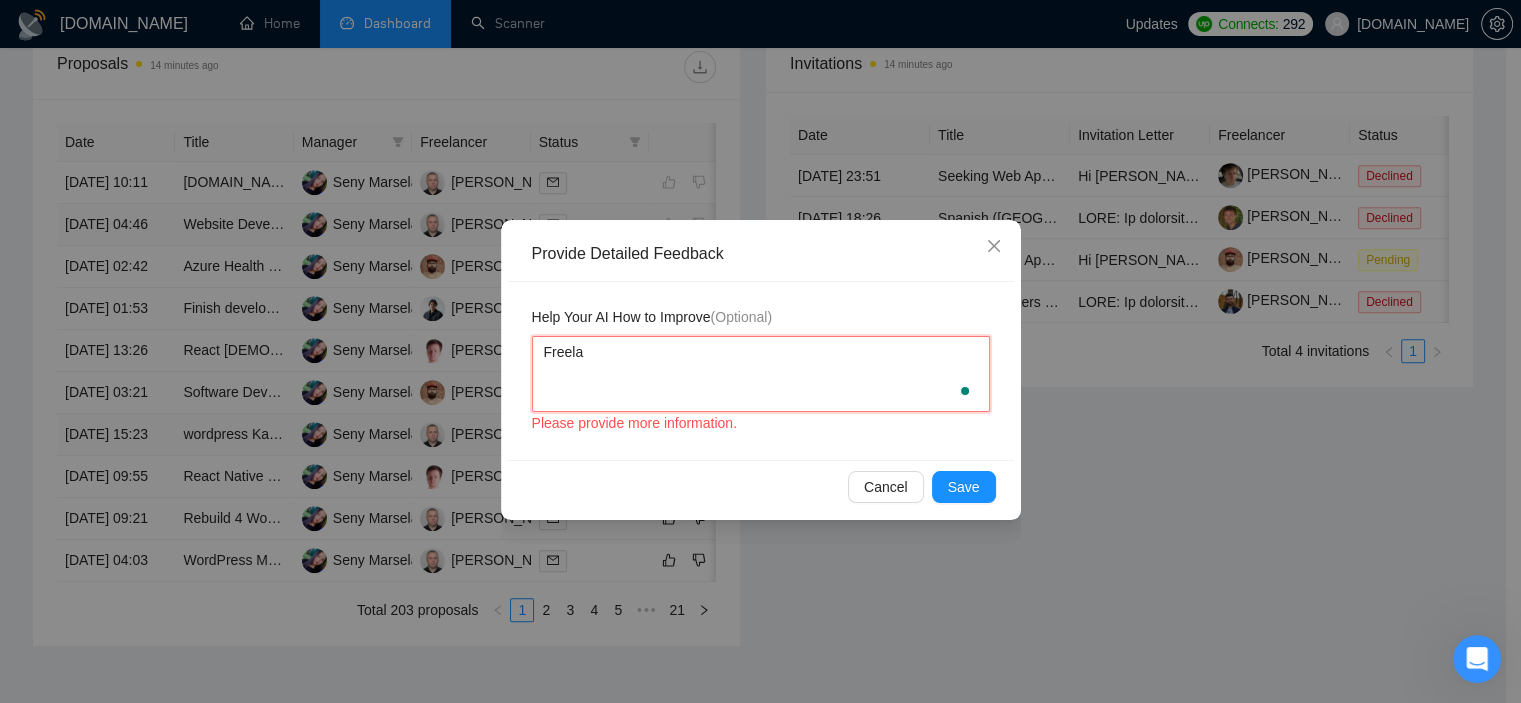 type 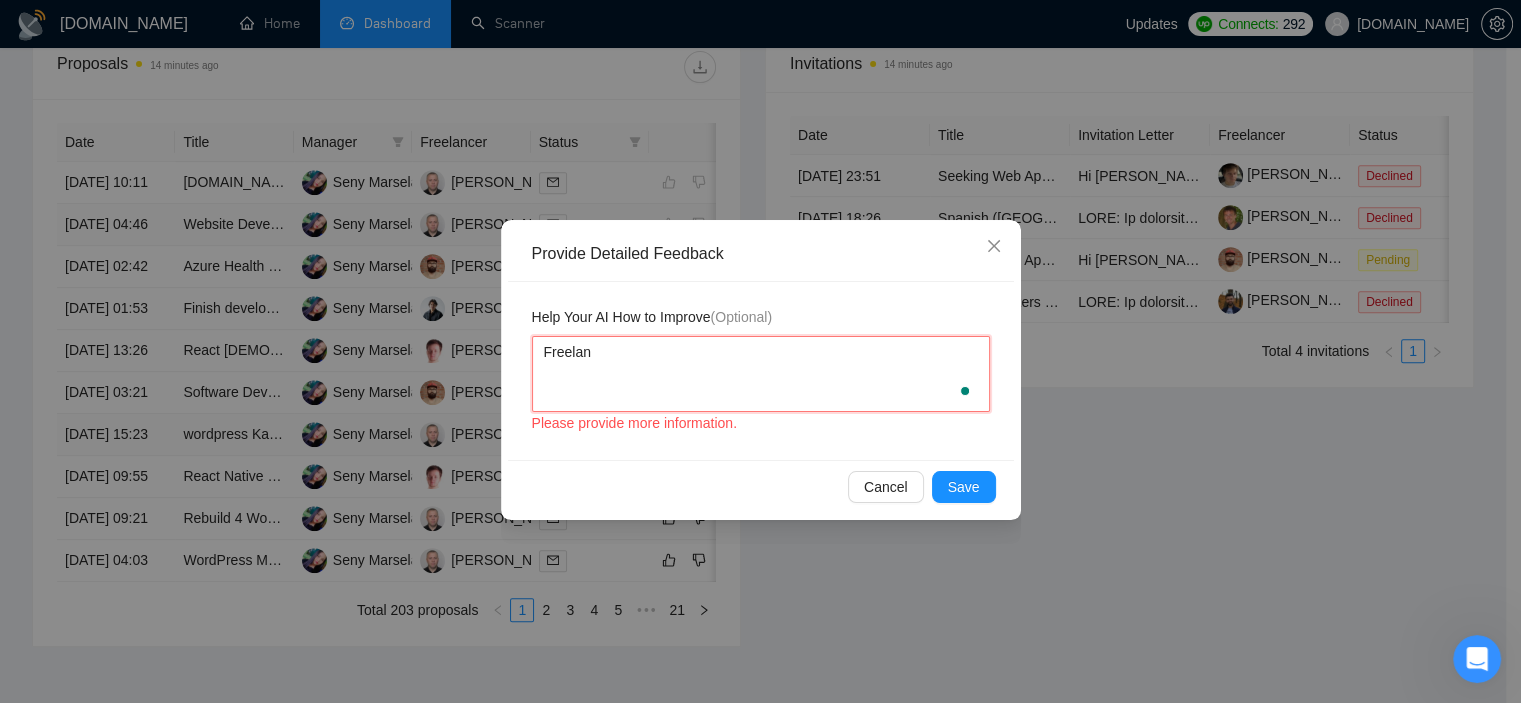 type 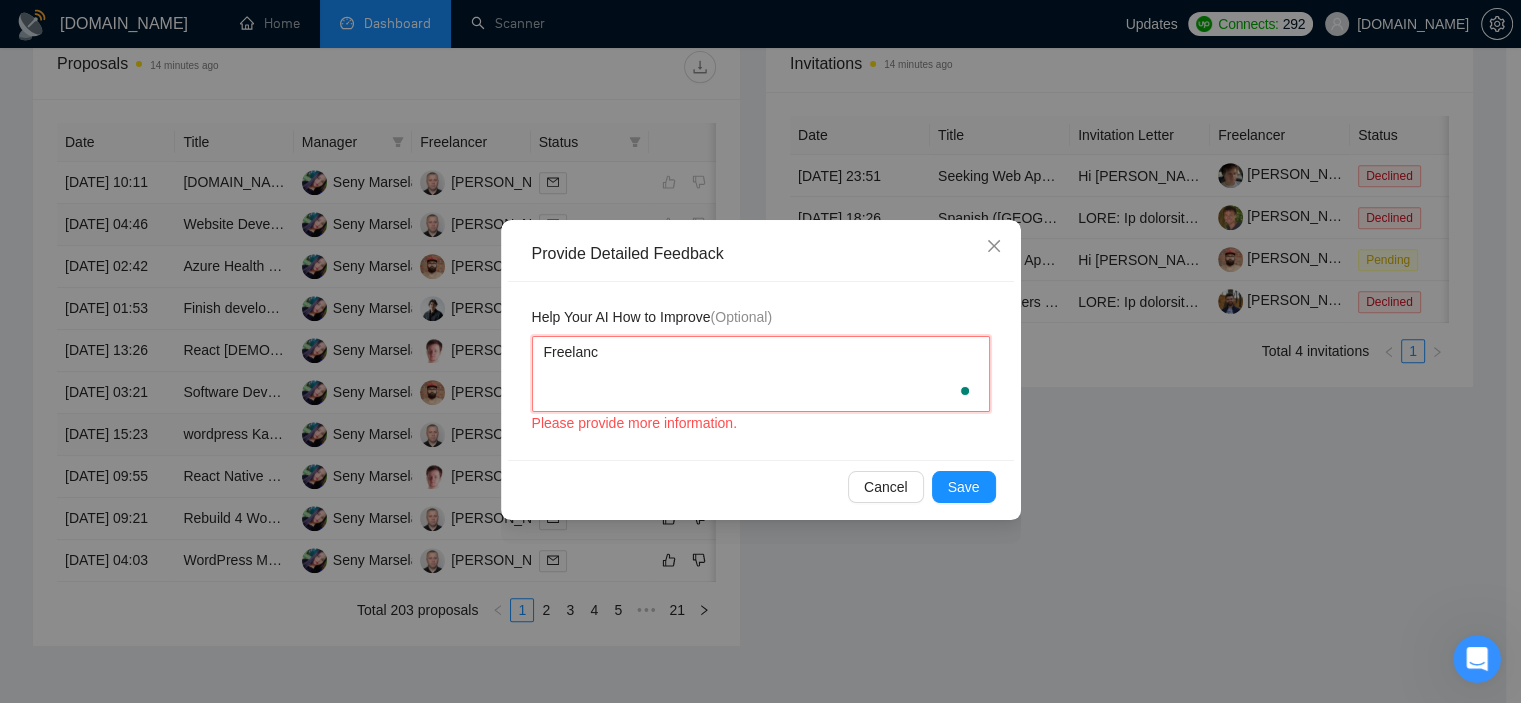 type 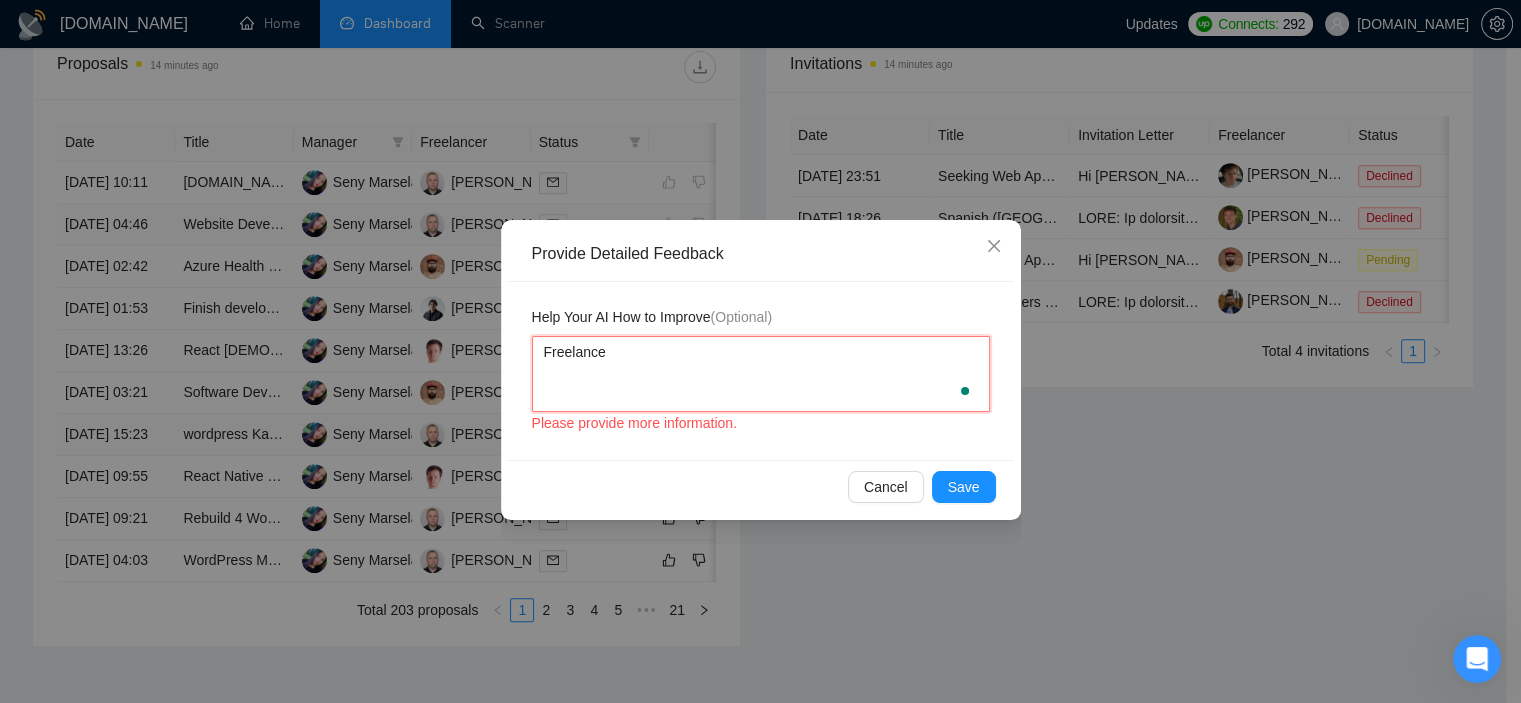 type 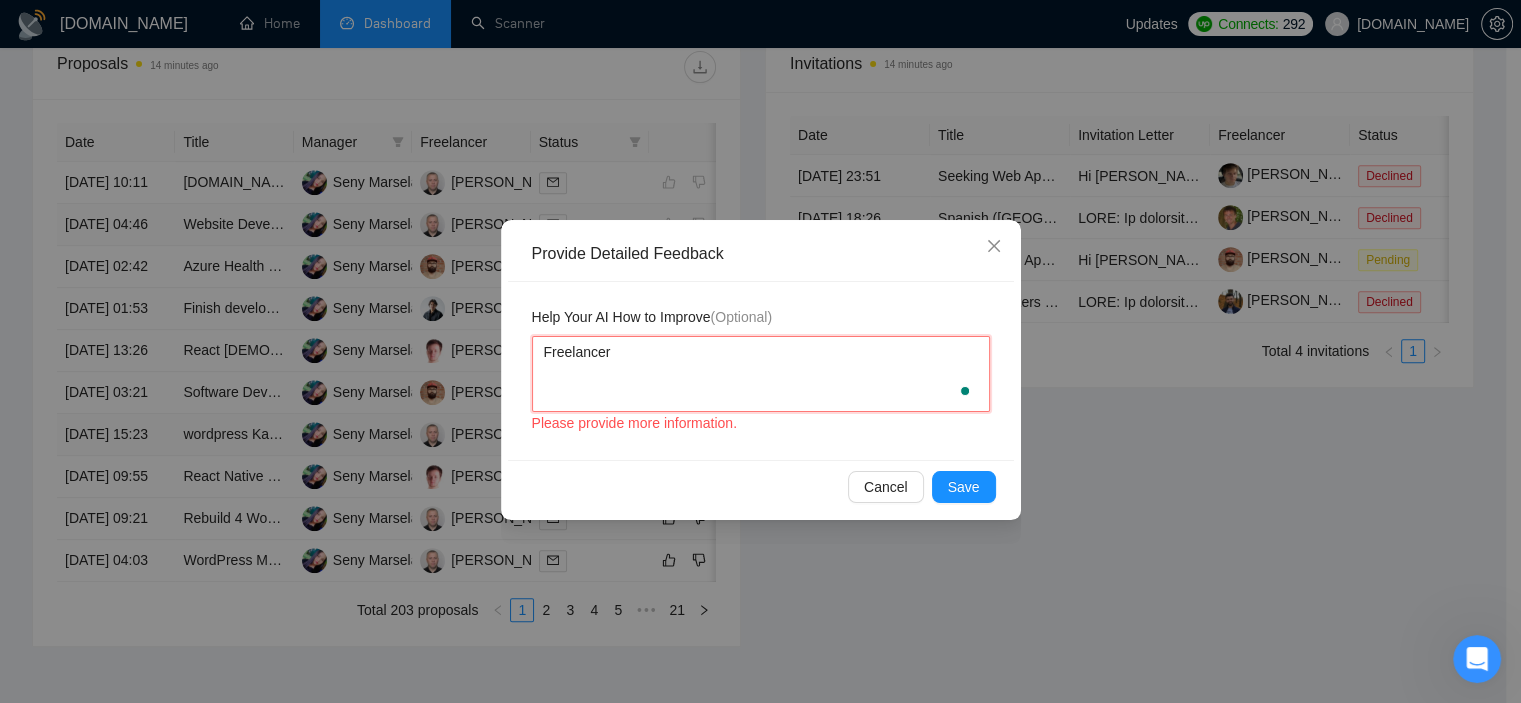 type 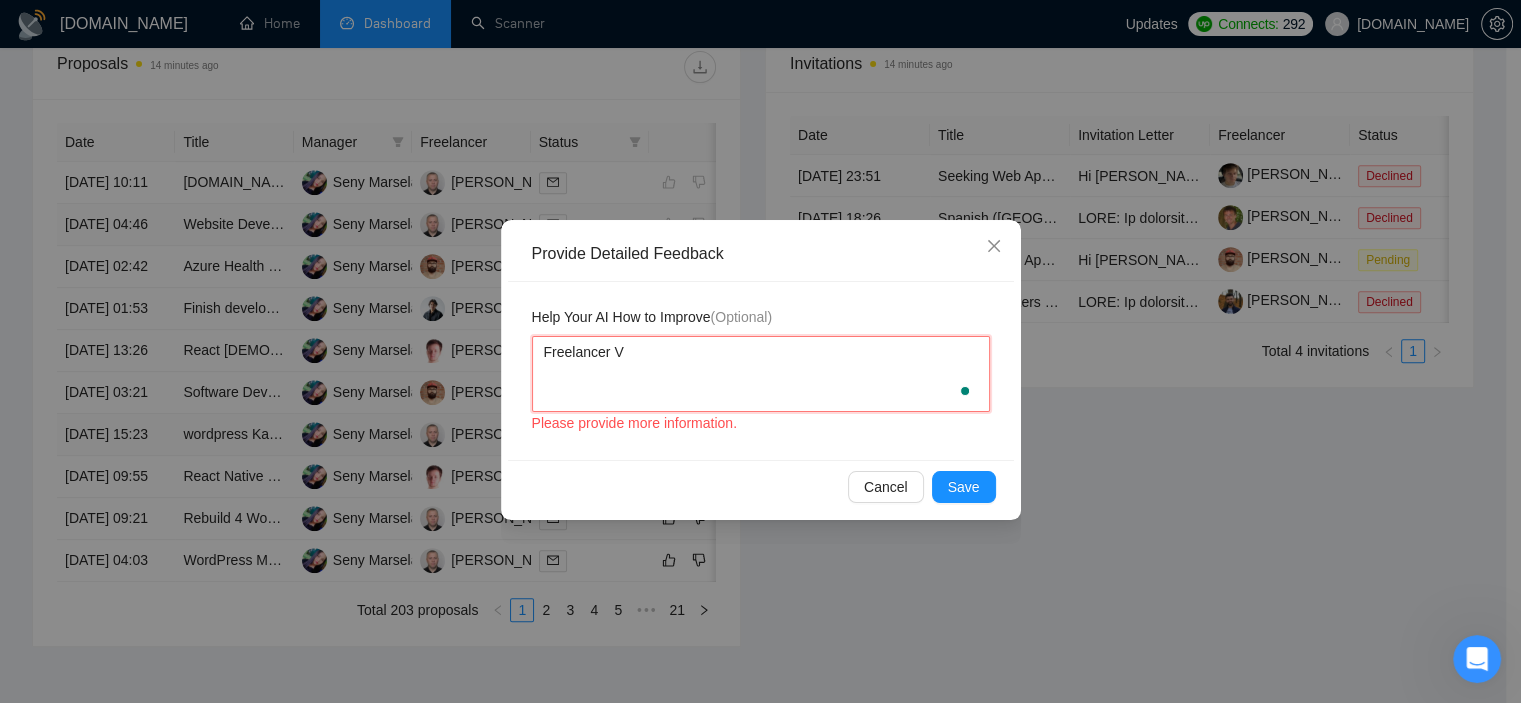type 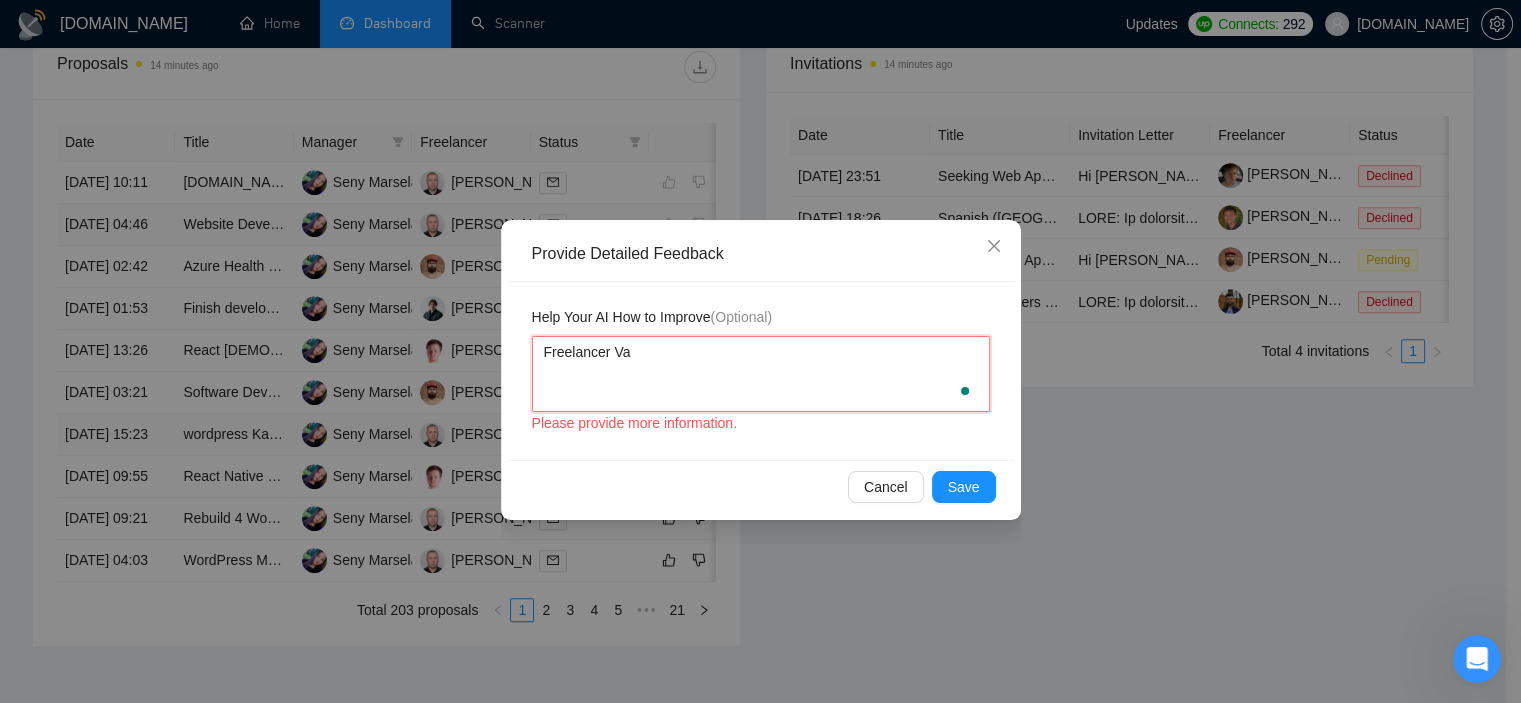 type 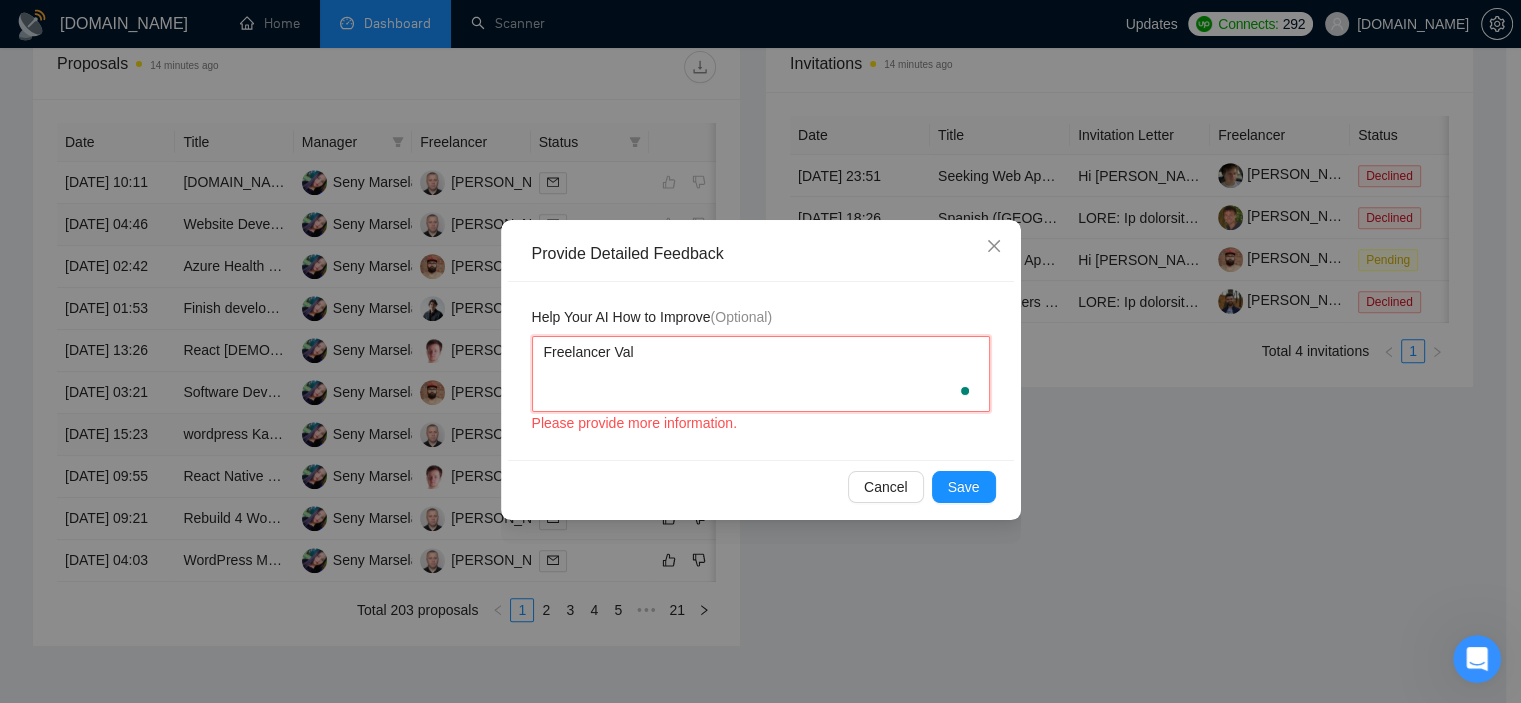 type 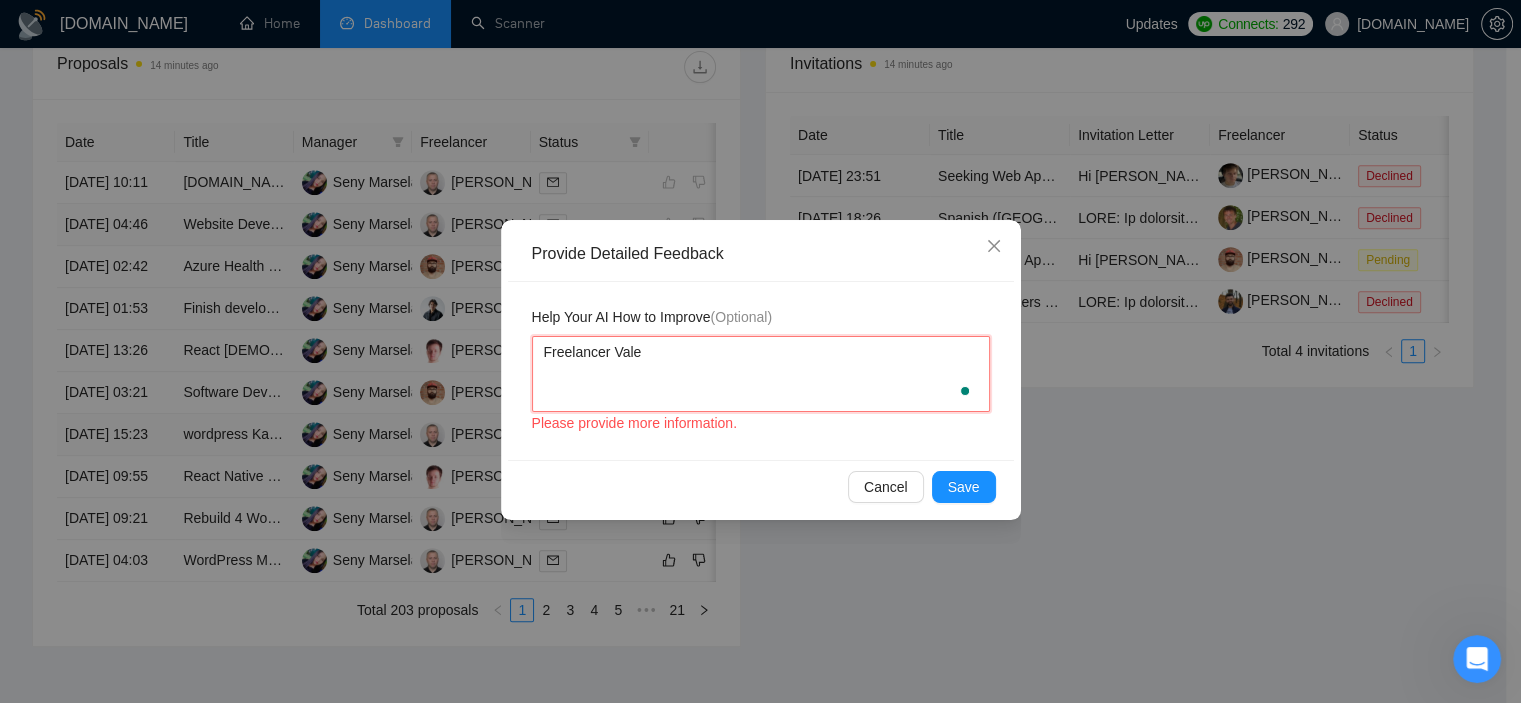 type 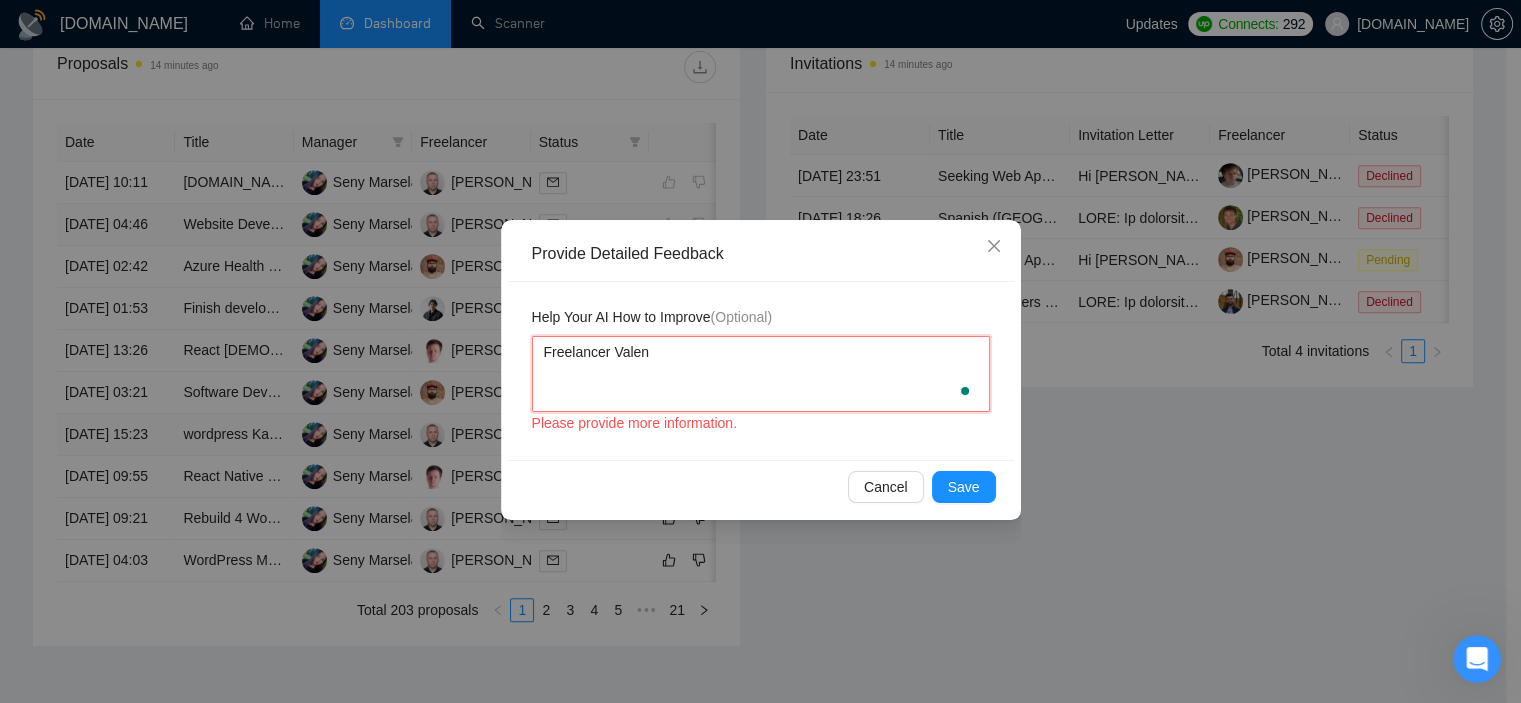 type 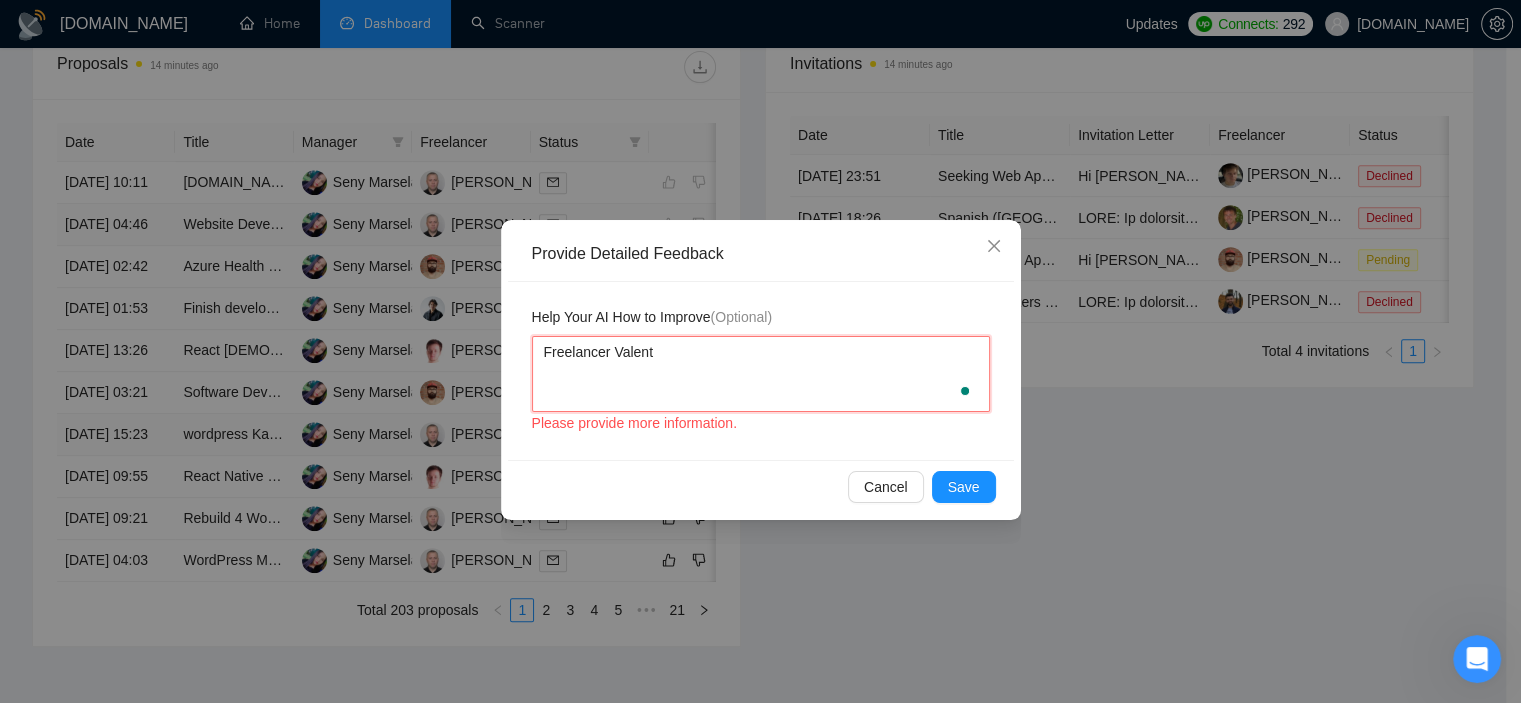 type 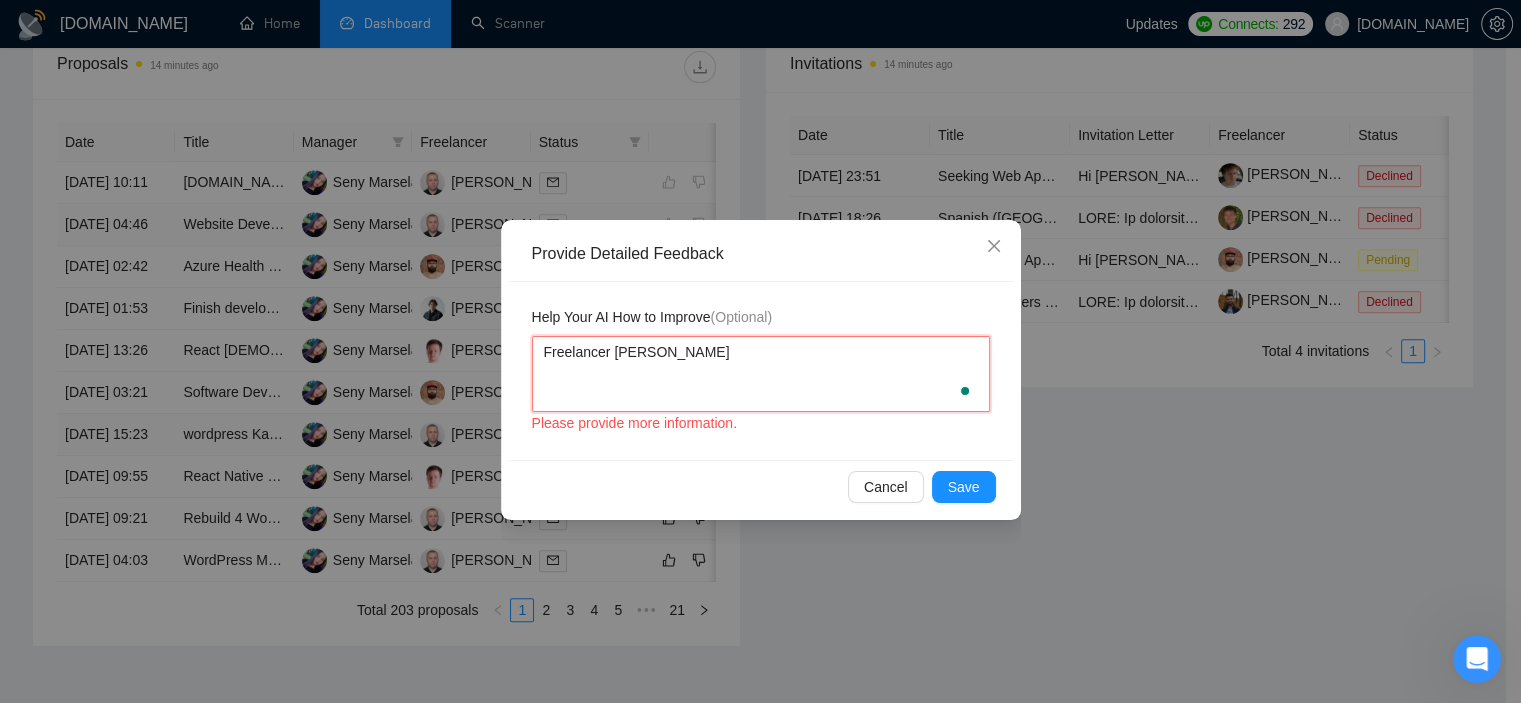 type 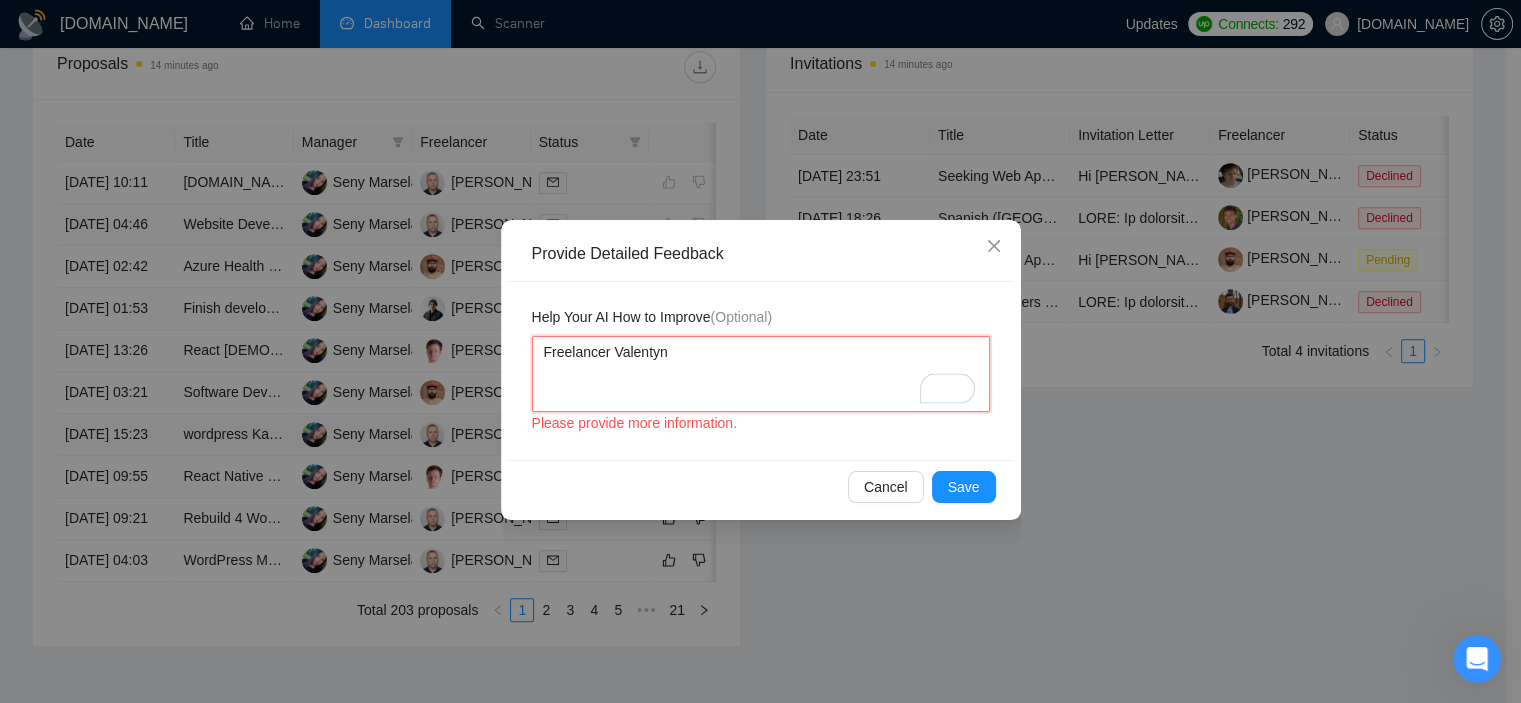 type 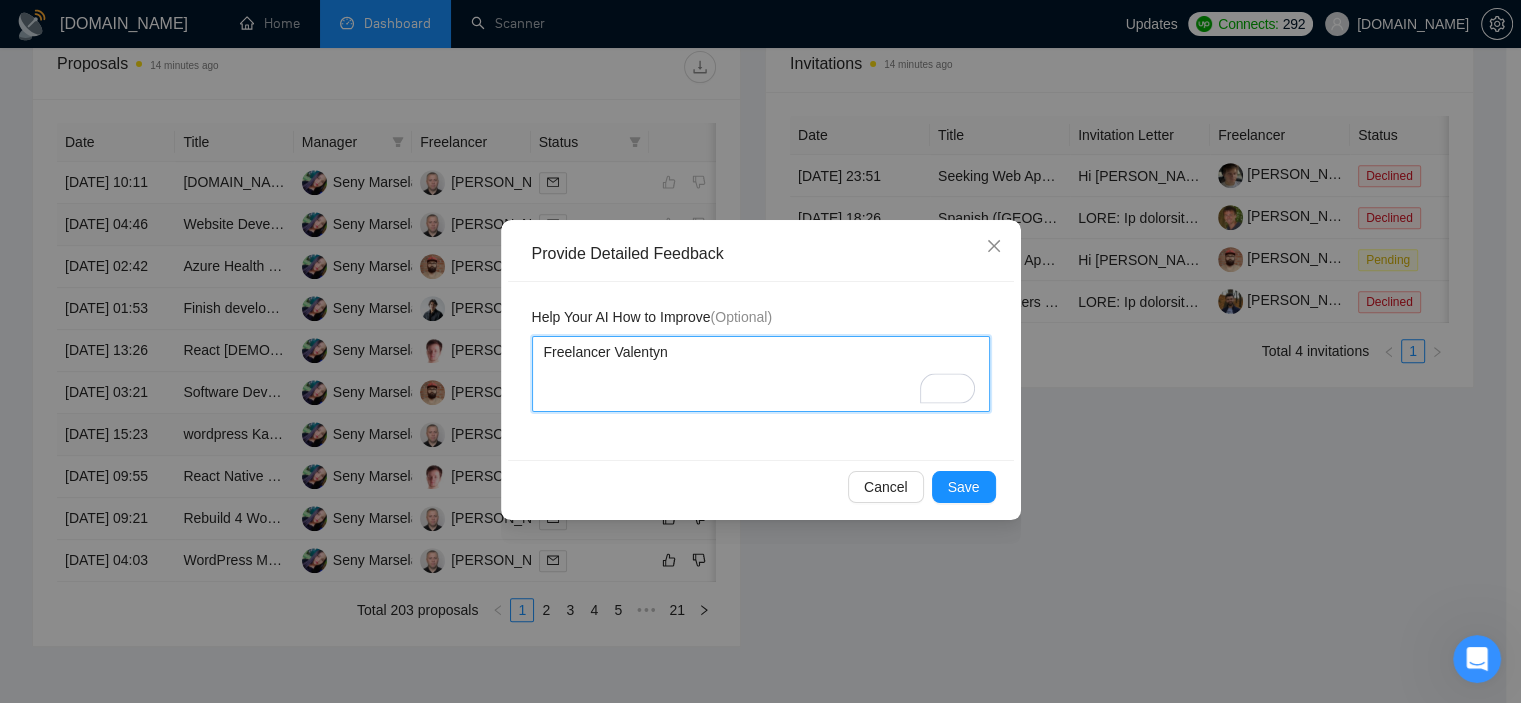 type 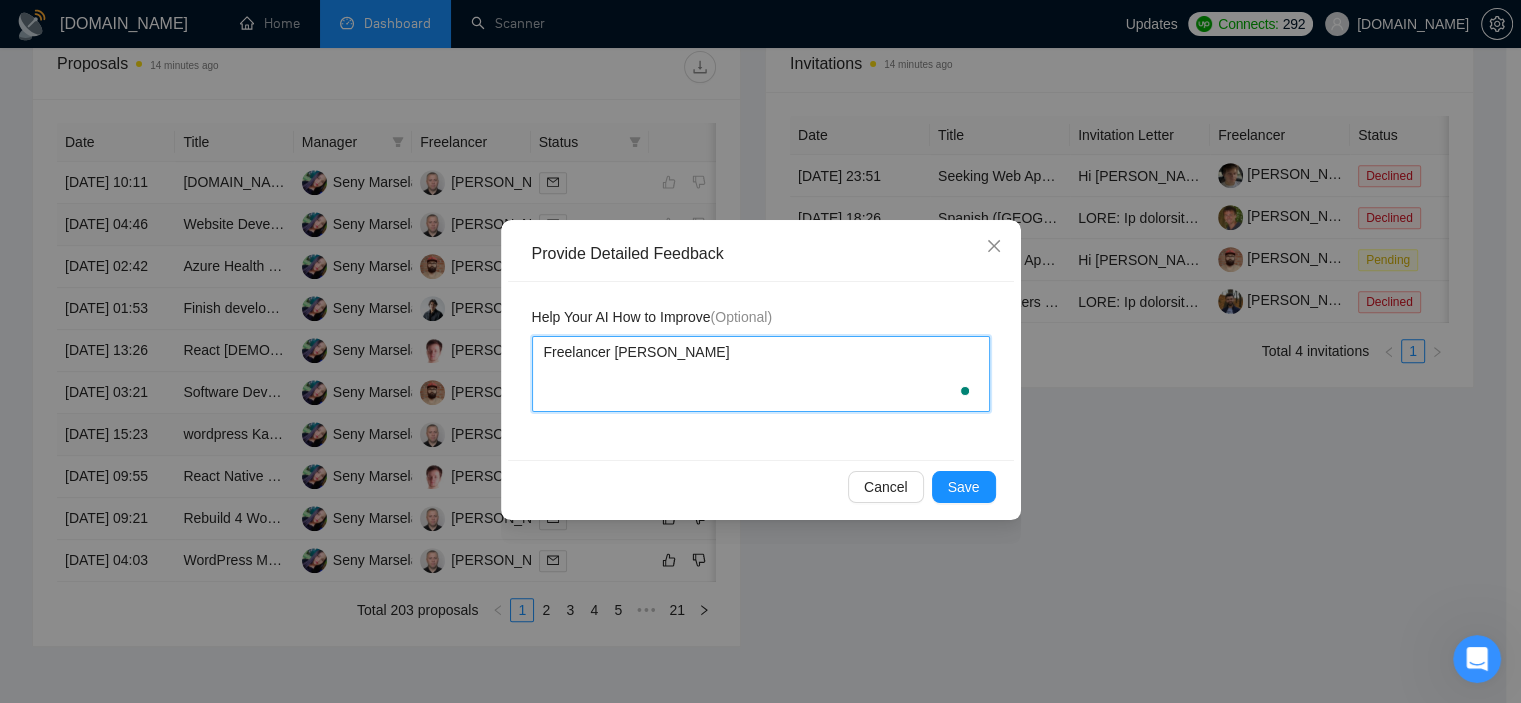type 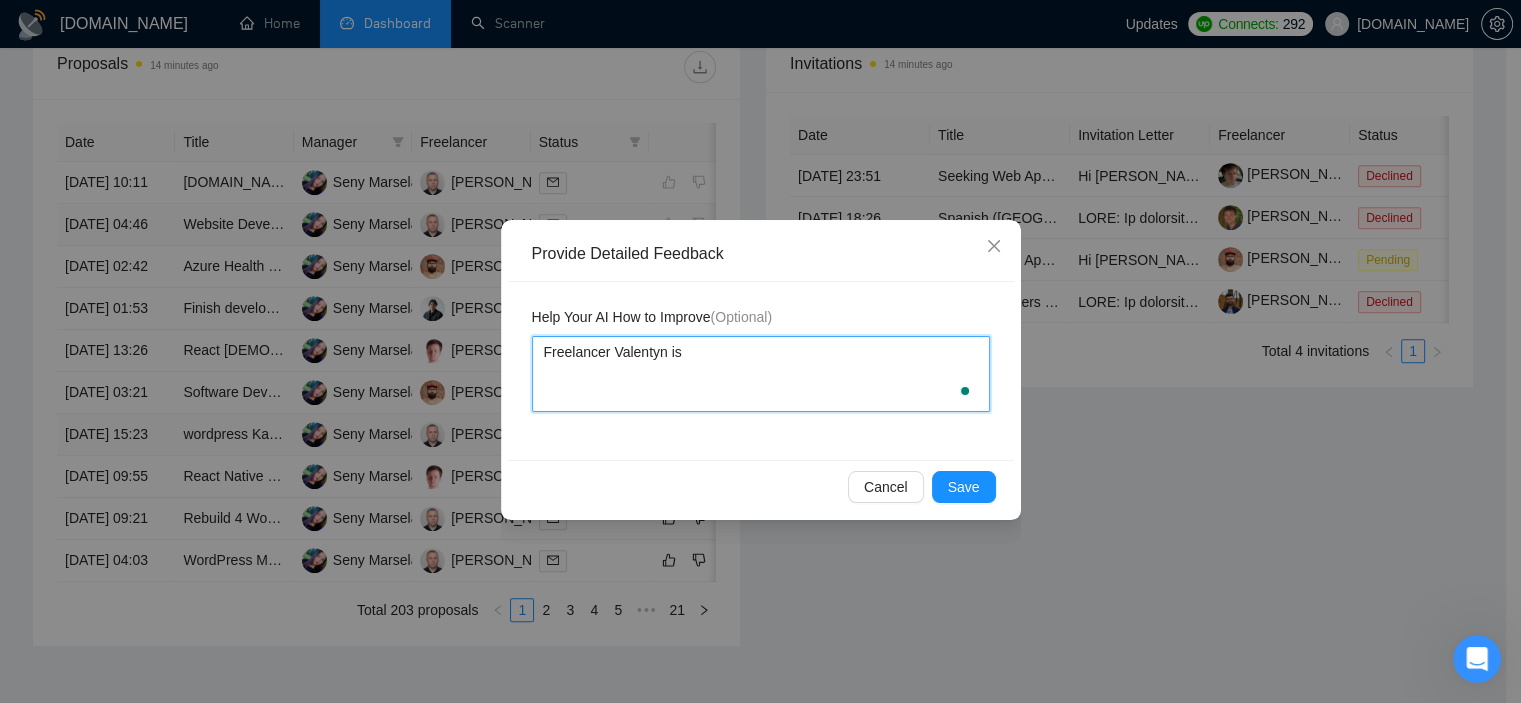 type 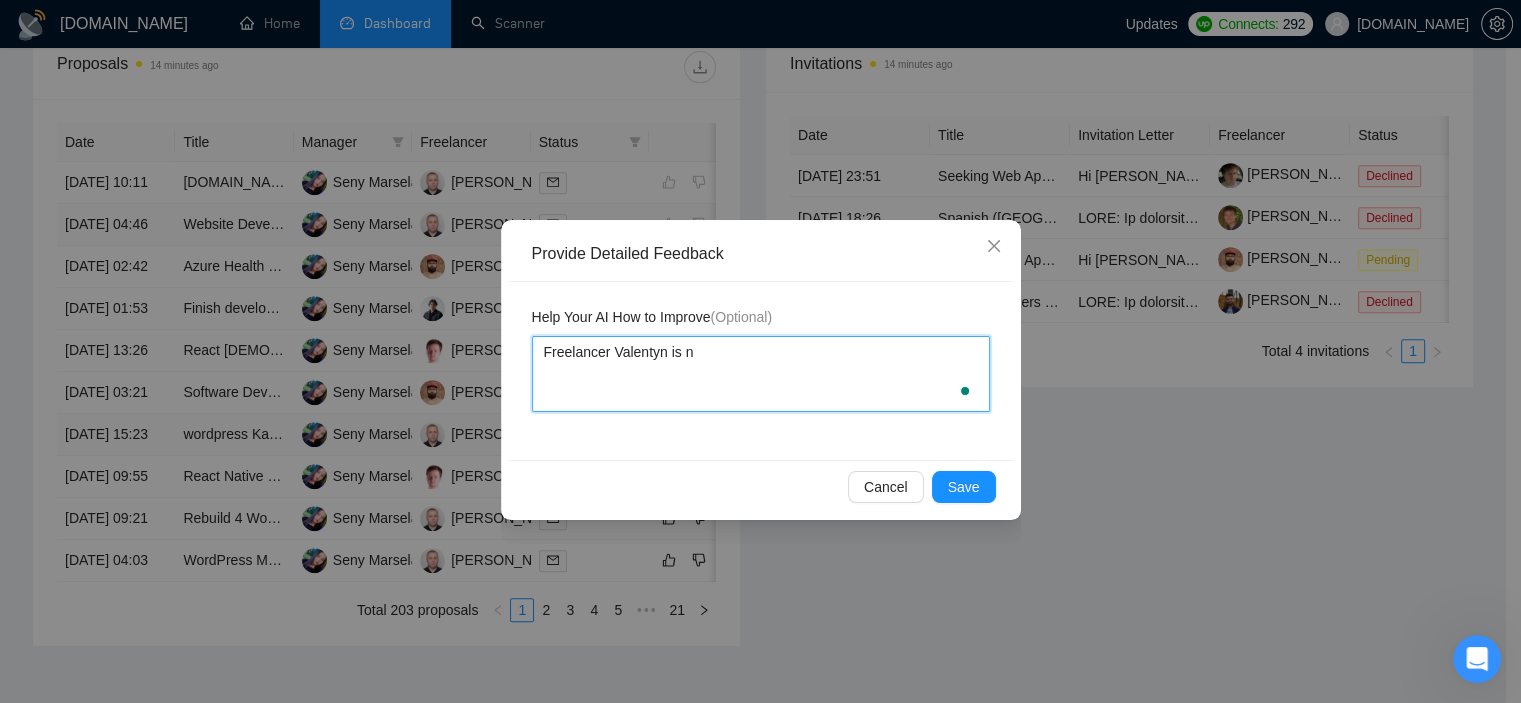 type 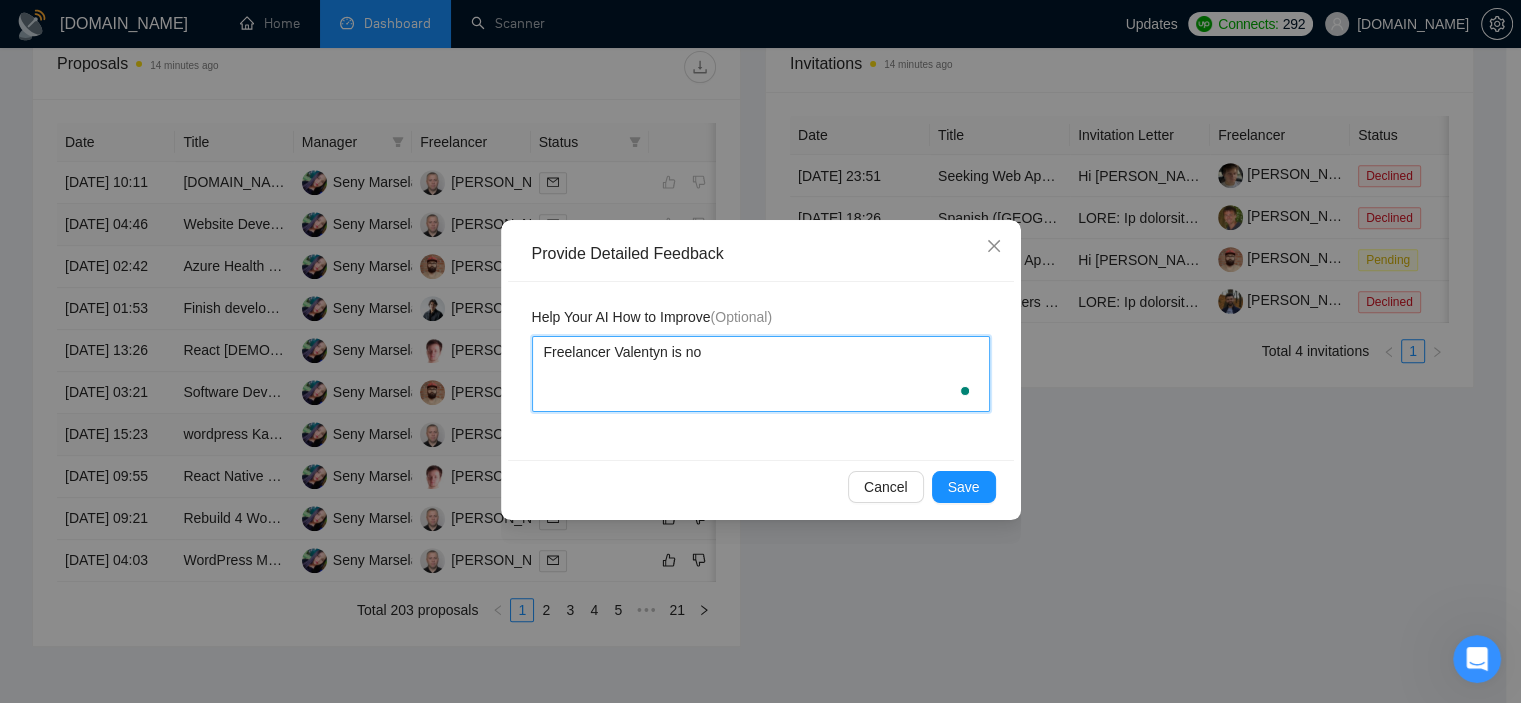 type 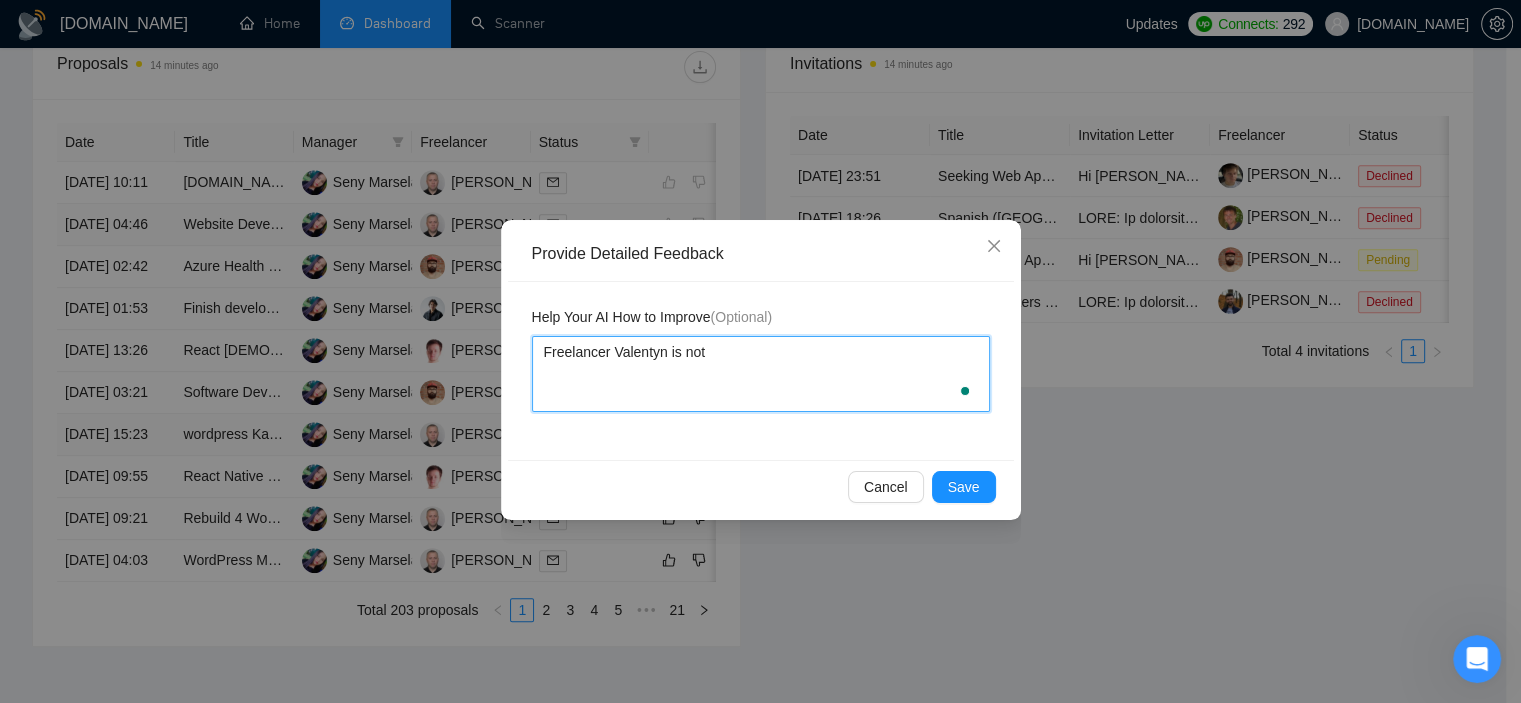 type 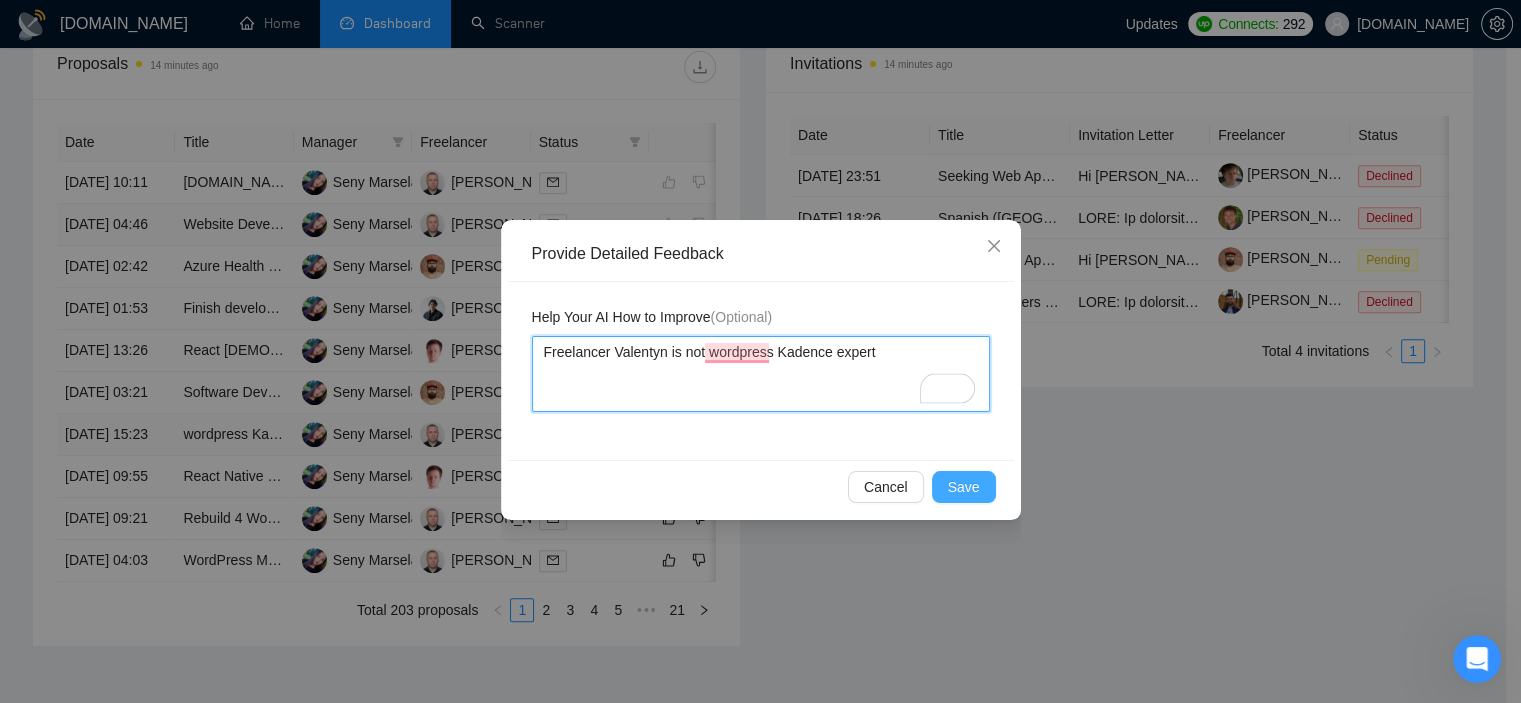 type on "Freelancer Valentyn is not wordpress Kadence expert" 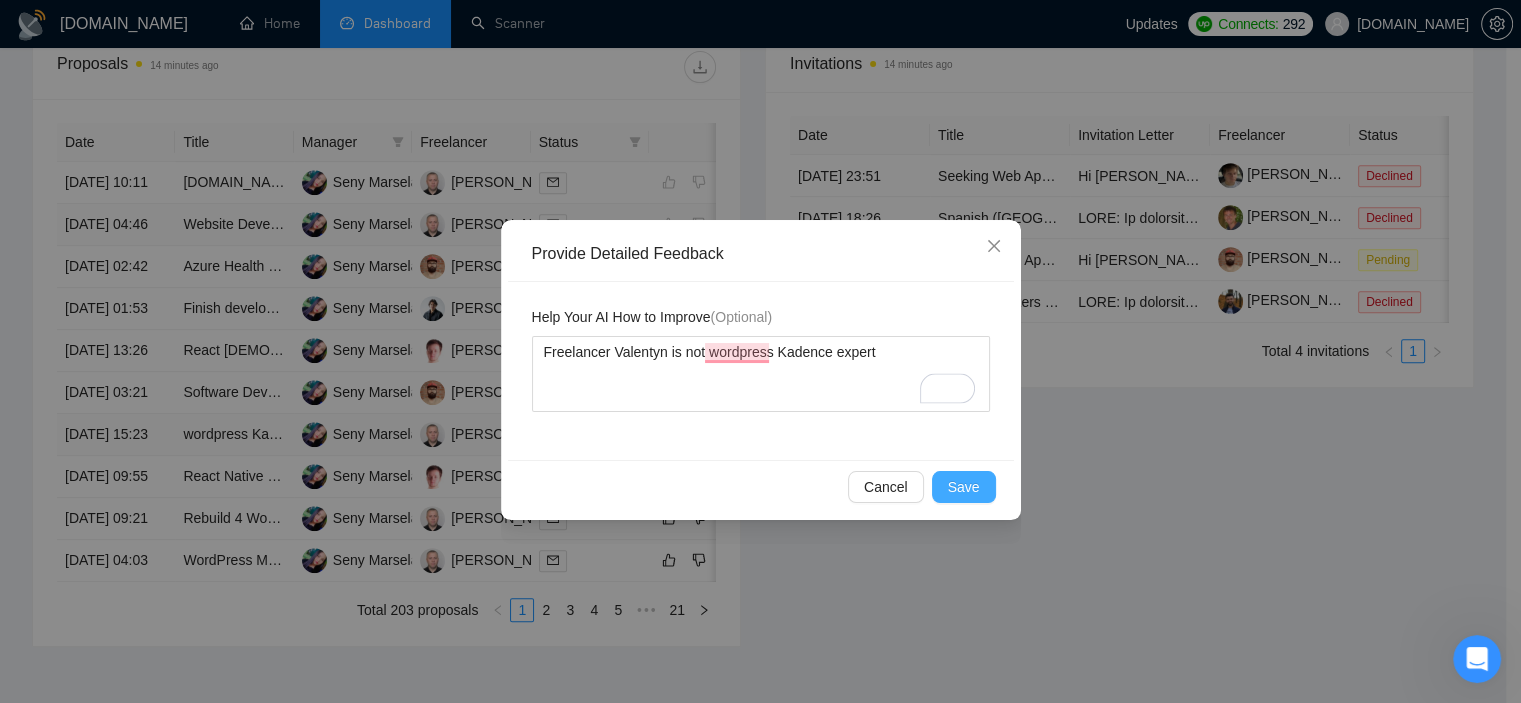 click on "Save" at bounding box center [964, 487] 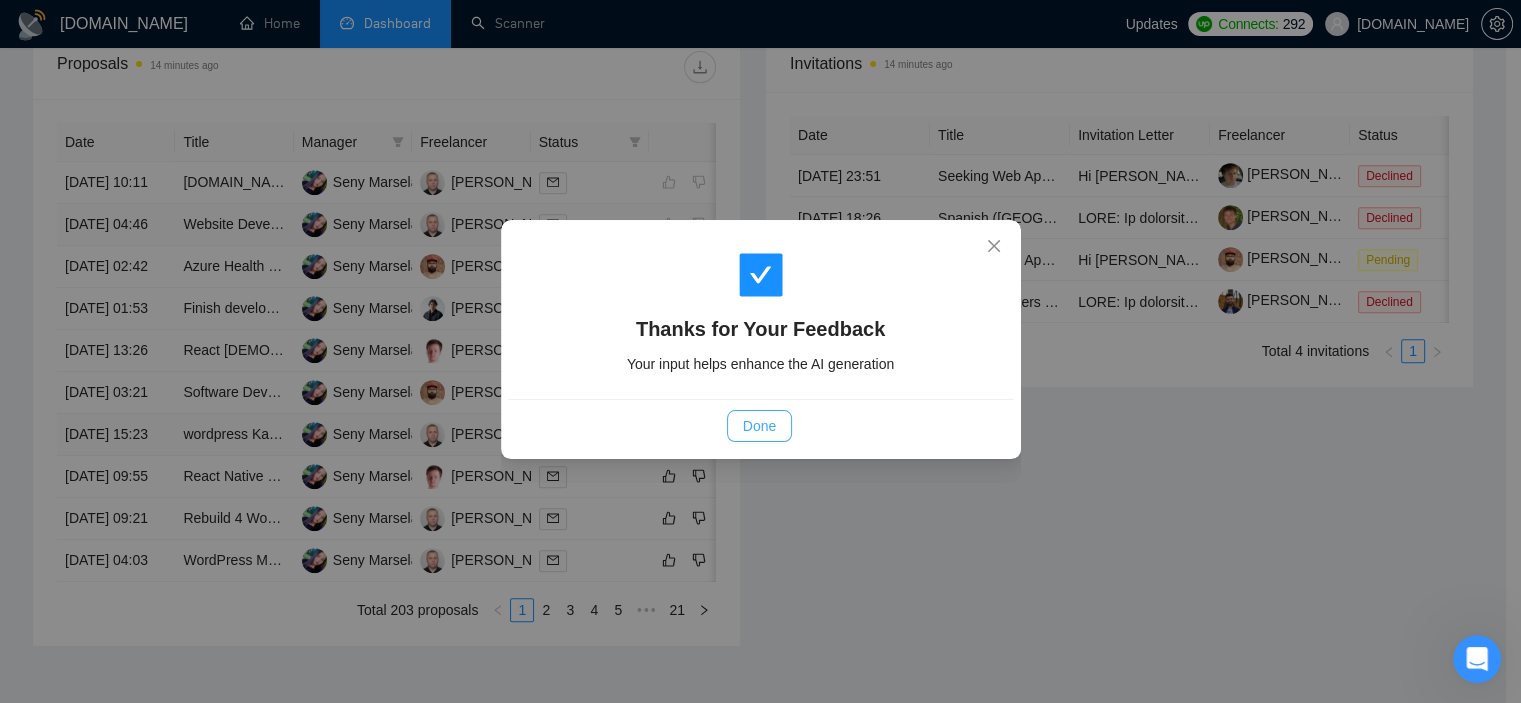 click on "Done" at bounding box center (759, 426) 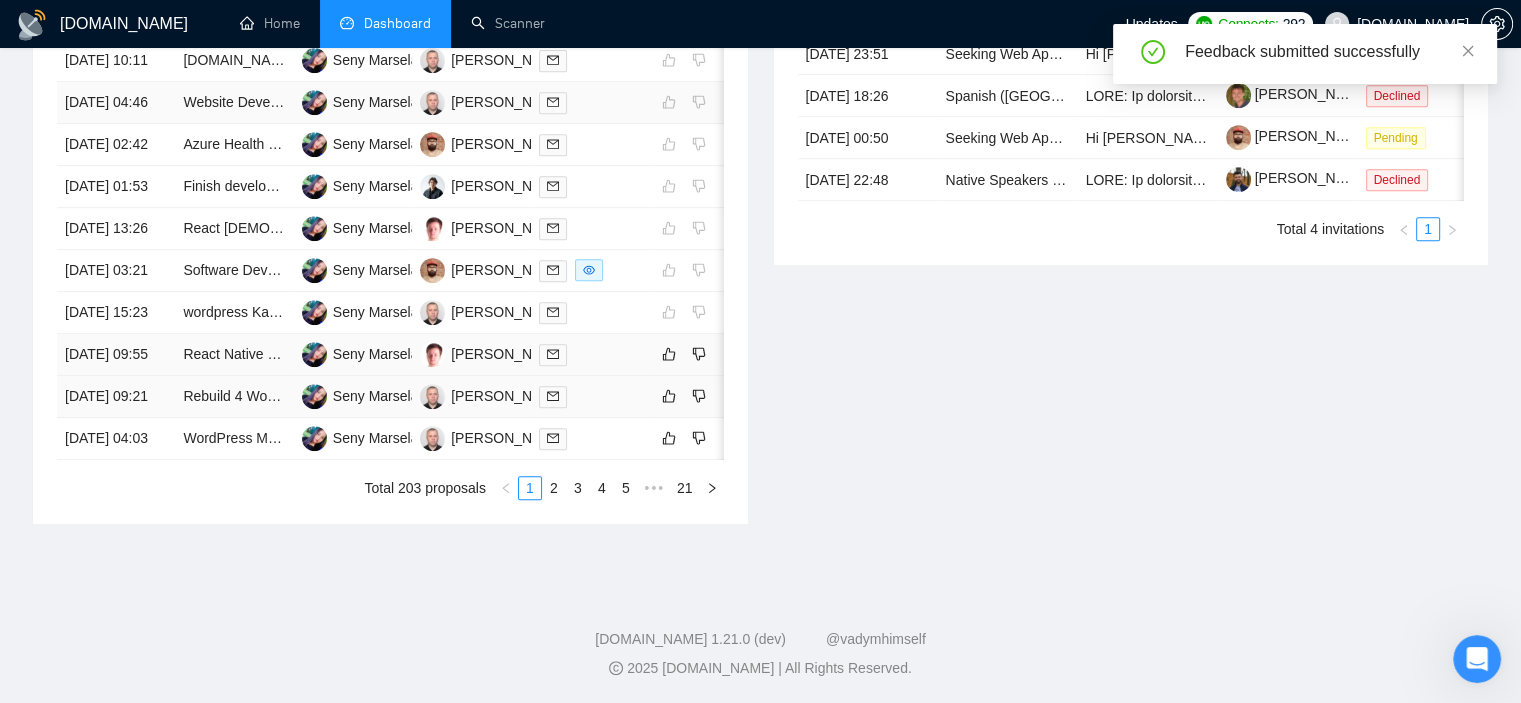 scroll, scrollTop: 992, scrollLeft: 0, axis: vertical 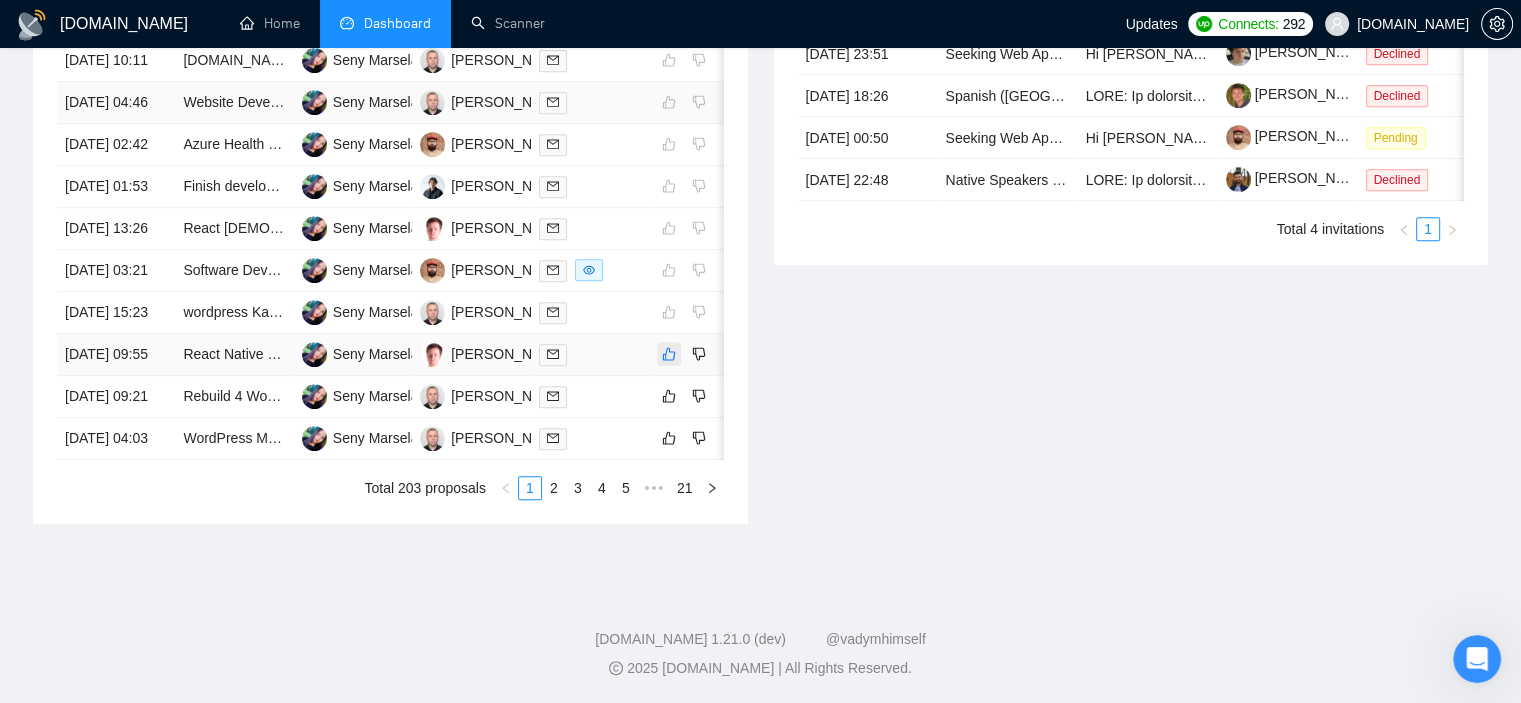 click at bounding box center [669, 354] 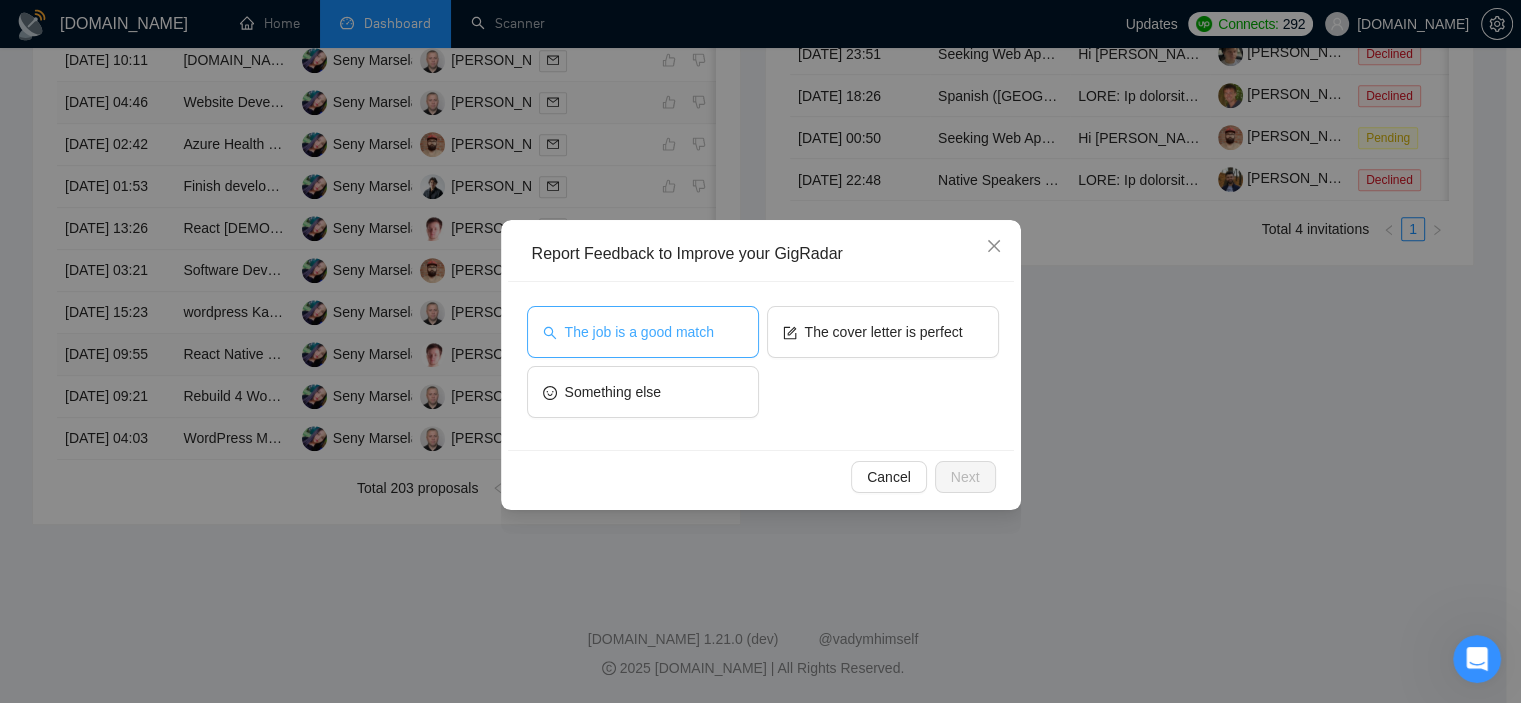 drag, startPoint x: 688, startPoint y: 328, endPoint x: 727, endPoint y: 347, distance: 43.382023 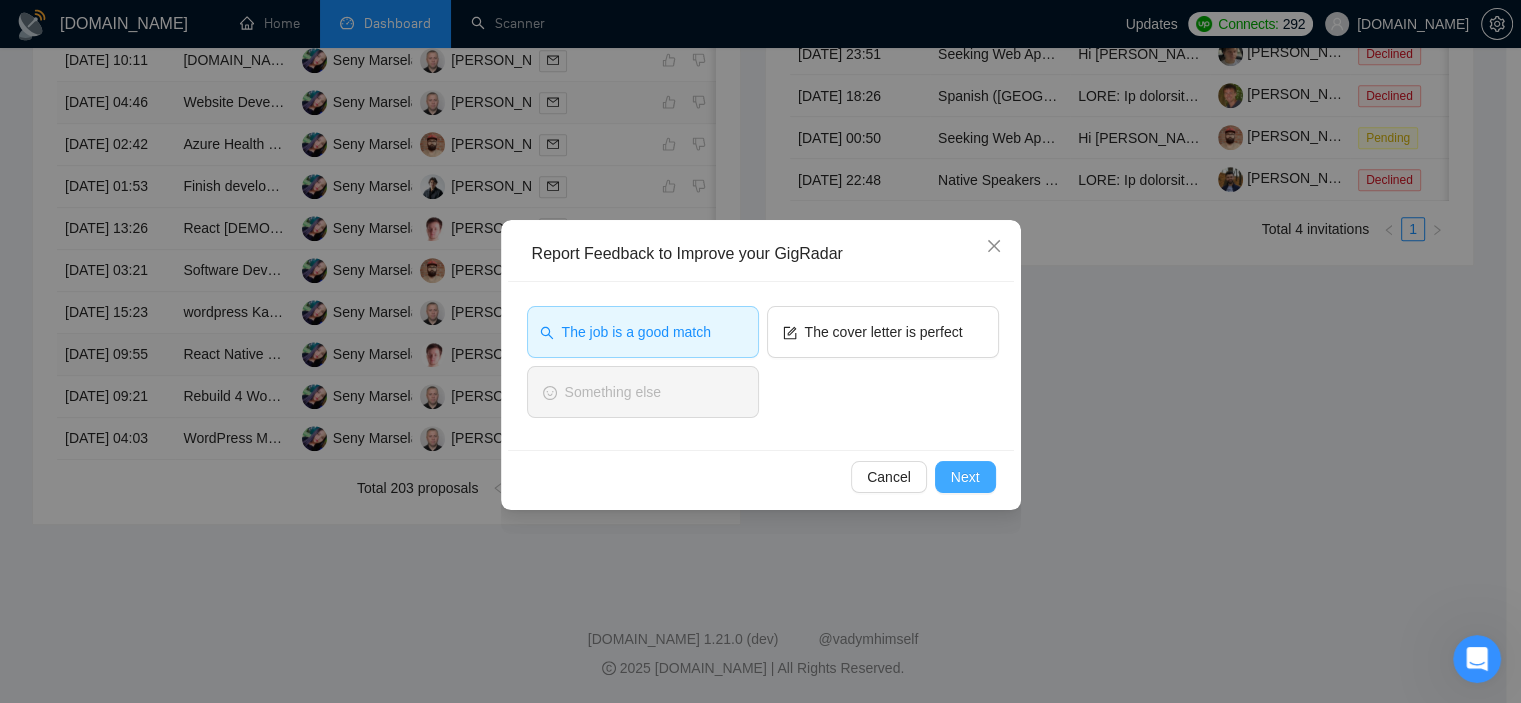 click on "Next" at bounding box center (965, 477) 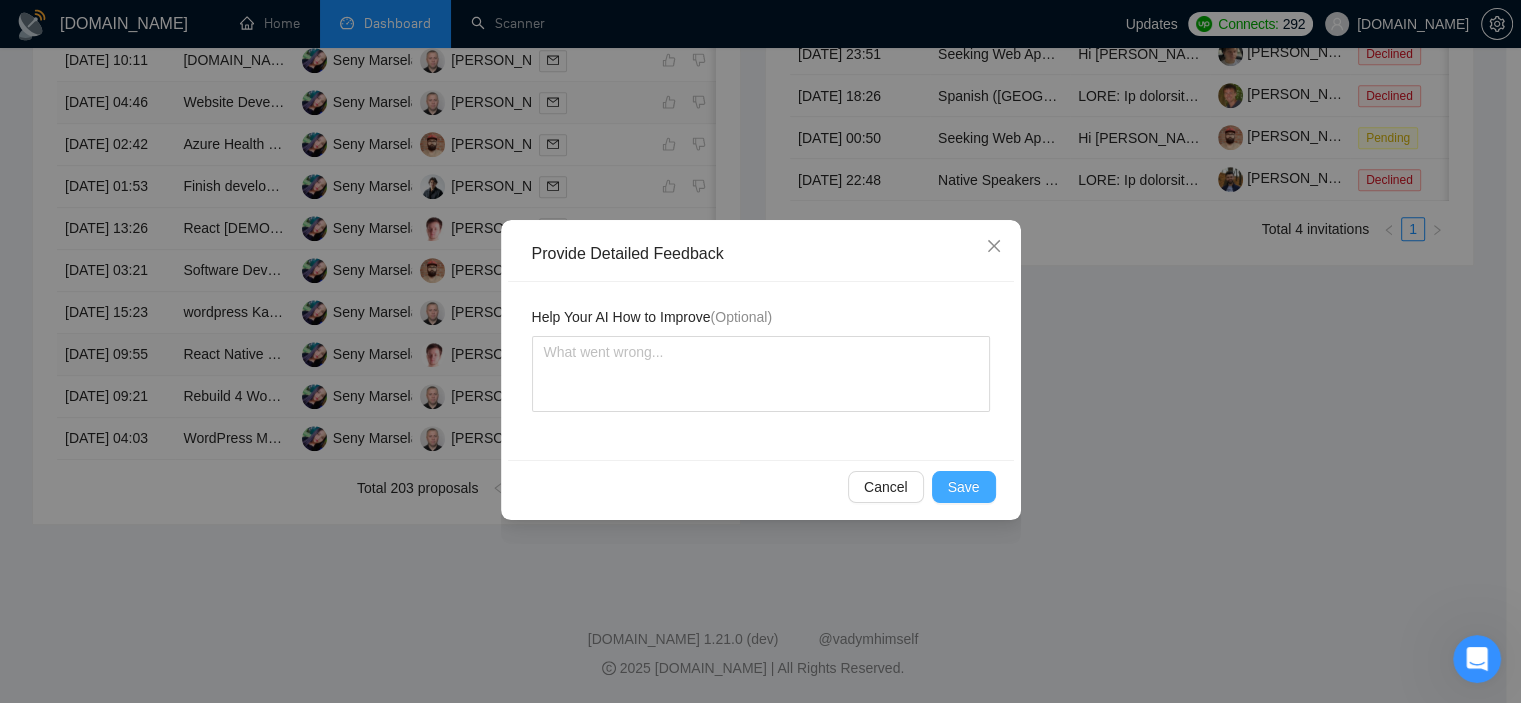 click on "Save" at bounding box center [964, 487] 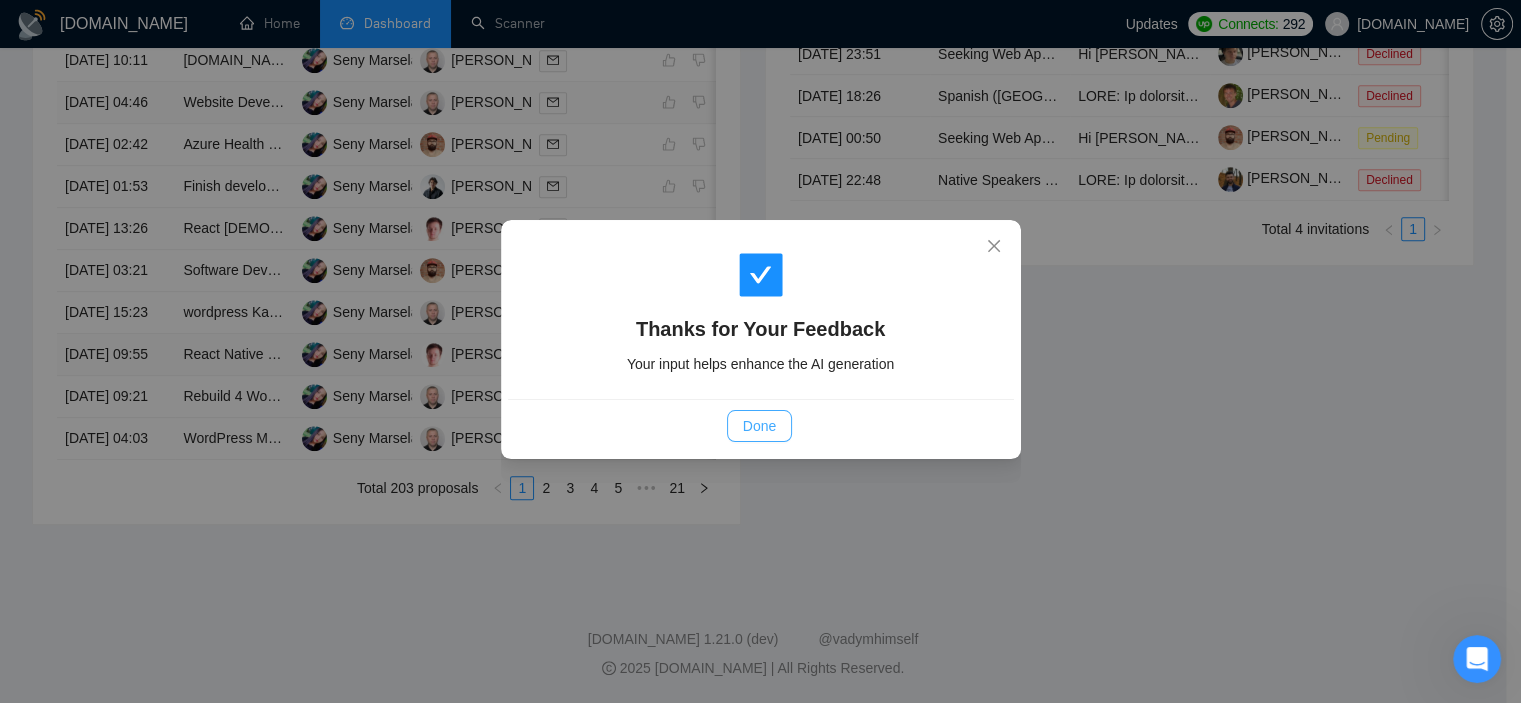 click on "Done" at bounding box center (759, 426) 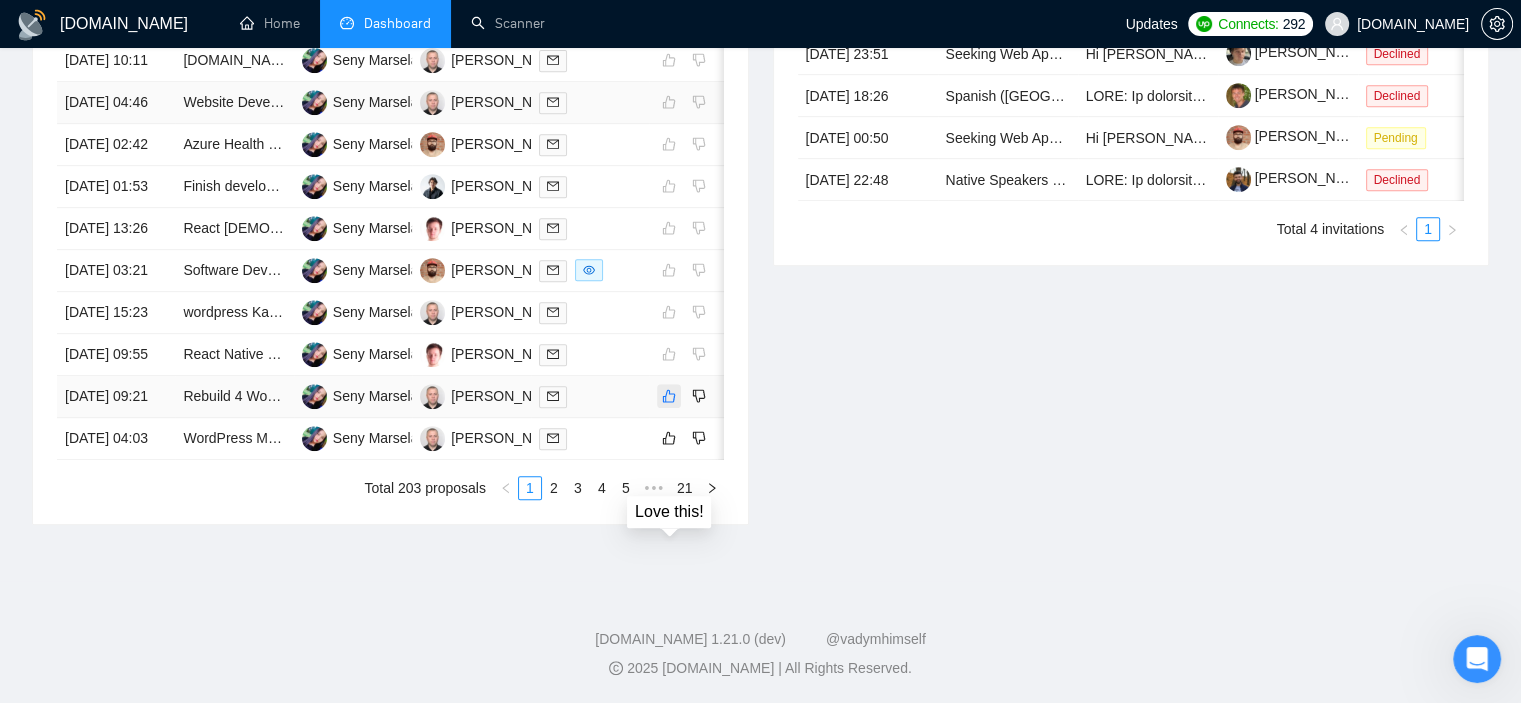 click 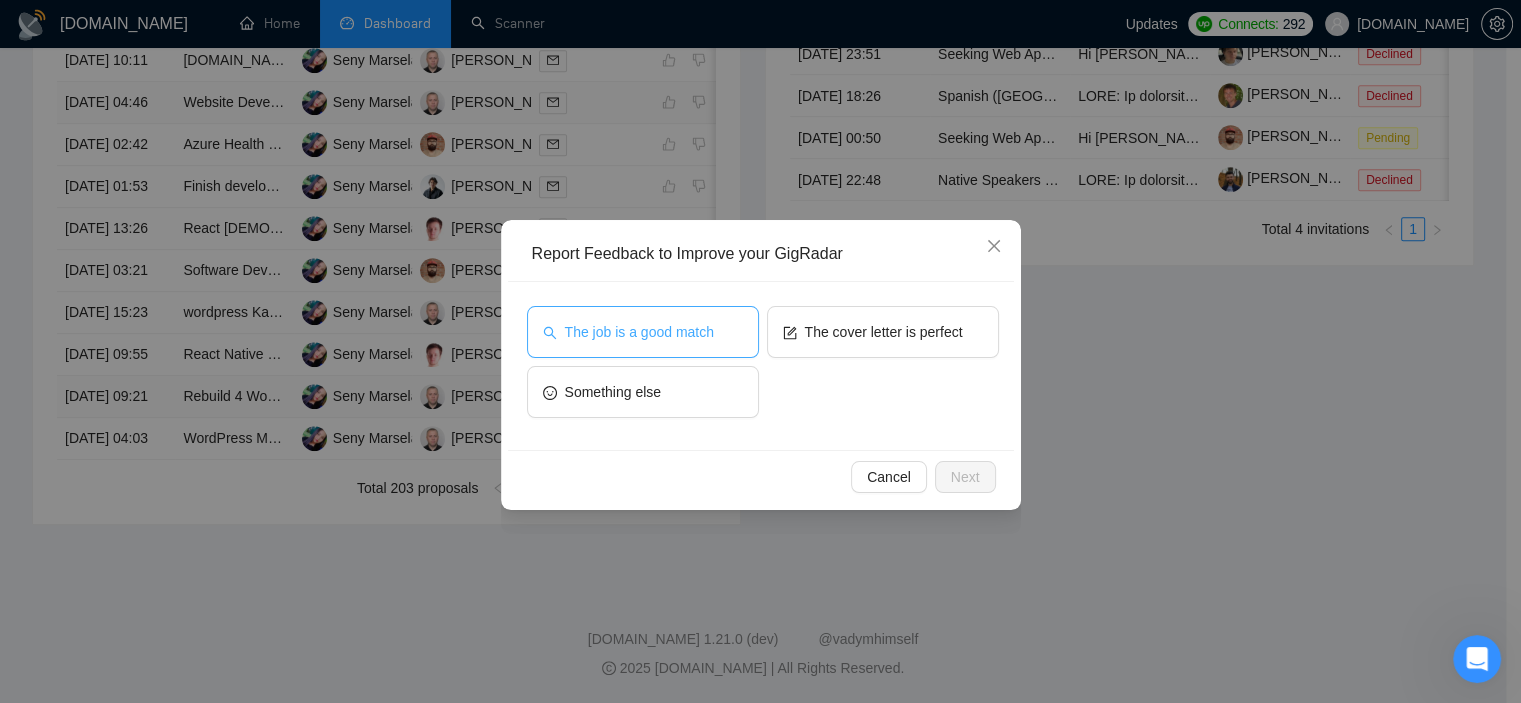 click on "The job is a good match" at bounding box center [639, 332] 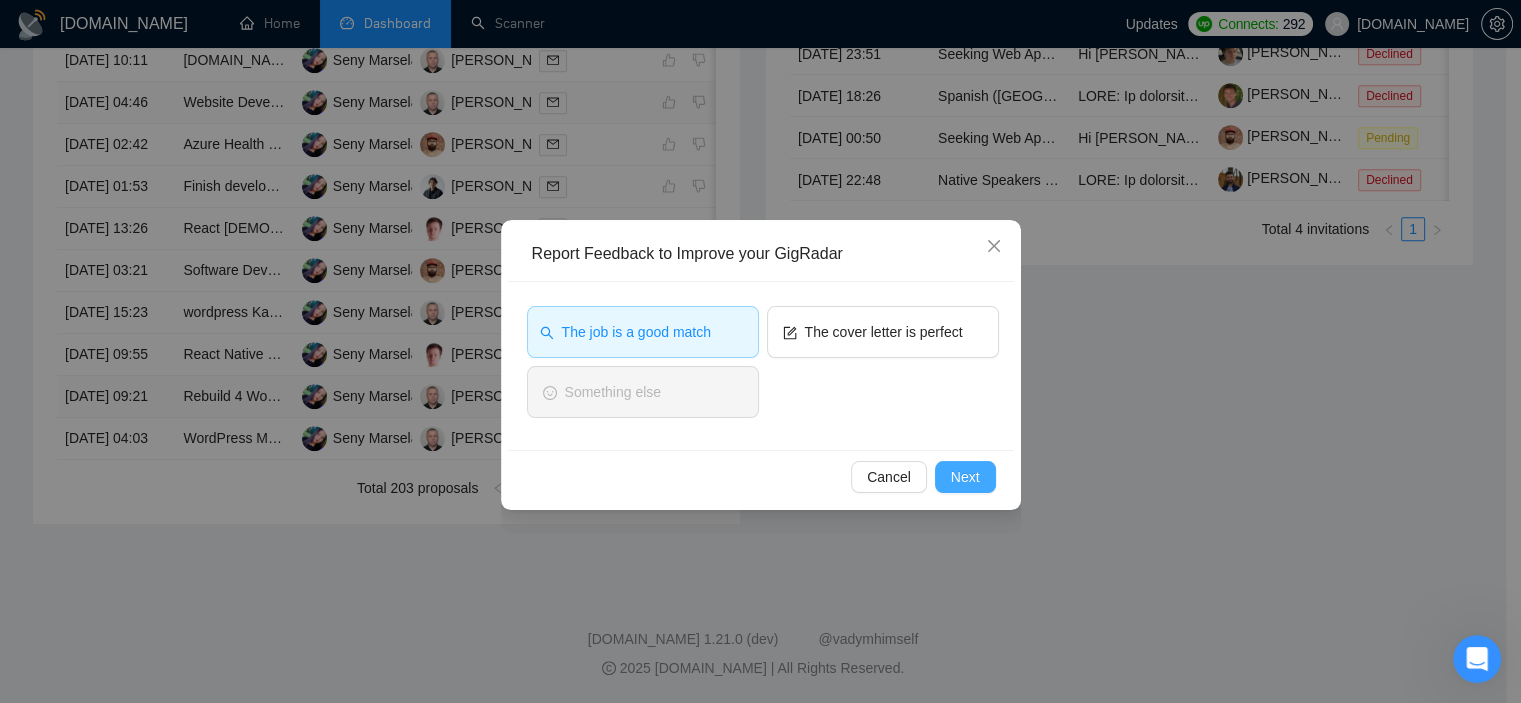 click on "Next" at bounding box center [965, 477] 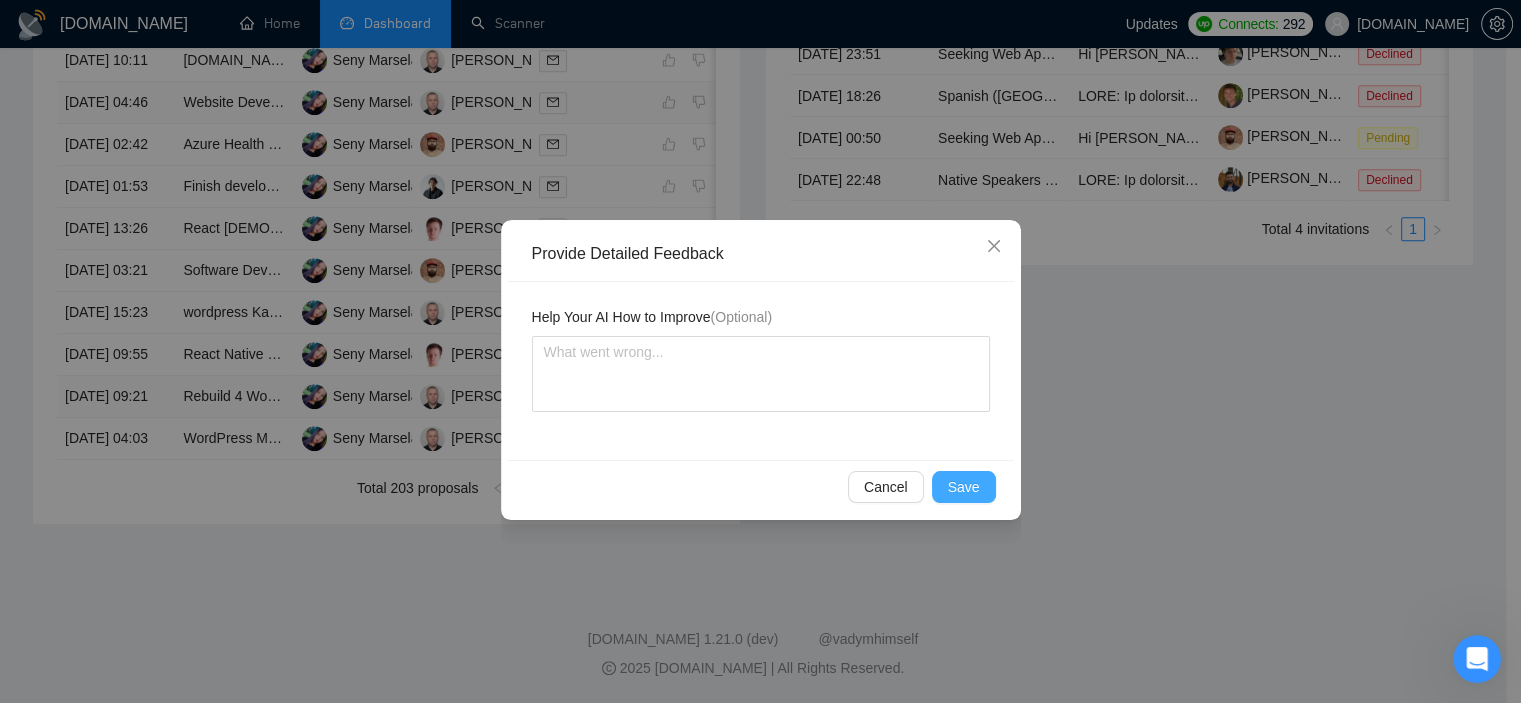 click on "Save" at bounding box center [964, 487] 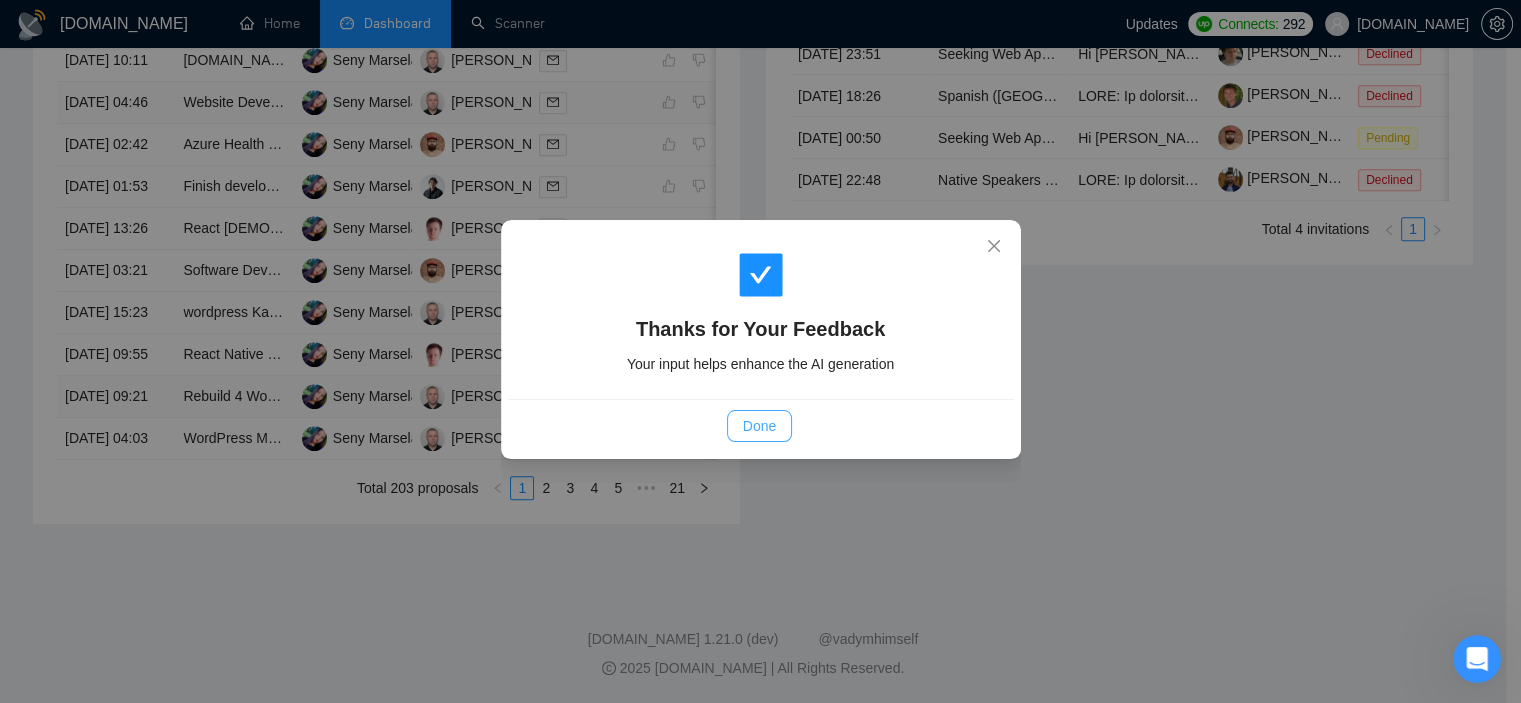 click on "Done" at bounding box center [759, 426] 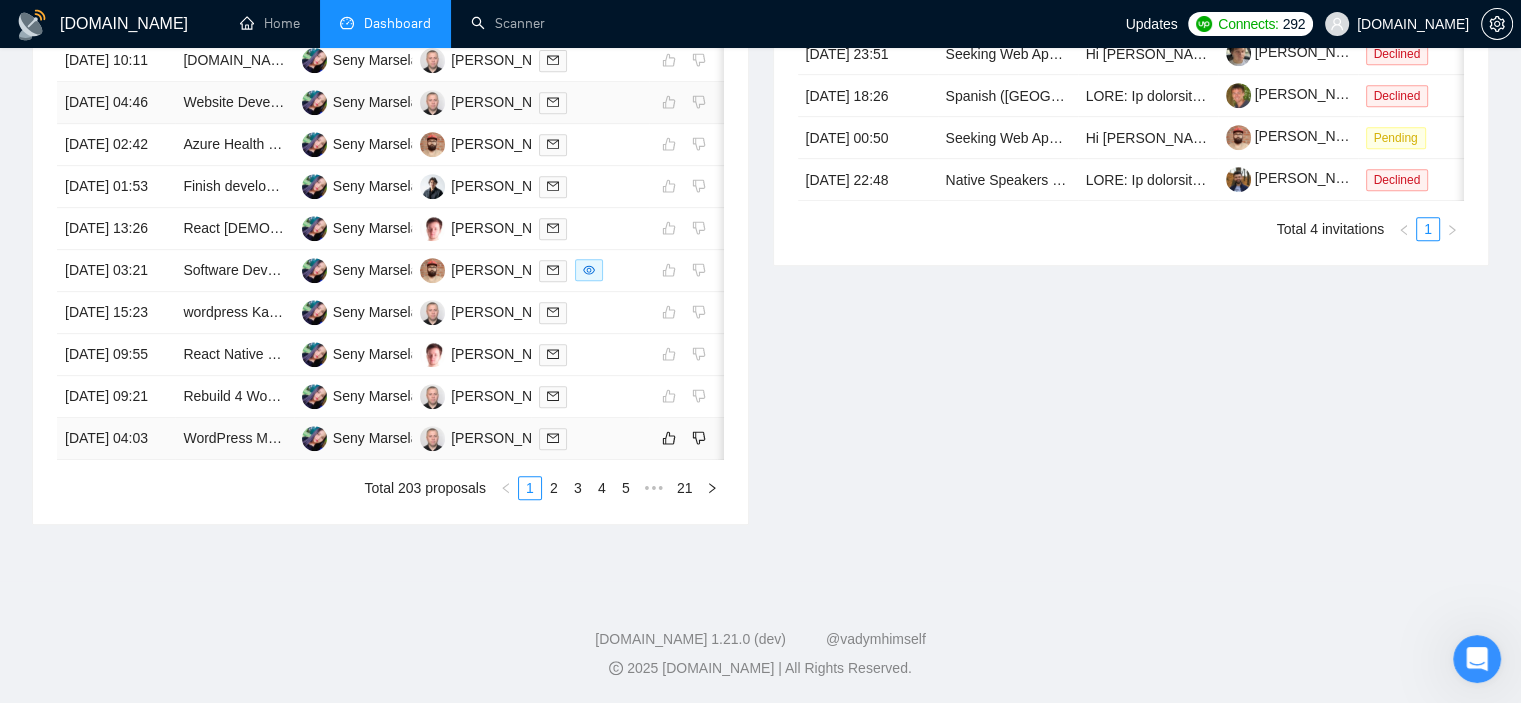 click on "[DATE] 04:03" at bounding box center (116, 439) 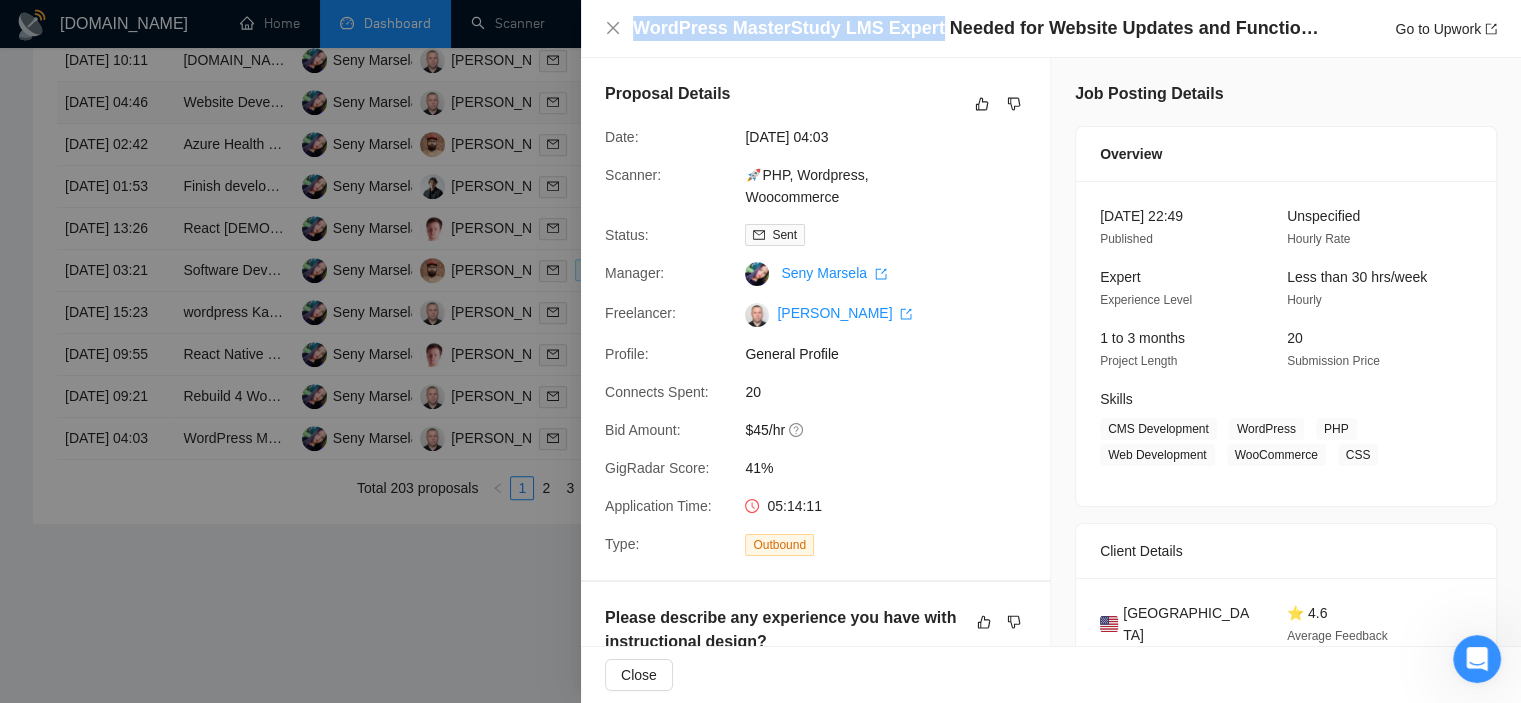 drag, startPoint x: 636, startPoint y: 21, endPoint x: 924, endPoint y: 31, distance: 288.17355 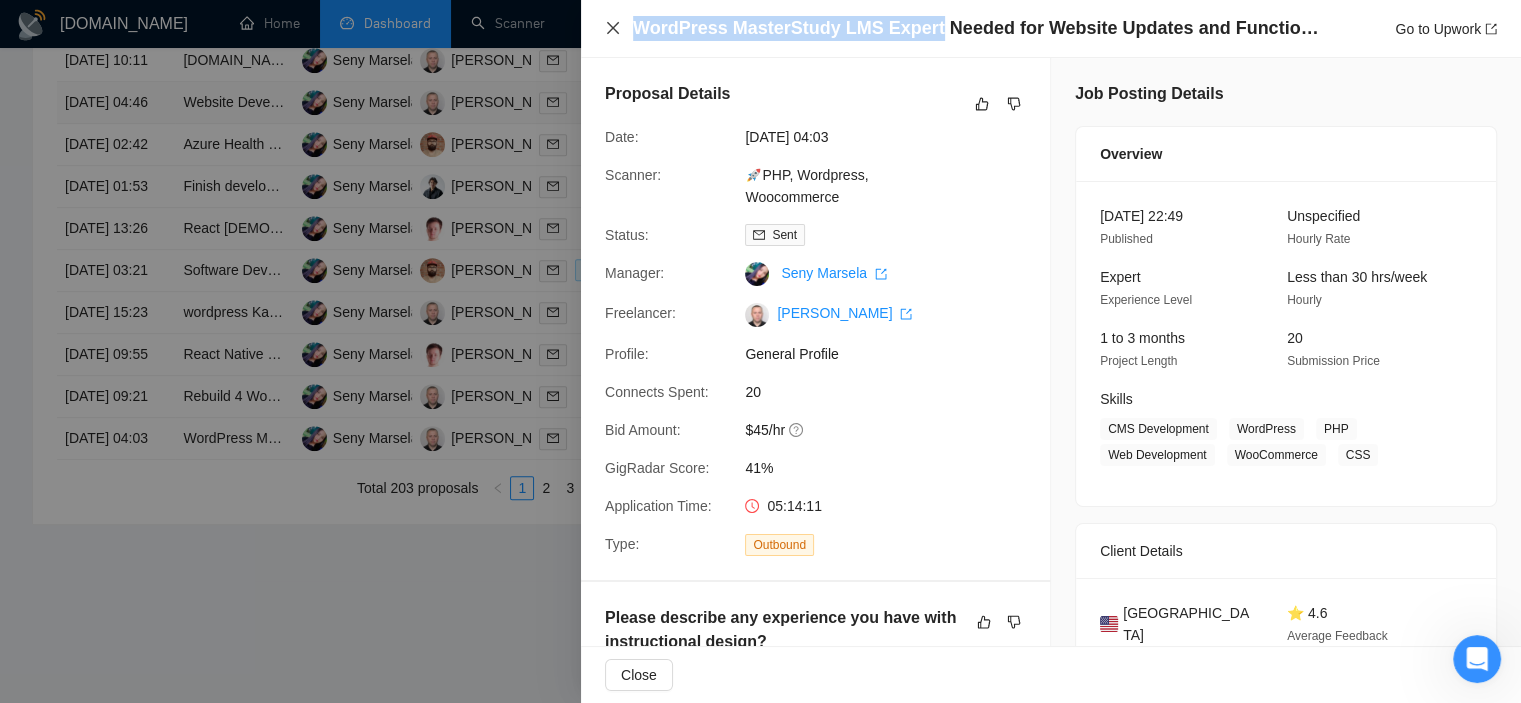 click 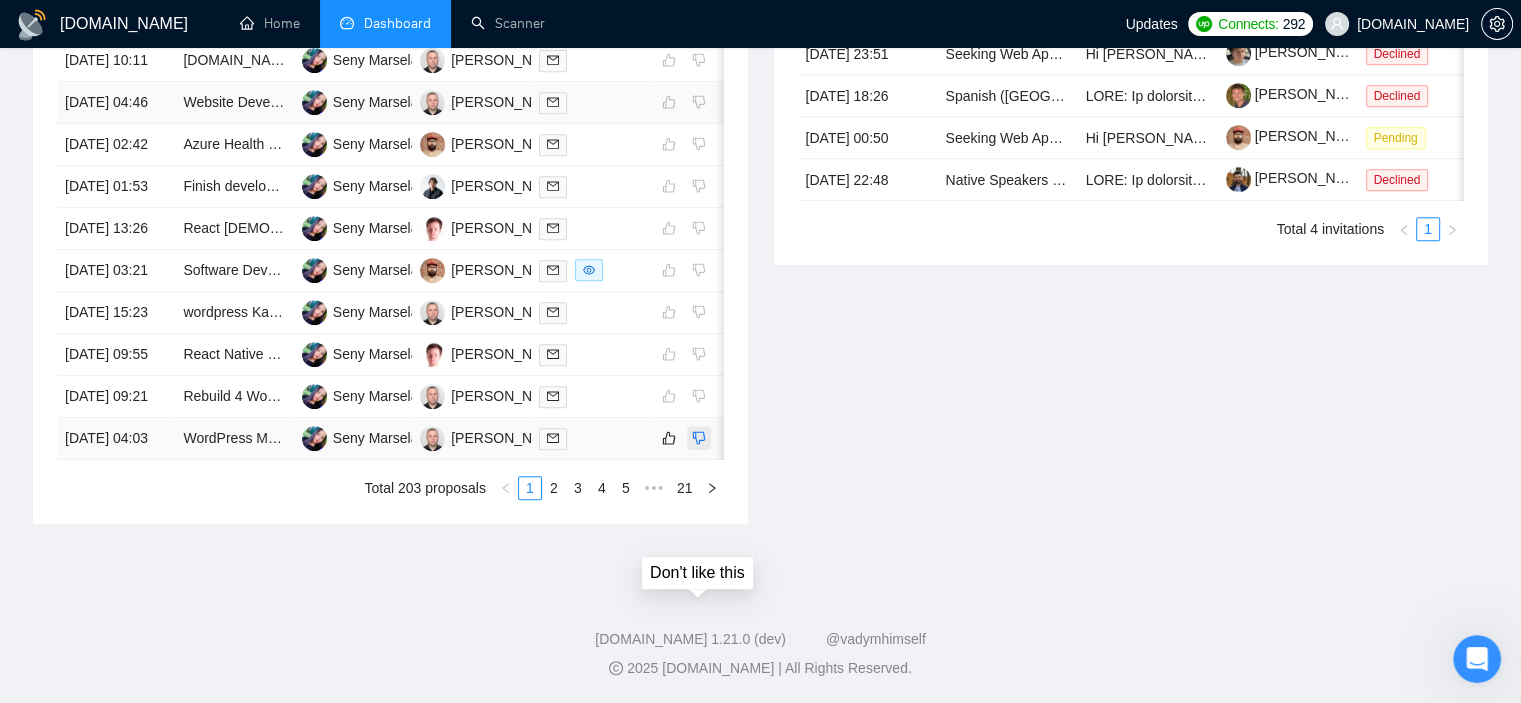 click 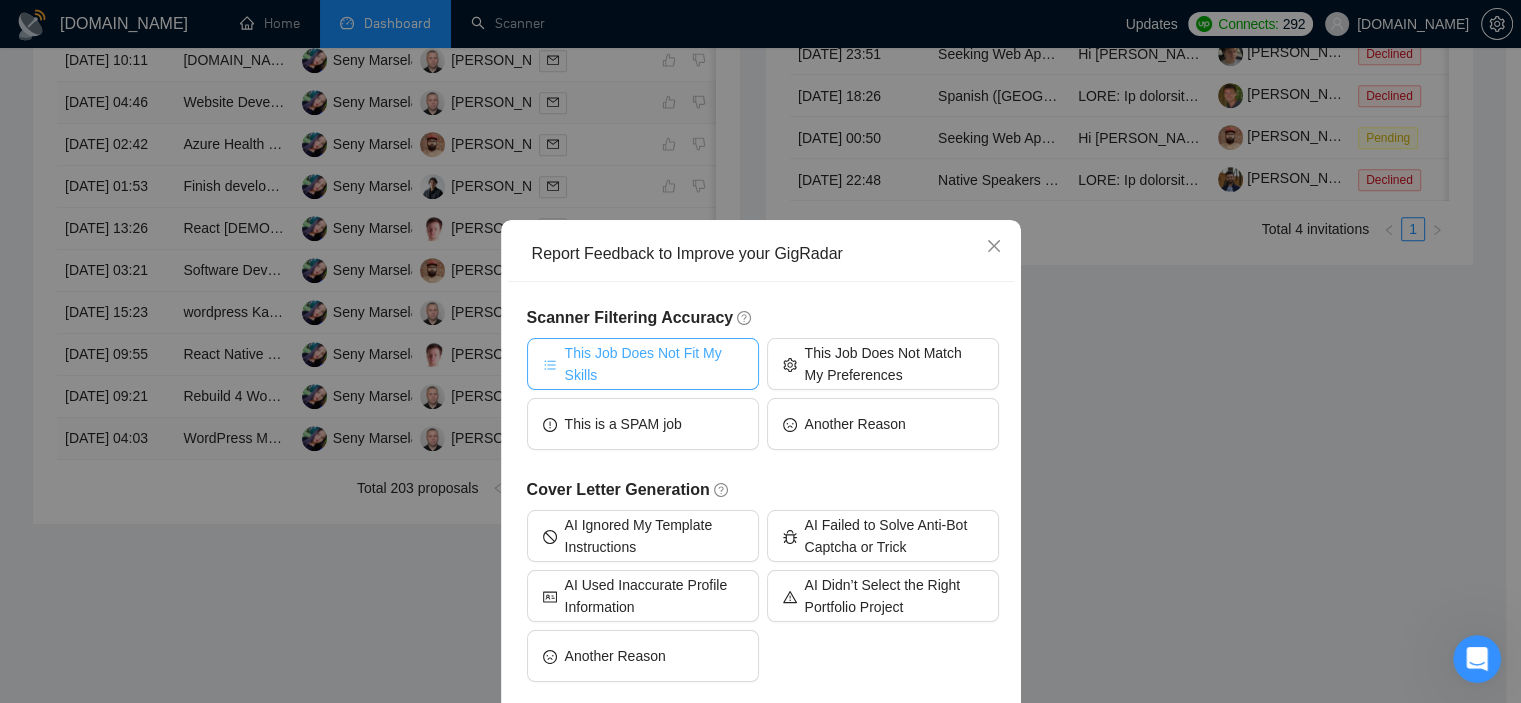 click on "This Job Does Not Fit My Skills" at bounding box center [654, 364] 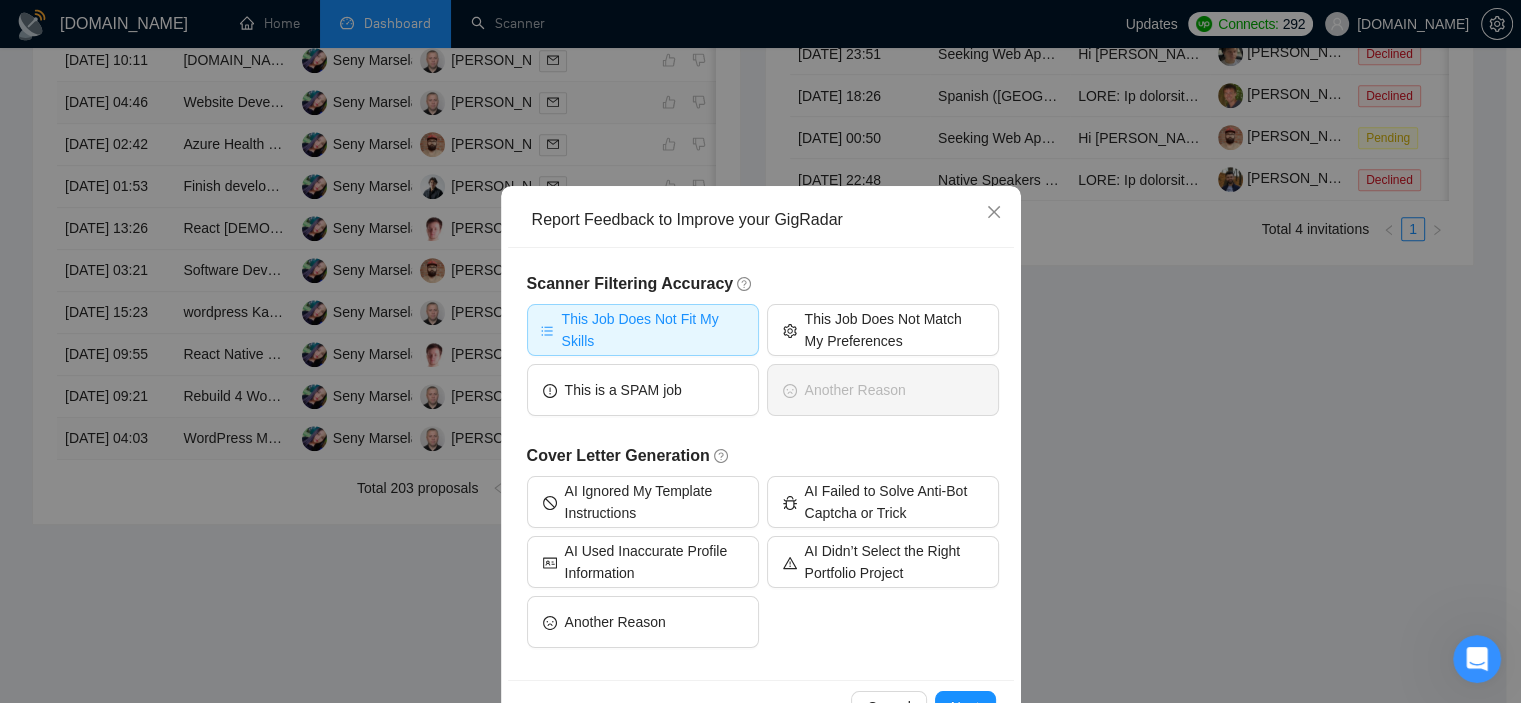 scroll, scrollTop: 94, scrollLeft: 0, axis: vertical 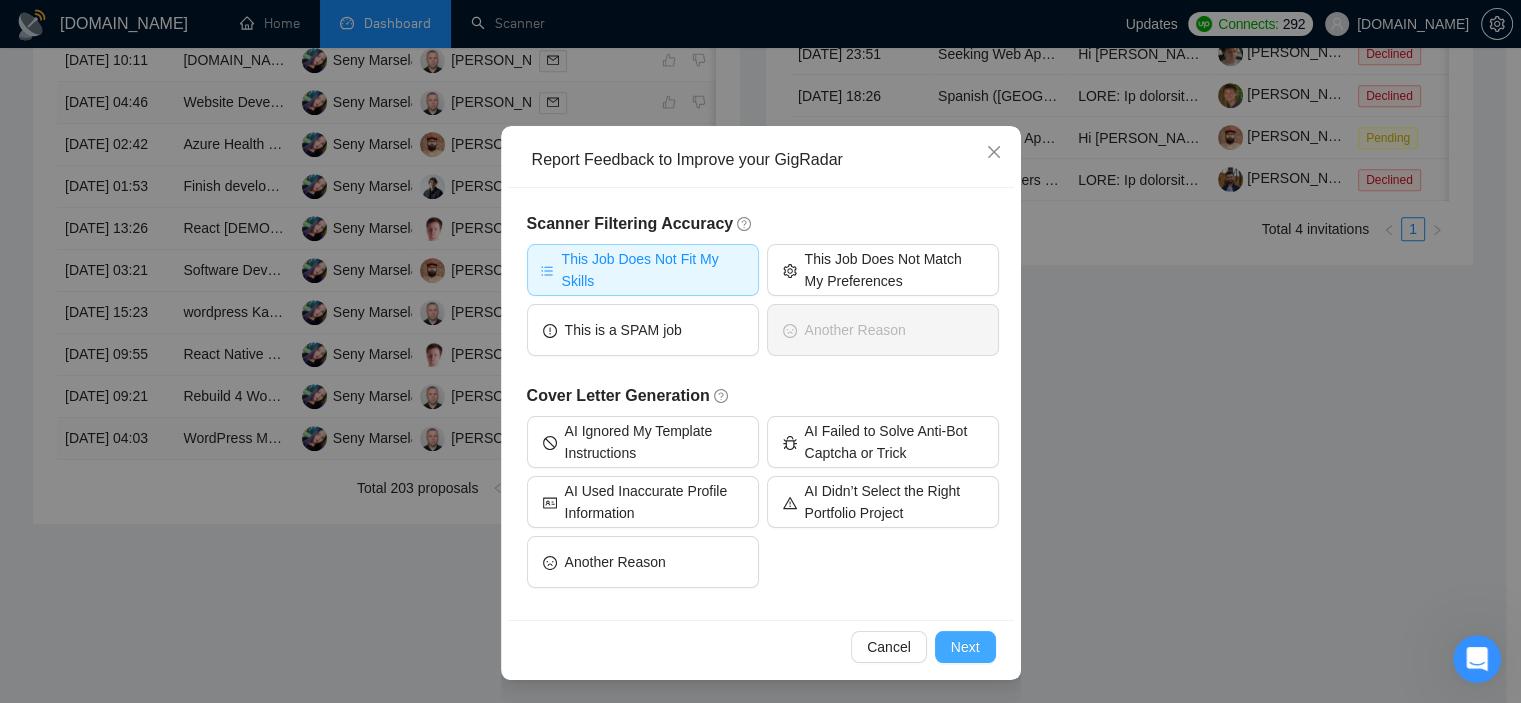 click on "Next" at bounding box center [965, 647] 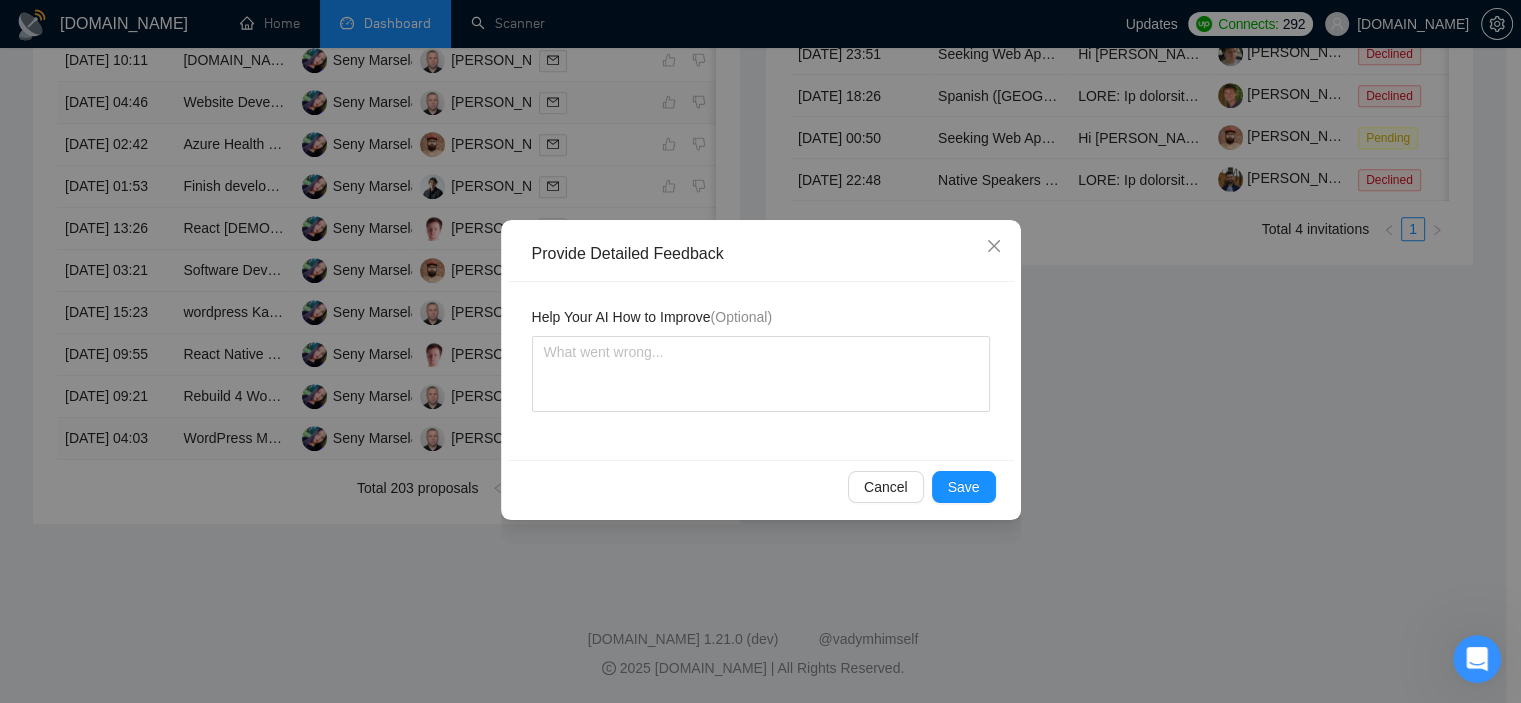 scroll, scrollTop: 0, scrollLeft: 0, axis: both 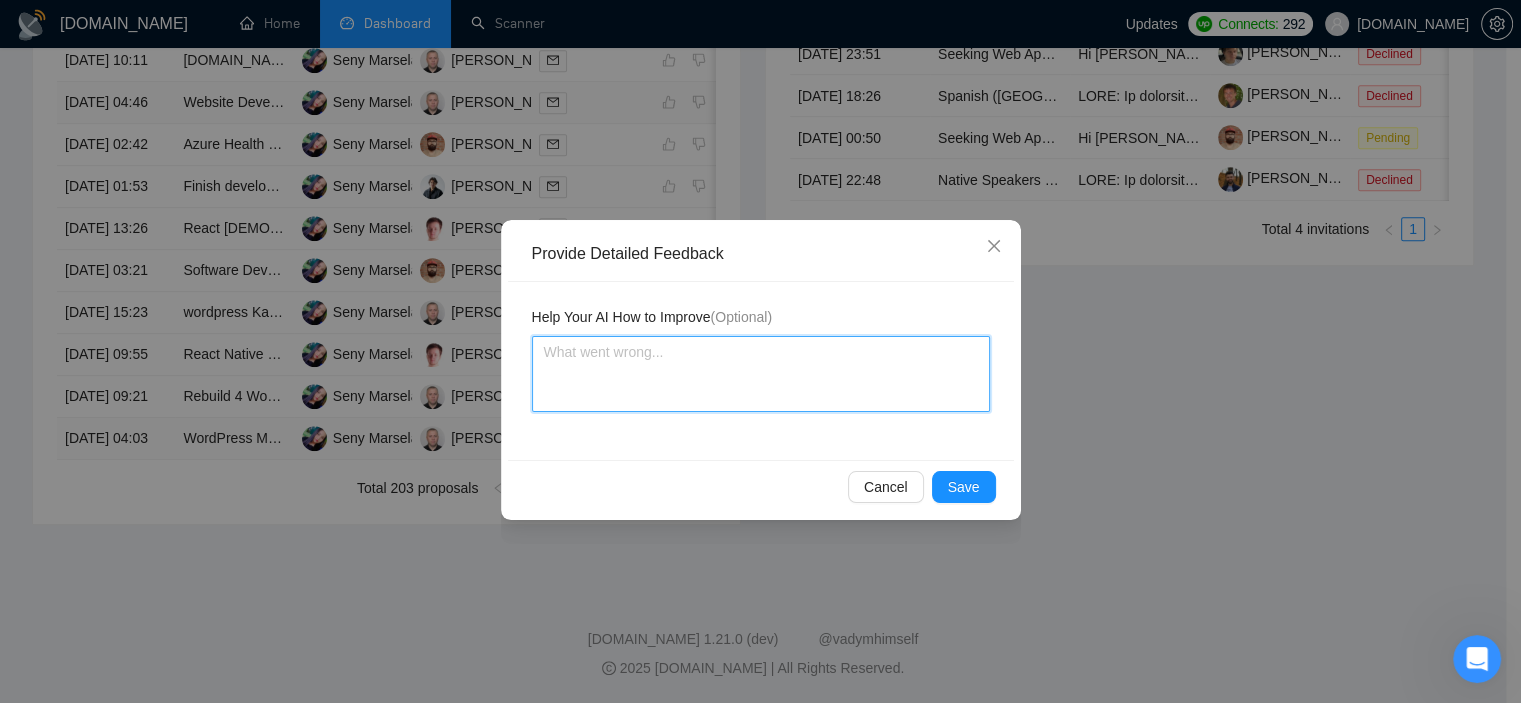 click at bounding box center [761, 374] 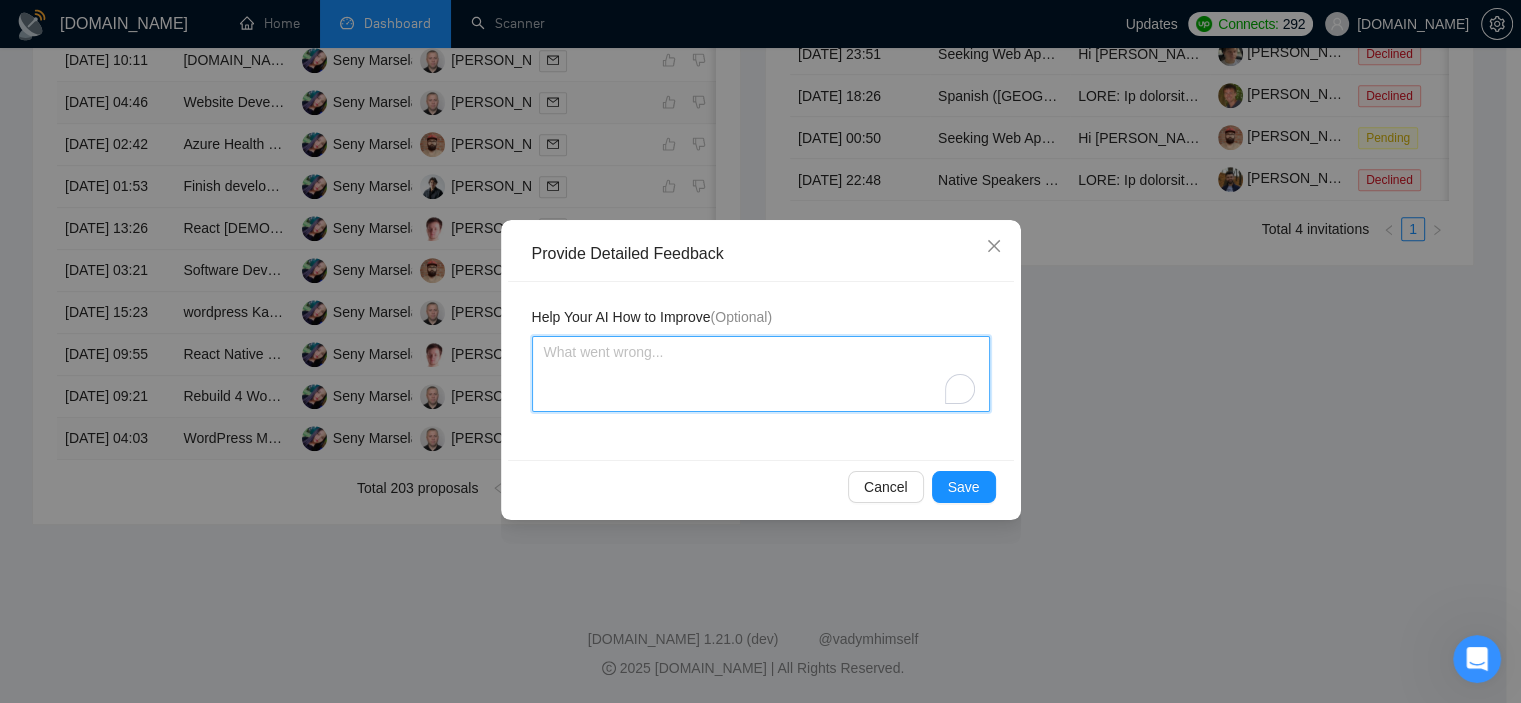 type 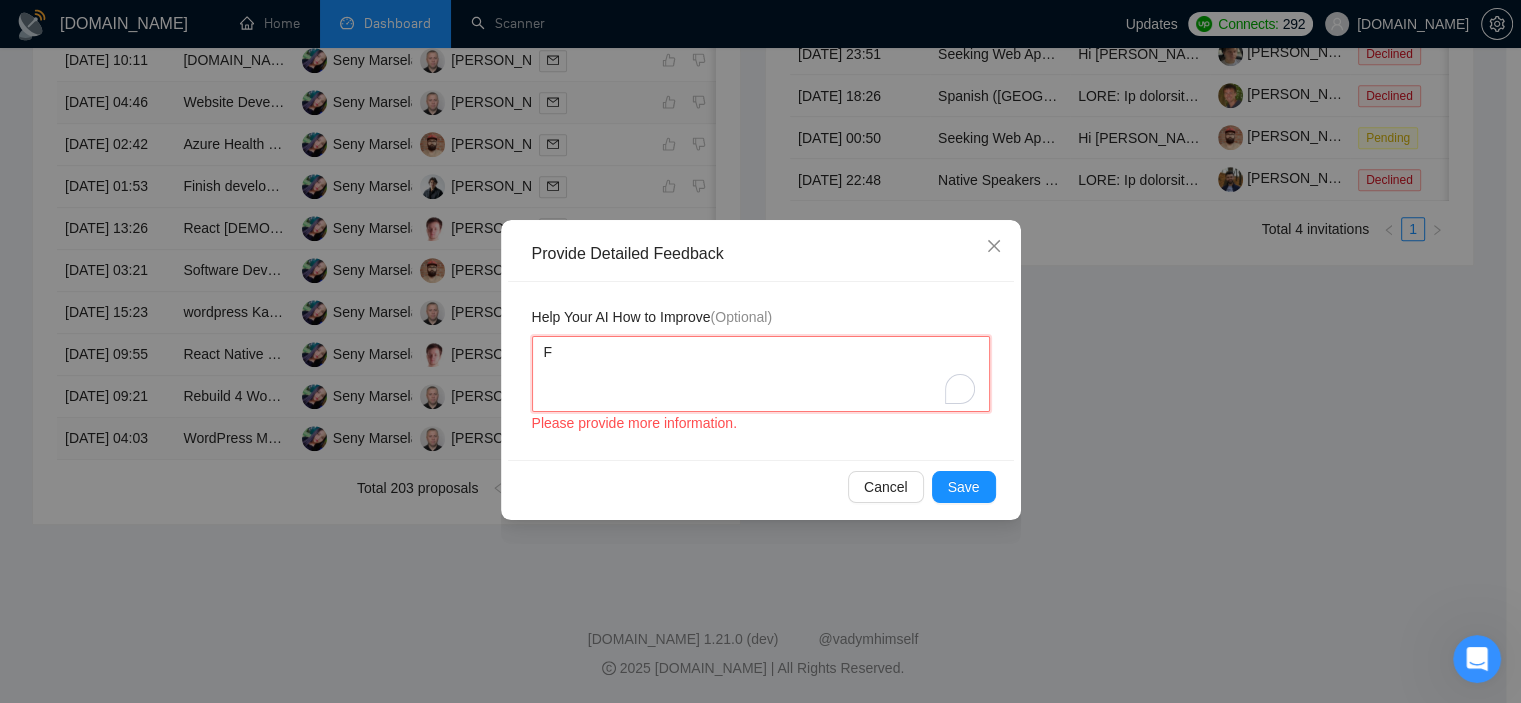 type 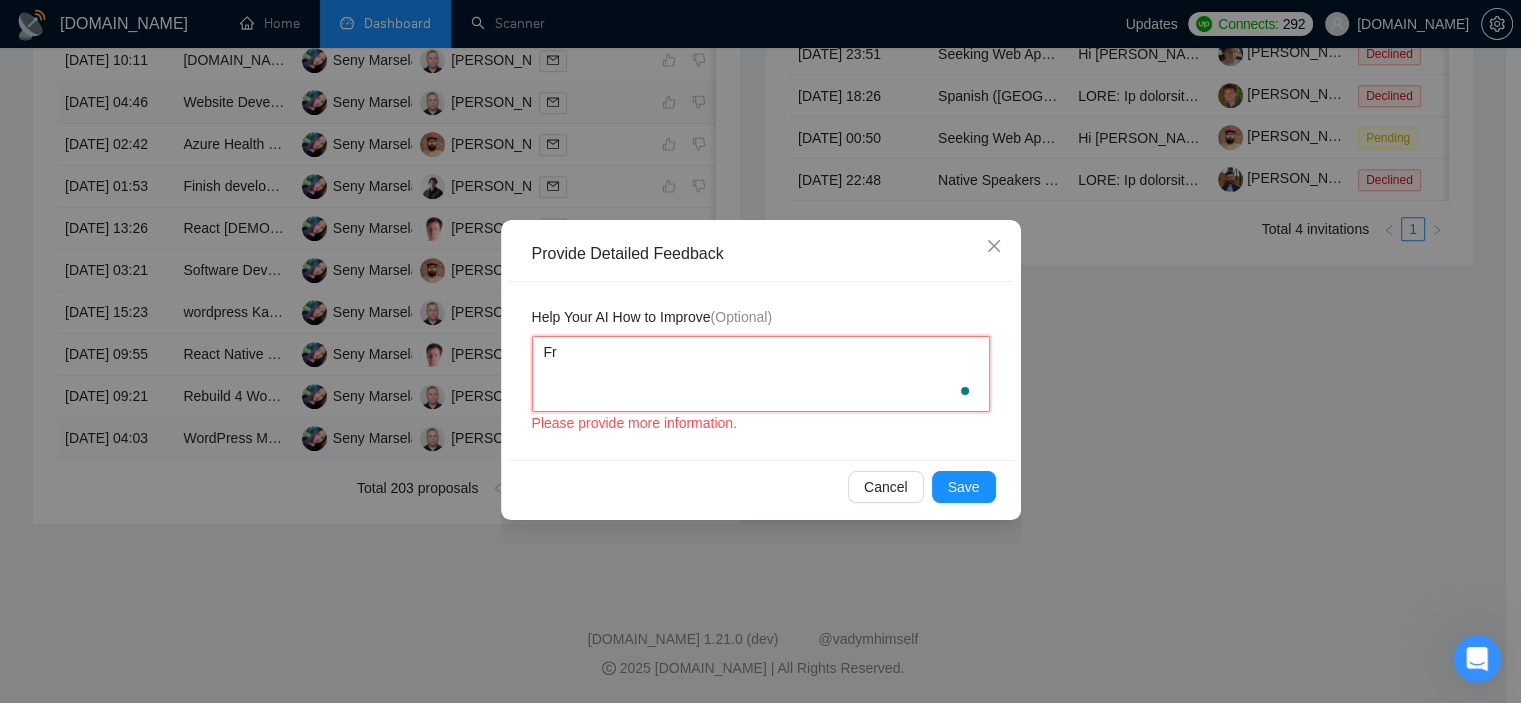 type 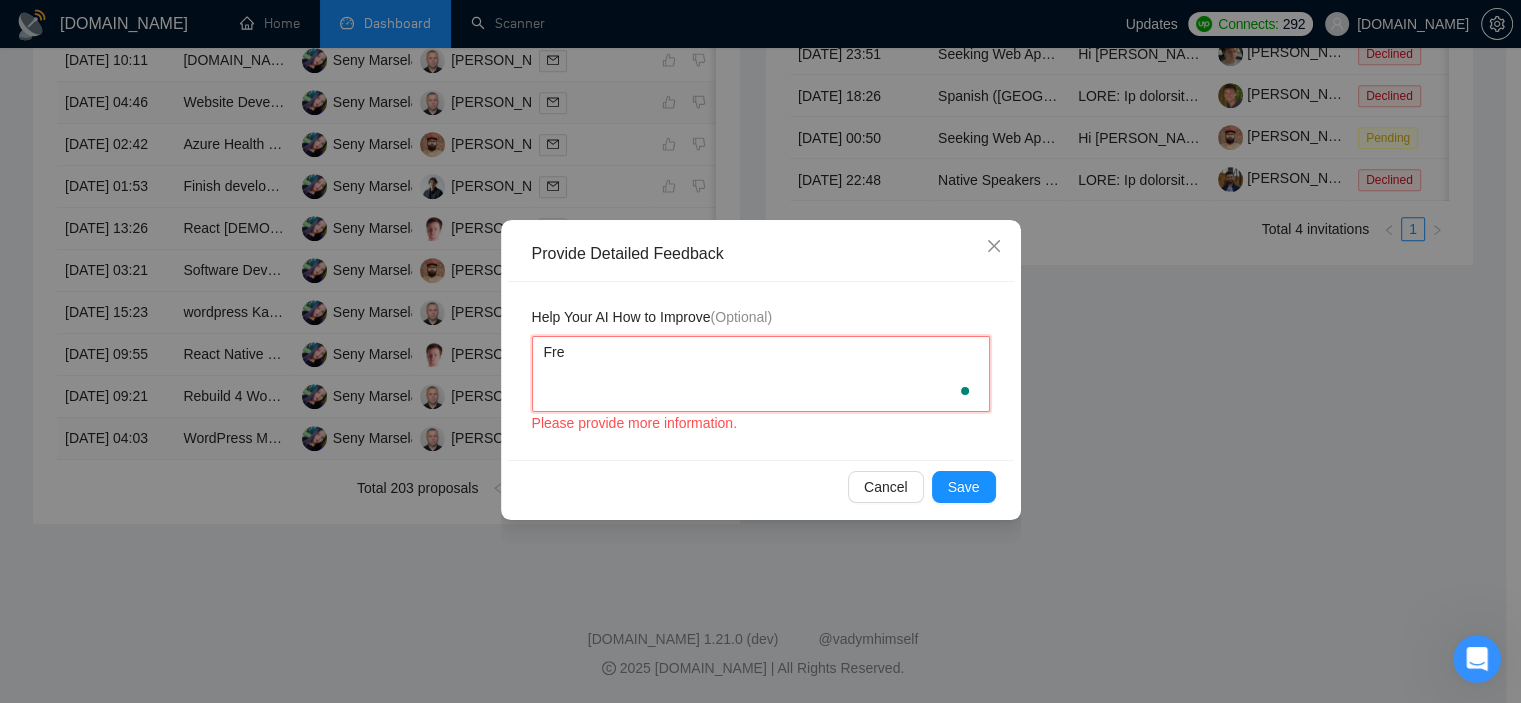 type 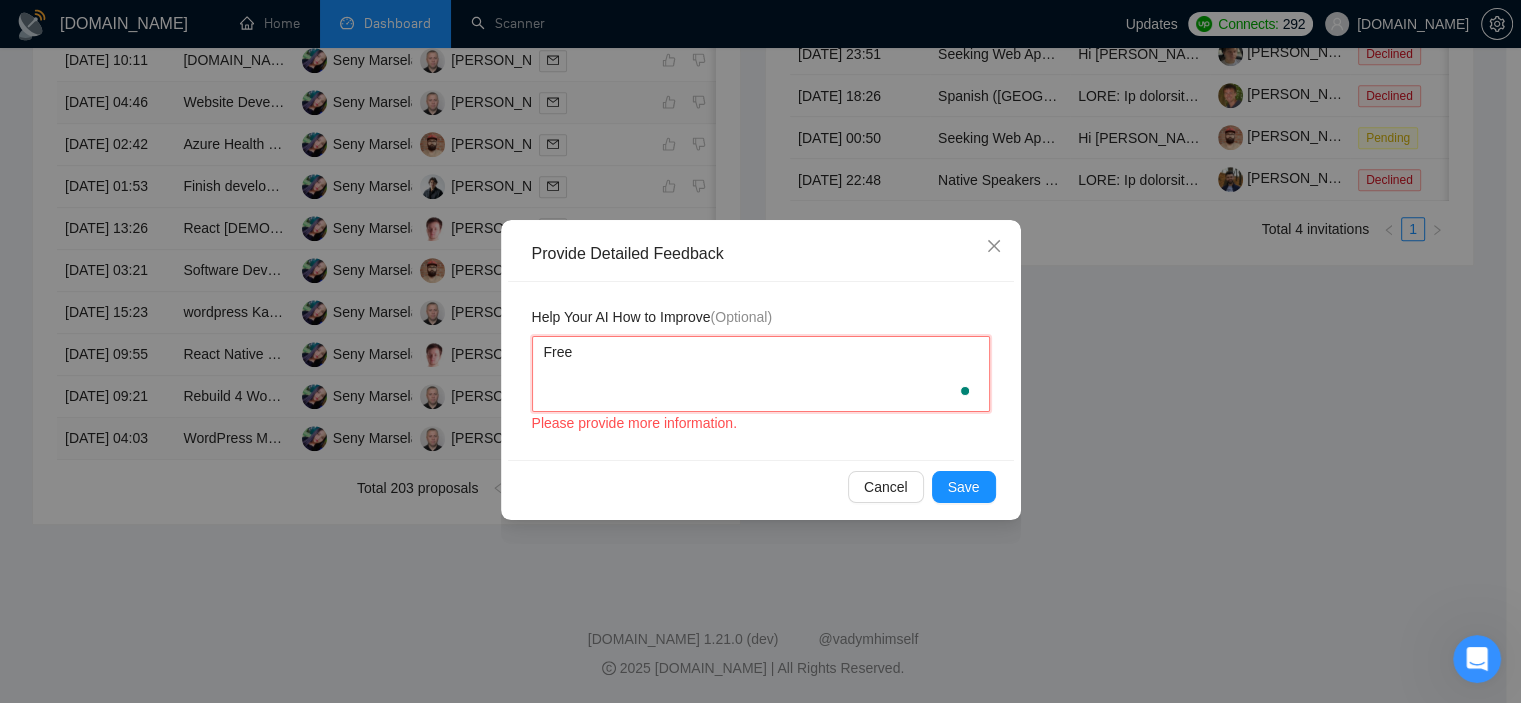type 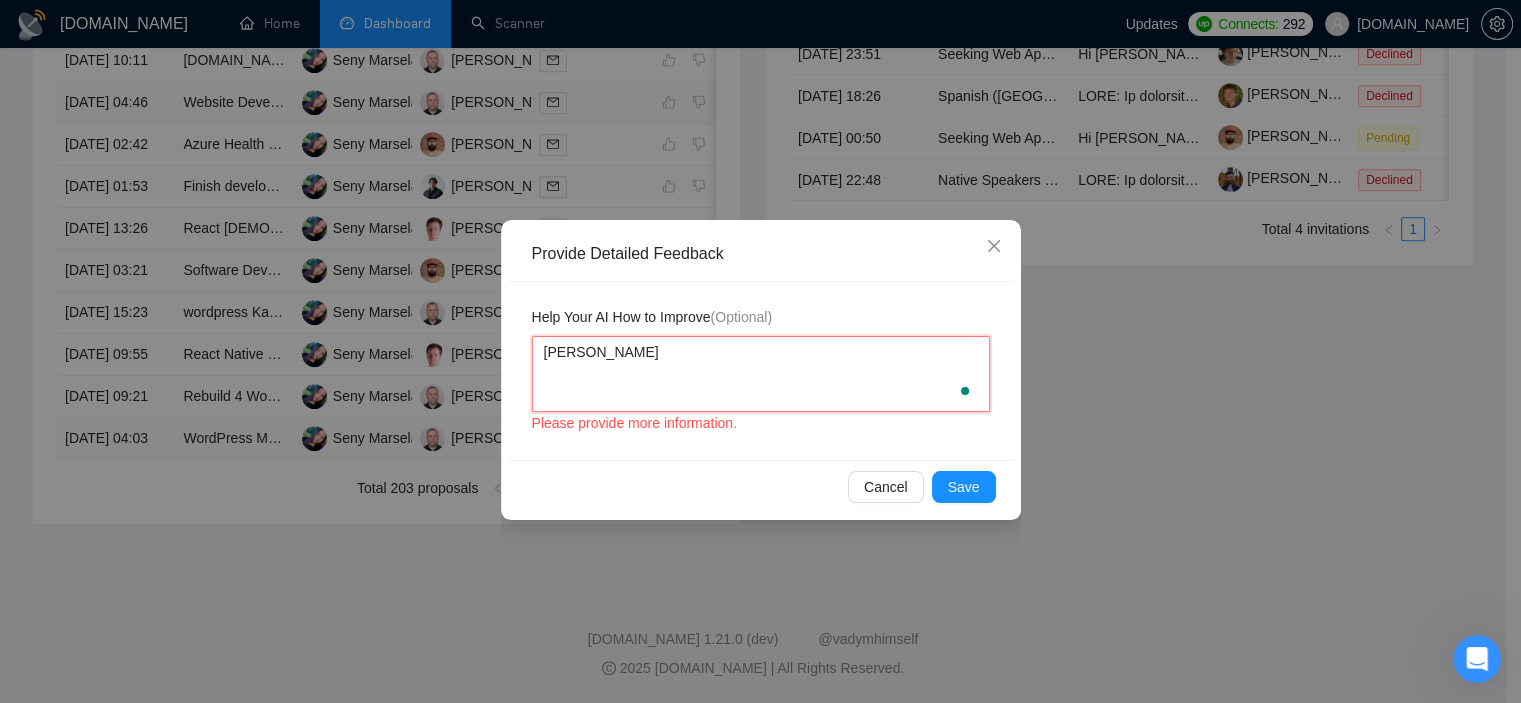 type 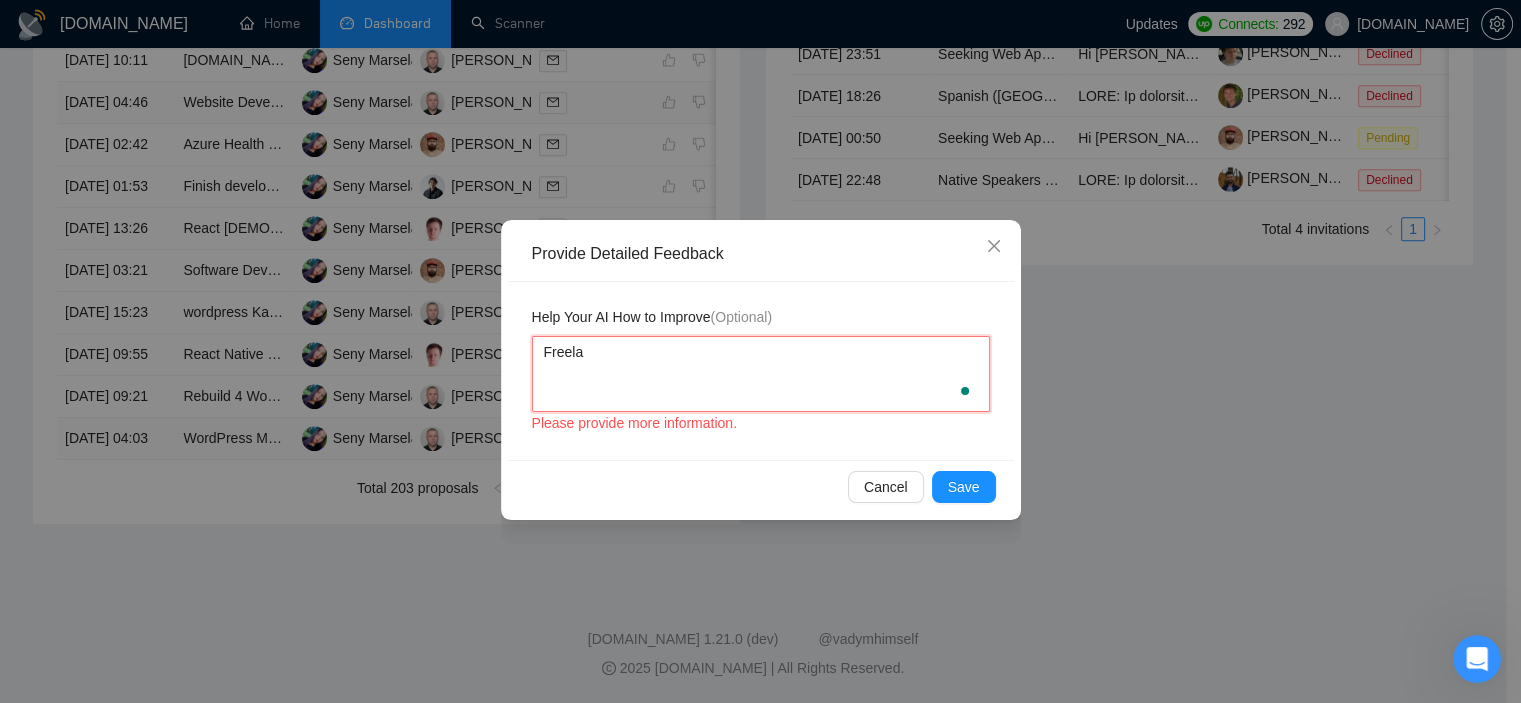 type 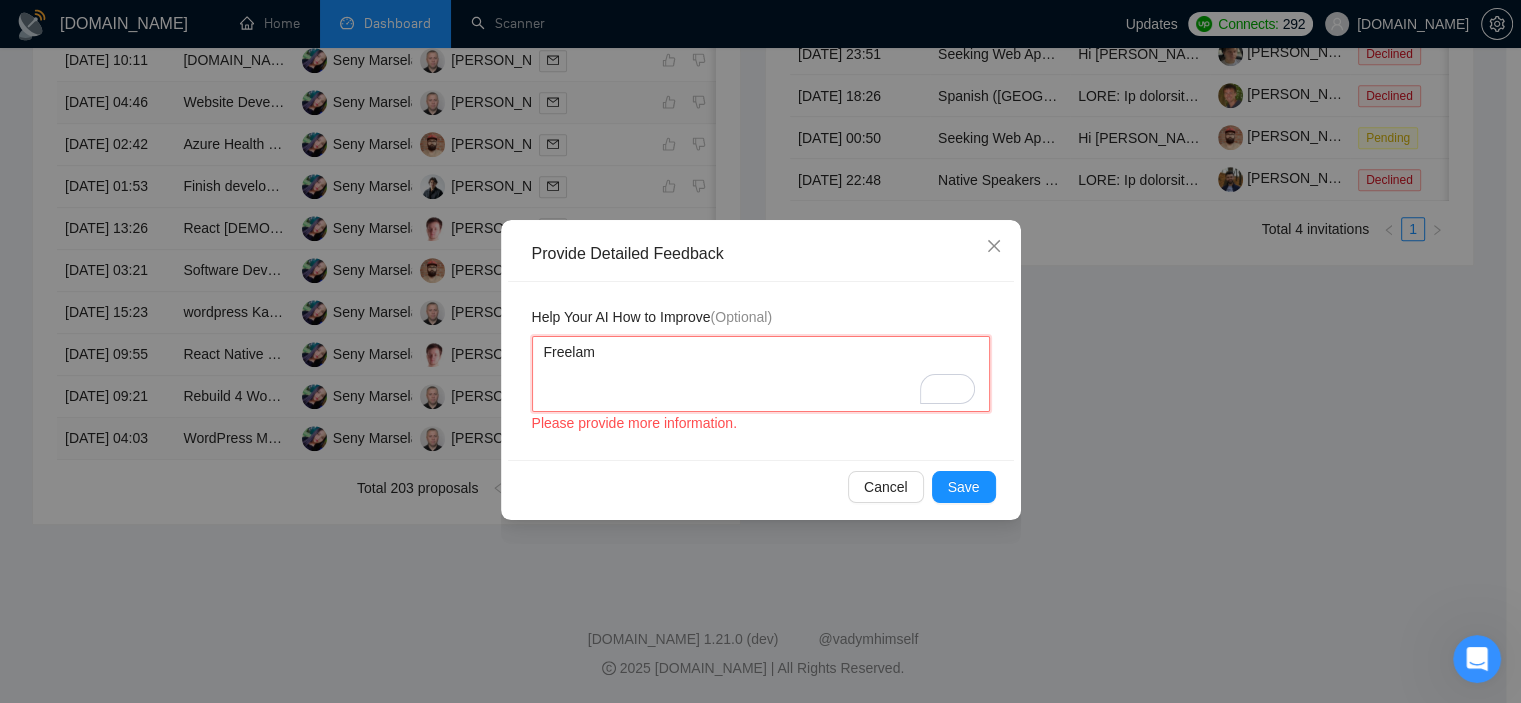 type 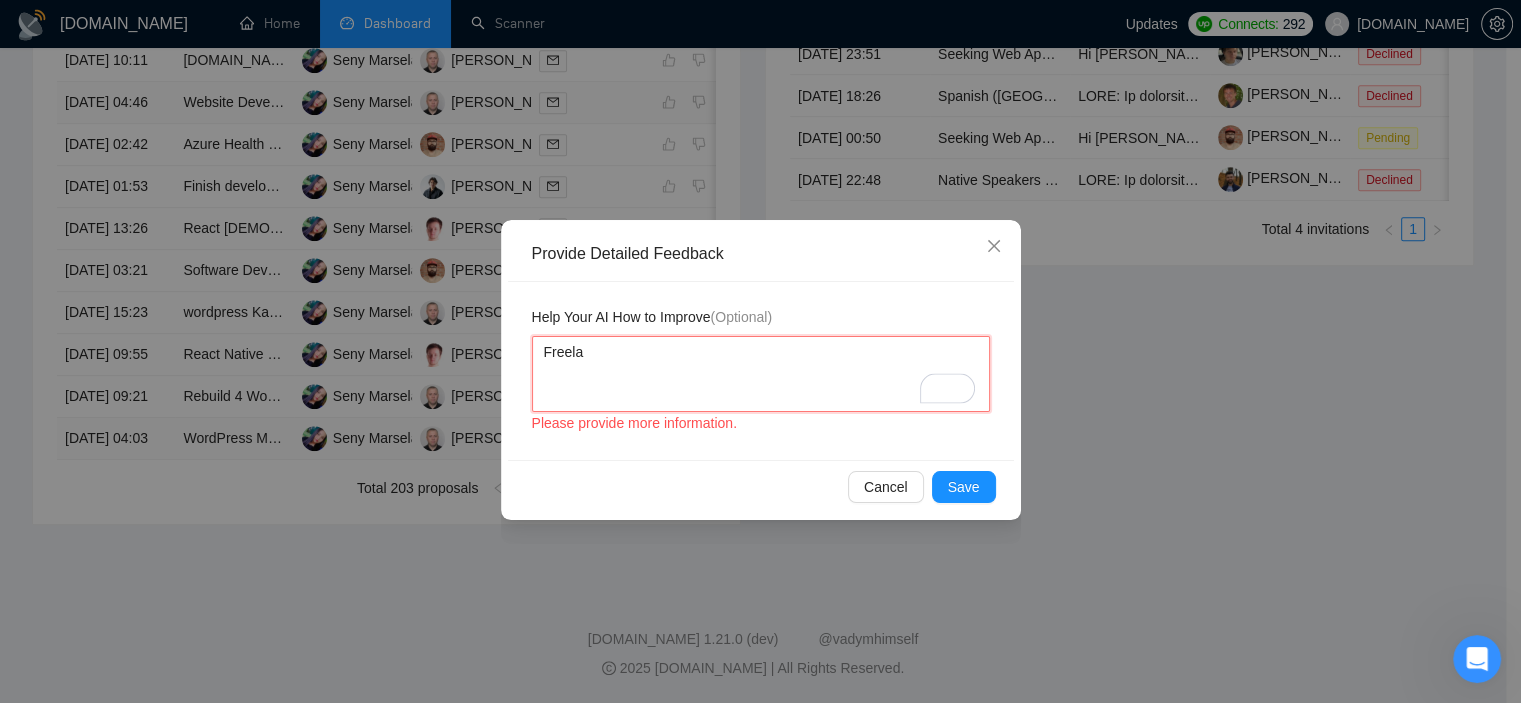 type 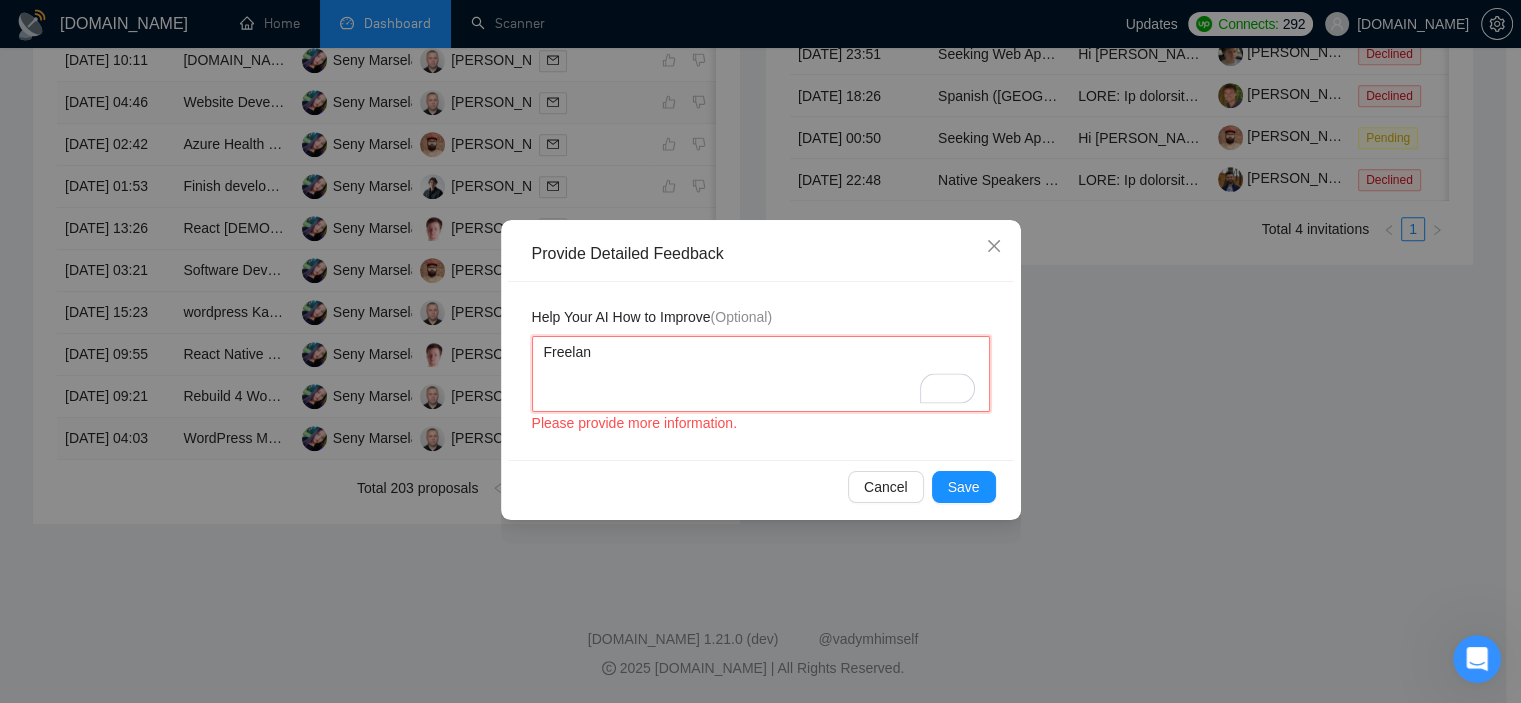 type 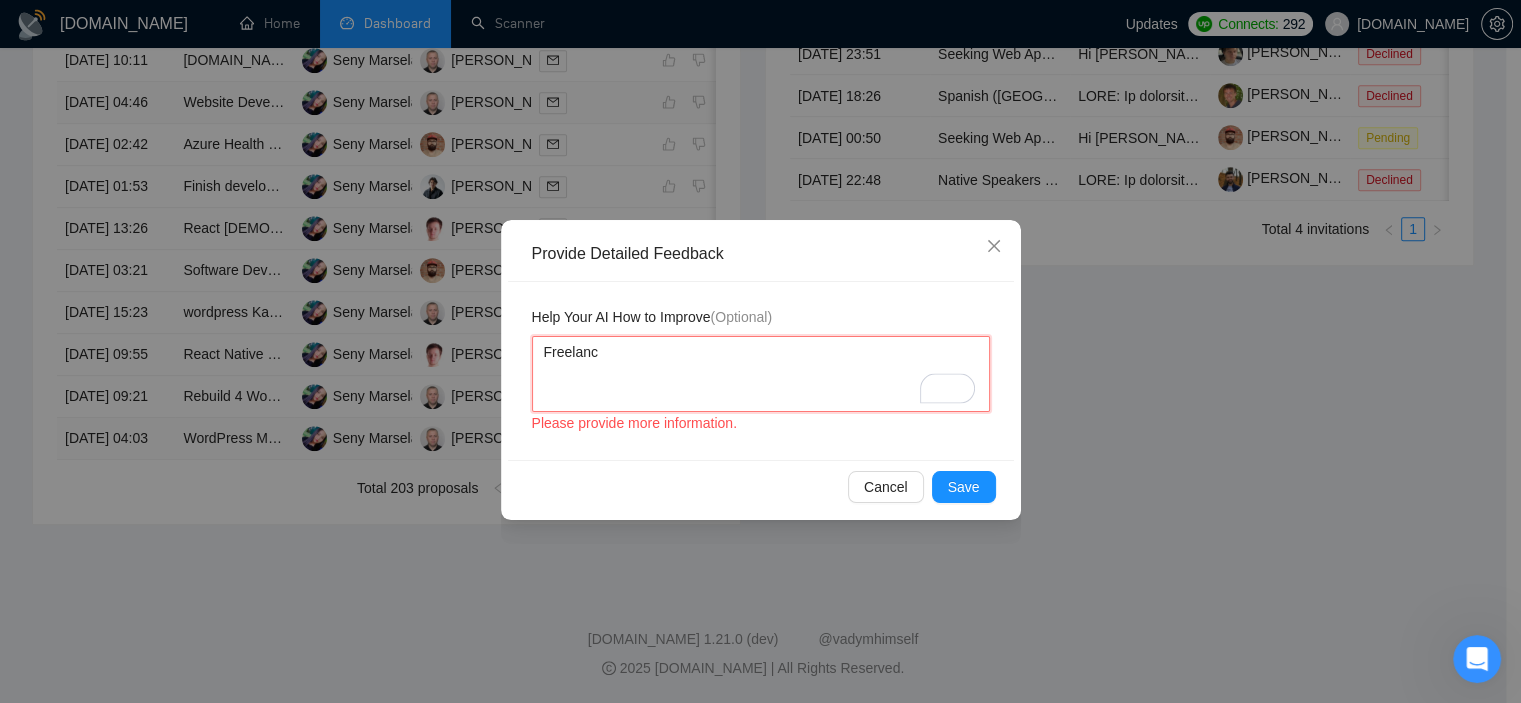 type 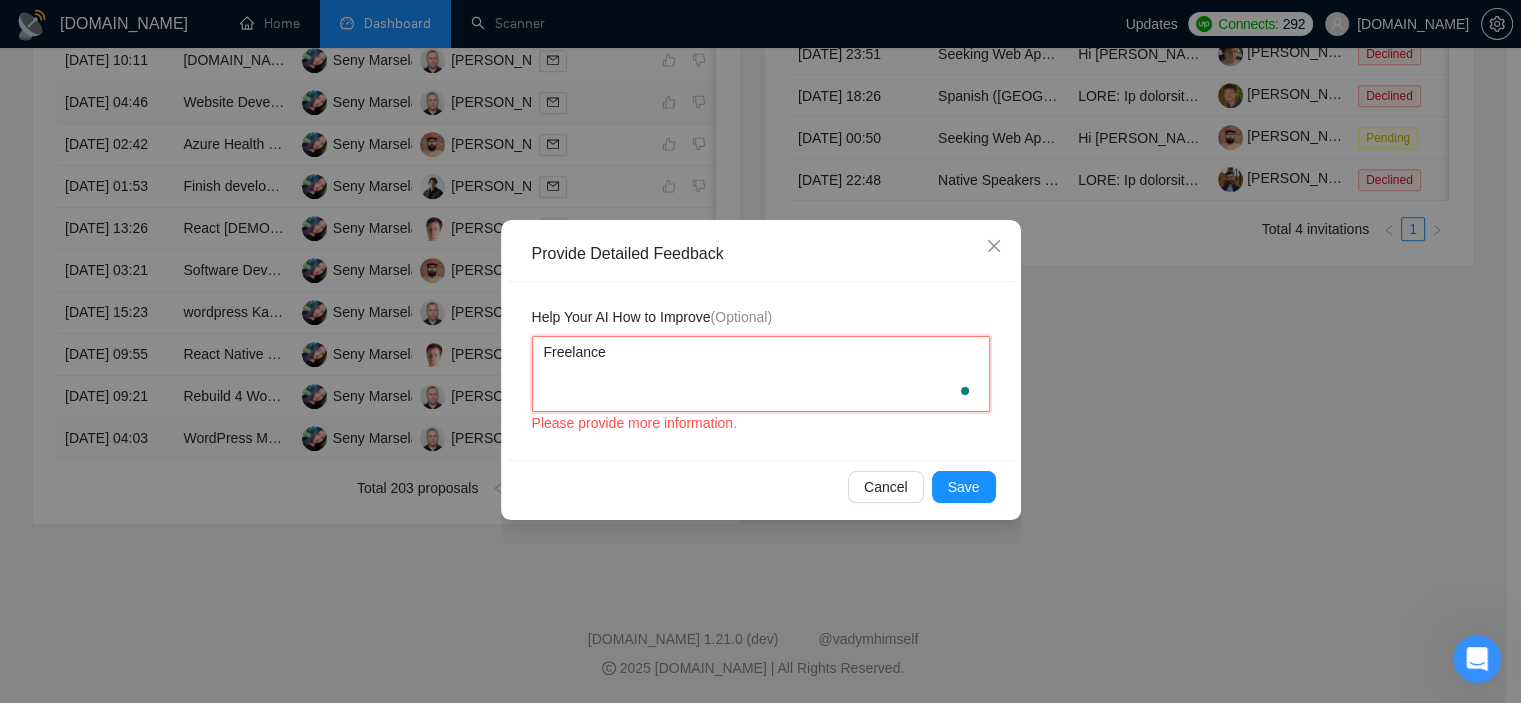 type 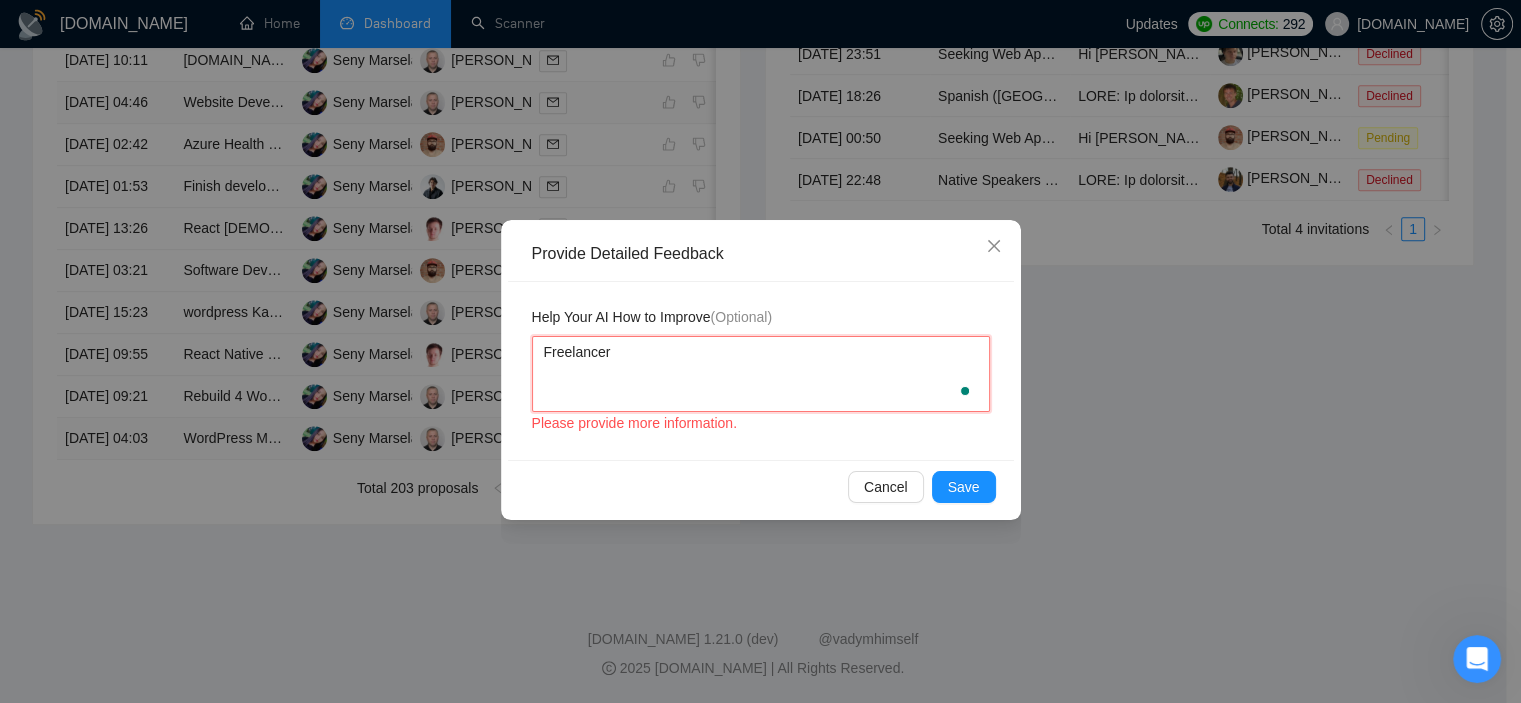 type 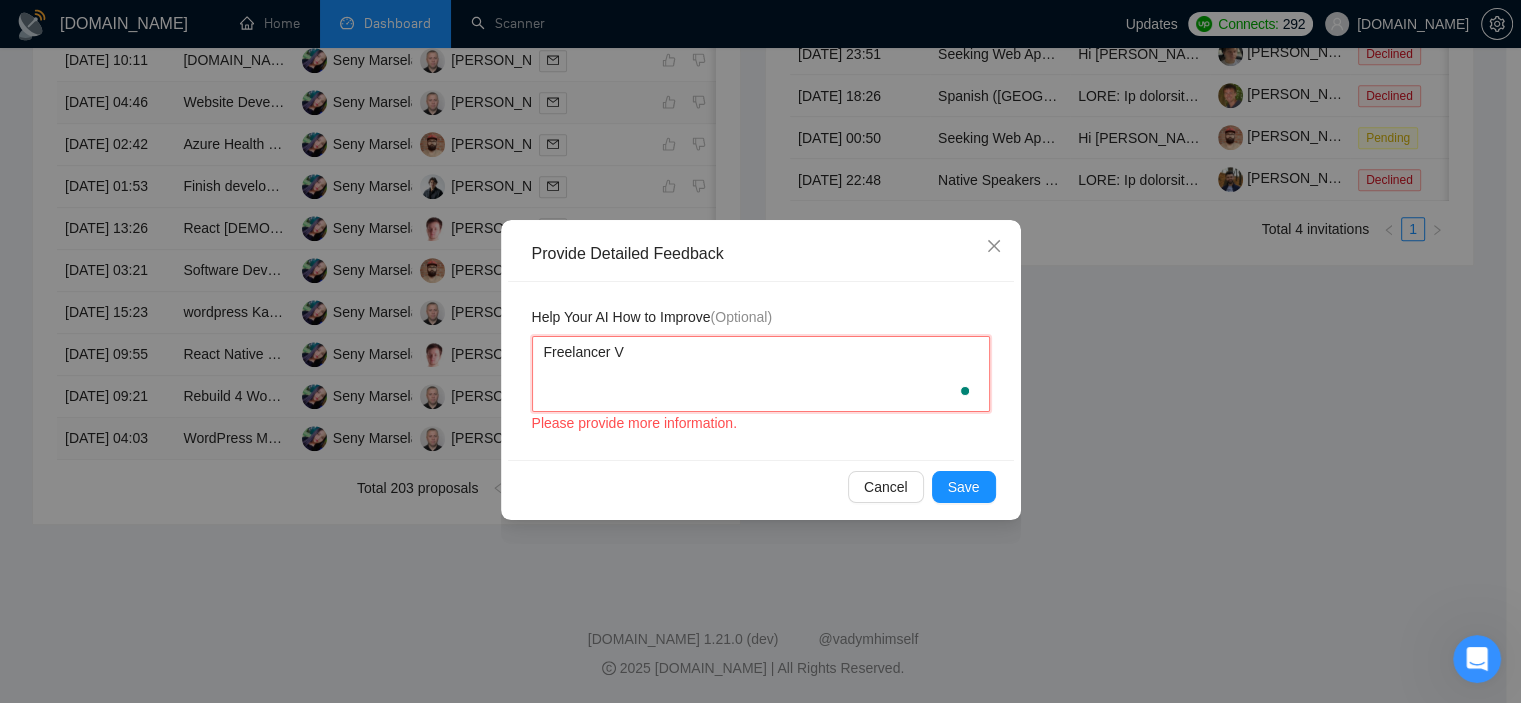 type 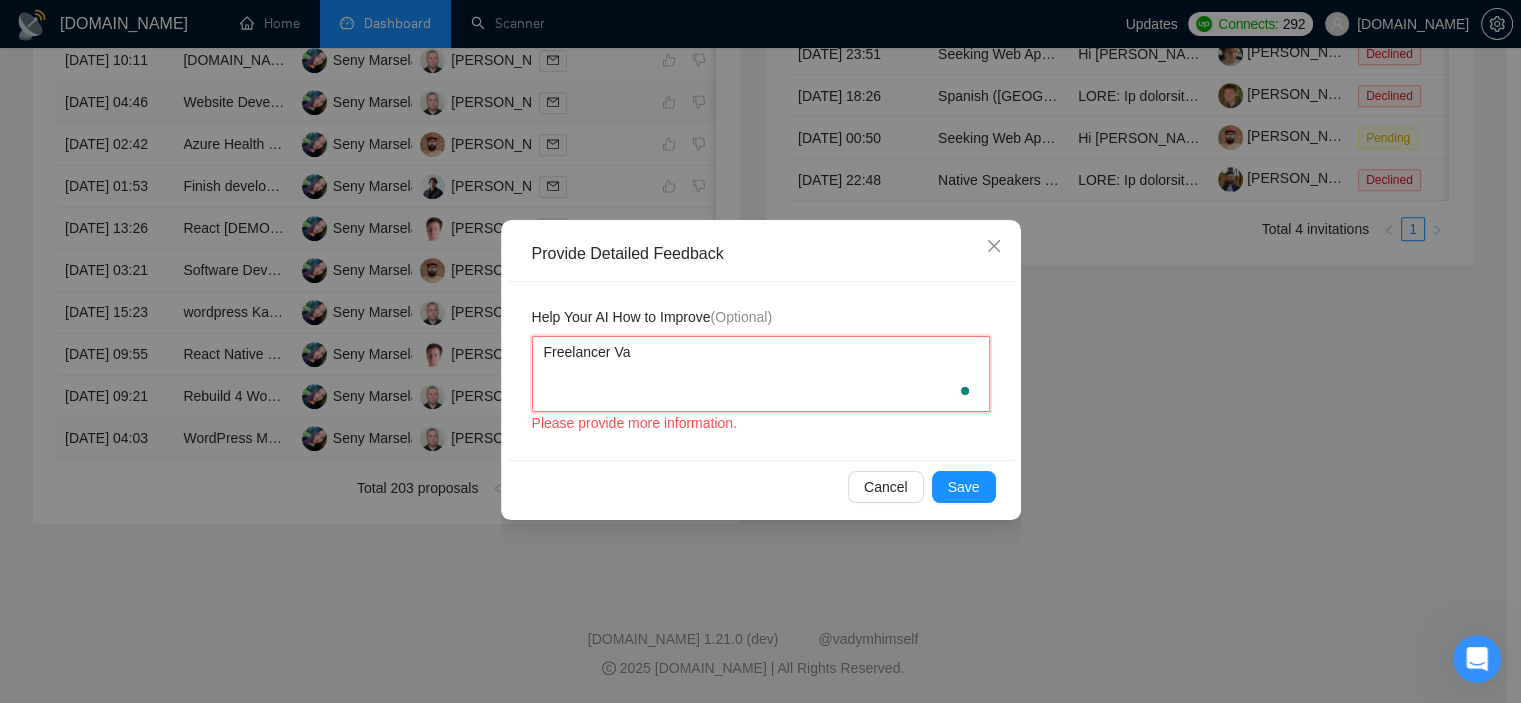 type 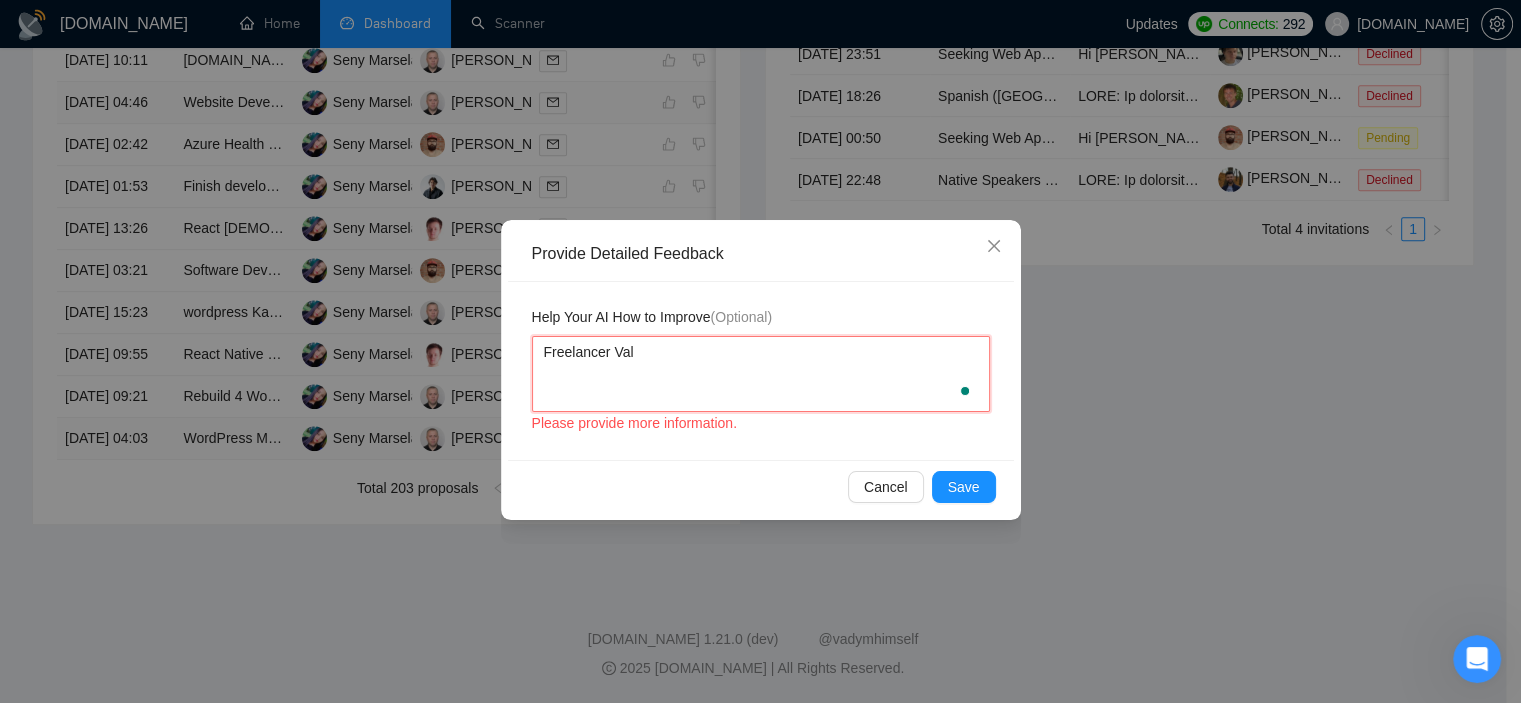 type 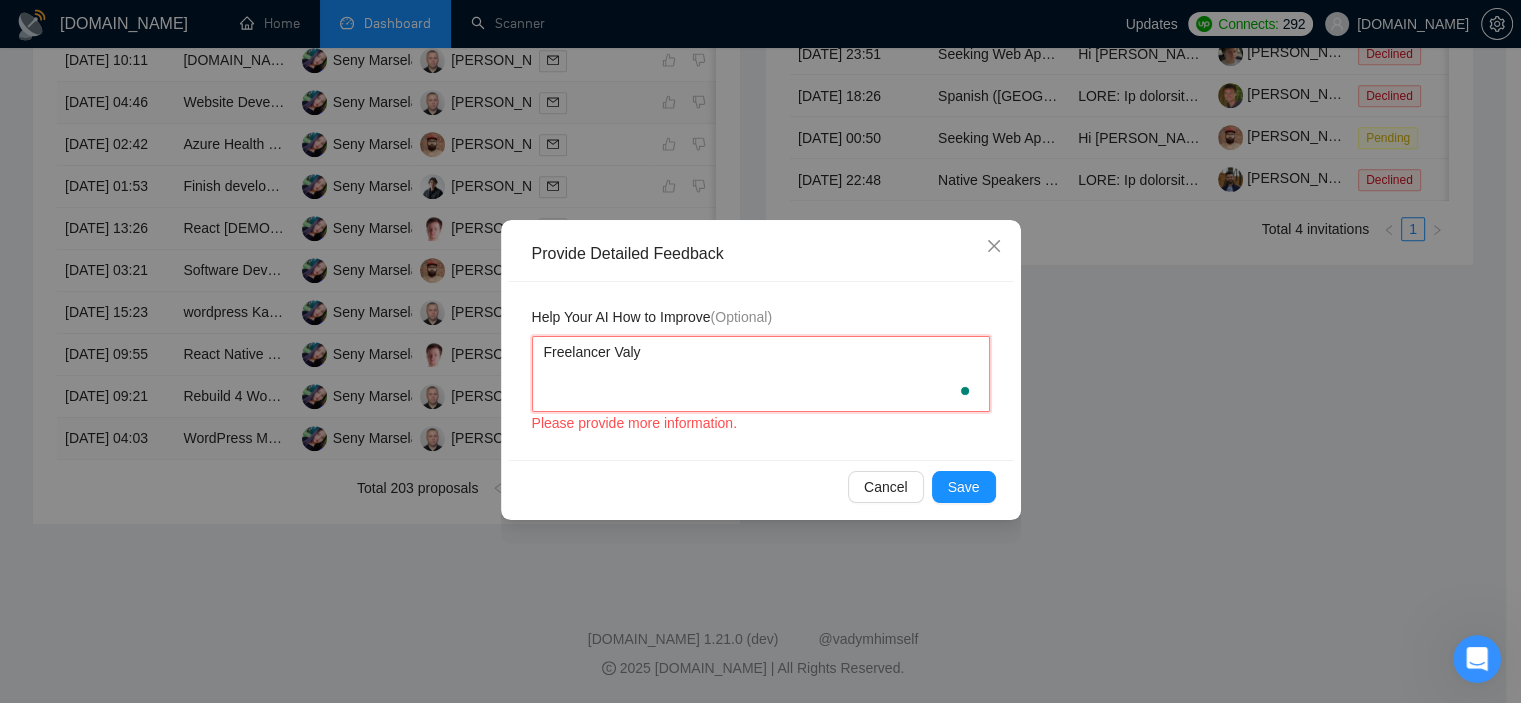 type 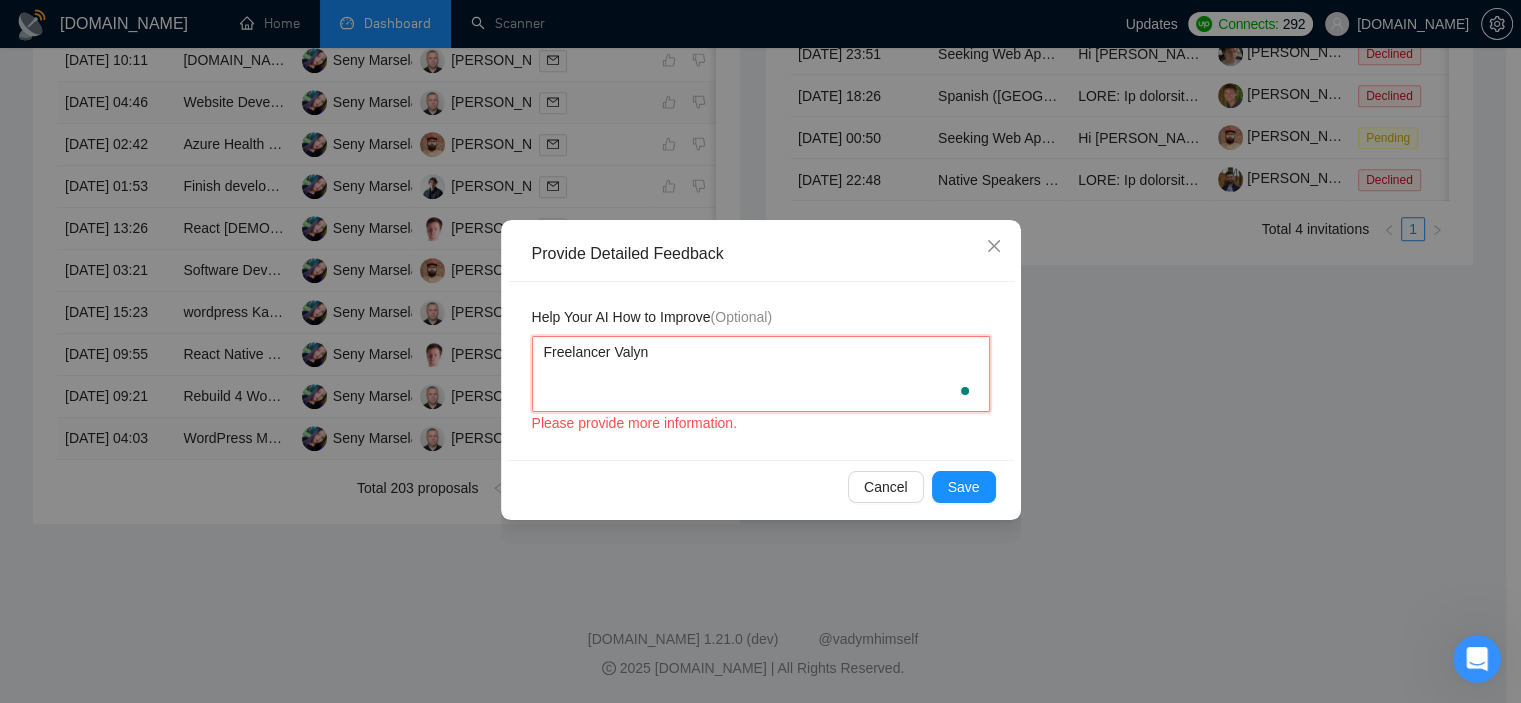type 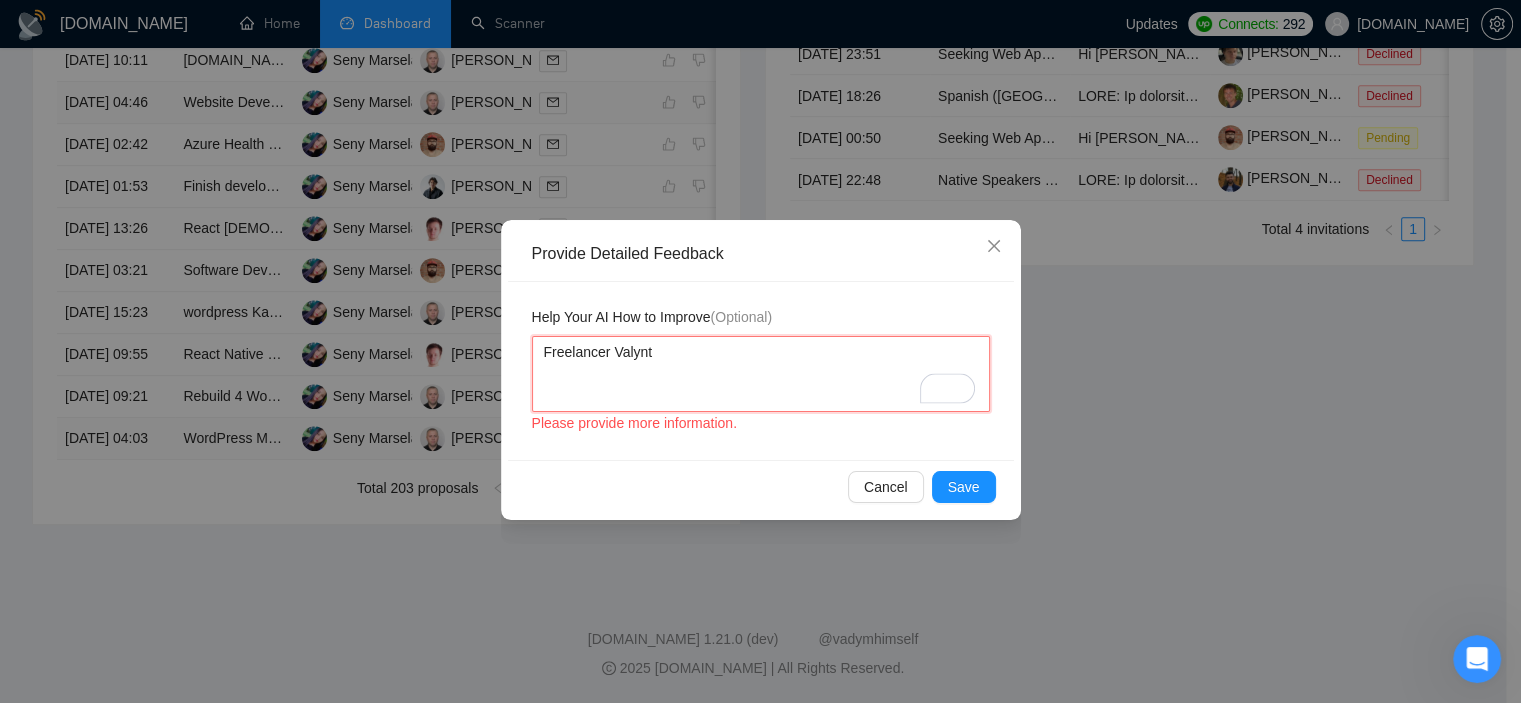 type 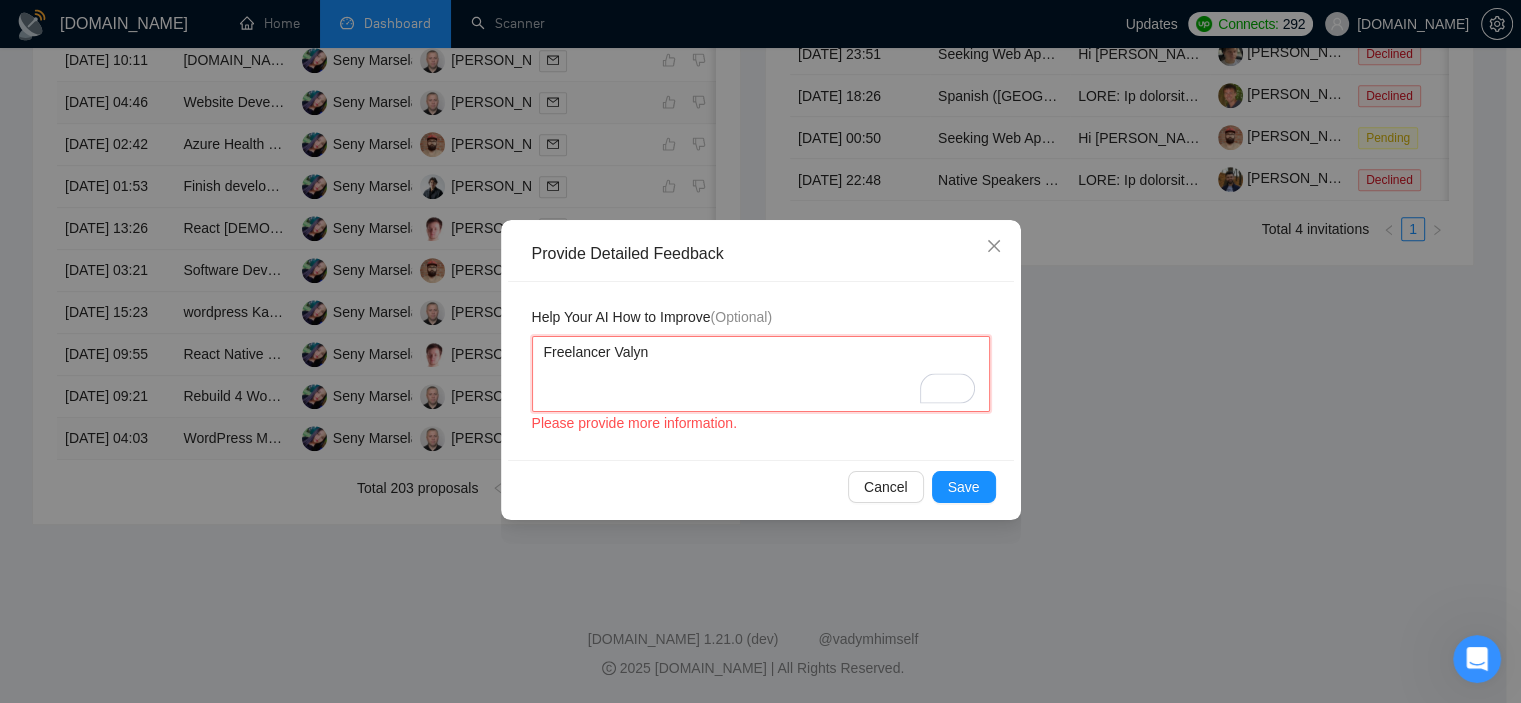 type 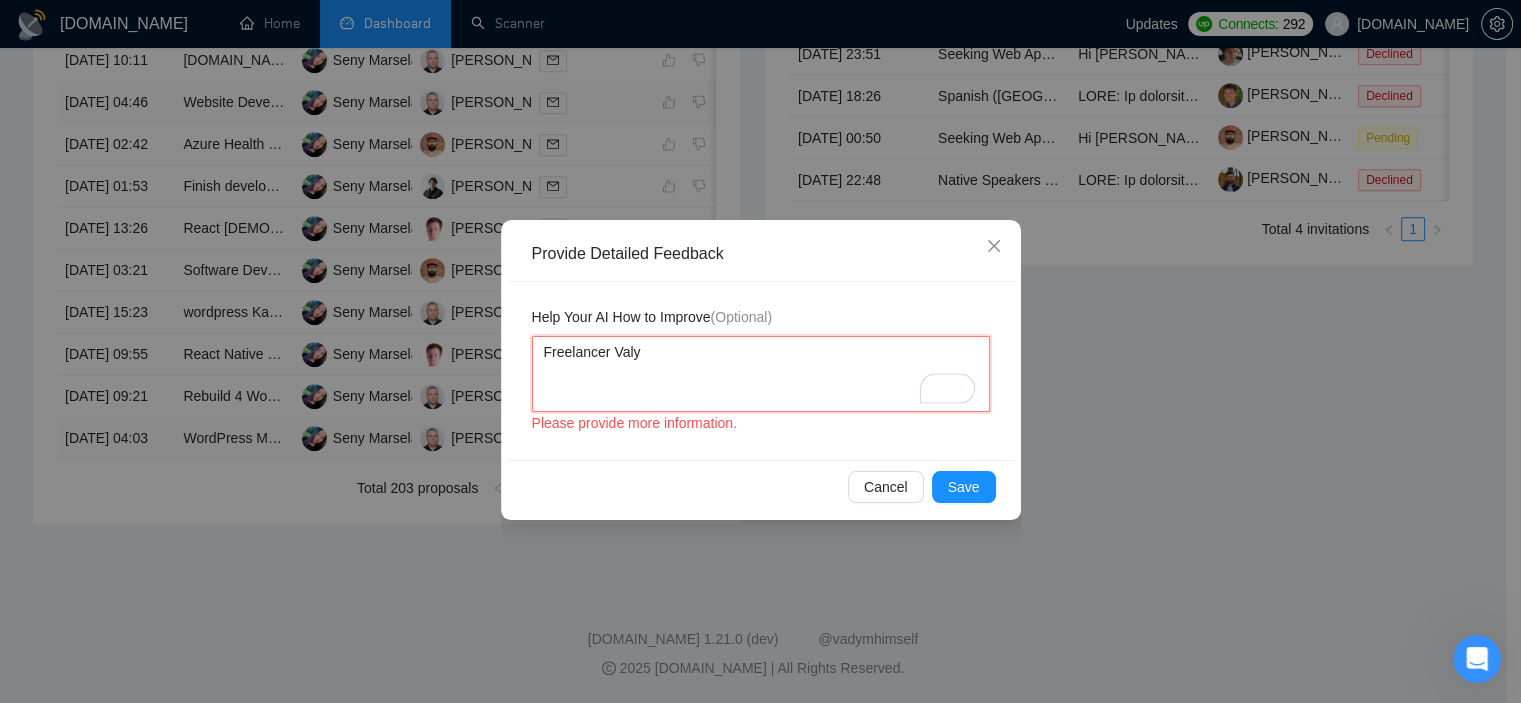 type 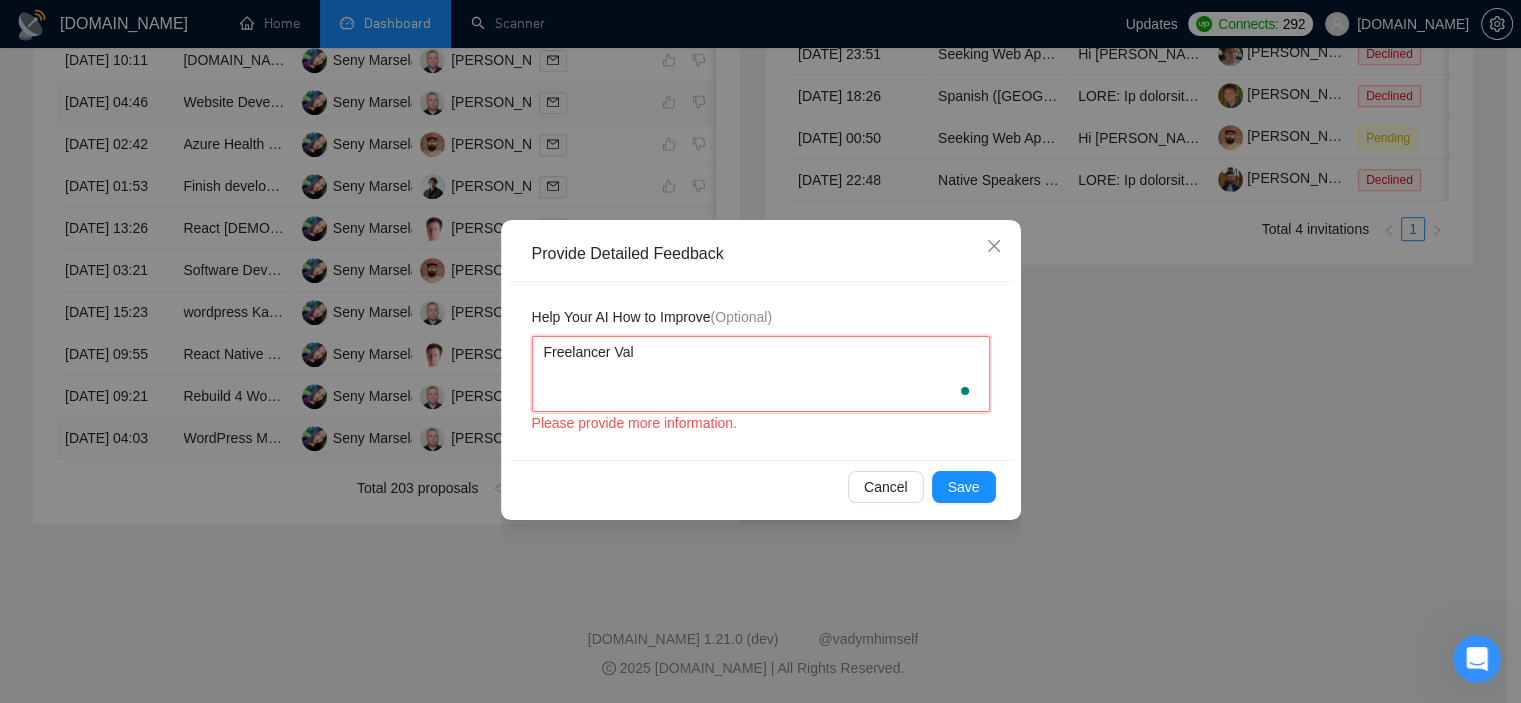 type 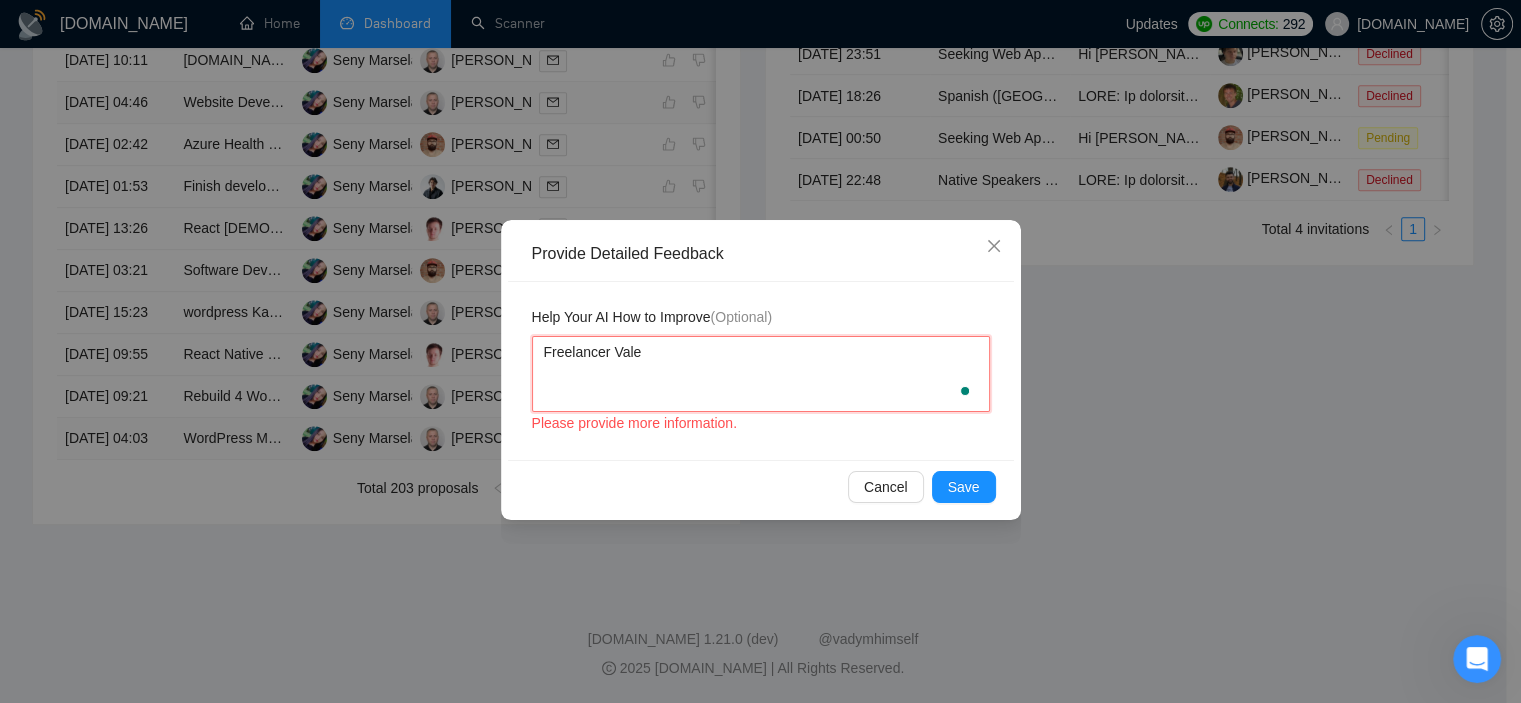 type 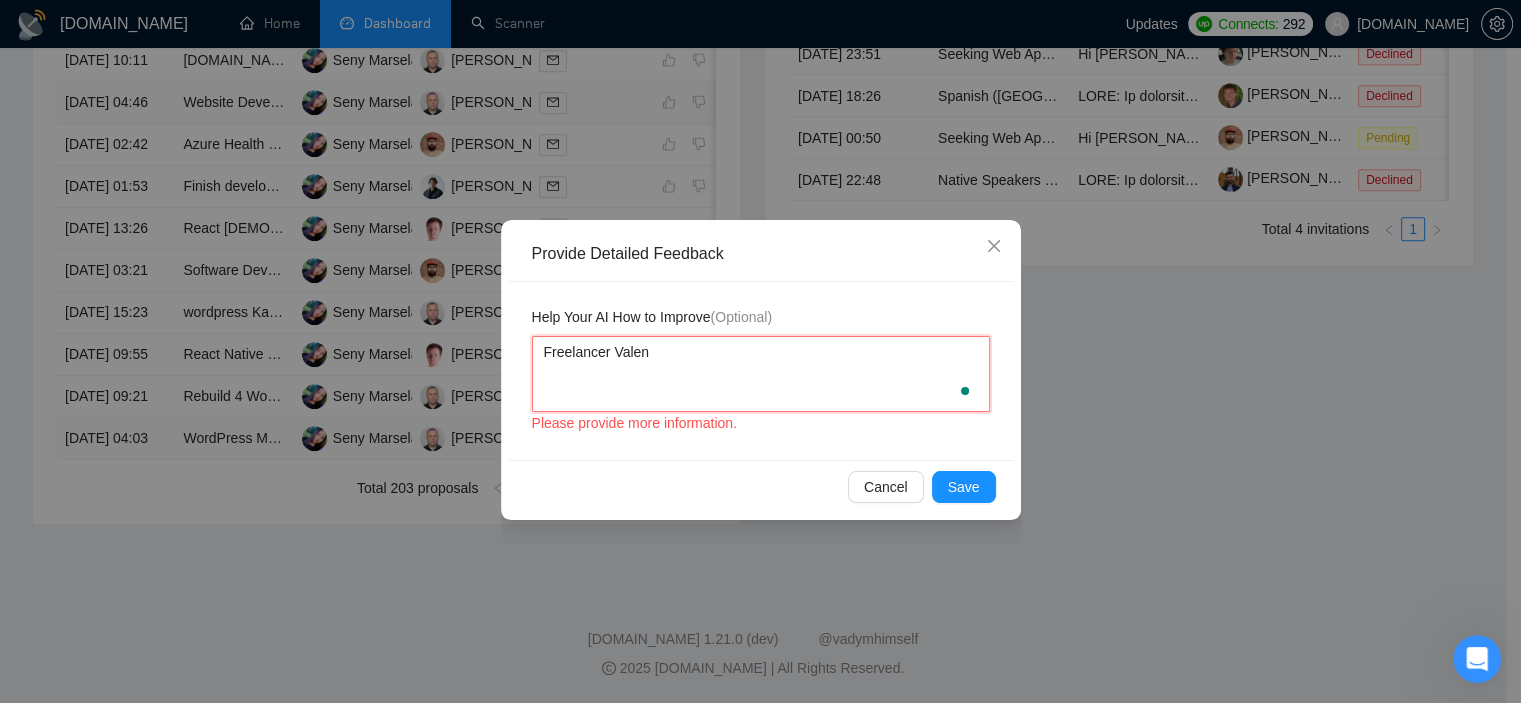 type 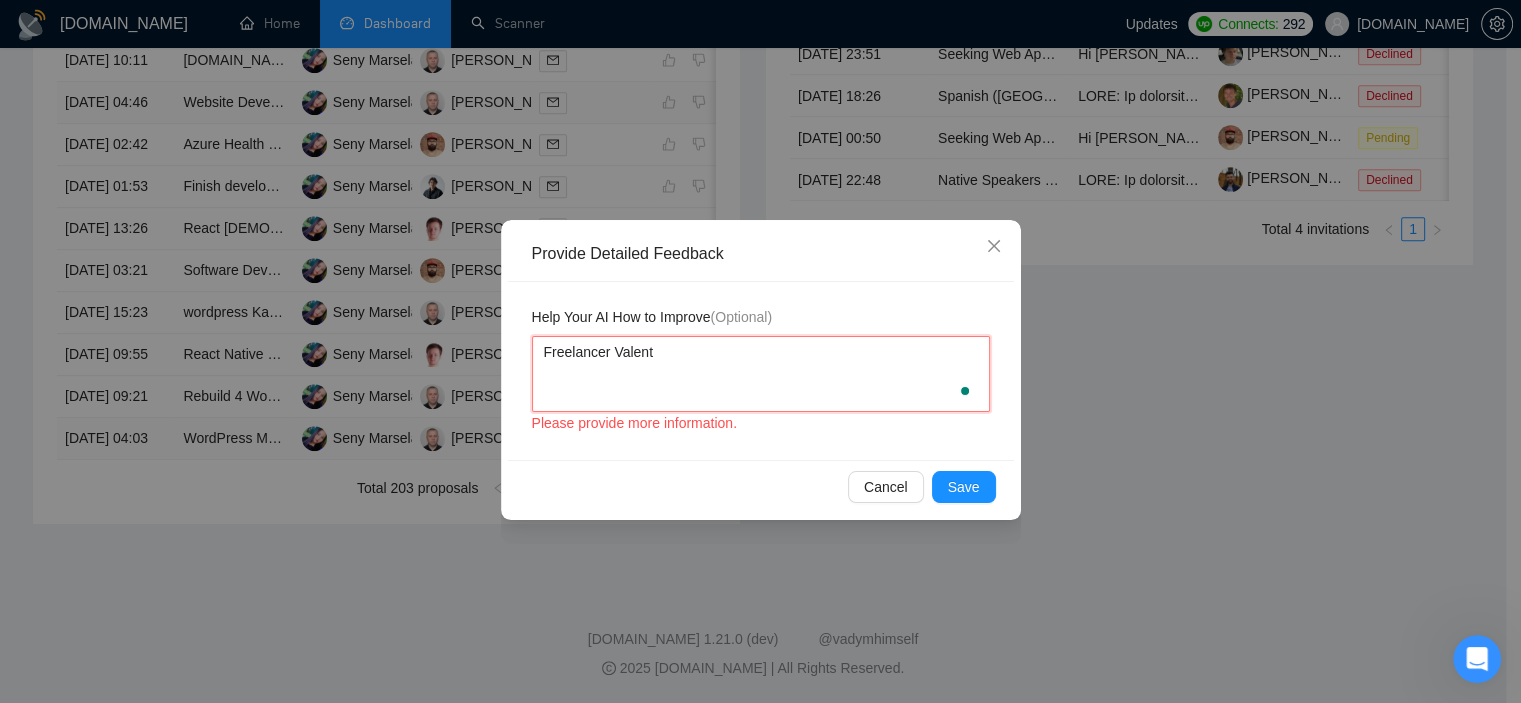 type 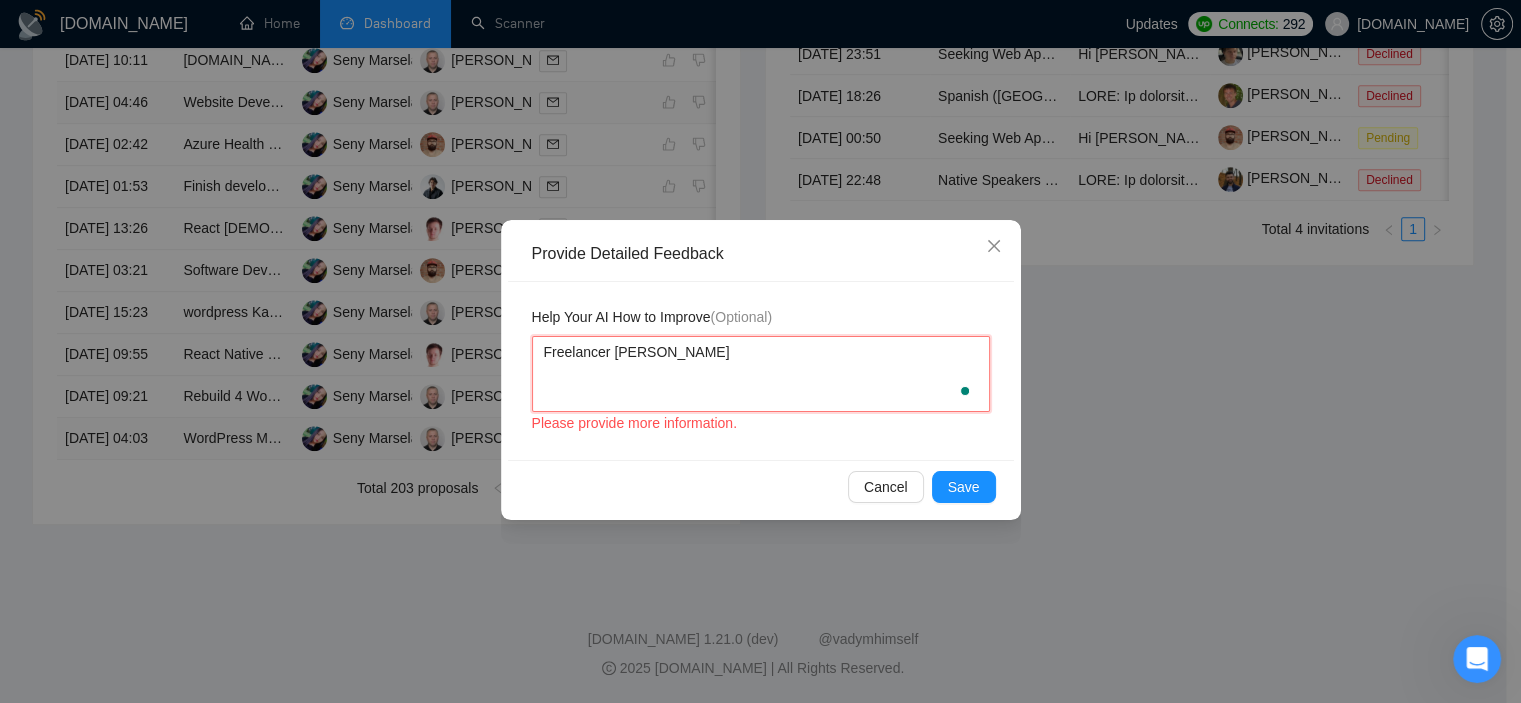 type 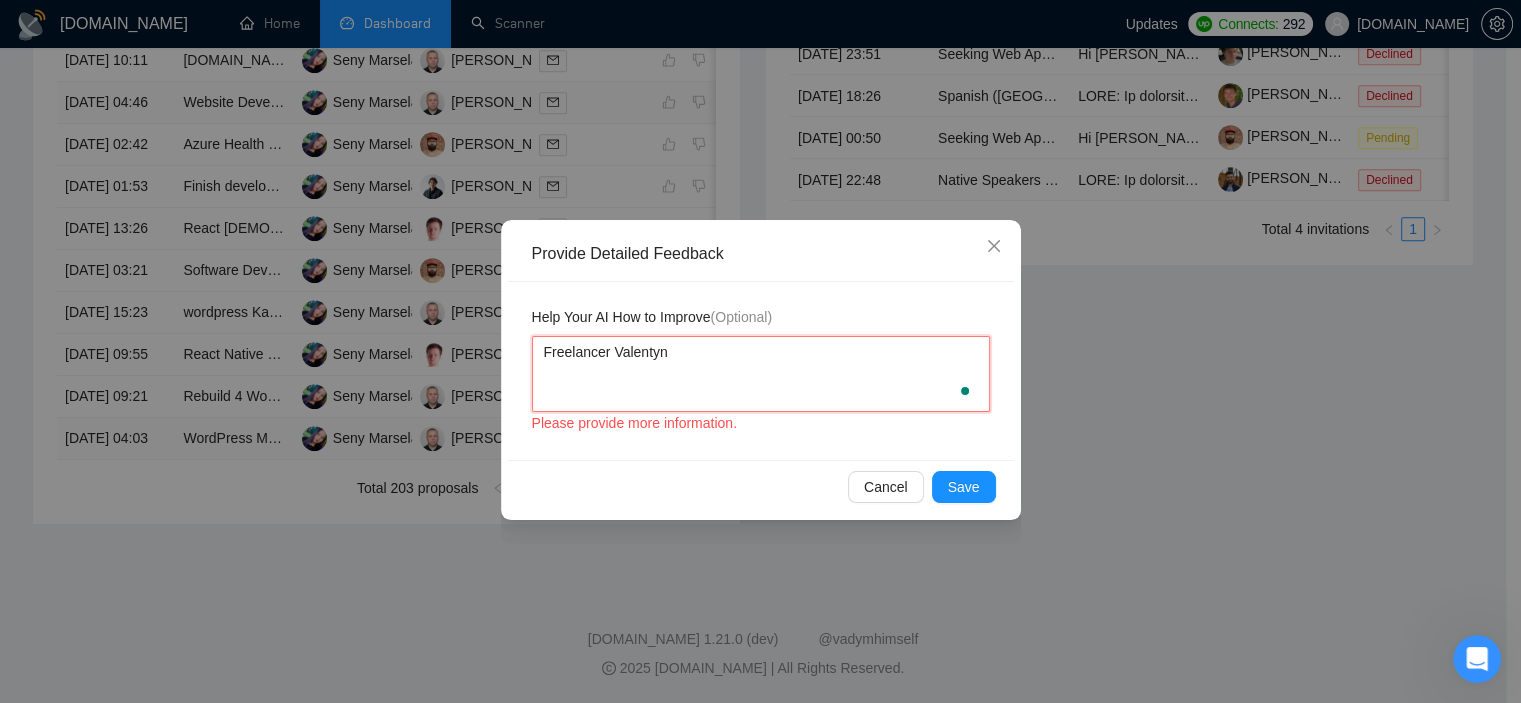 type 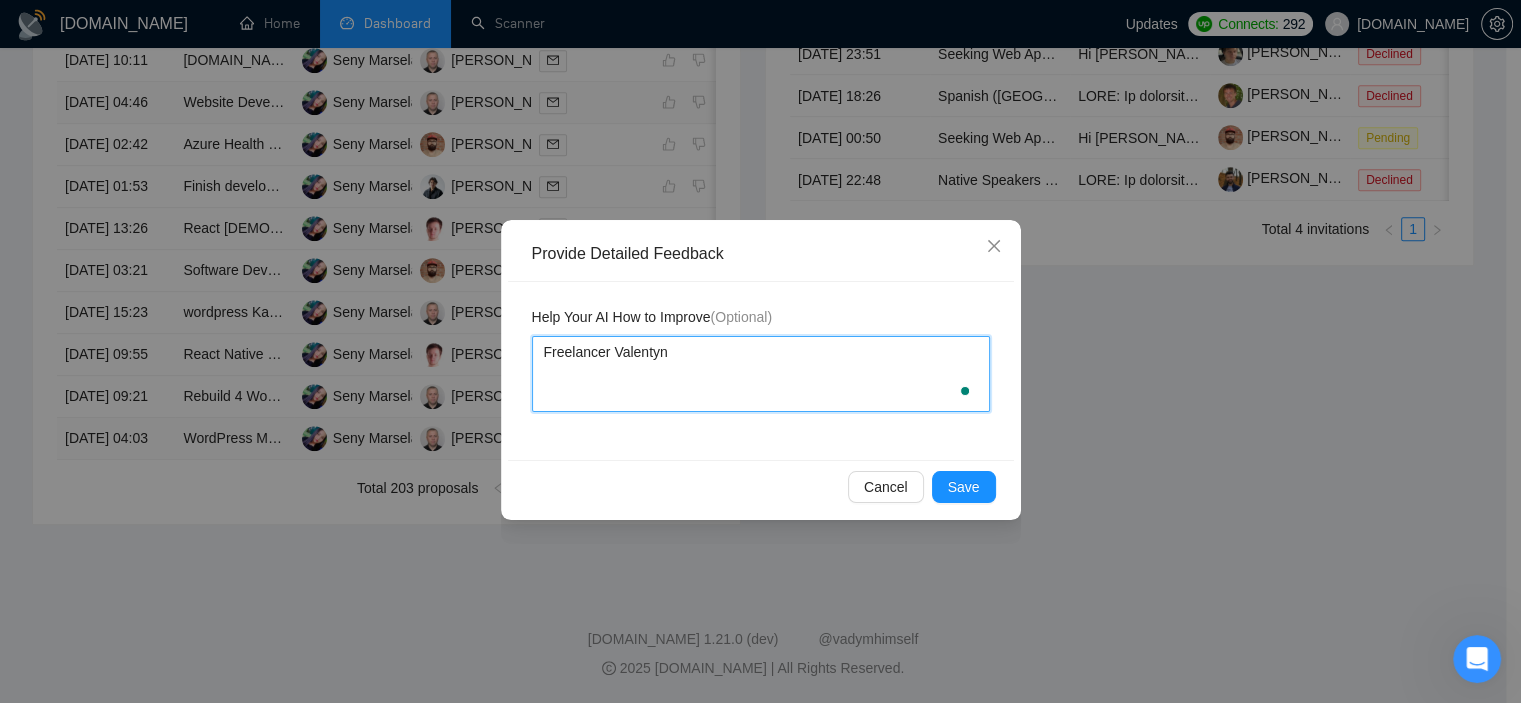 type 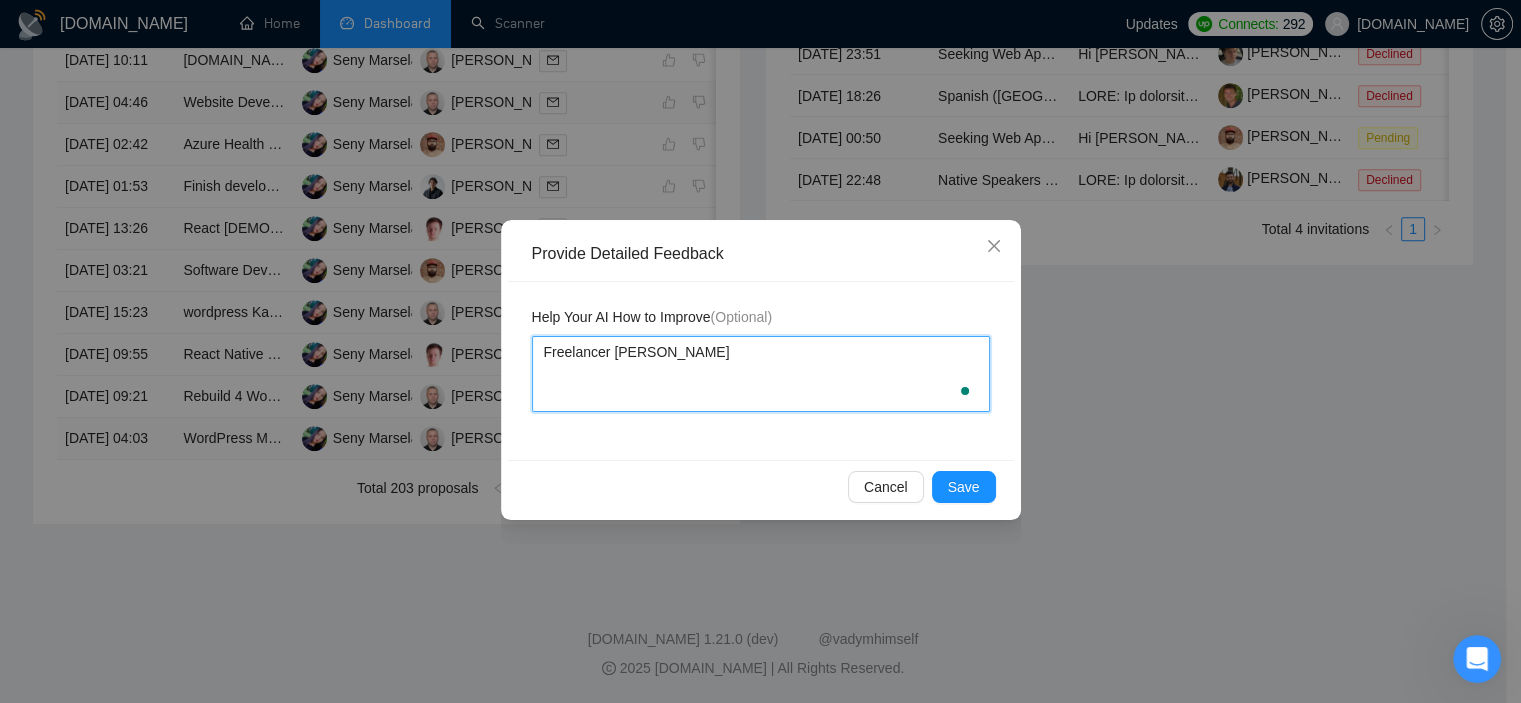 type 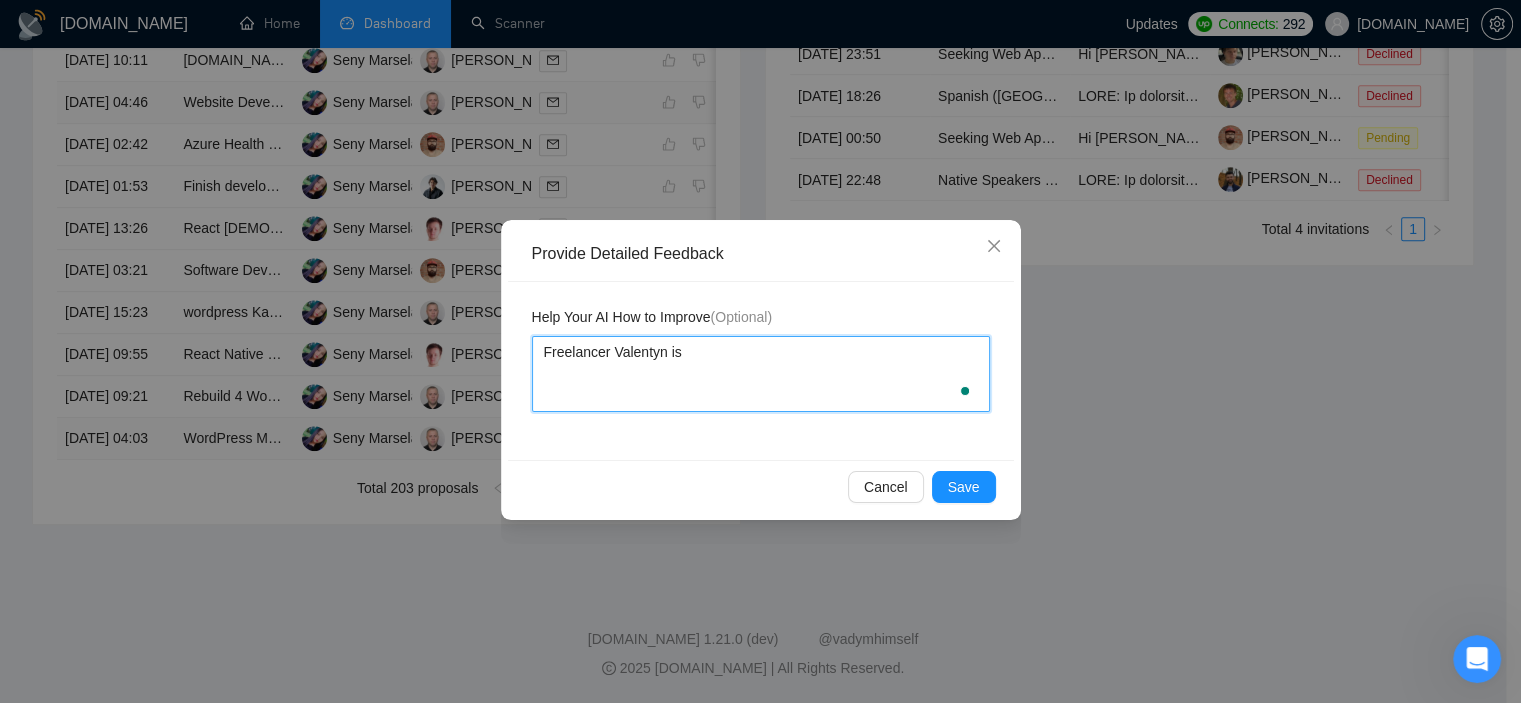 type 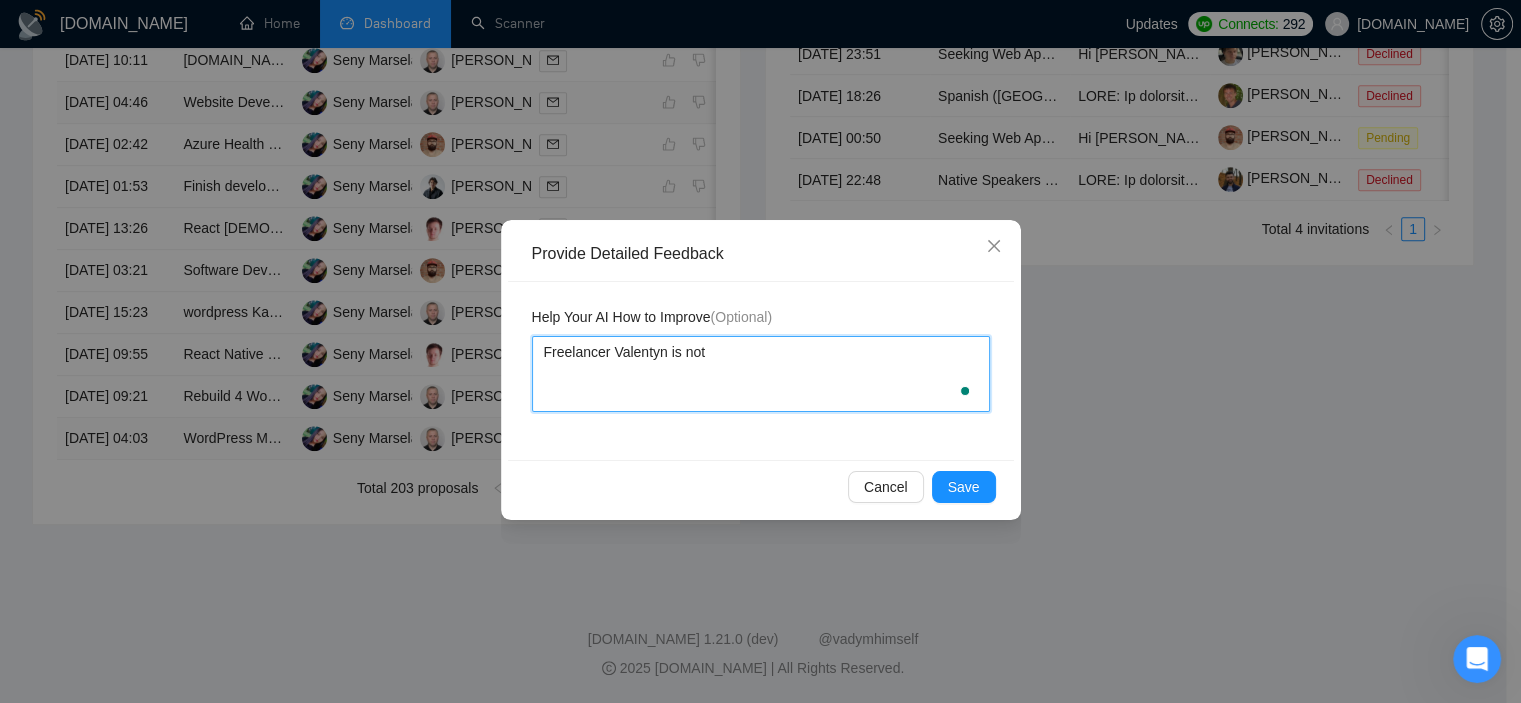 paste on "WordPress MasterStudy LMS Expert" 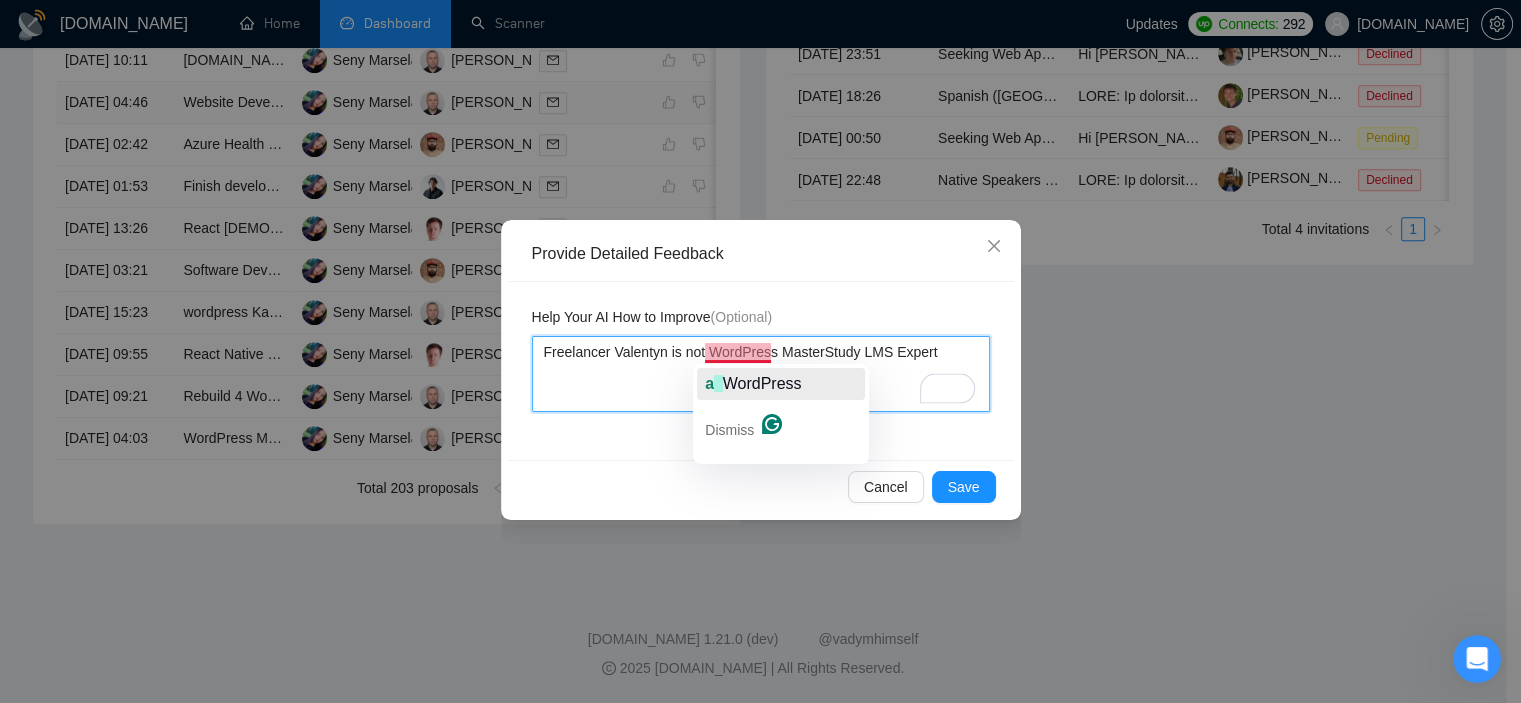click on "WordPress" 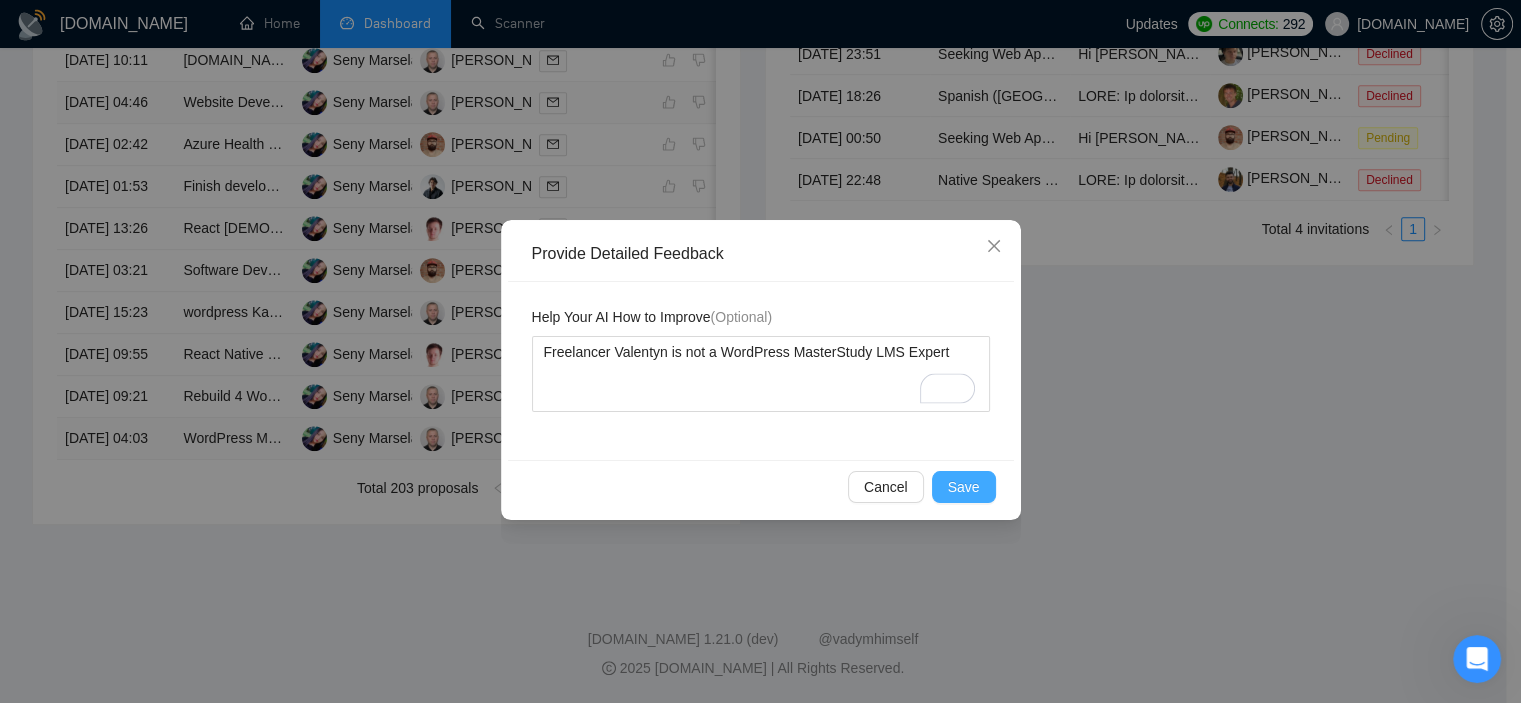 click on "Save" at bounding box center [964, 487] 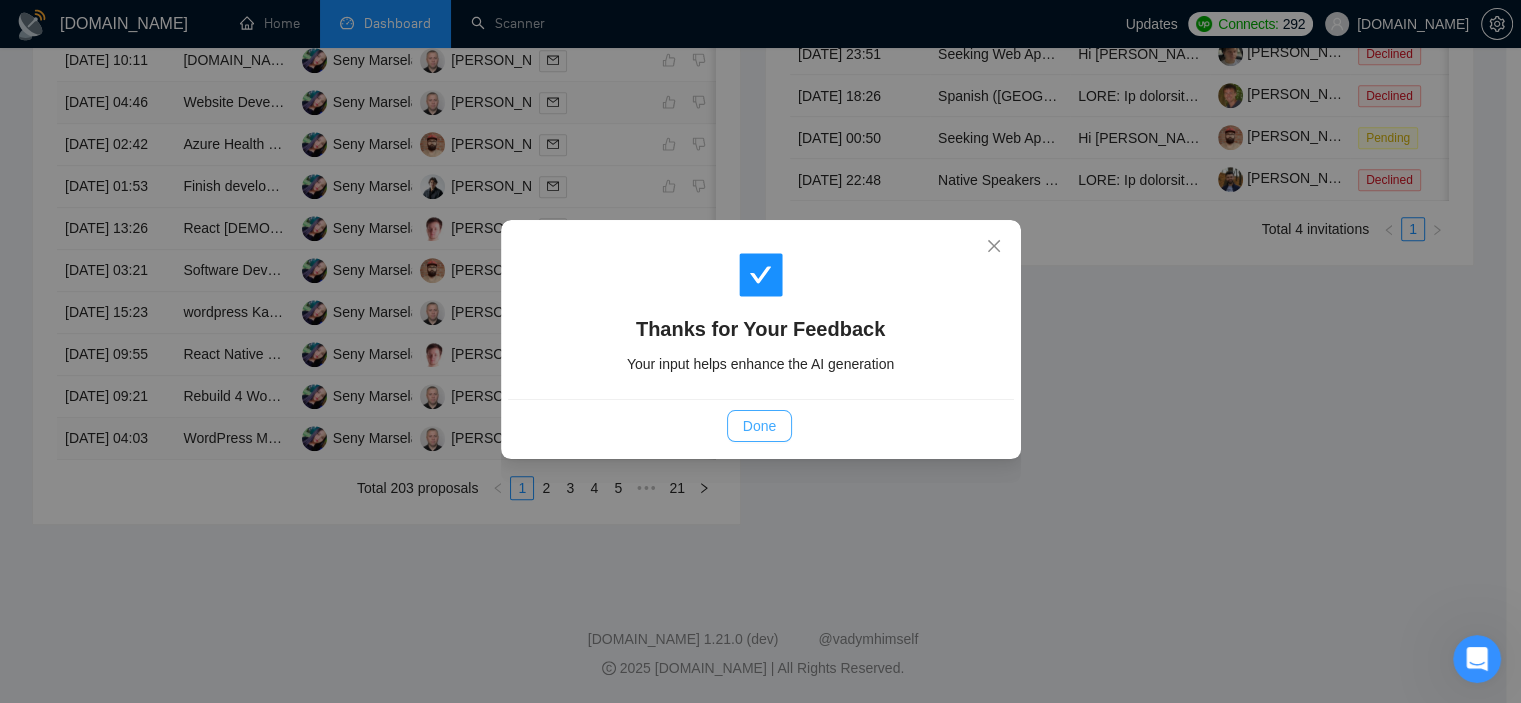 click on "Done" at bounding box center [759, 426] 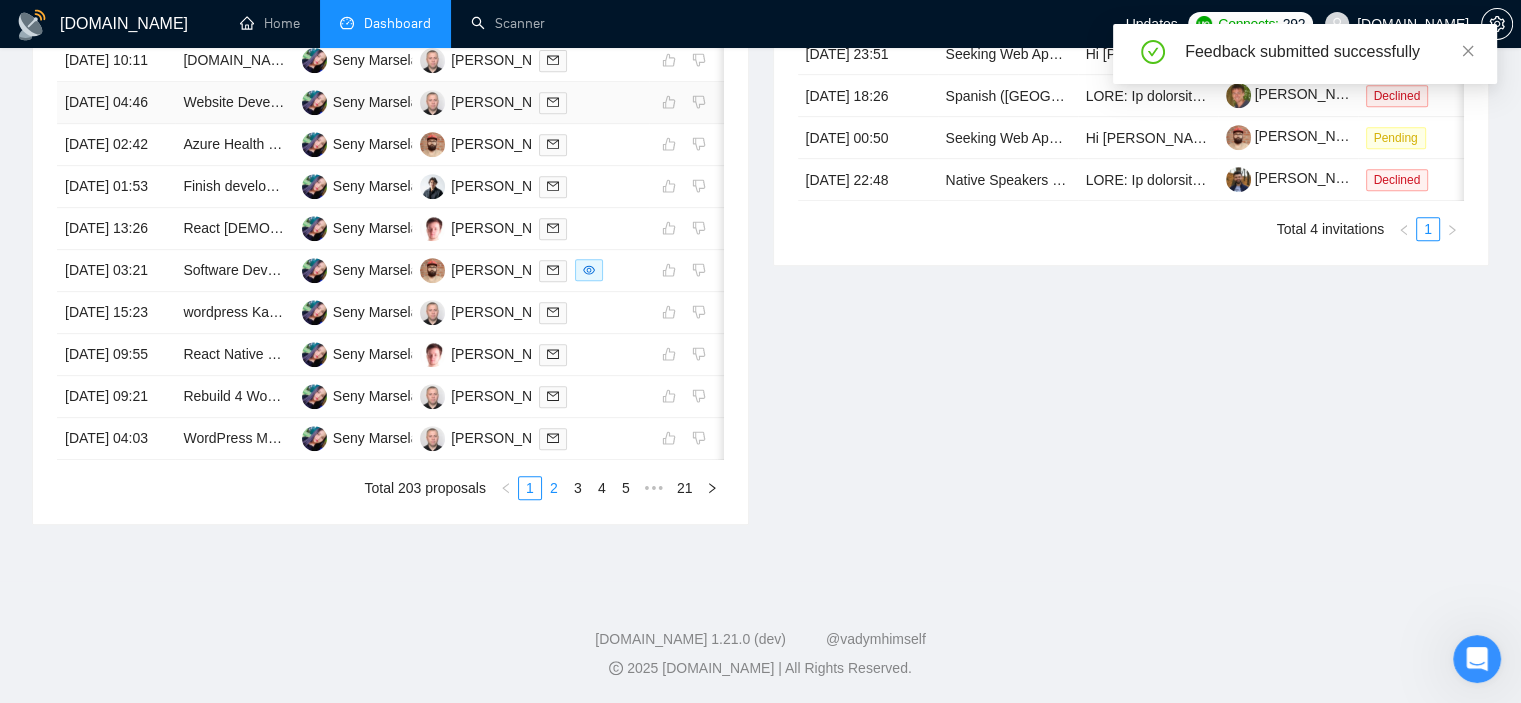 click on "2" at bounding box center [554, 488] 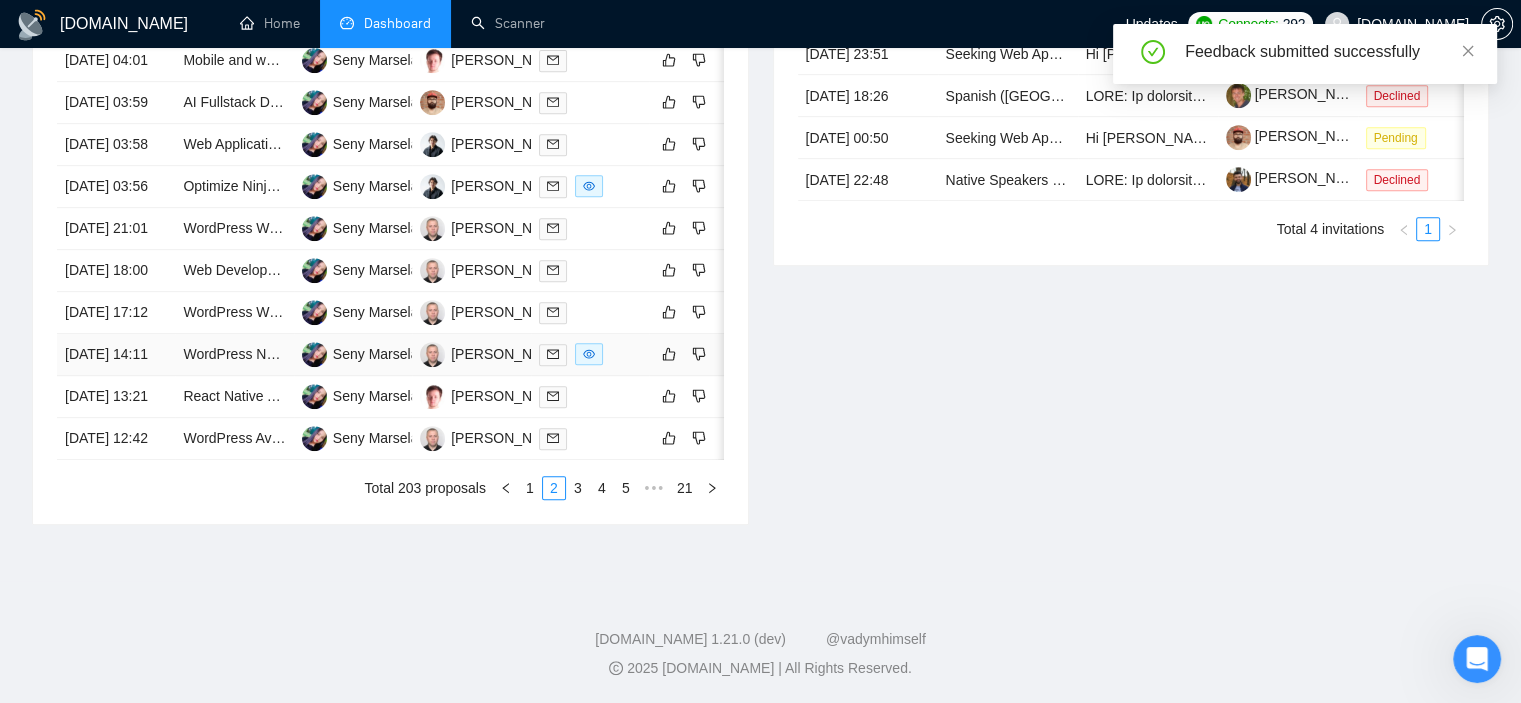 scroll, scrollTop: 1092, scrollLeft: 0, axis: vertical 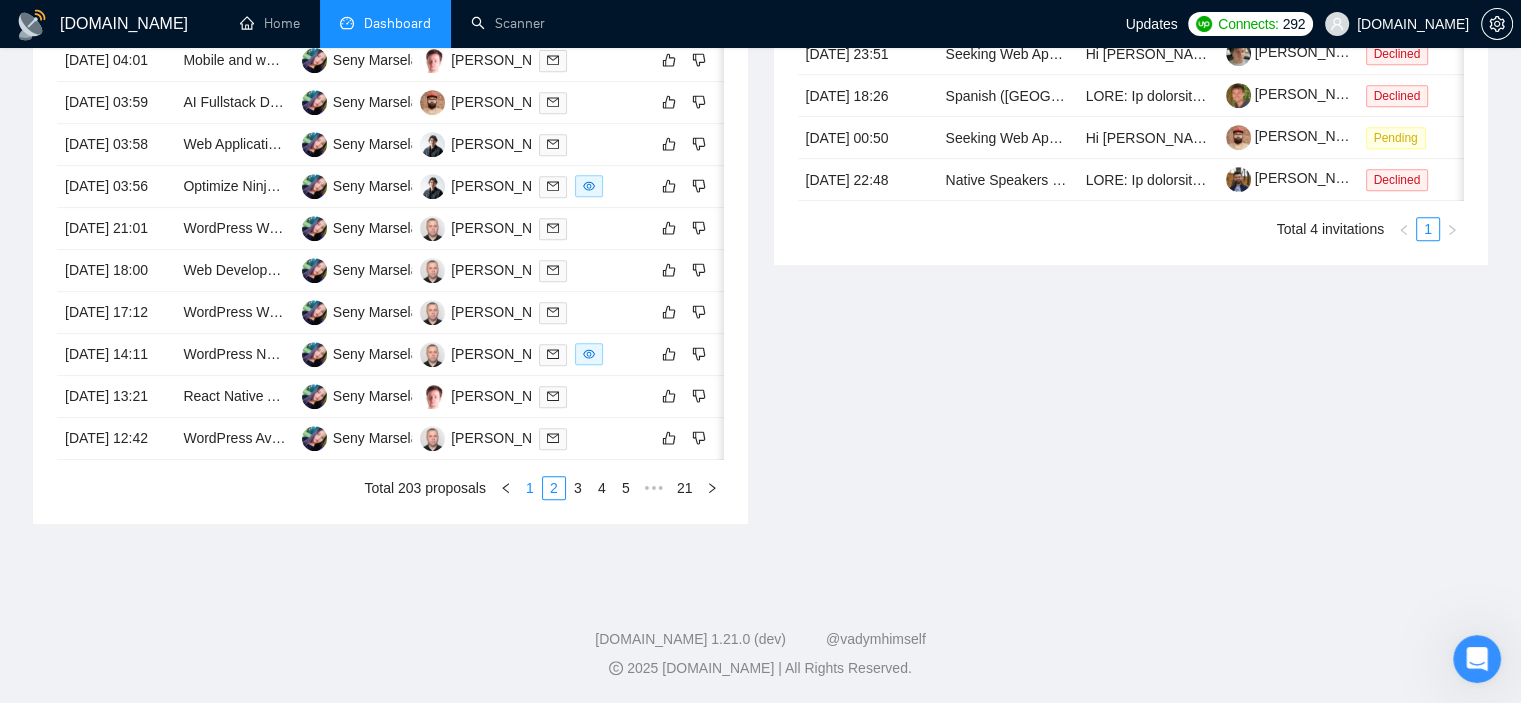 click on "1" at bounding box center (530, 488) 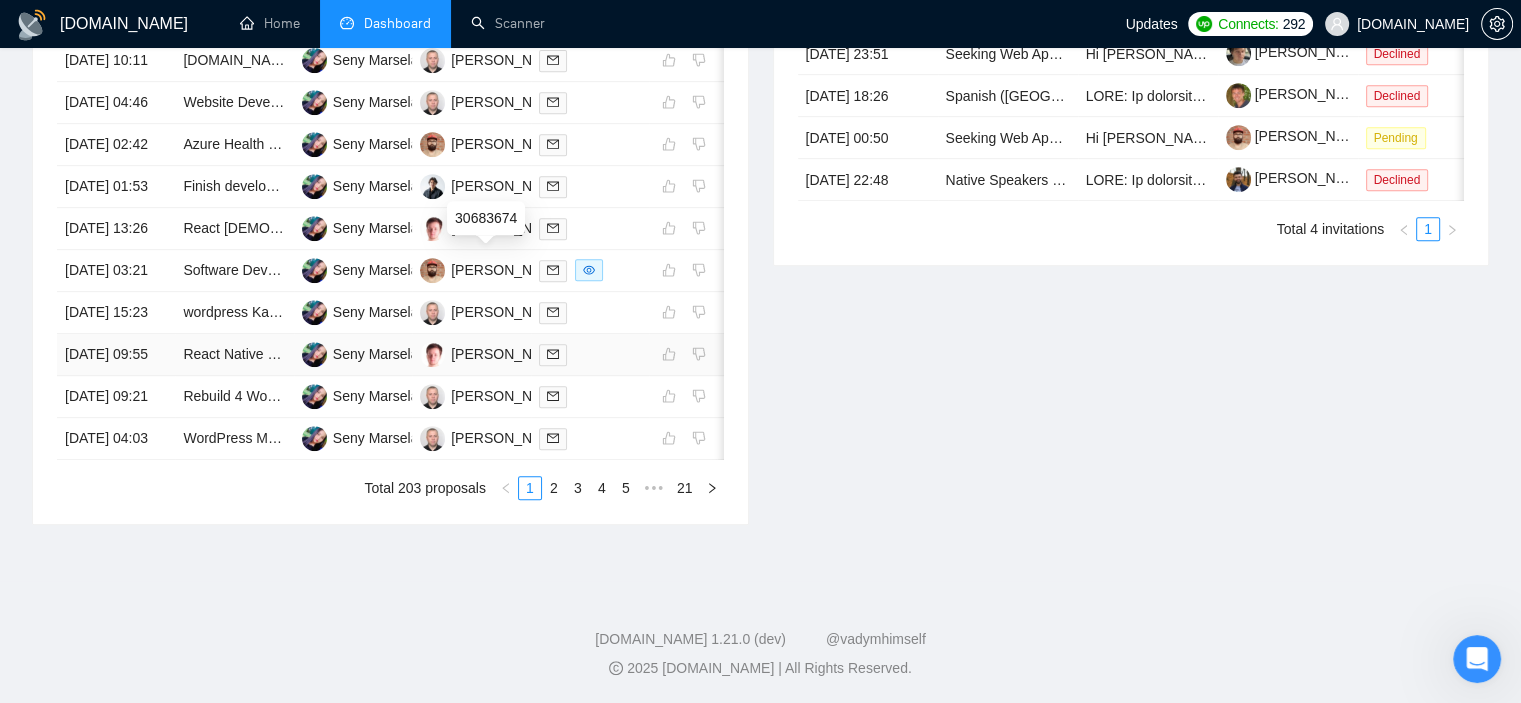 scroll, scrollTop: 1092, scrollLeft: 0, axis: vertical 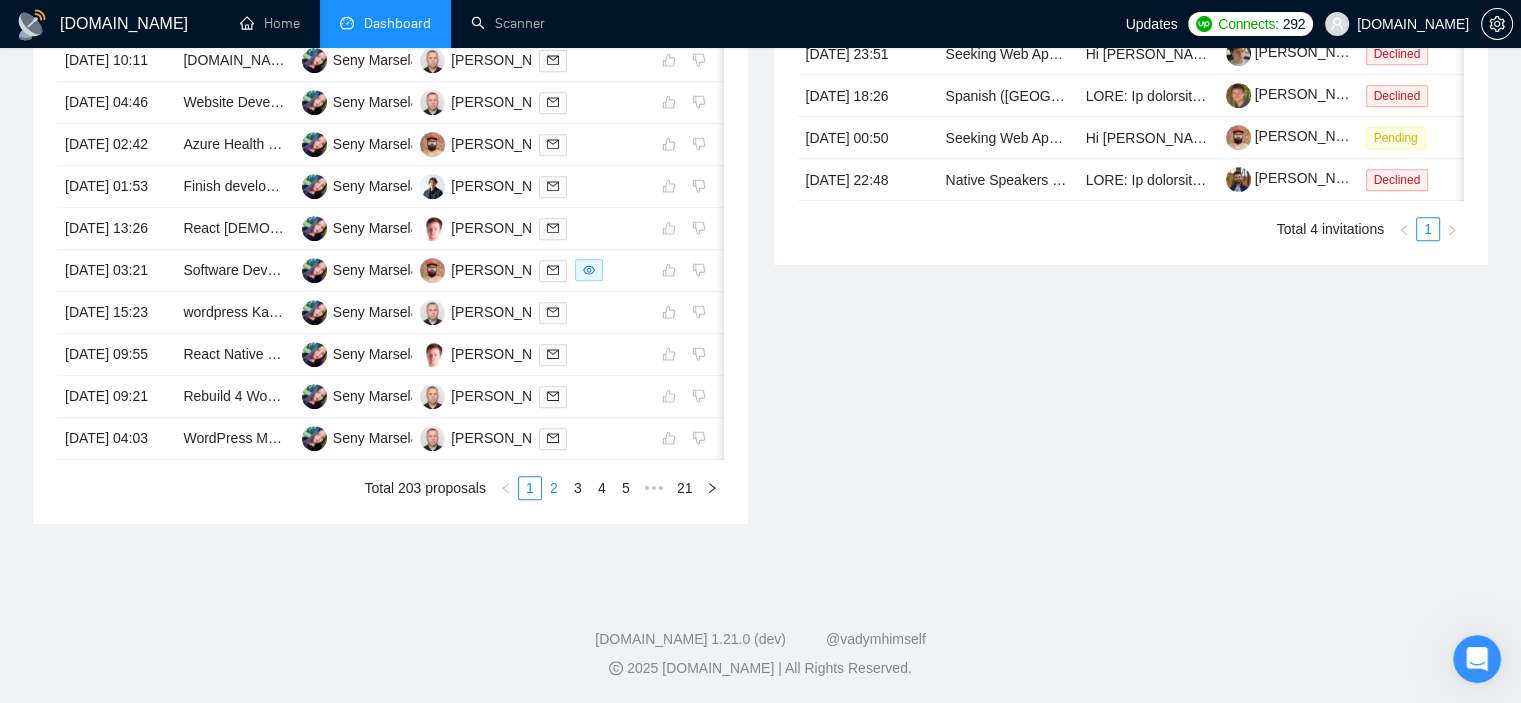 click on "2" at bounding box center (554, 488) 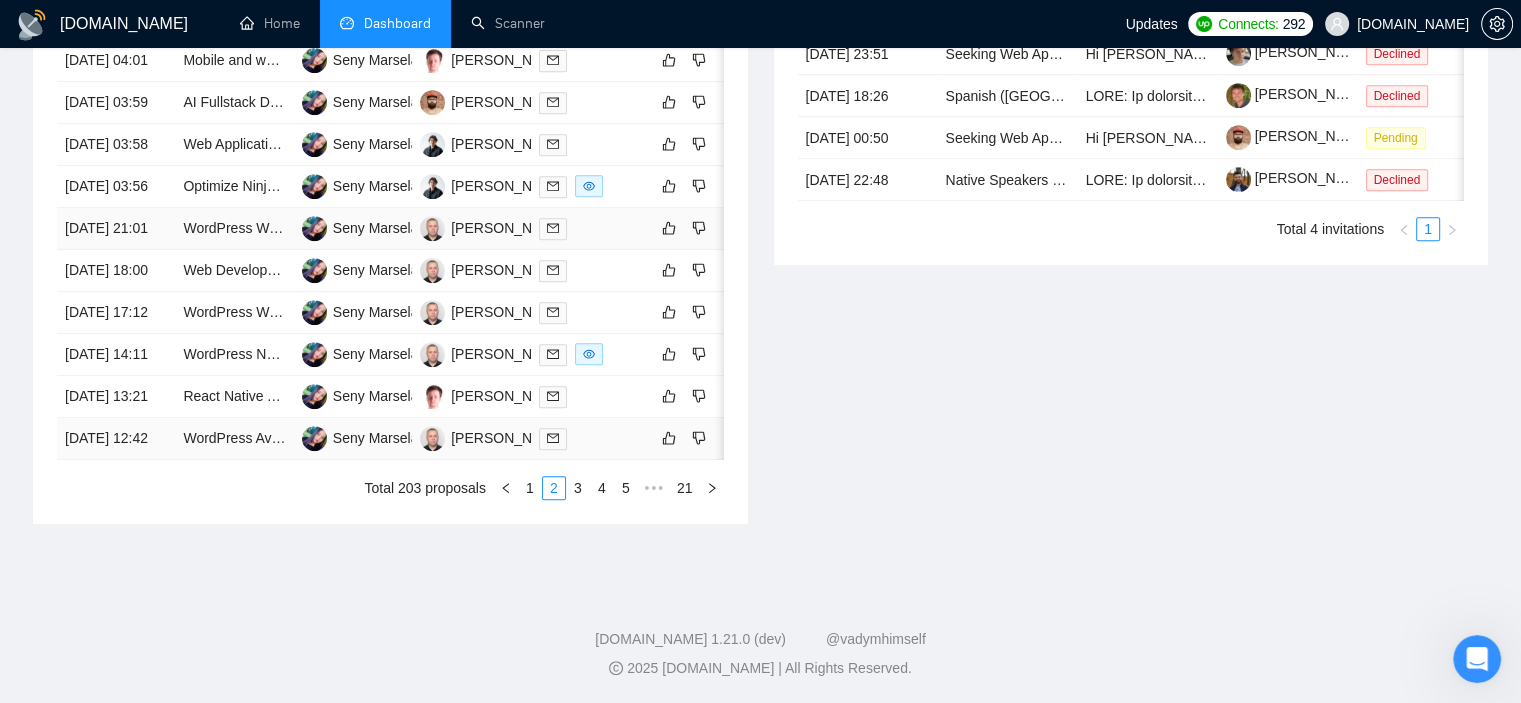 scroll, scrollTop: 792, scrollLeft: 0, axis: vertical 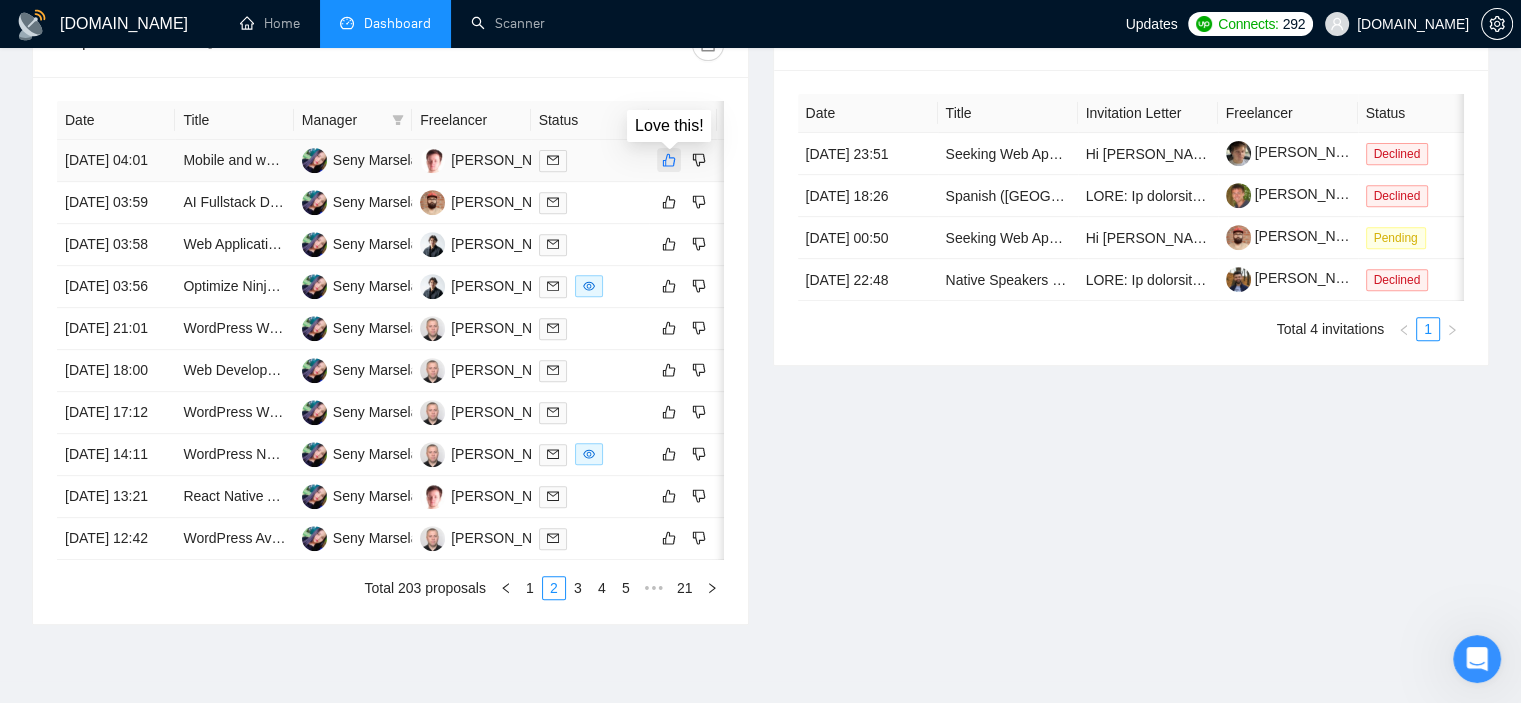 click 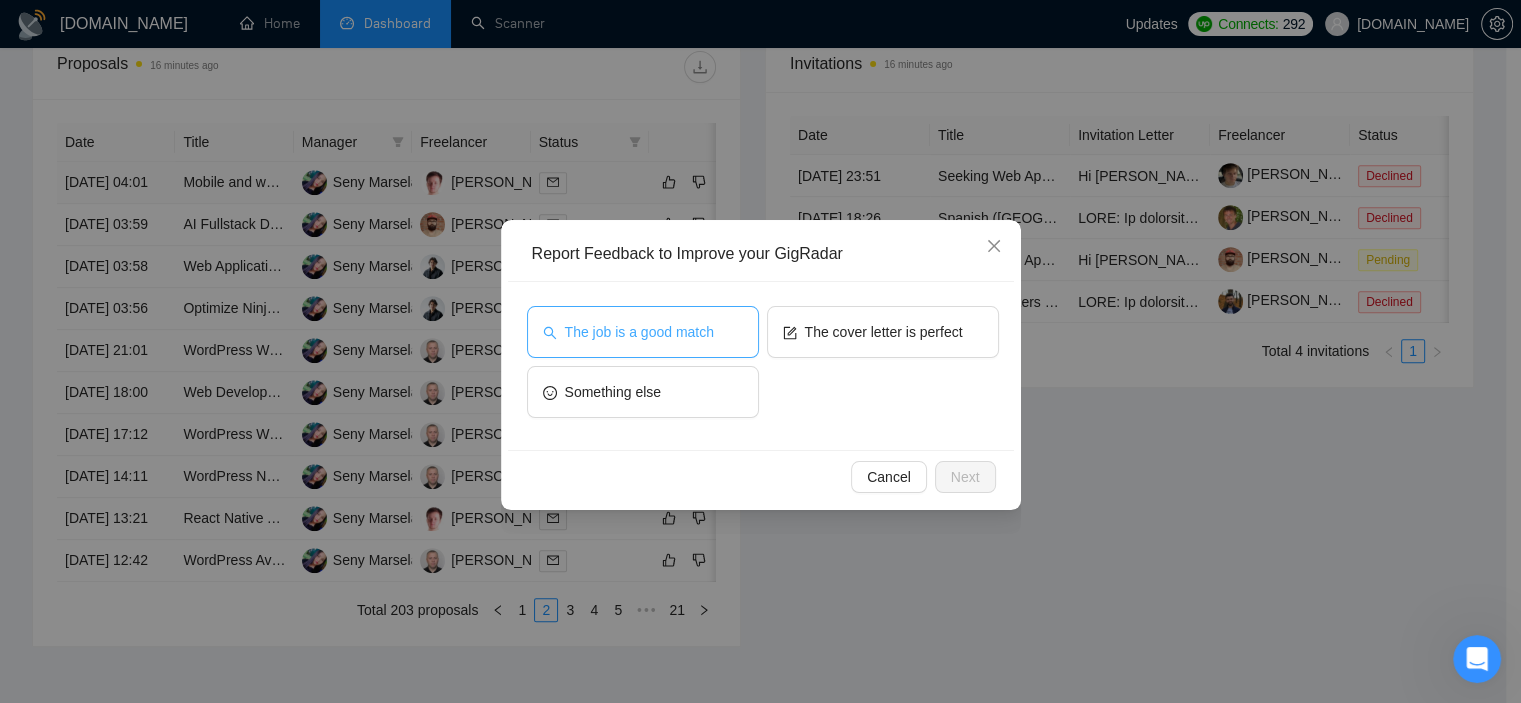 click on "The job is a good match" at bounding box center (639, 332) 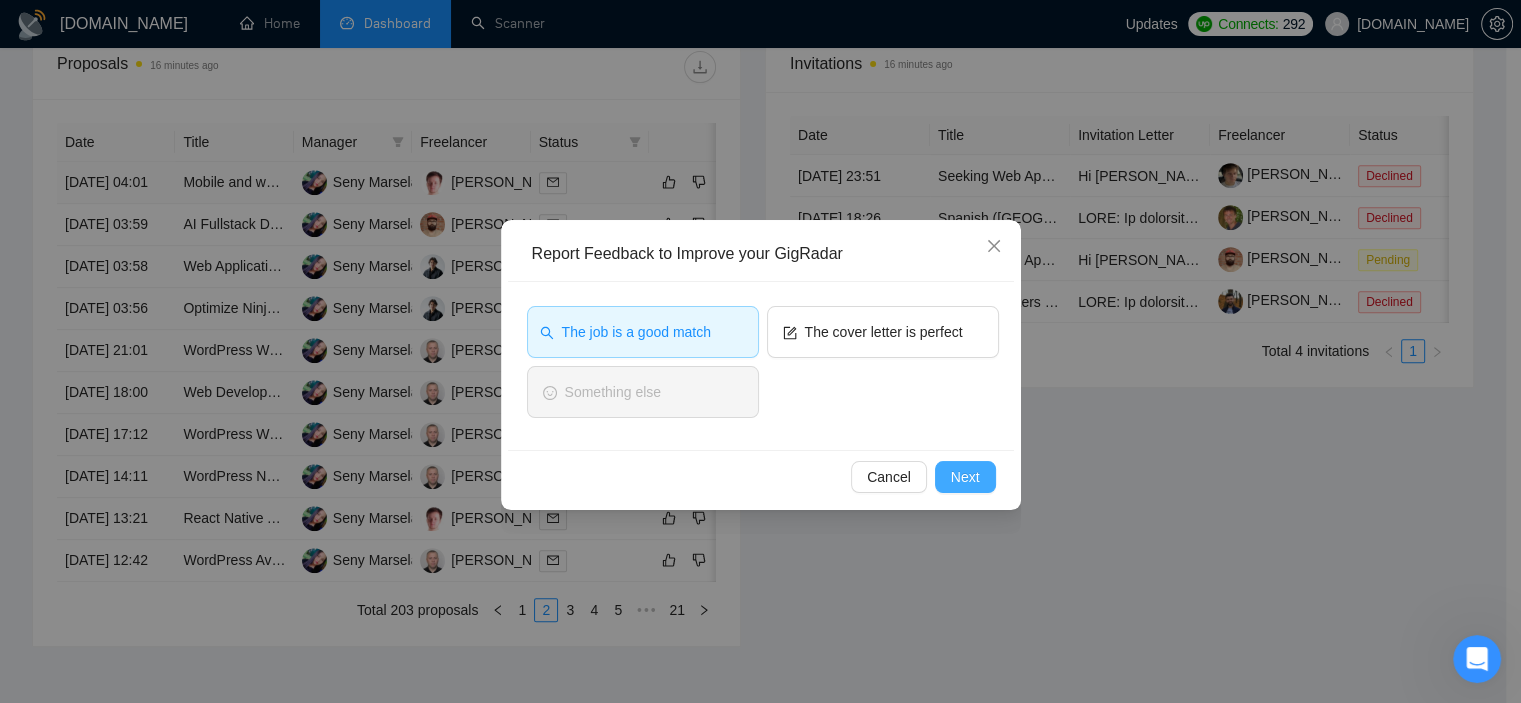 click on "Next" at bounding box center (965, 477) 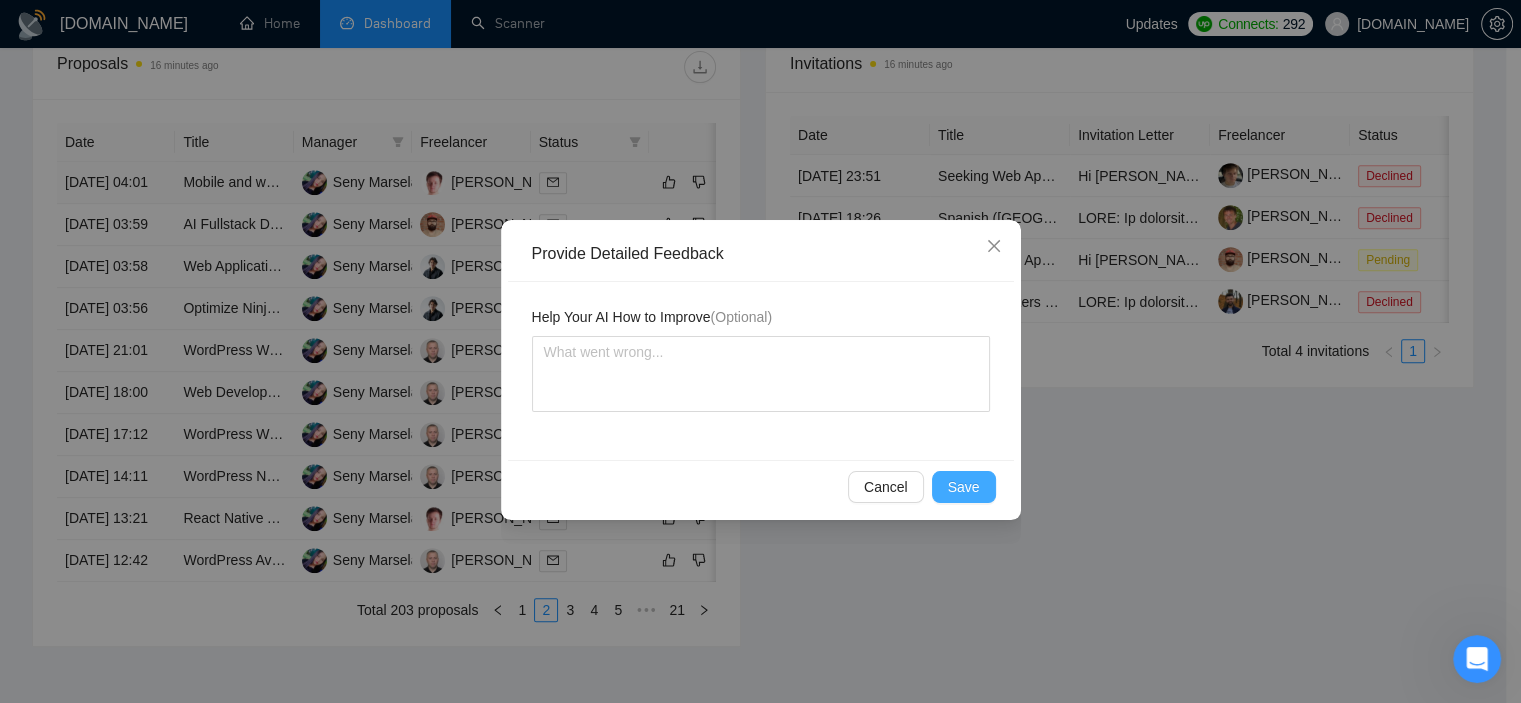 click on "Save" at bounding box center [964, 487] 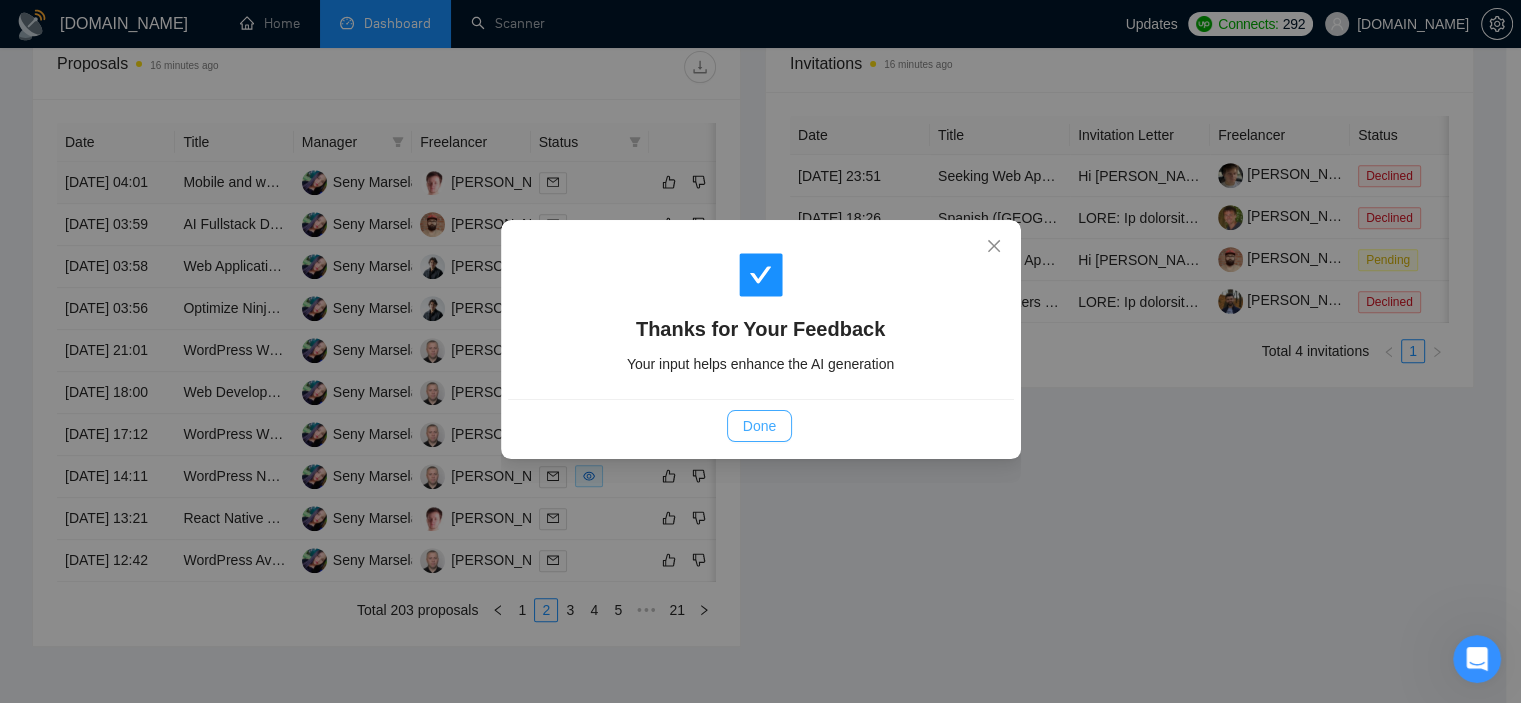 click on "Done" at bounding box center [759, 426] 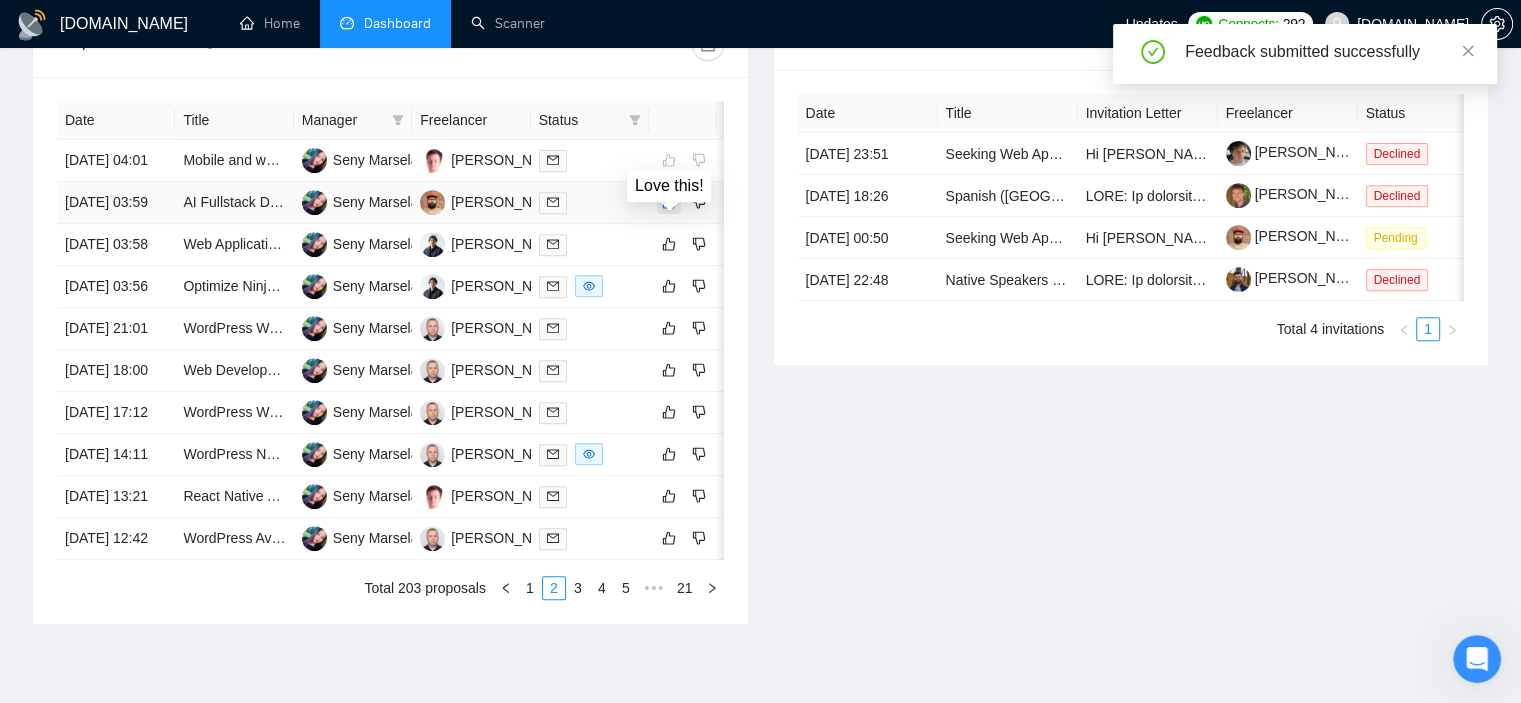 click at bounding box center (669, 202) 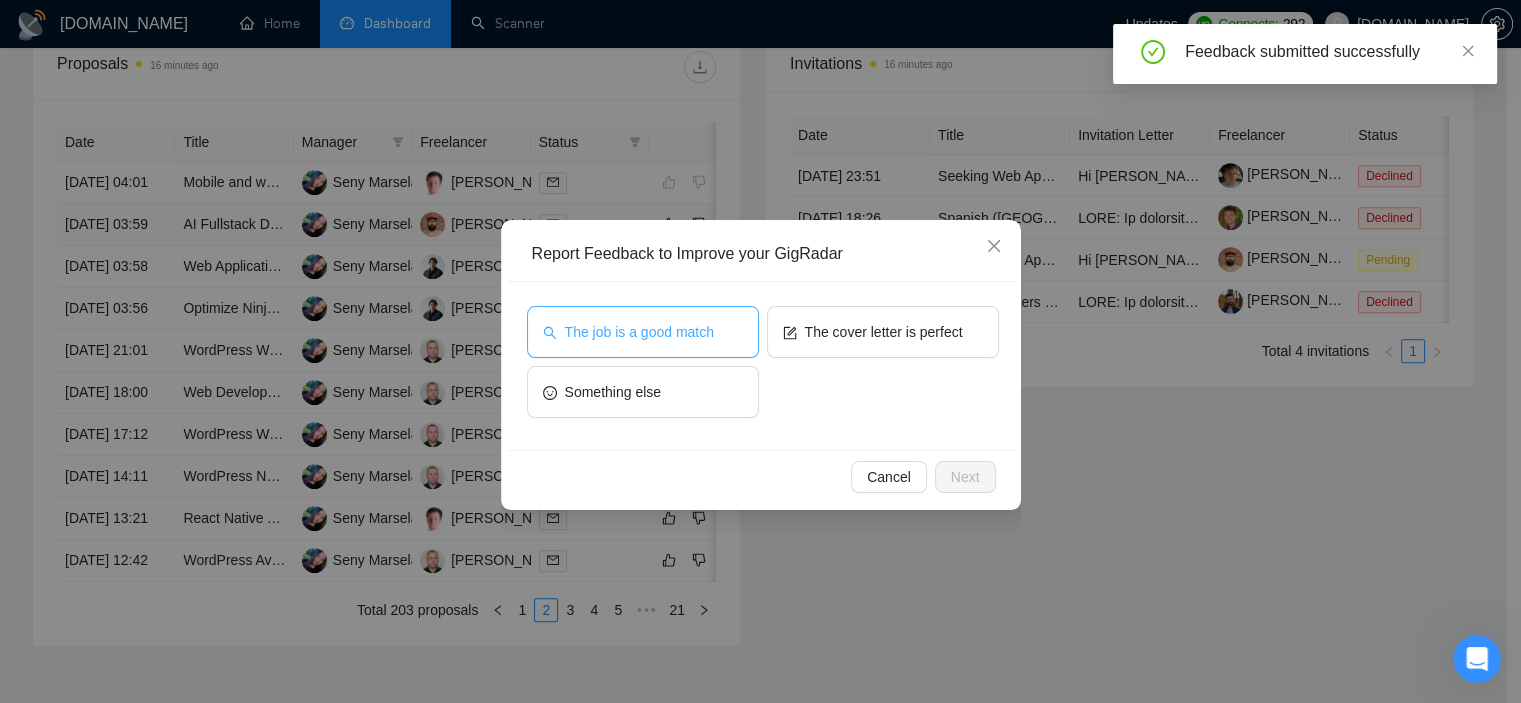 click on "The job is a good match" at bounding box center (639, 332) 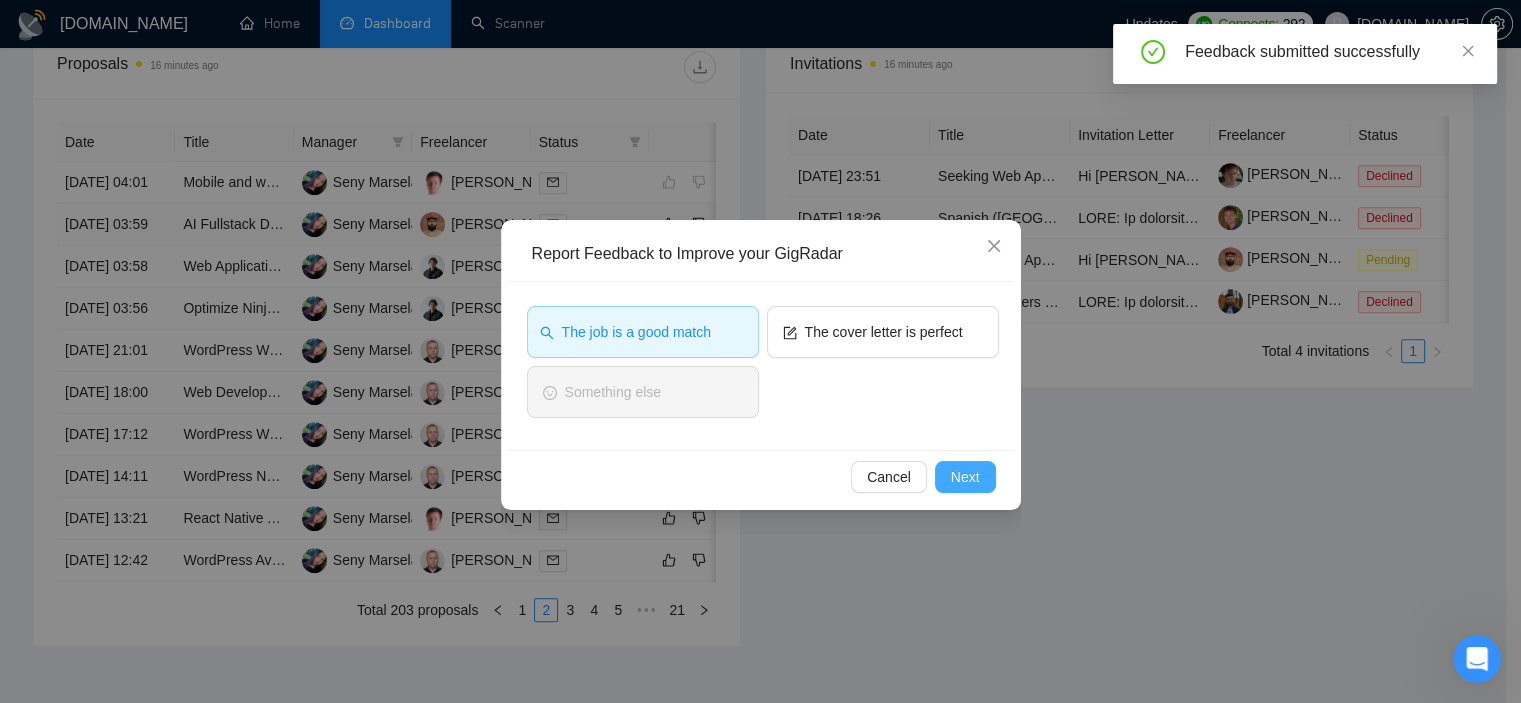 click on "Next" at bounding box center [965, 477] 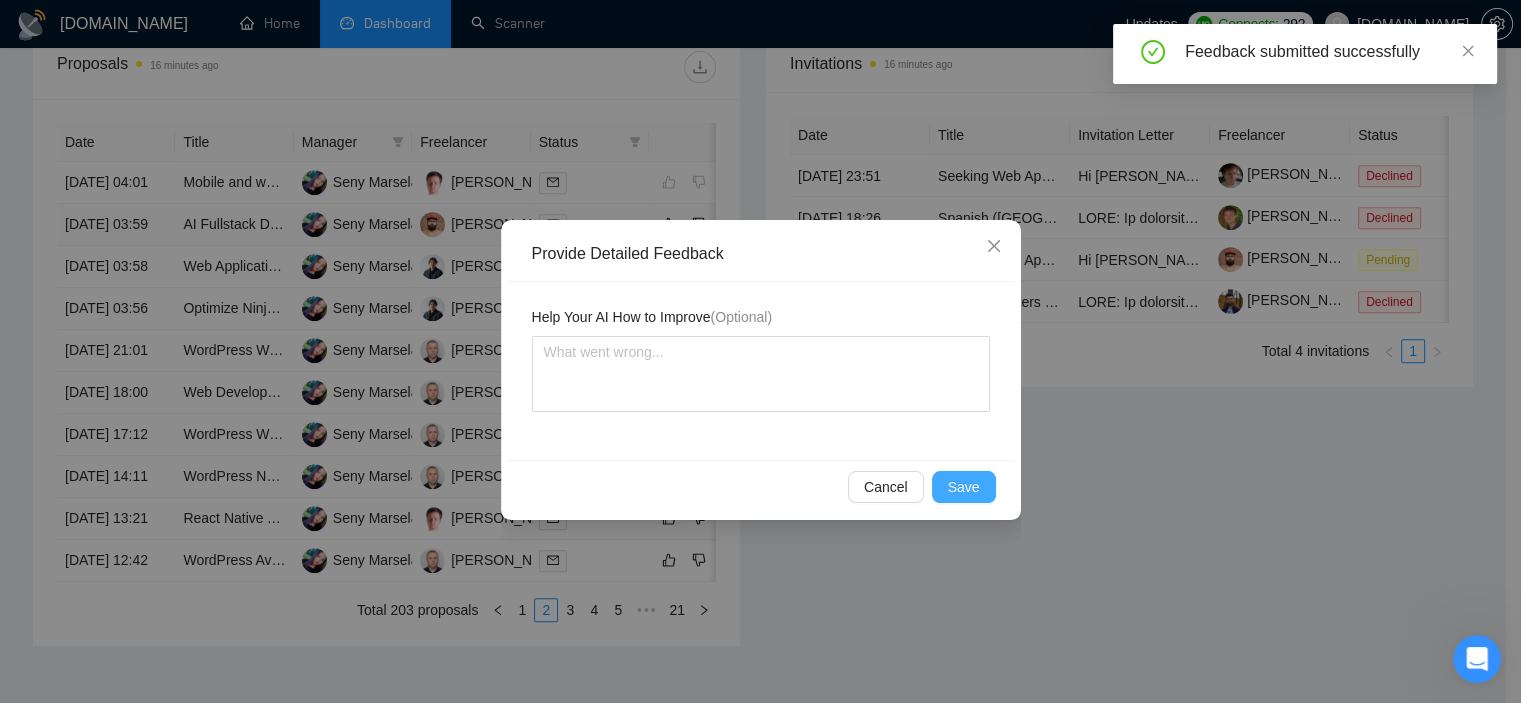 click on "Save" at bounding box center [964, 487] 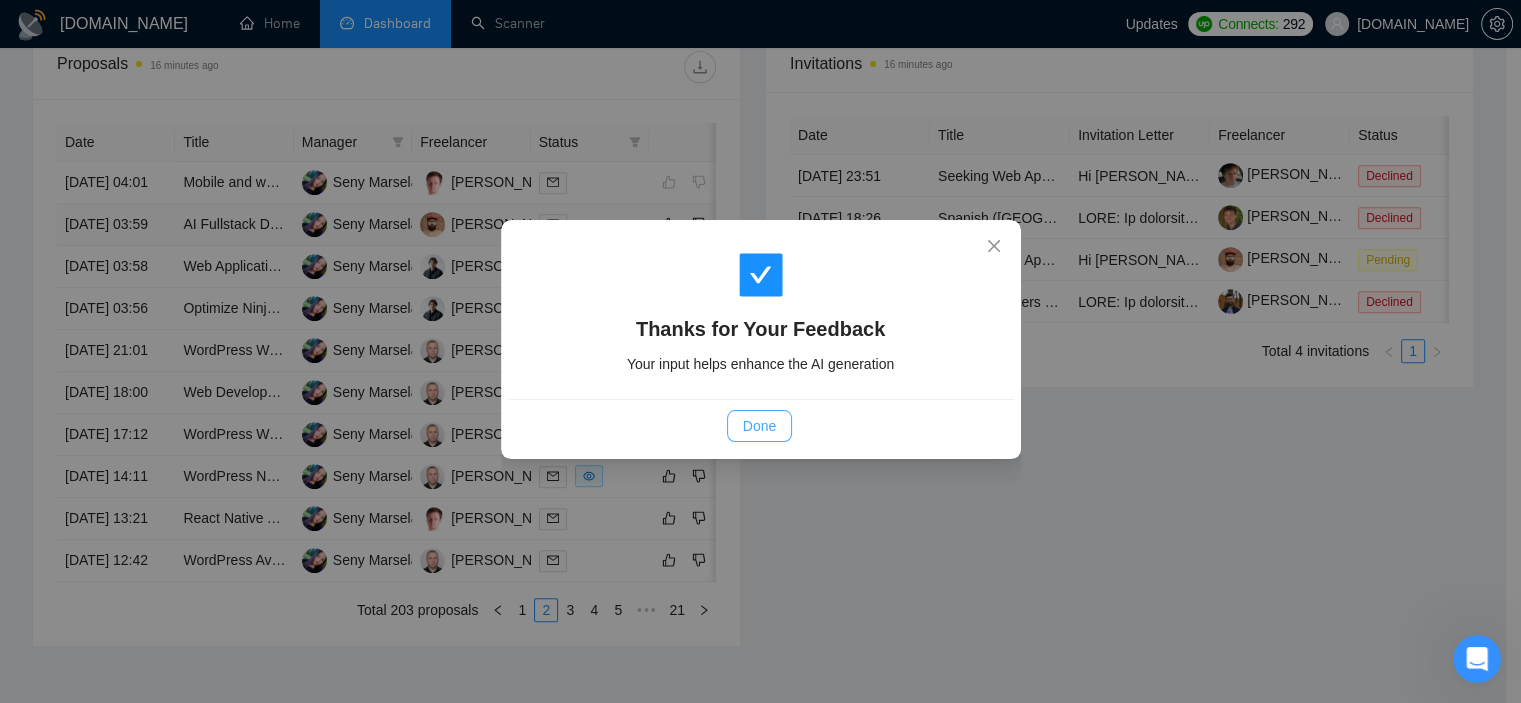 click on "Done" at bounding box center (759, 426) 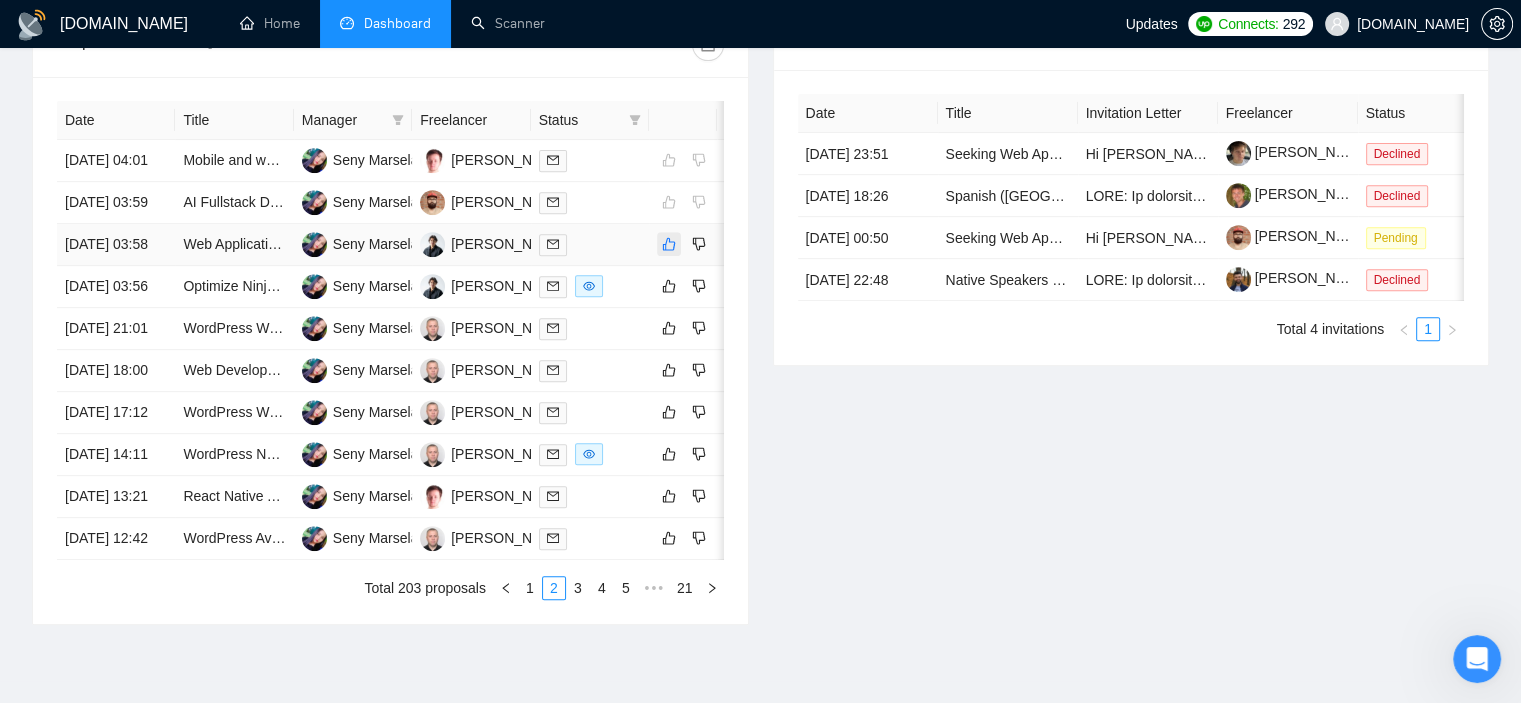 click 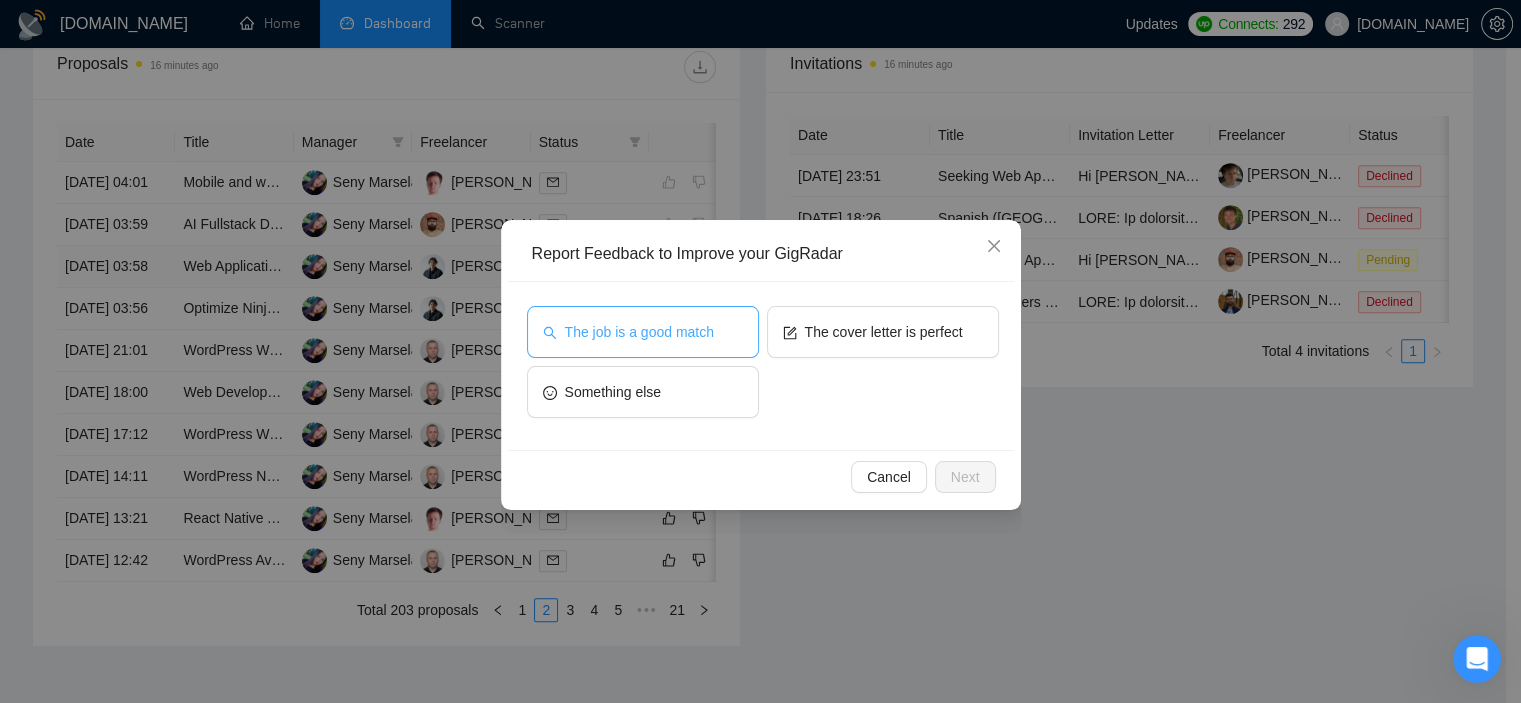 click on "The job is a good match" at bounding box center [639, 332] 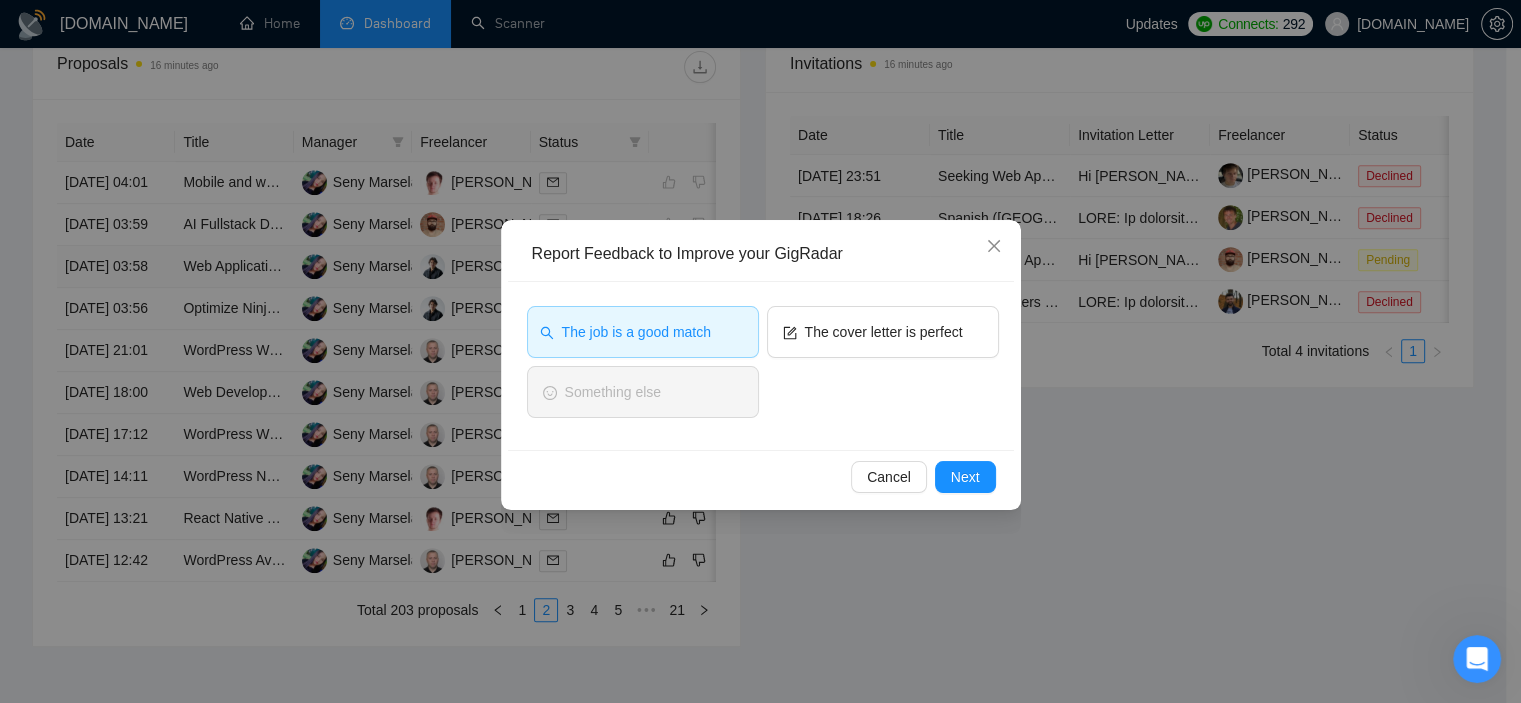 click on "Cancel Next" at bounding box center (761, 476) 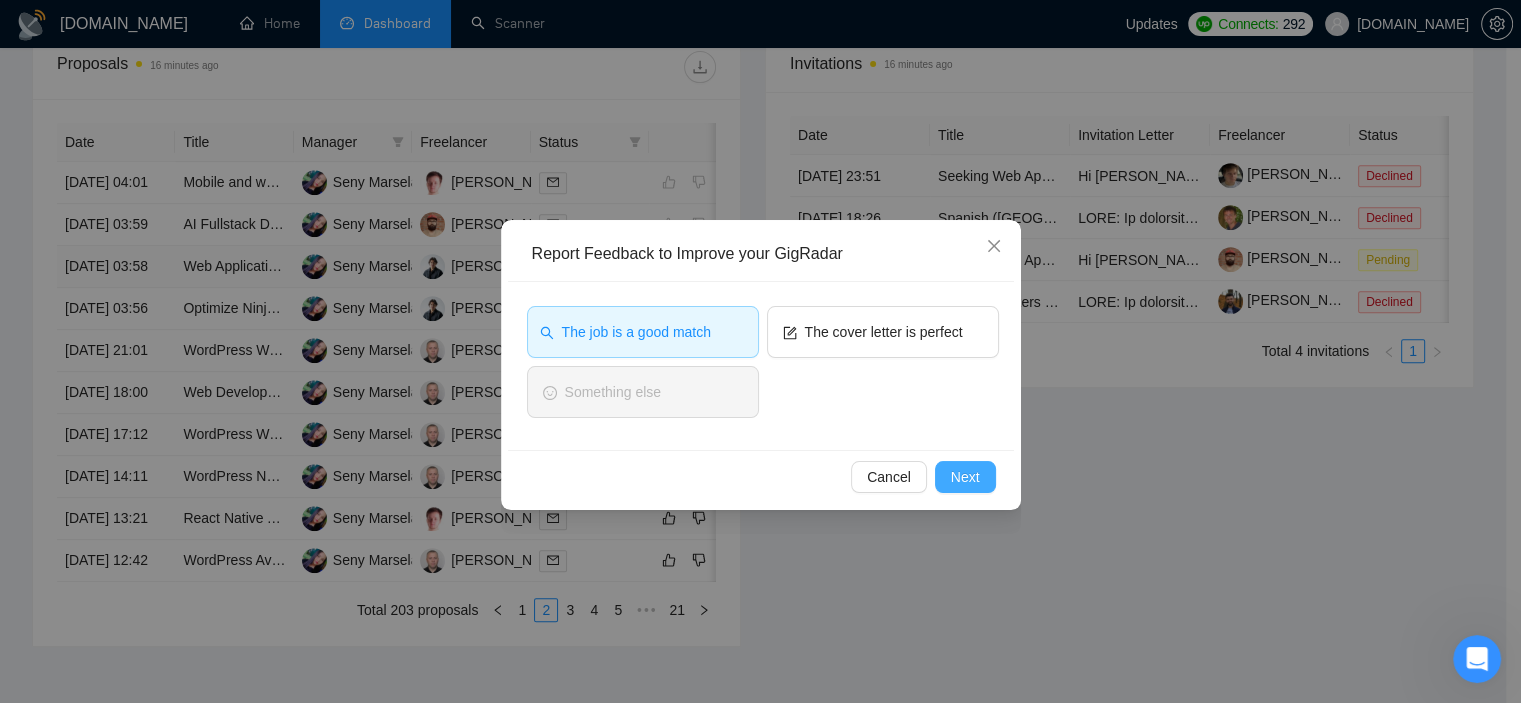 click on "Next" at bounding box center [965, 477] 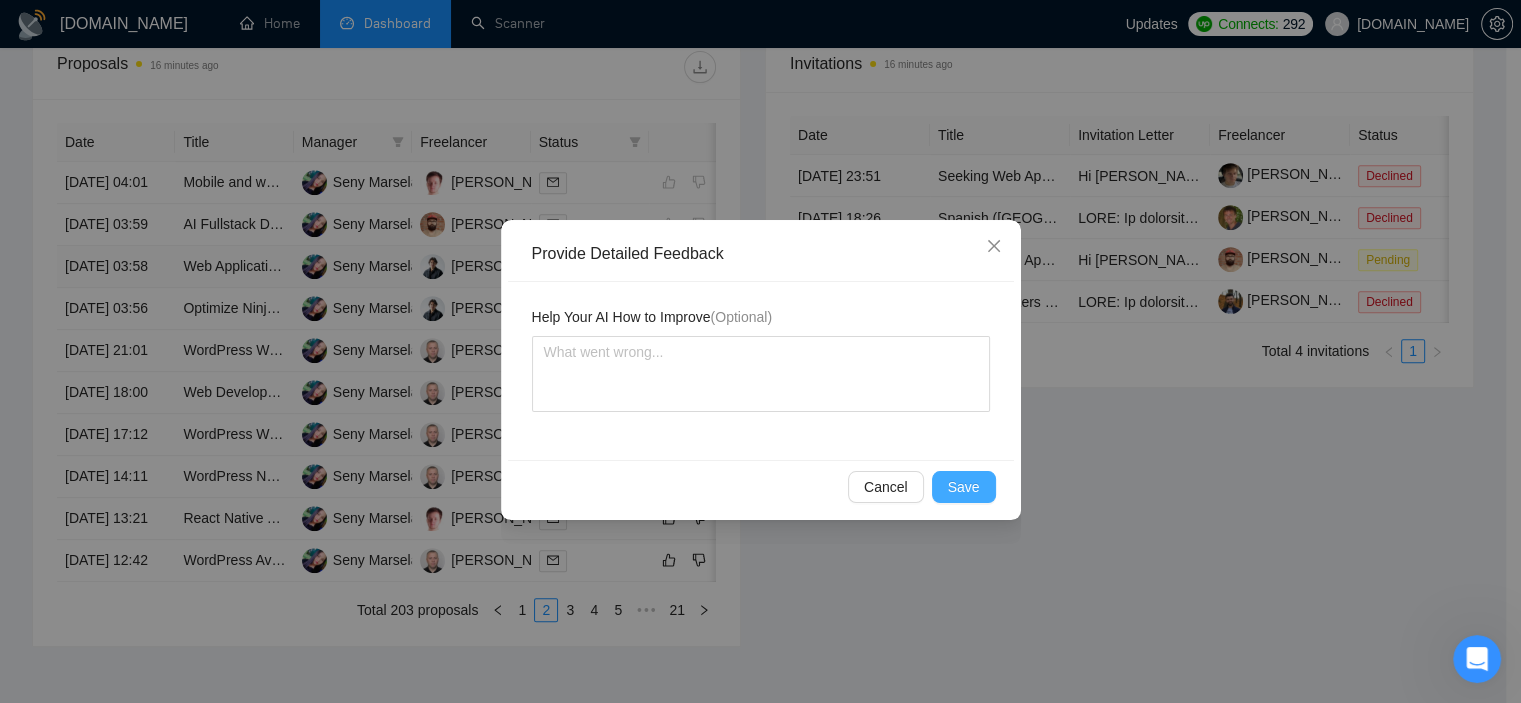 click on "Save" at bounding box center (964, 487) 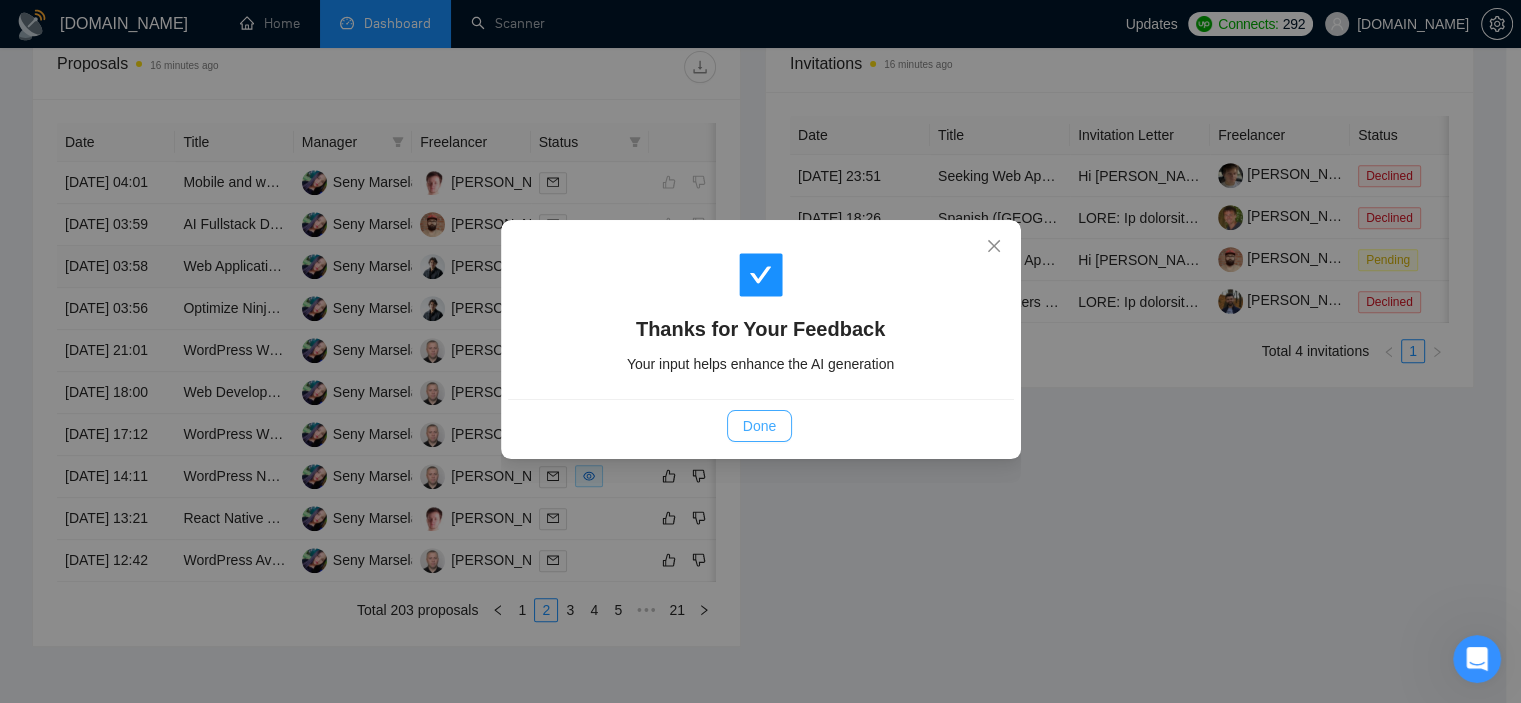 click on "Done" at bounding box center [759, 426] 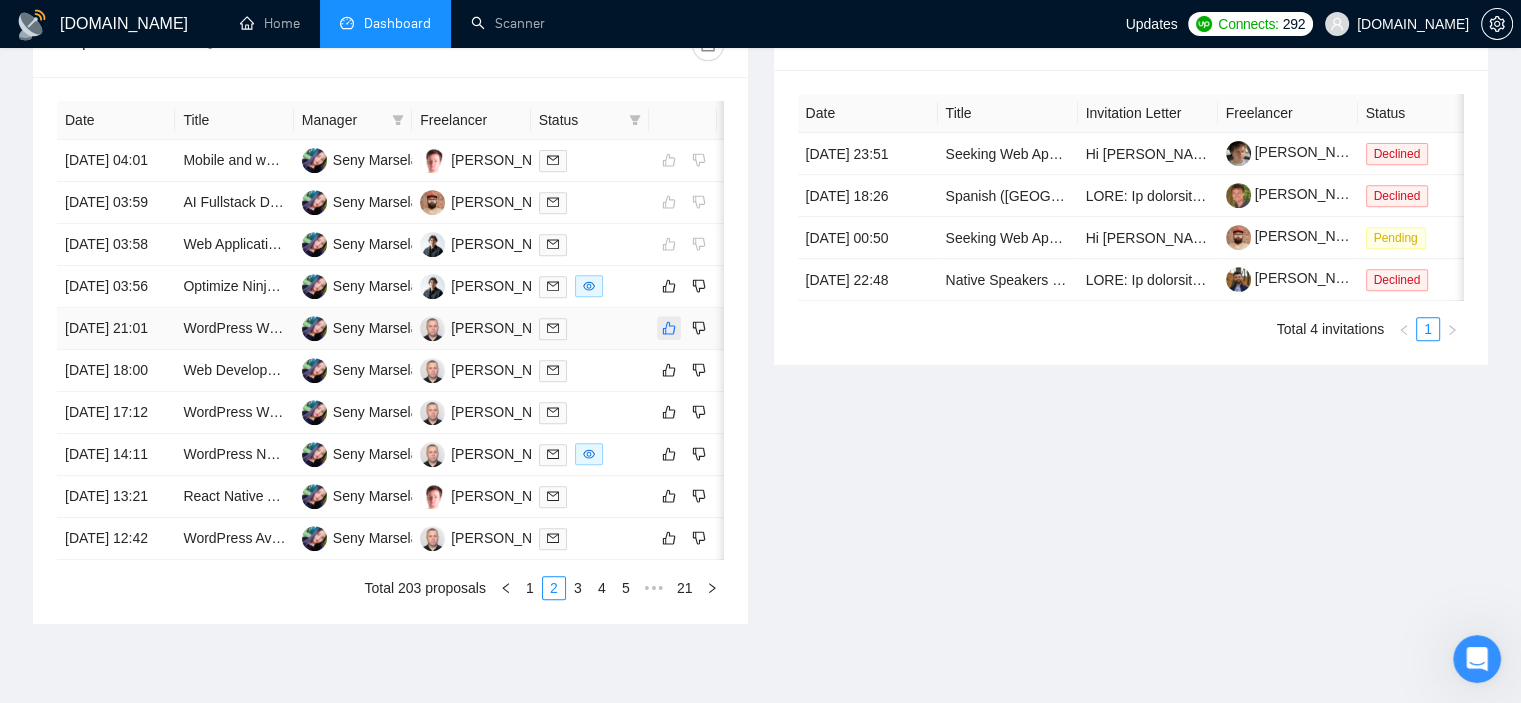 click at bounding box center [669, 328] 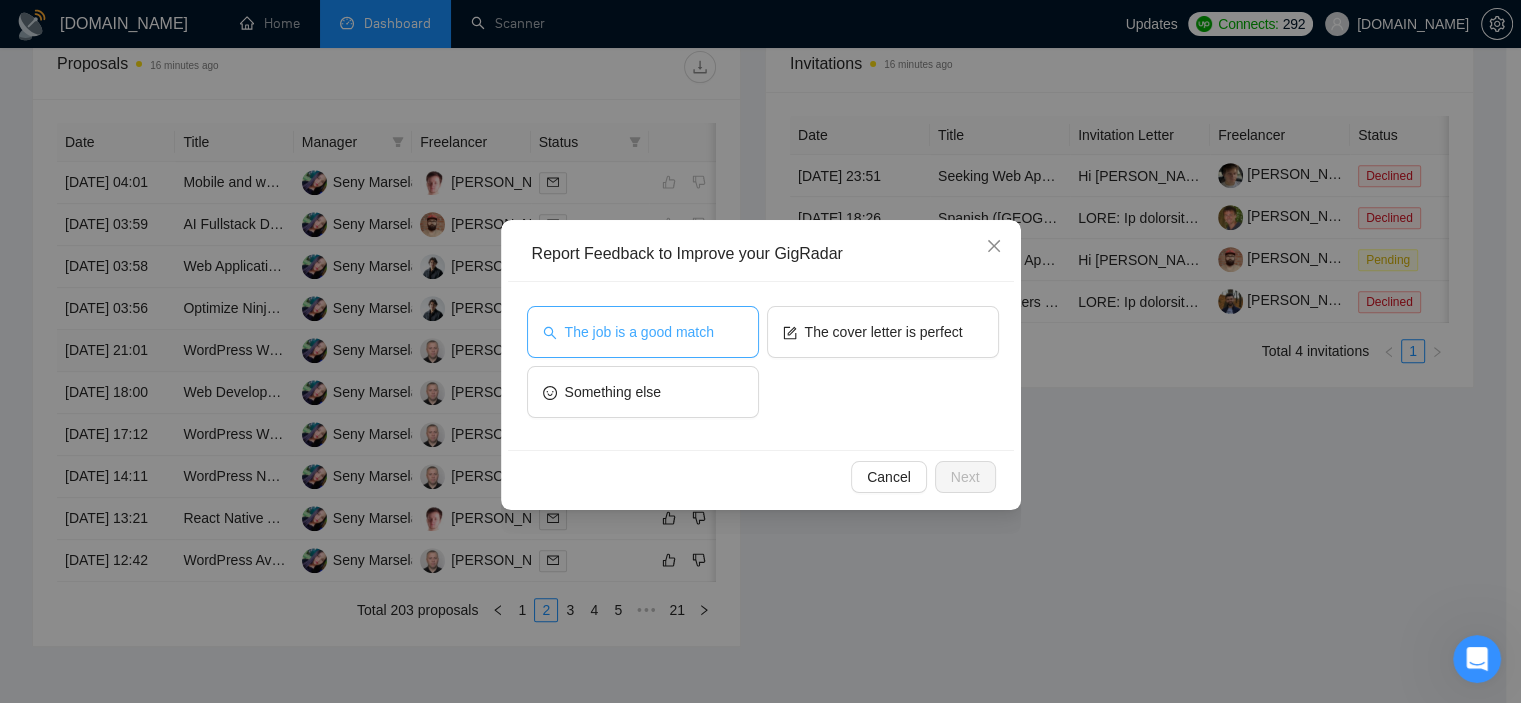 click on "The job is a good match" at bounding box center [643, 332] 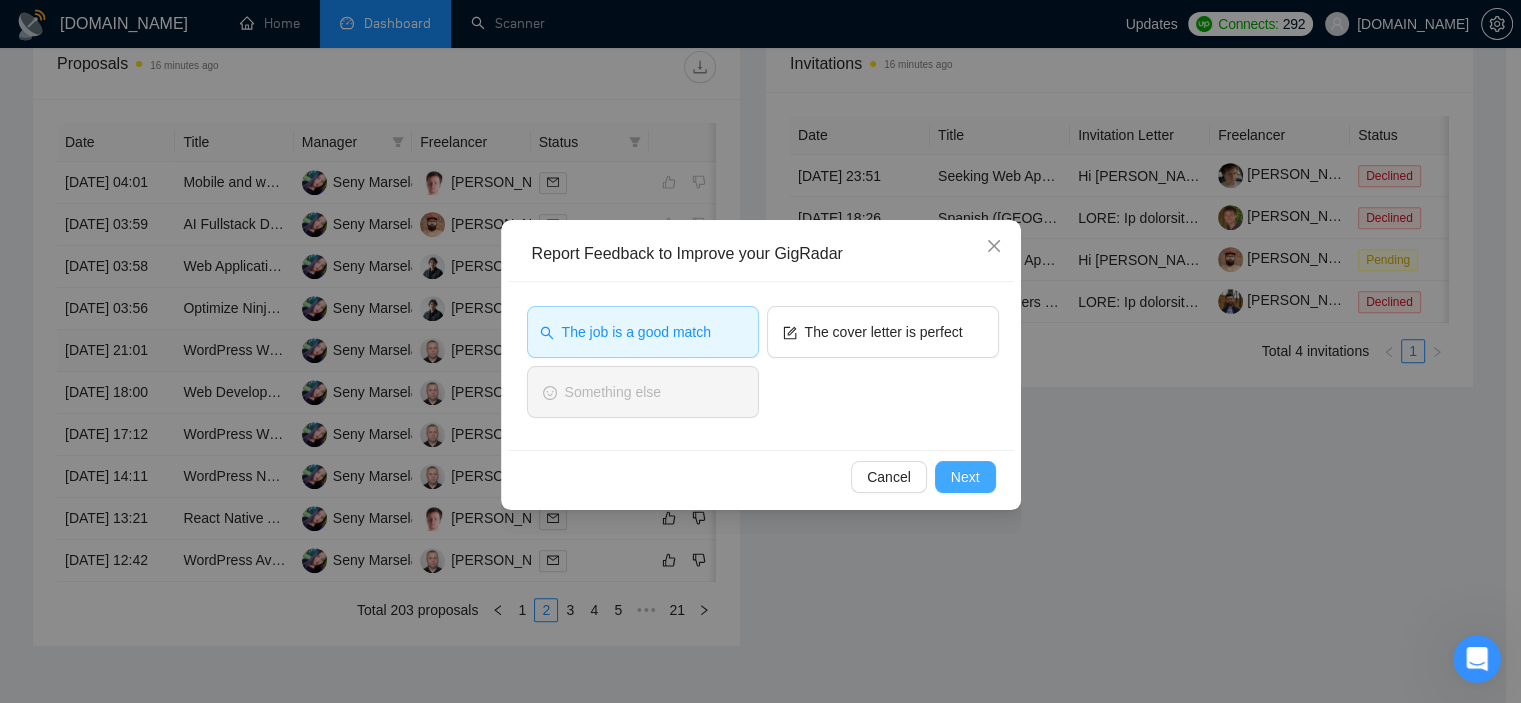 click on "Next" at bounding box center (965, 477) 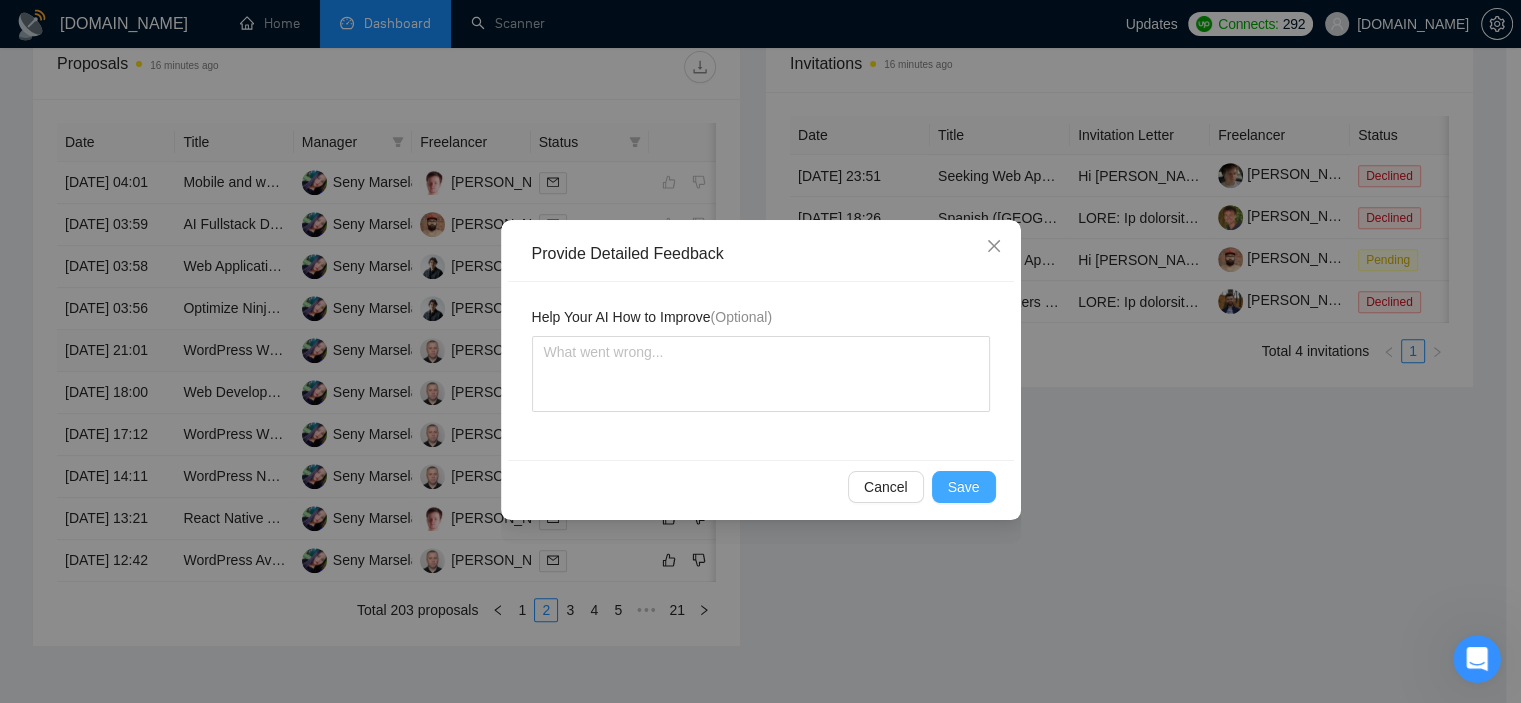 click on "Save" at bounding box center (964, 487) 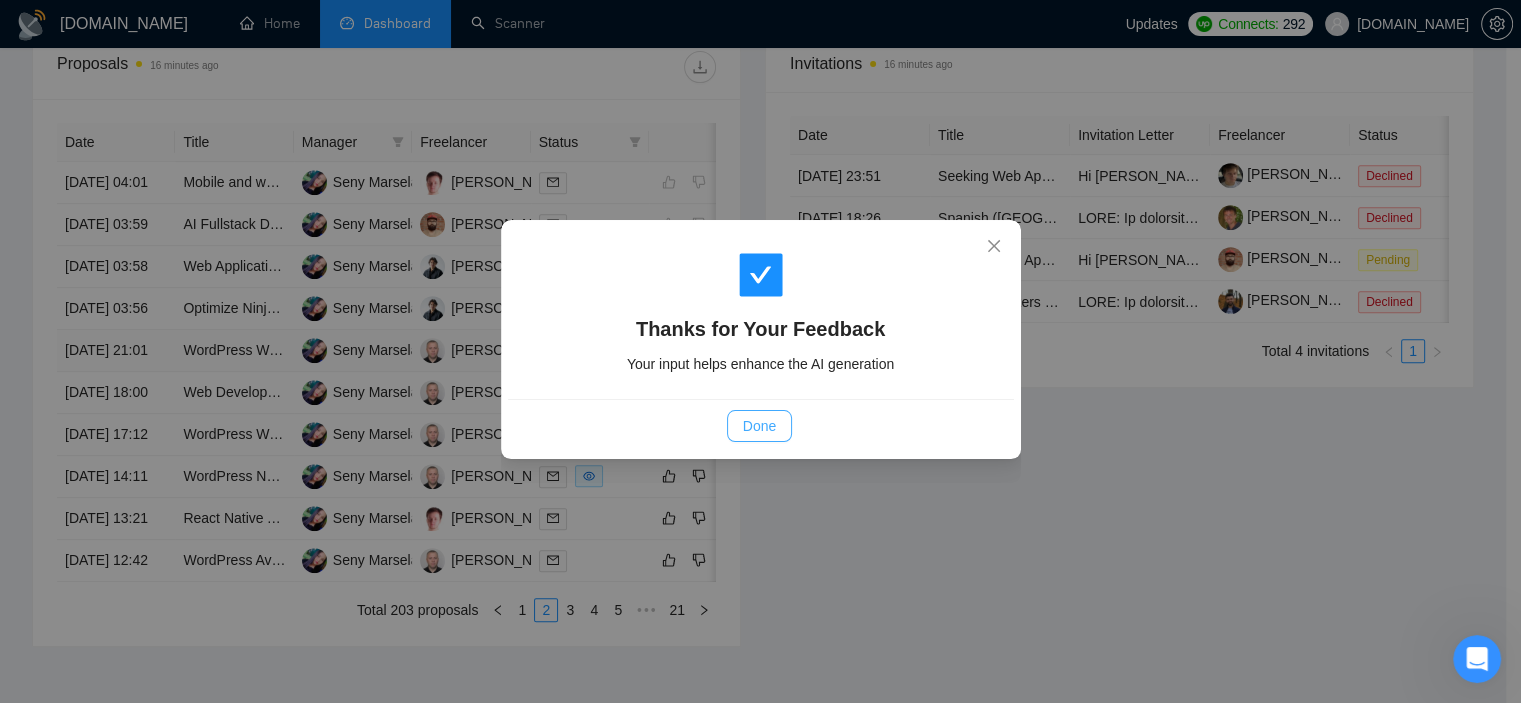 click on "Done" at bounding box center (759, 426) 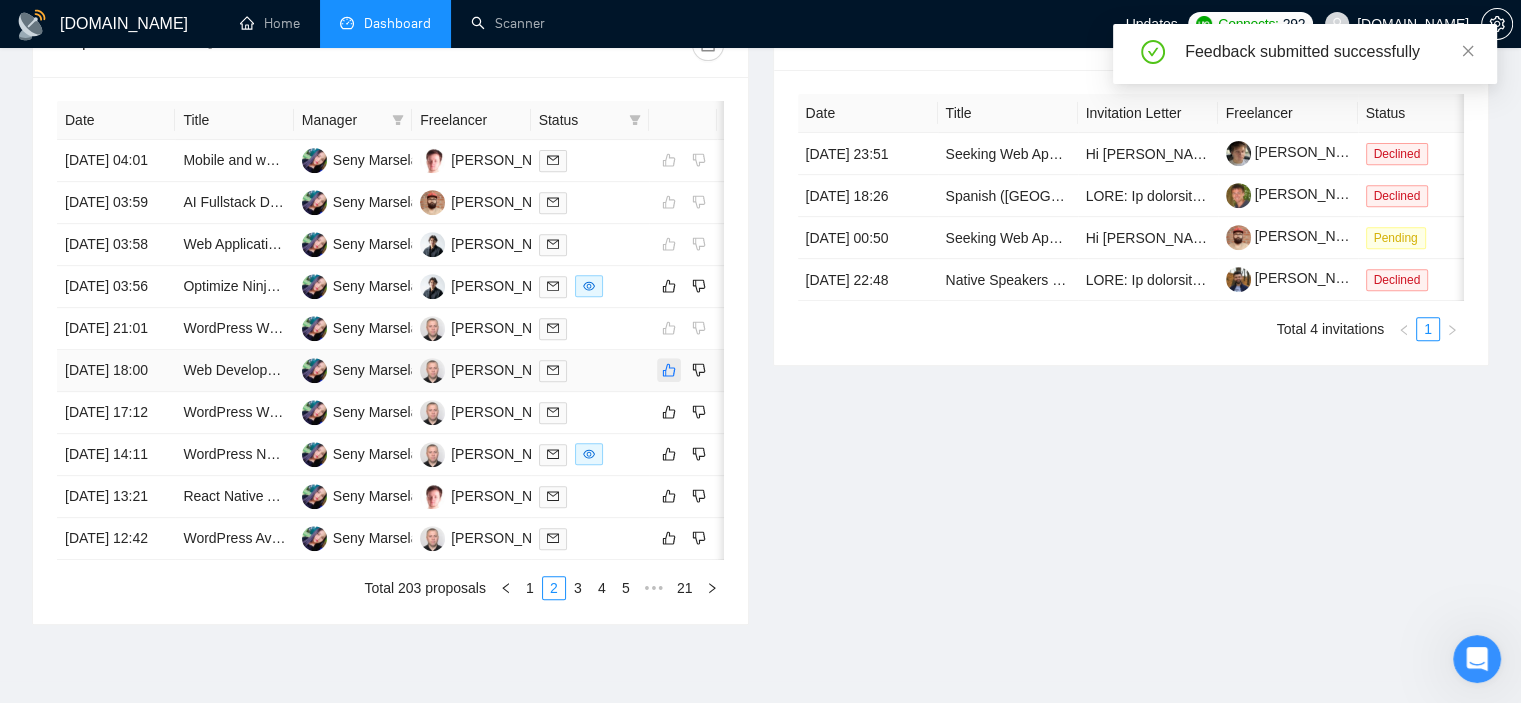 click 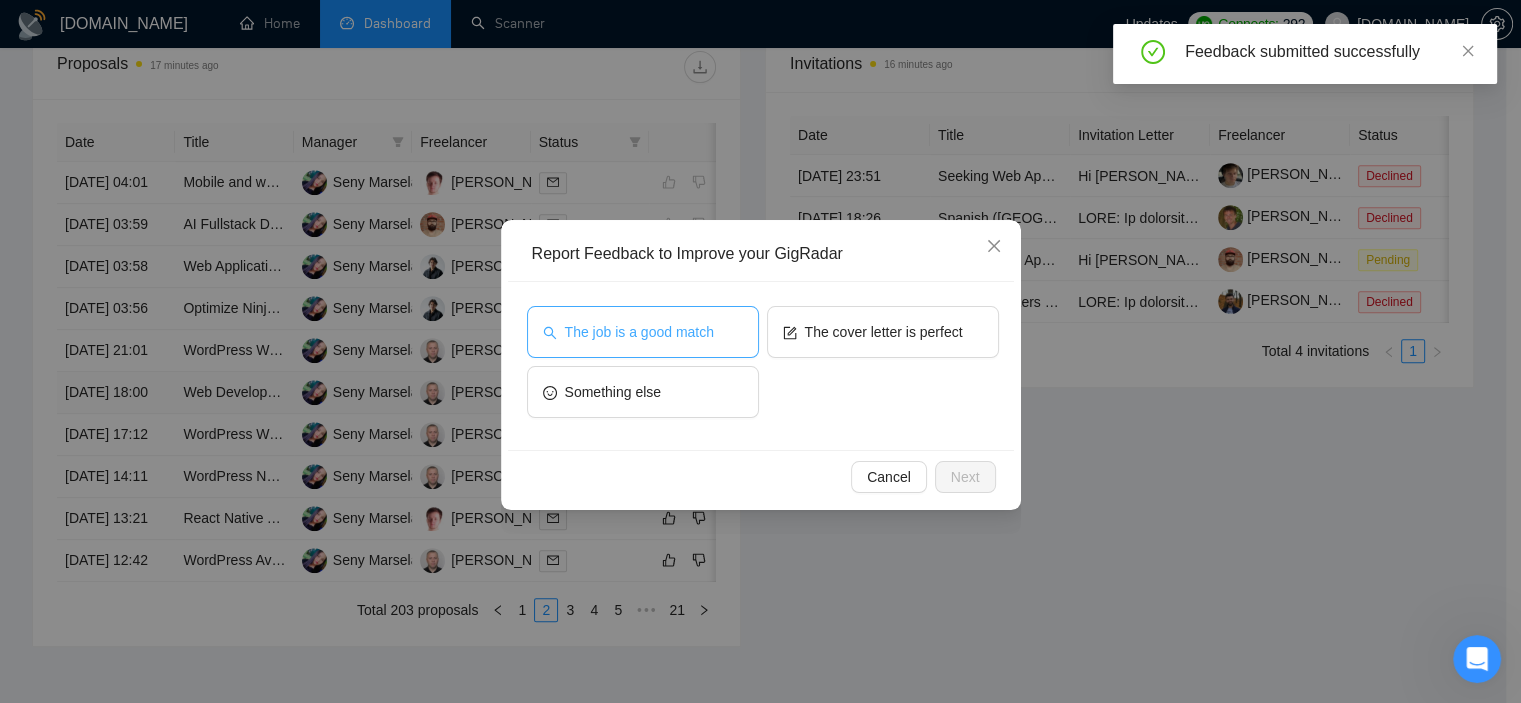click on "The job is a good match" at bounding box center (643, 332) 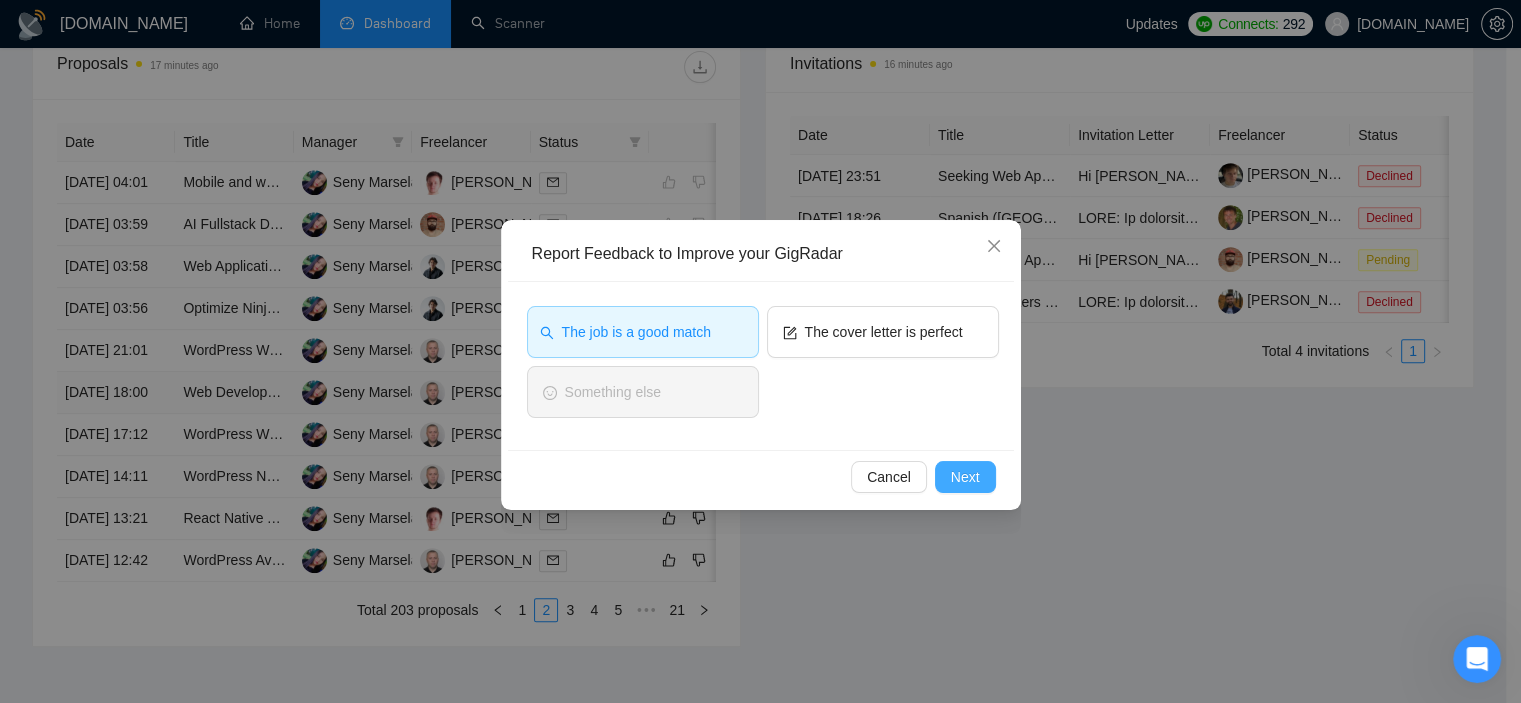 click on "Next" at bounding box center (965, 477) 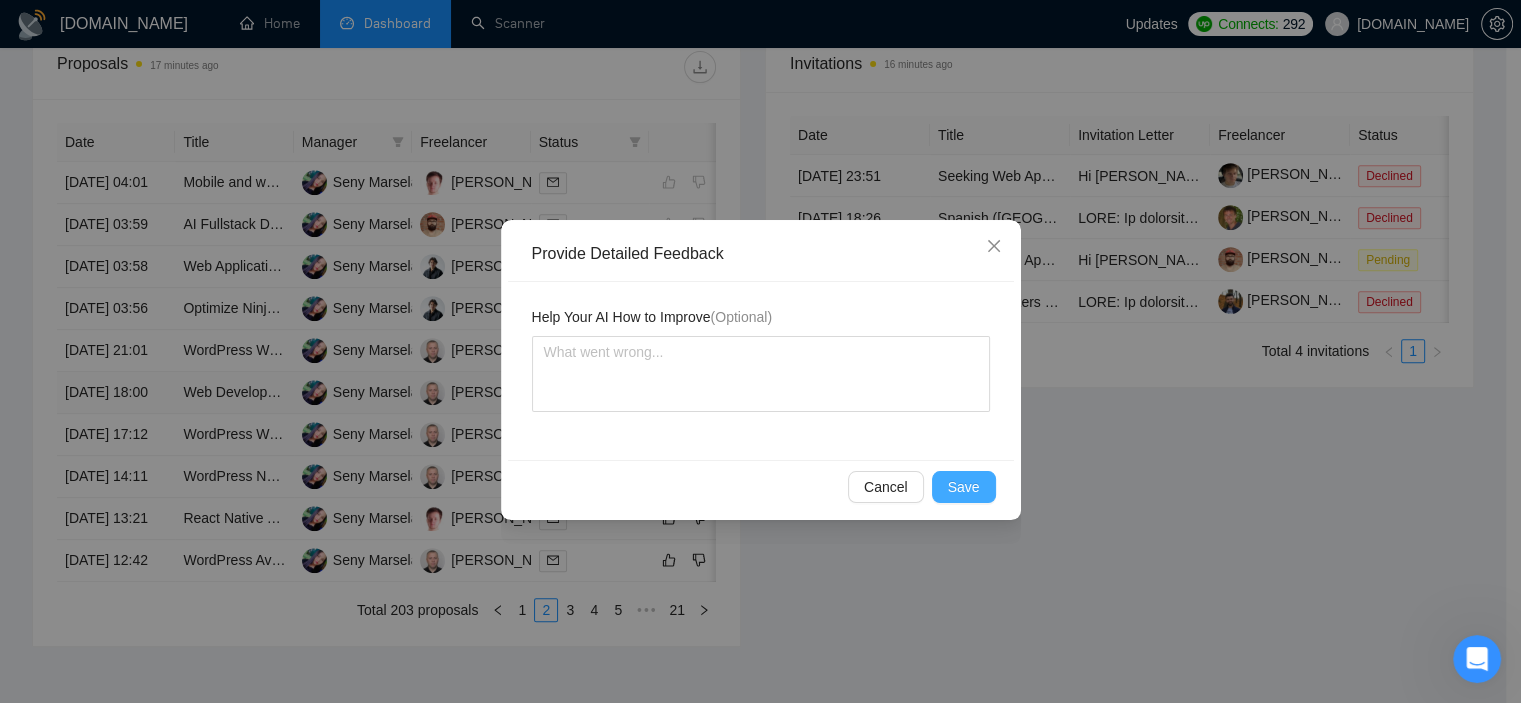 click on "Save" at bounding box center [964, 487] 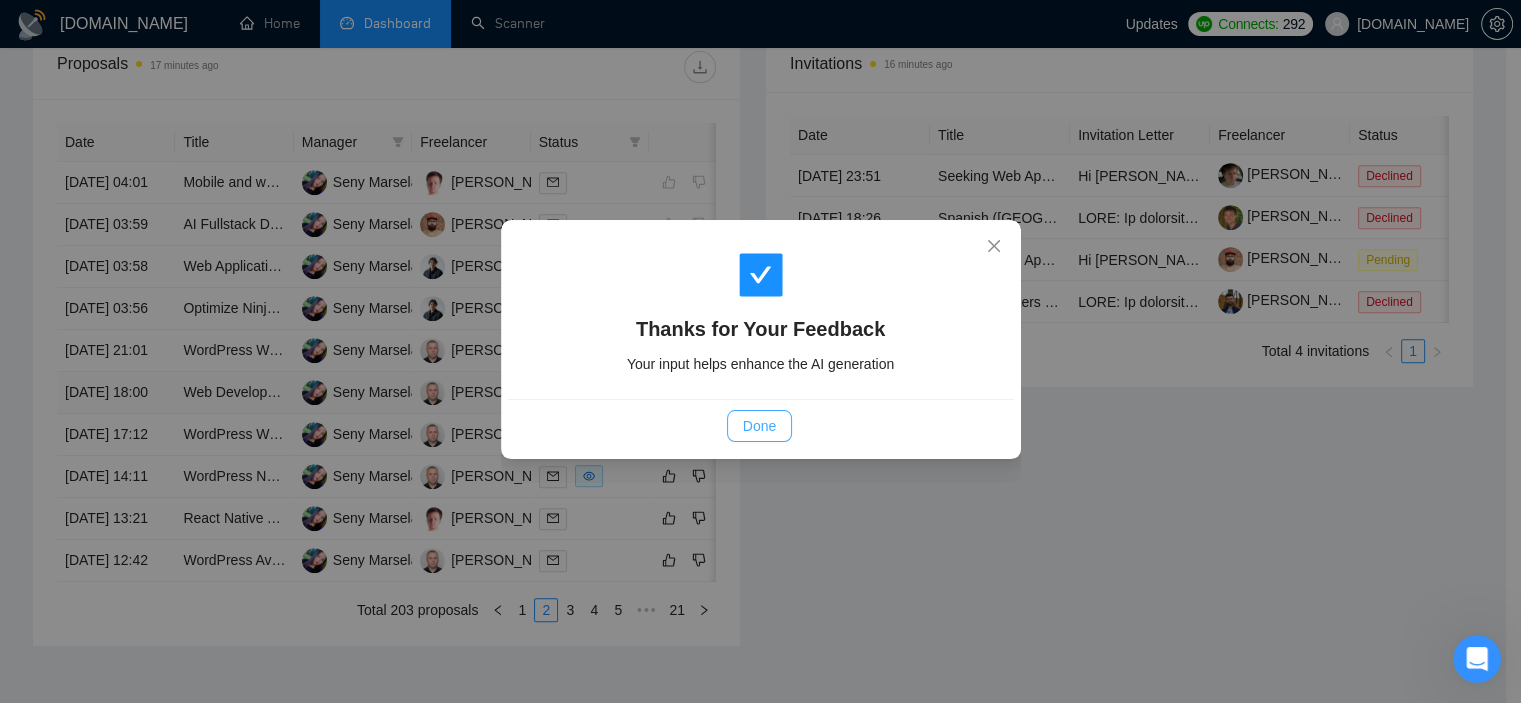 click on "Done" at bounding box center (759, 426) 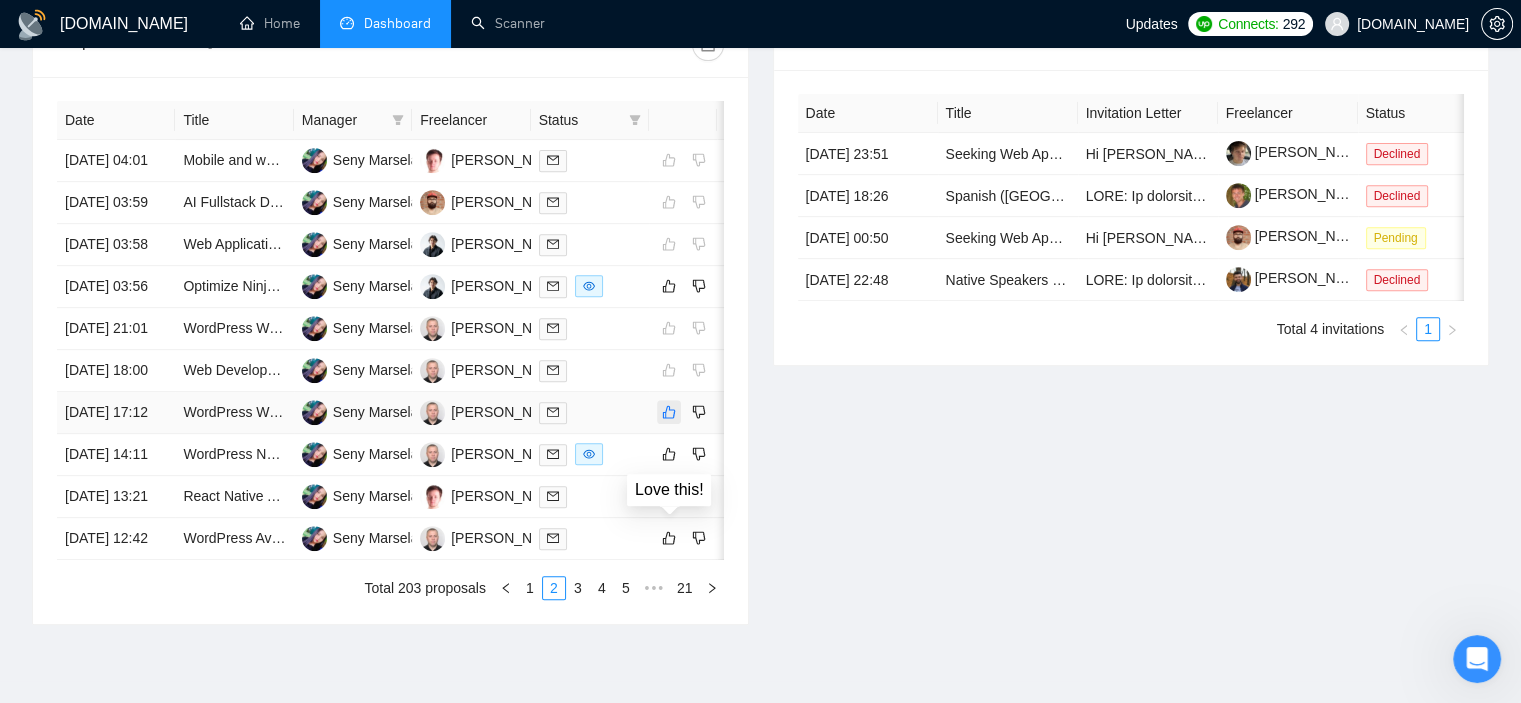 click 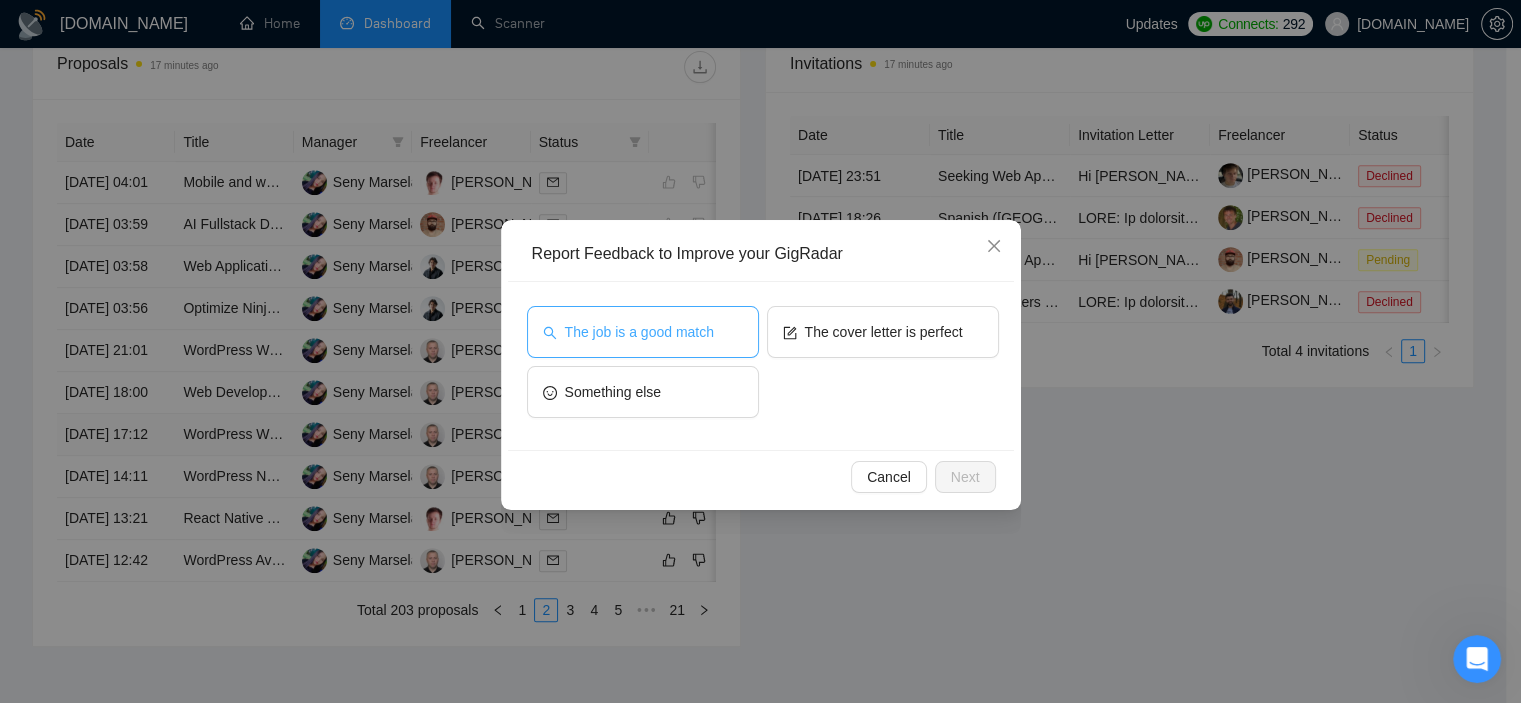 click on "The job is a good match" at bounding box center [639, 332] 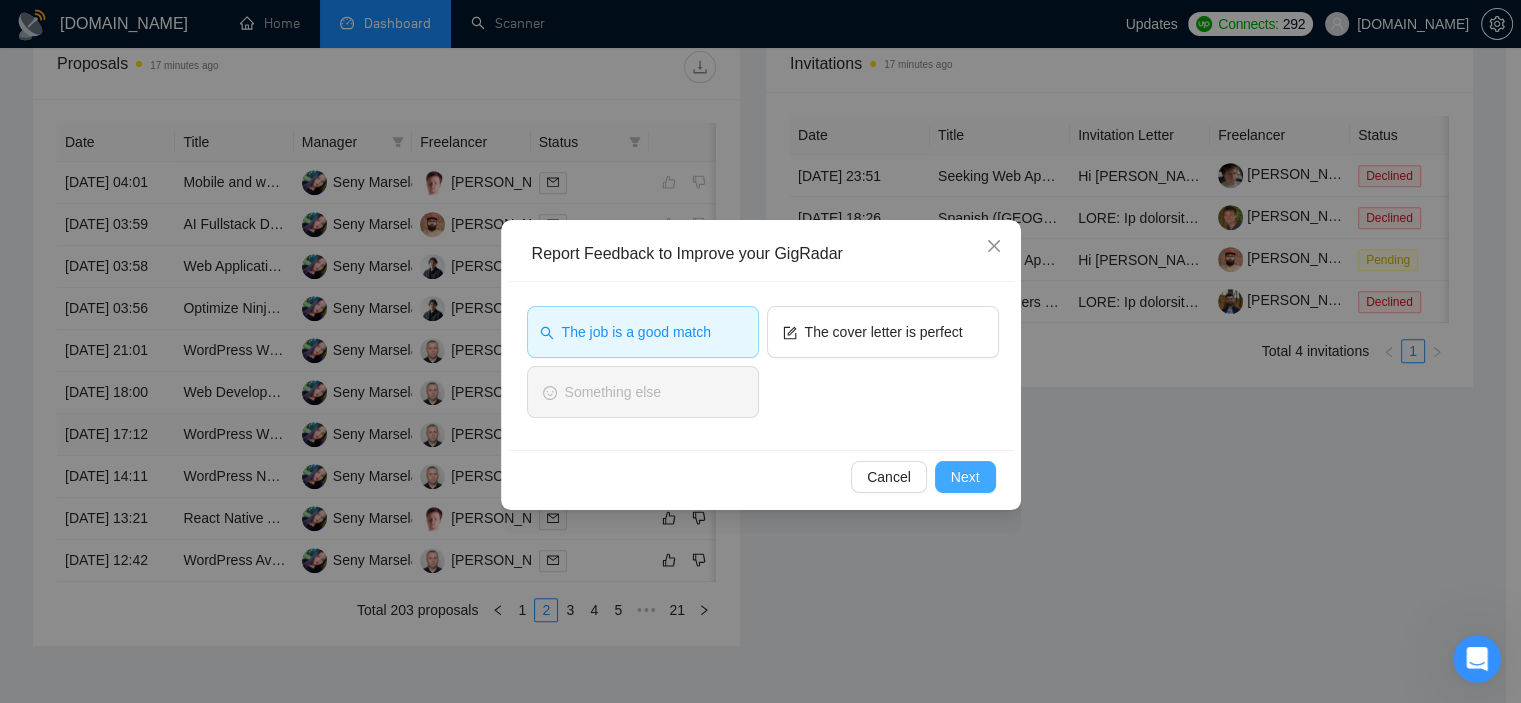 click on "Next" at bounding box center (965, 477) 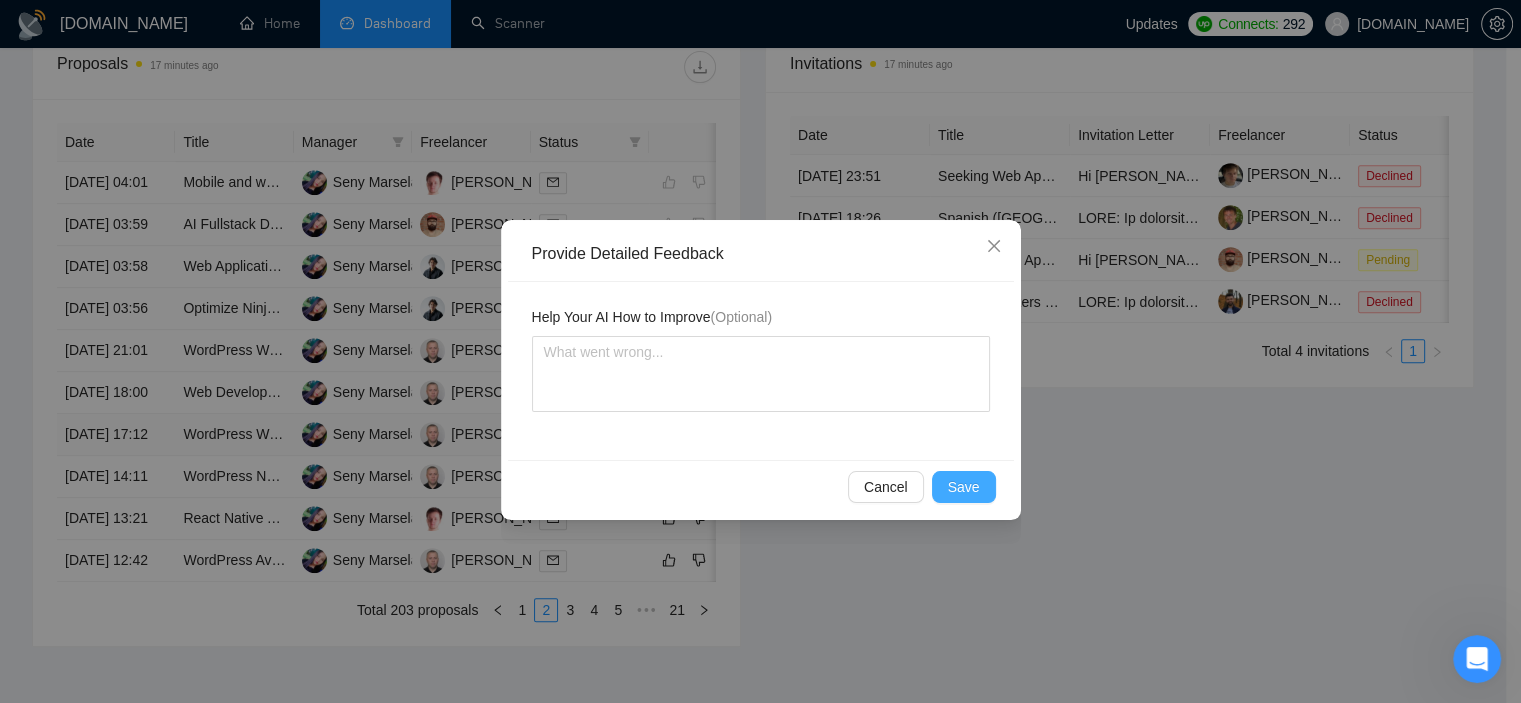 click on "Save" at bounding box center (964, 487) 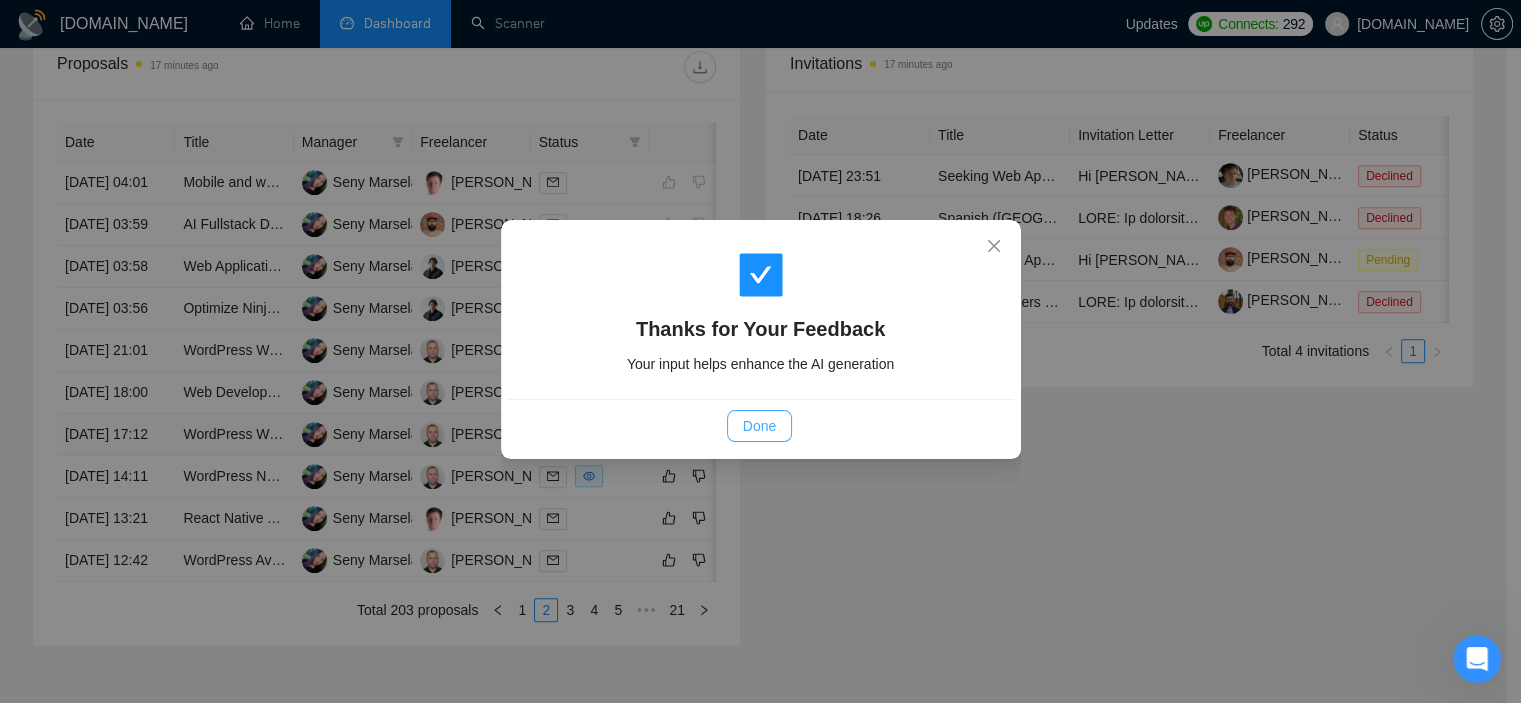 click on "Done" at bounding box center (759, 426) 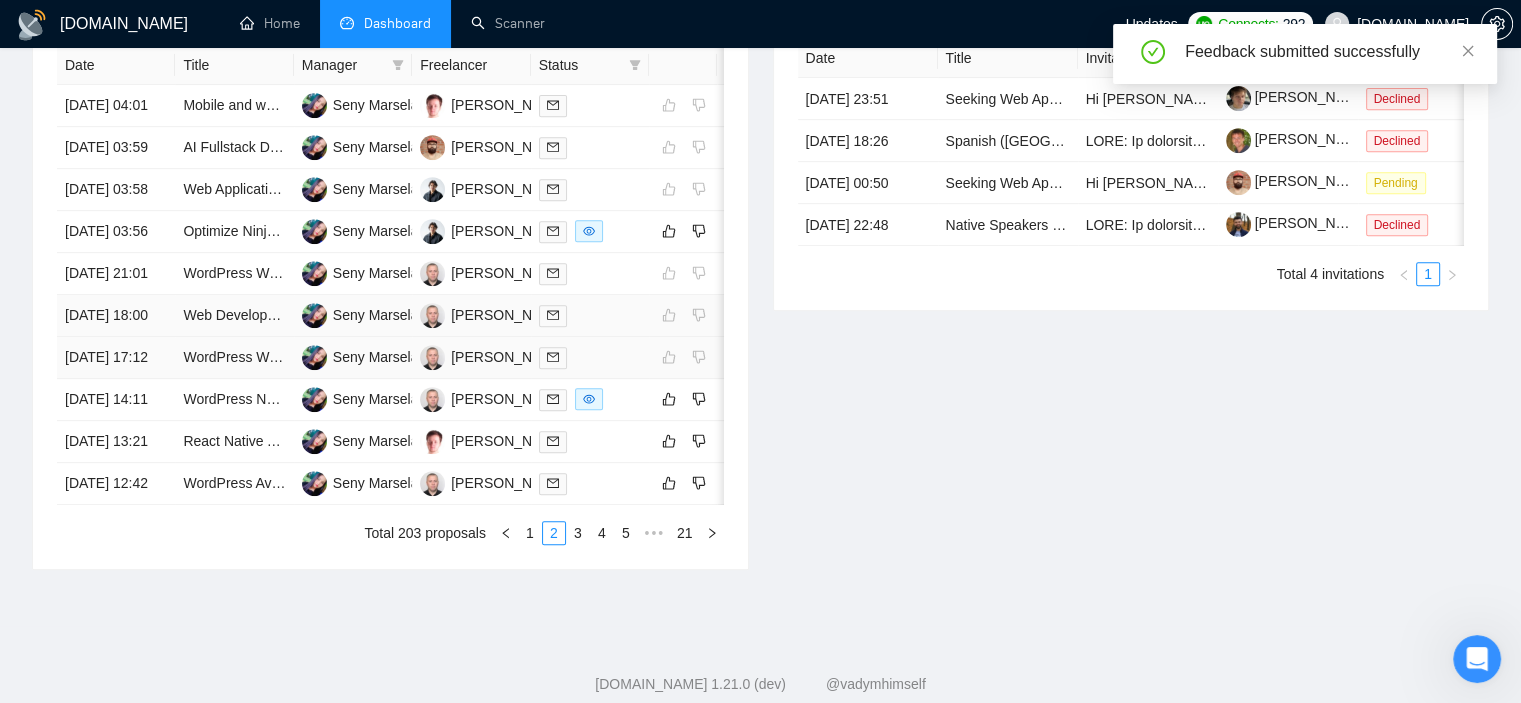 scroll, scrollTop: 892, scrollLeft: 0, axis: vertical 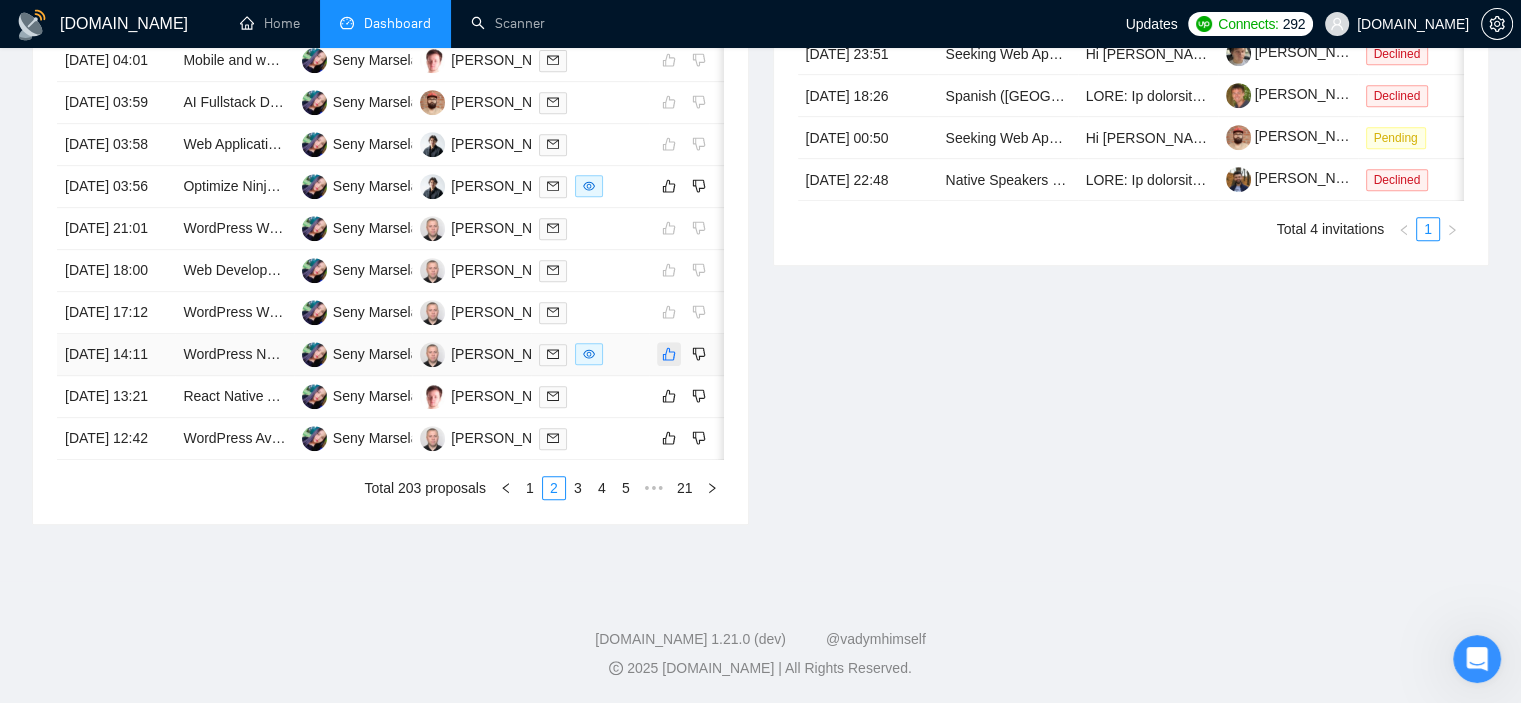 click 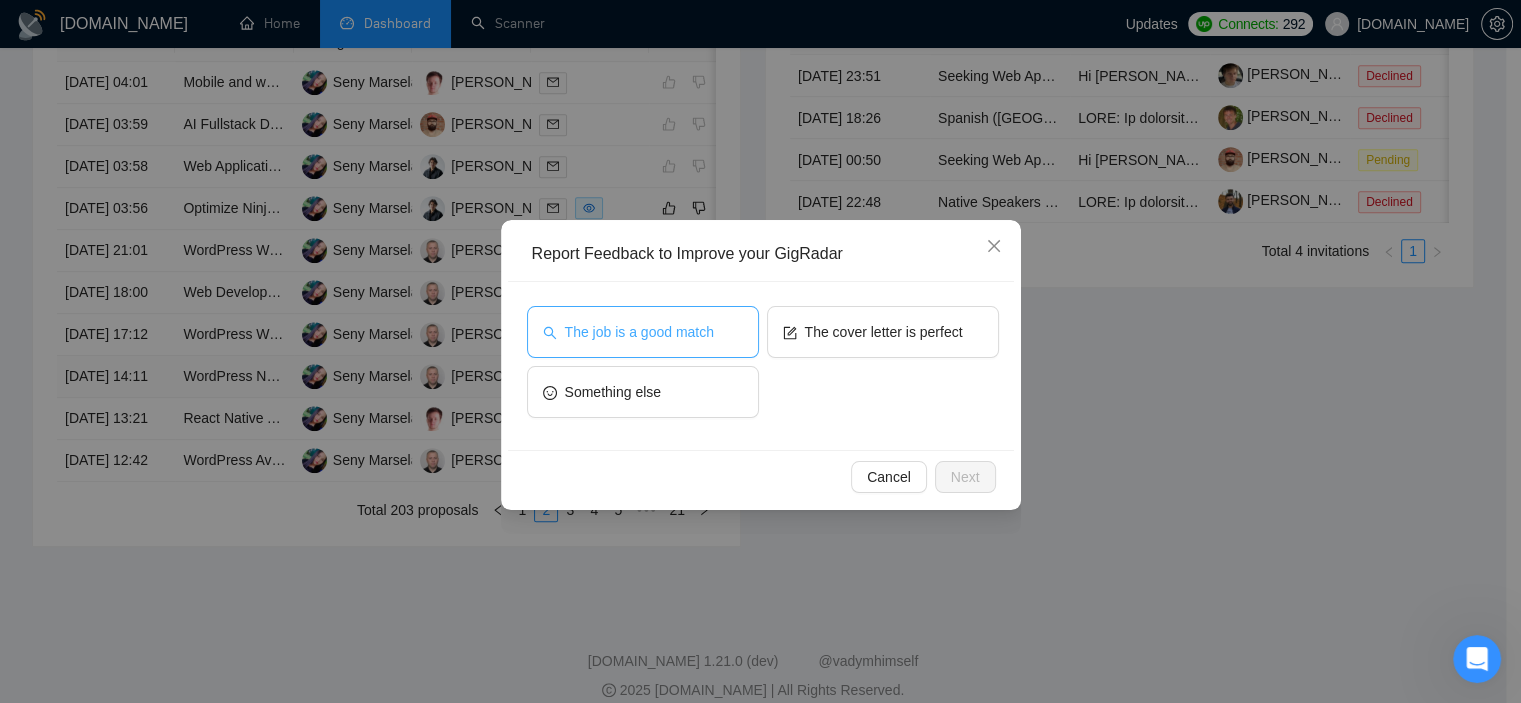 click on "The job is a good match" at bounding box center (643, 332) 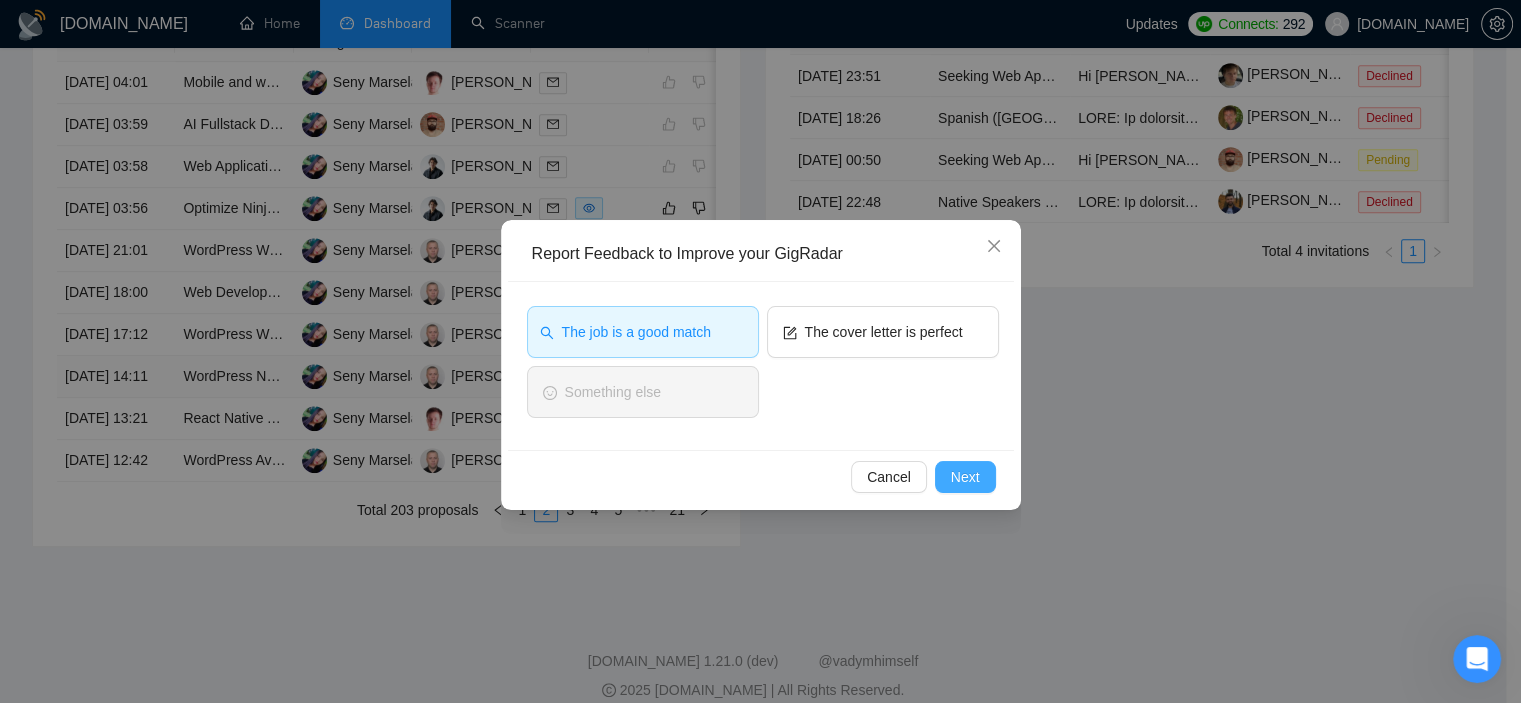 click on "Next" at bounding box center [965, 477] 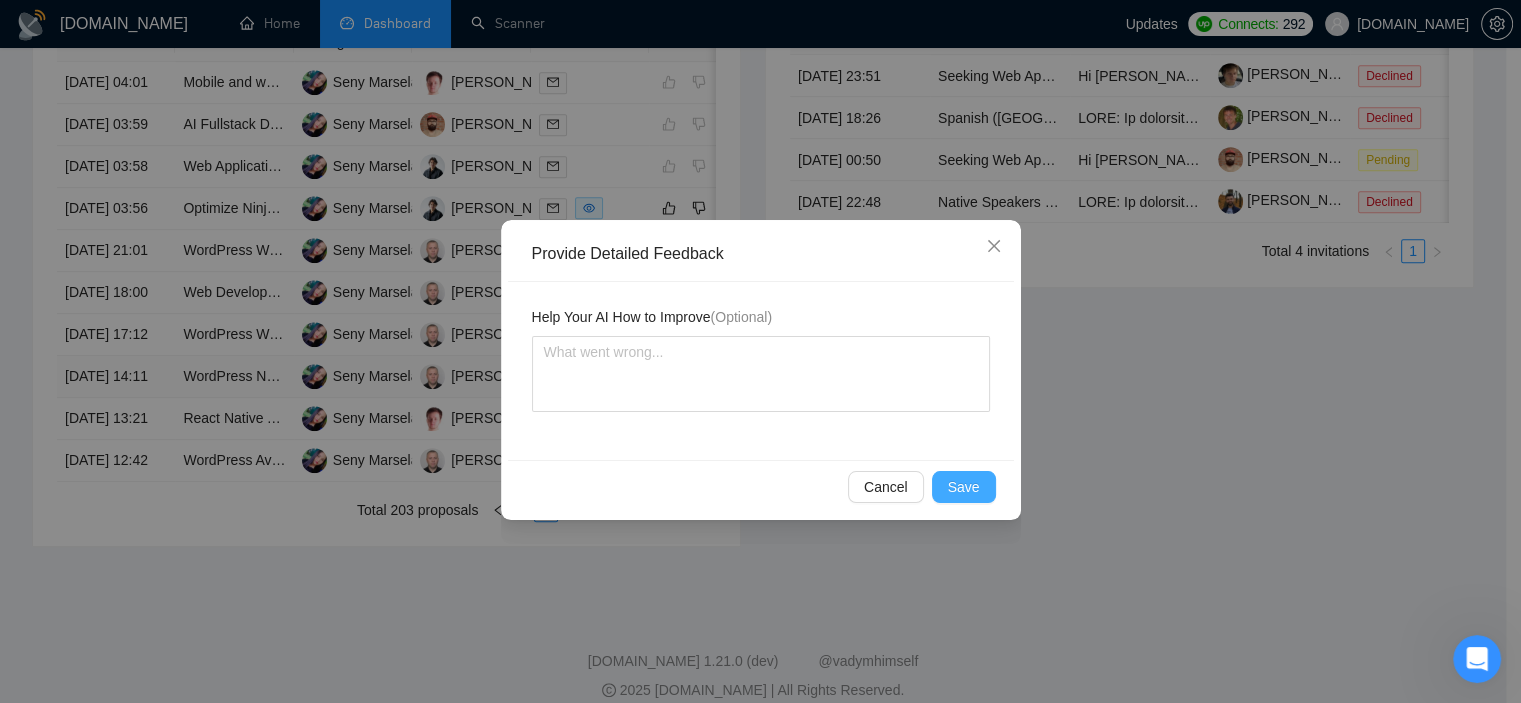 click on "Save" at bounding box center [964, 487] 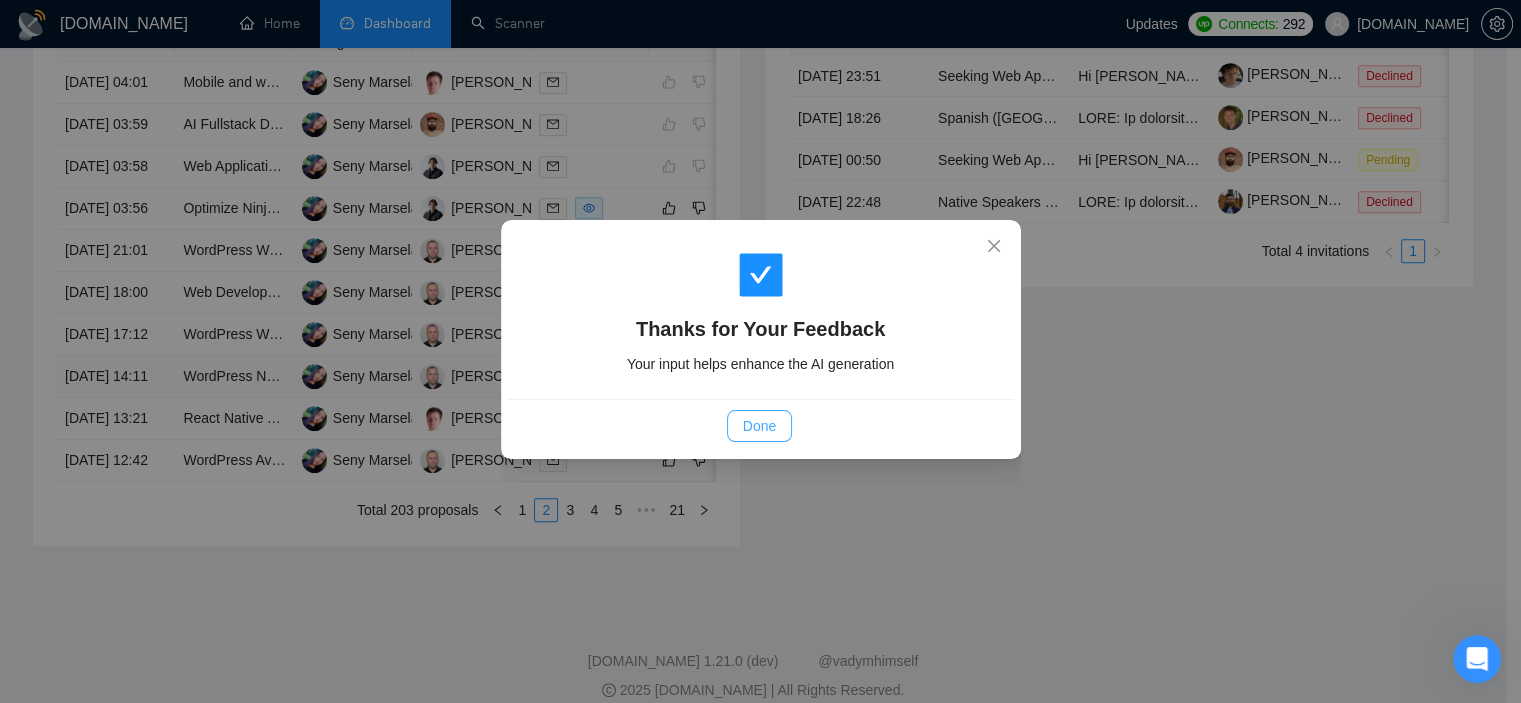 click on "Done" at bounding box center [759, 426] 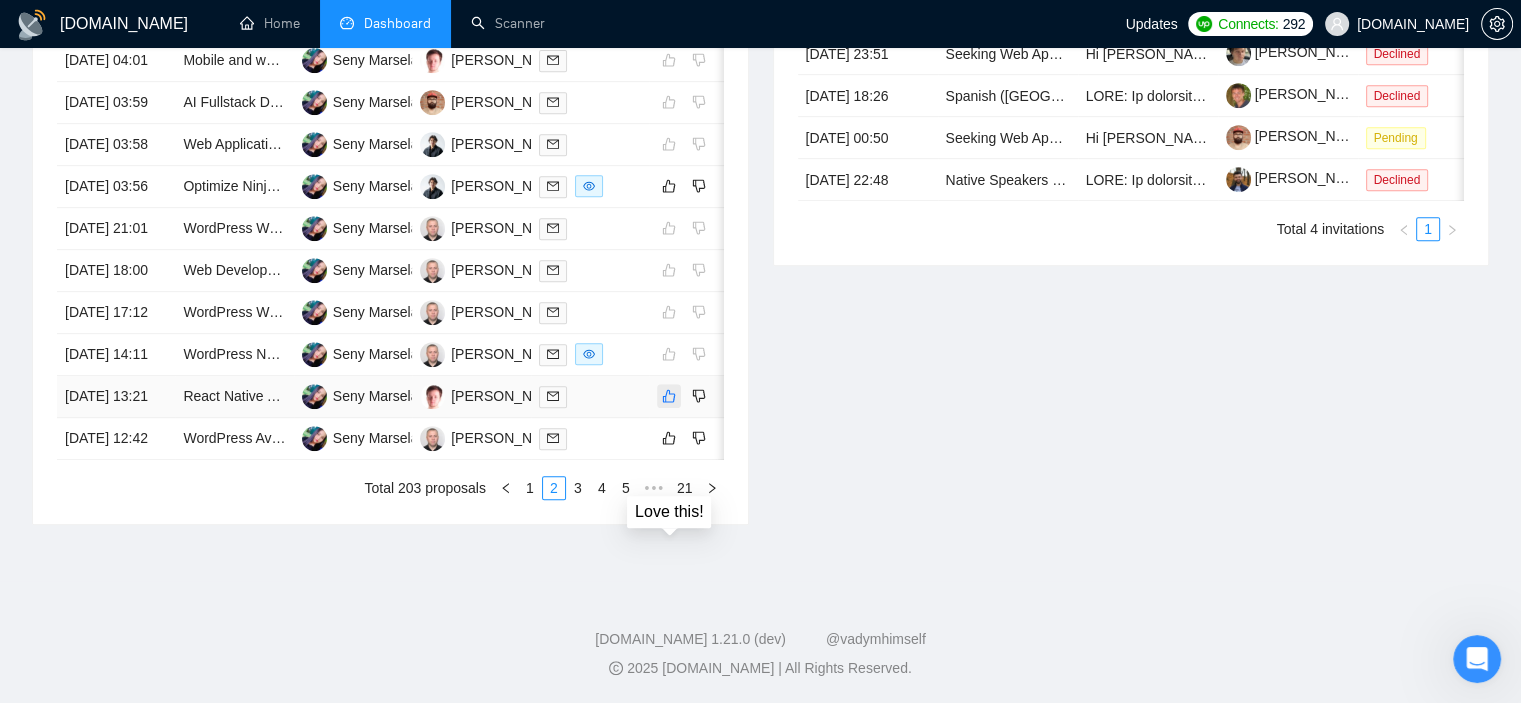 click 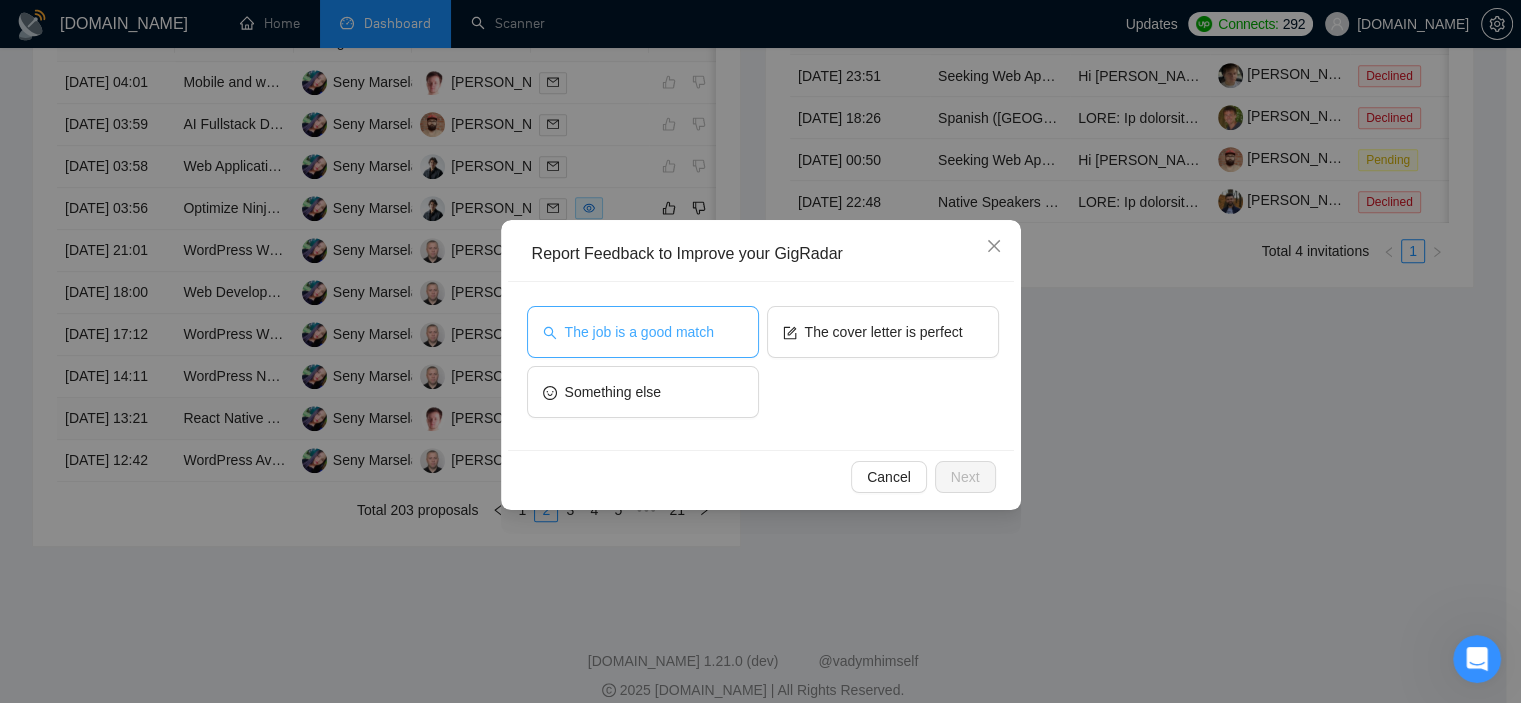 click on "The job is a good match" at bounding box center (643, 332) 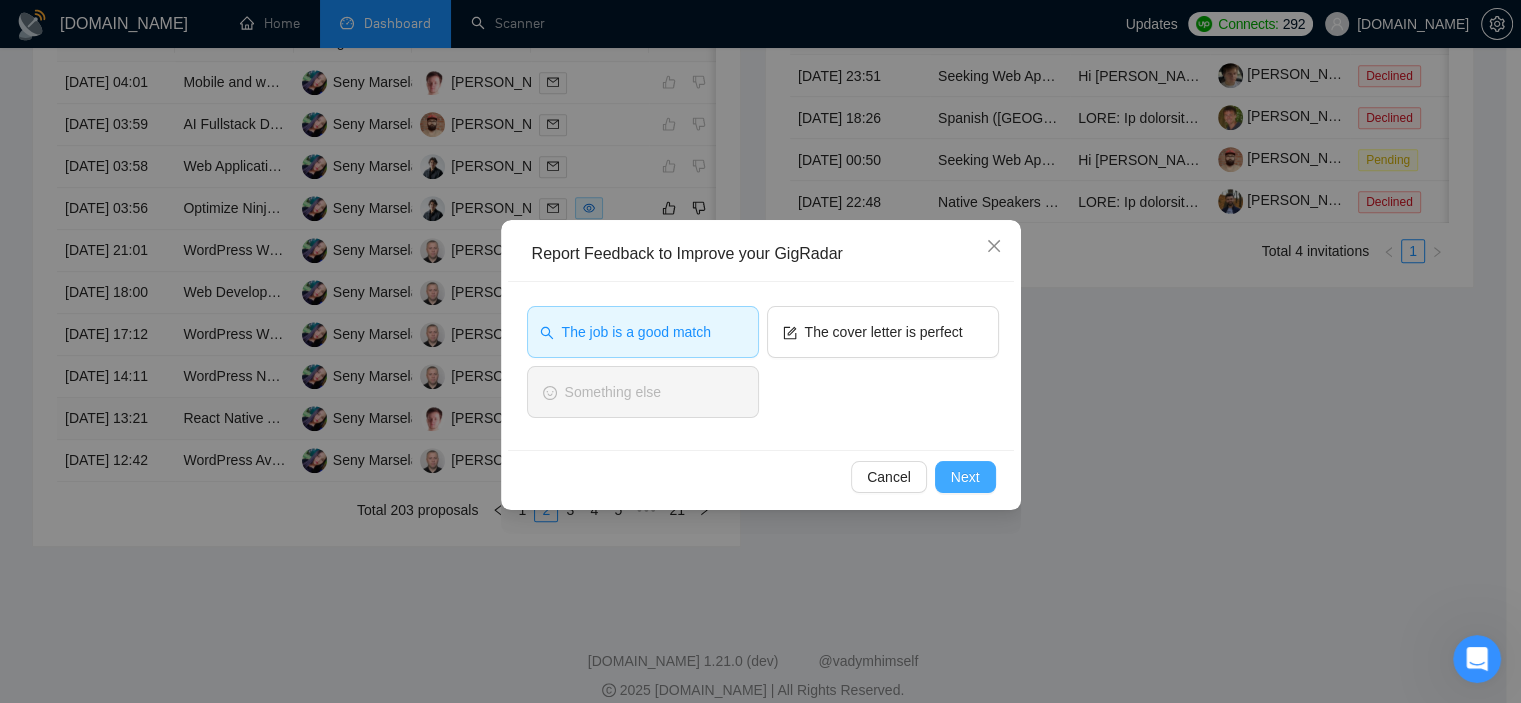 click on "Next" at bounding box center (965, 477) 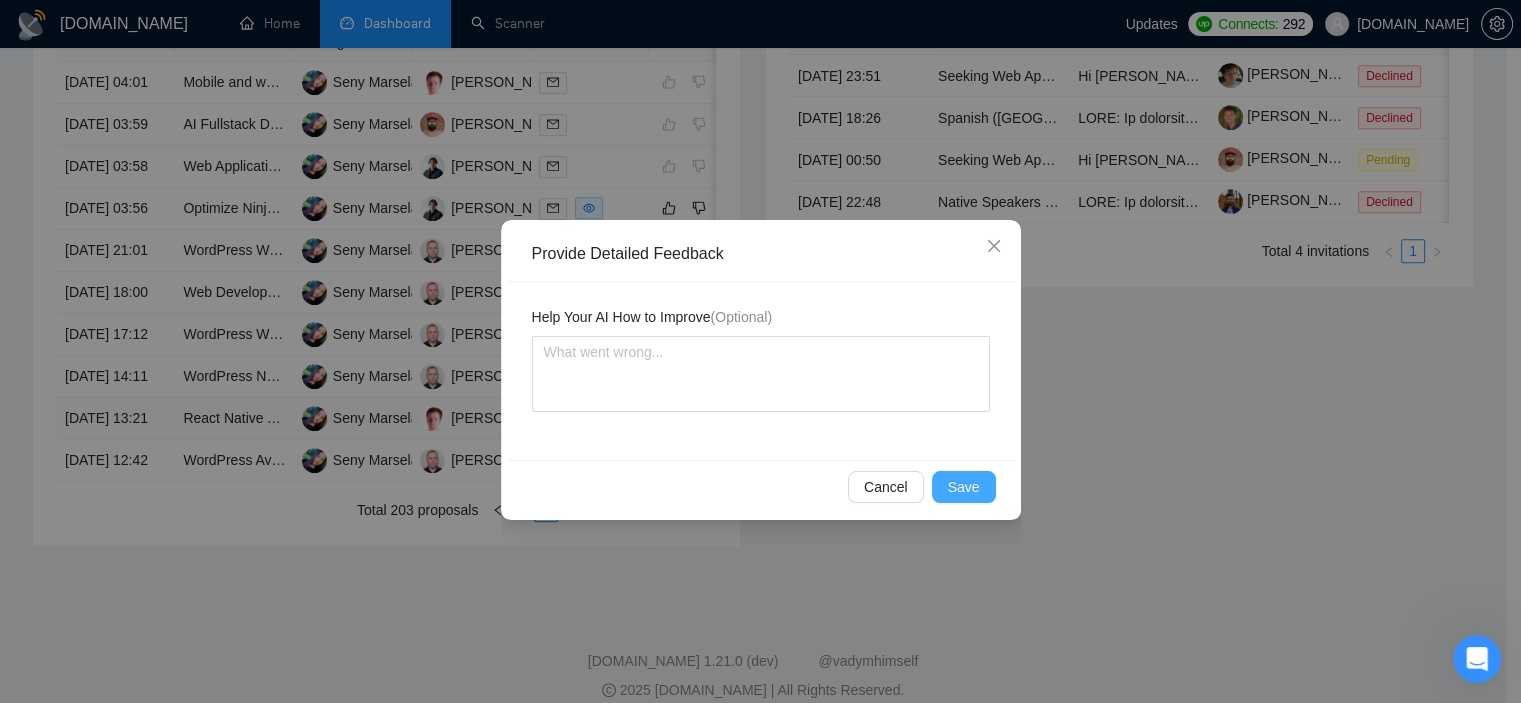 click on "Save" at bounding box center (964, 487) 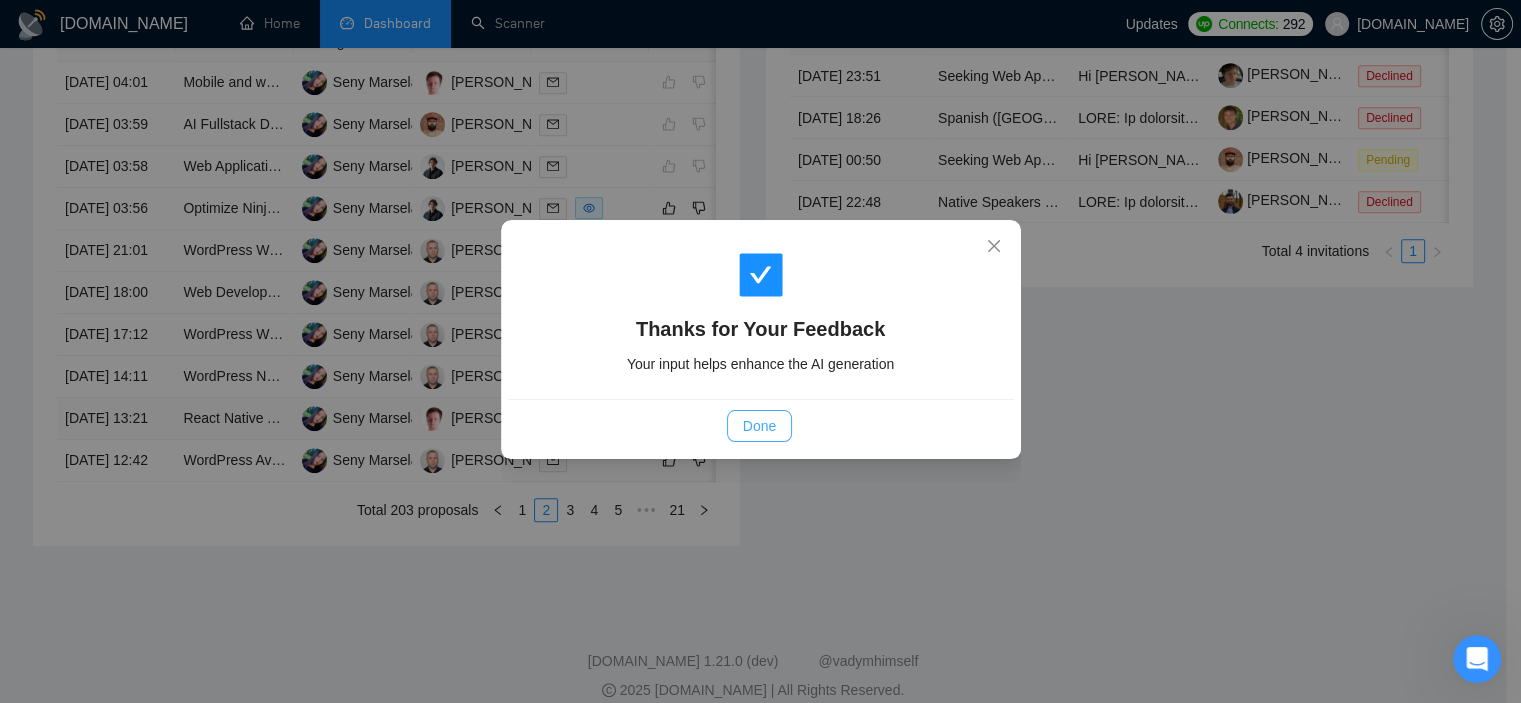 click on "Done" at bounding box center [759, 426] 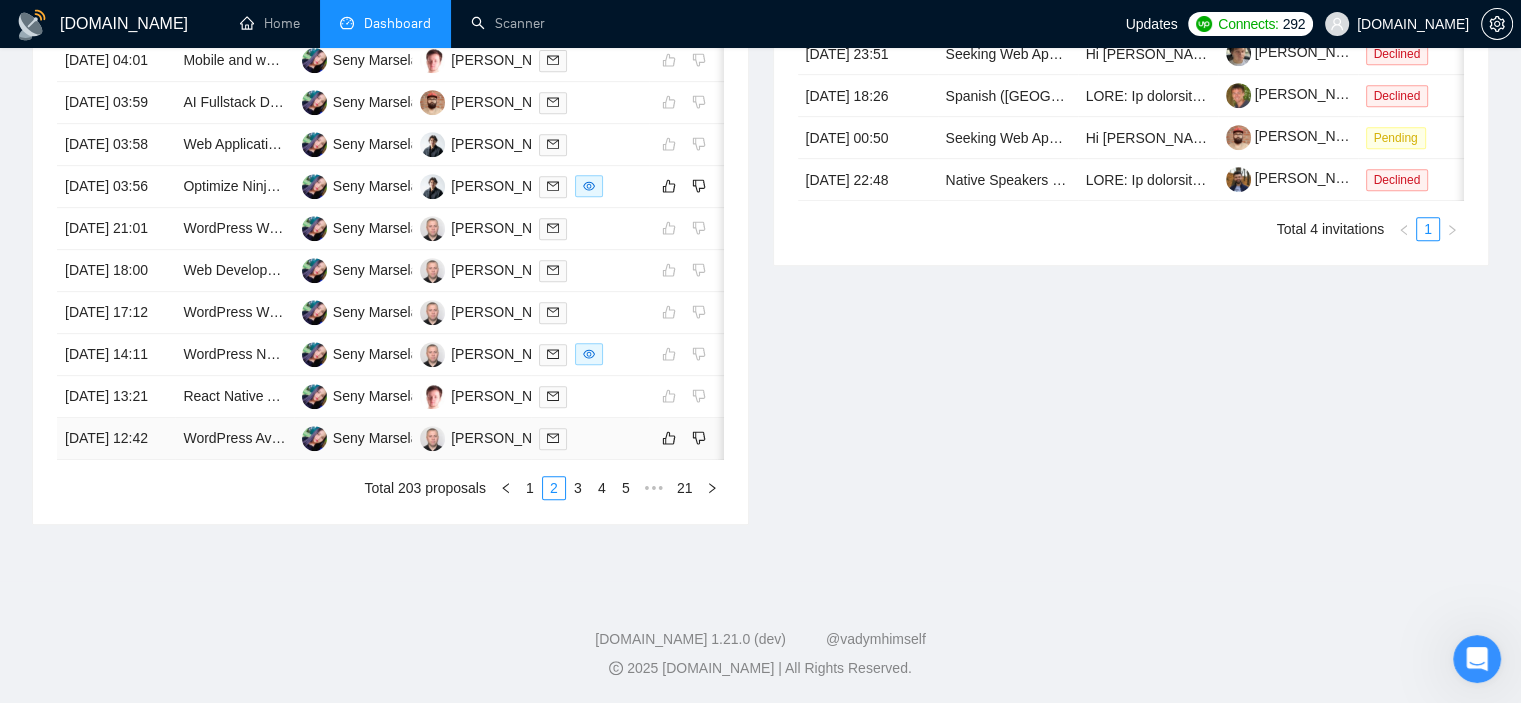 click on "[DATE] 12:42" at bounding box center (116, 439) 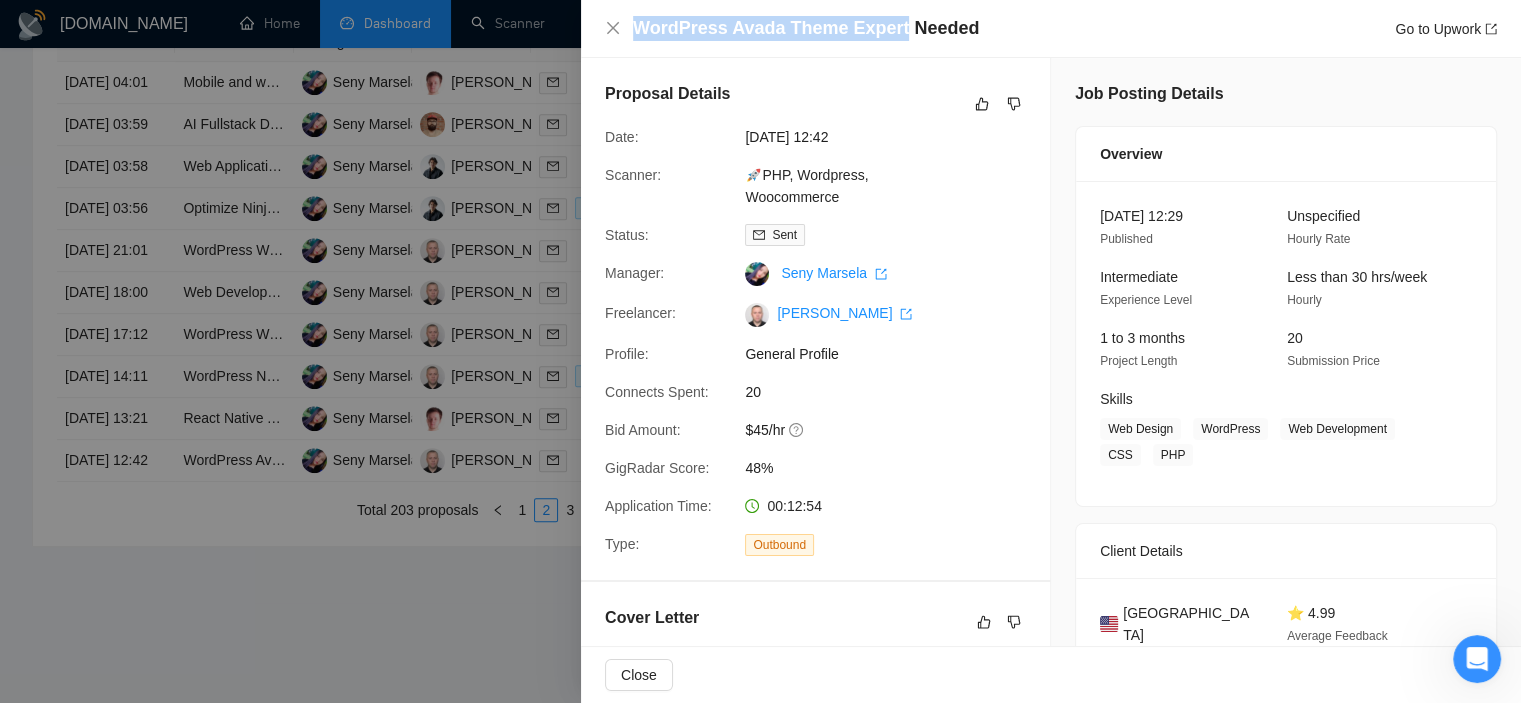drag, startPoint x: 892, startPoint y: 25, endPoint x: 638, endPoint y: 22, distance: 254.01772 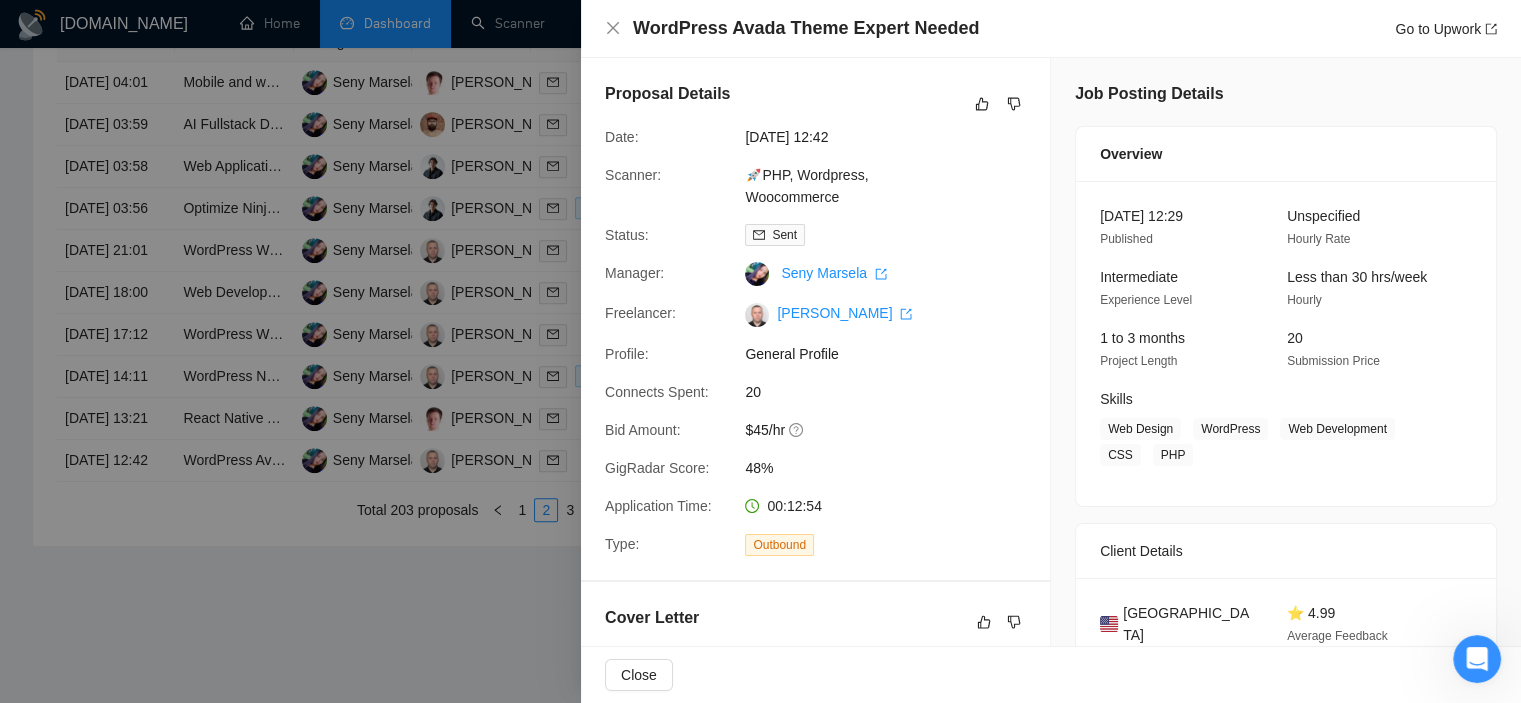click at bounding box center (760, 351) 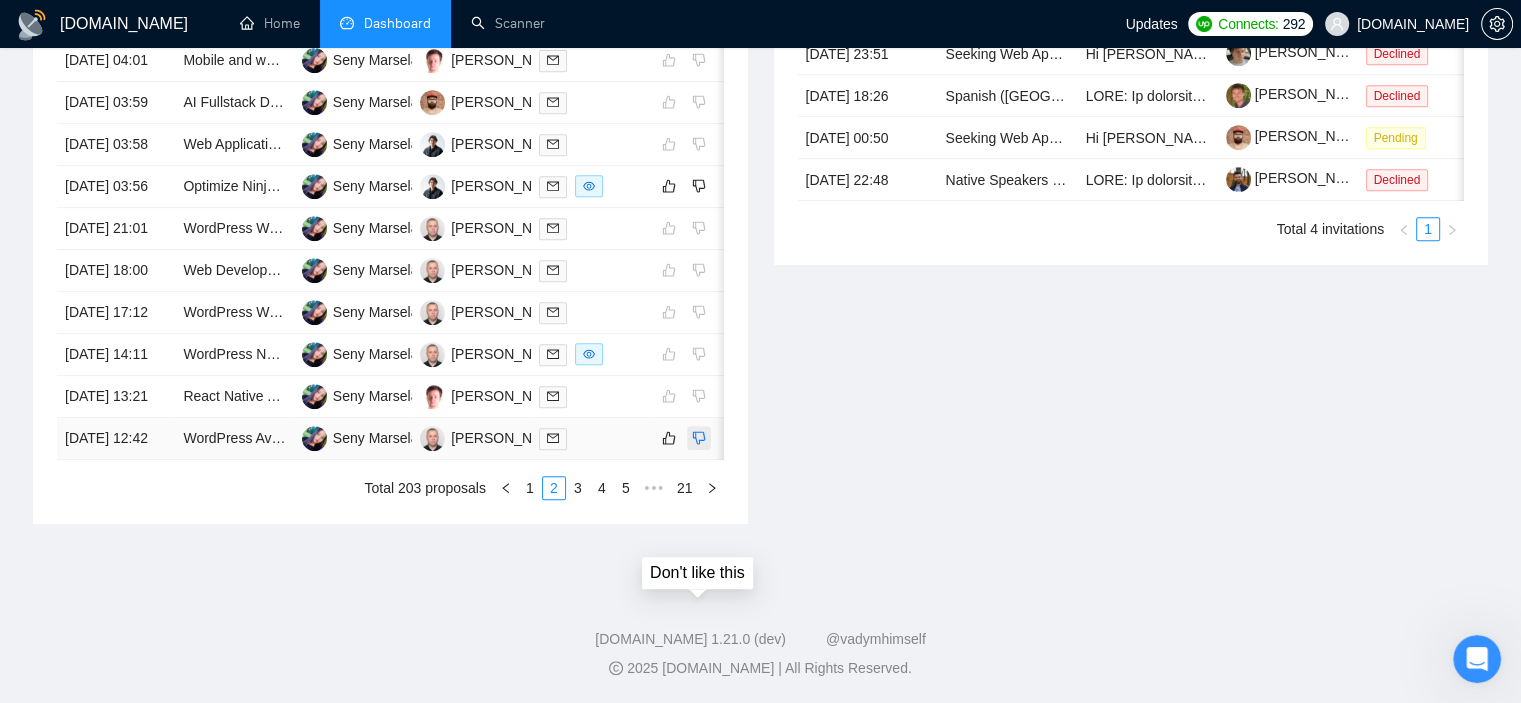 click 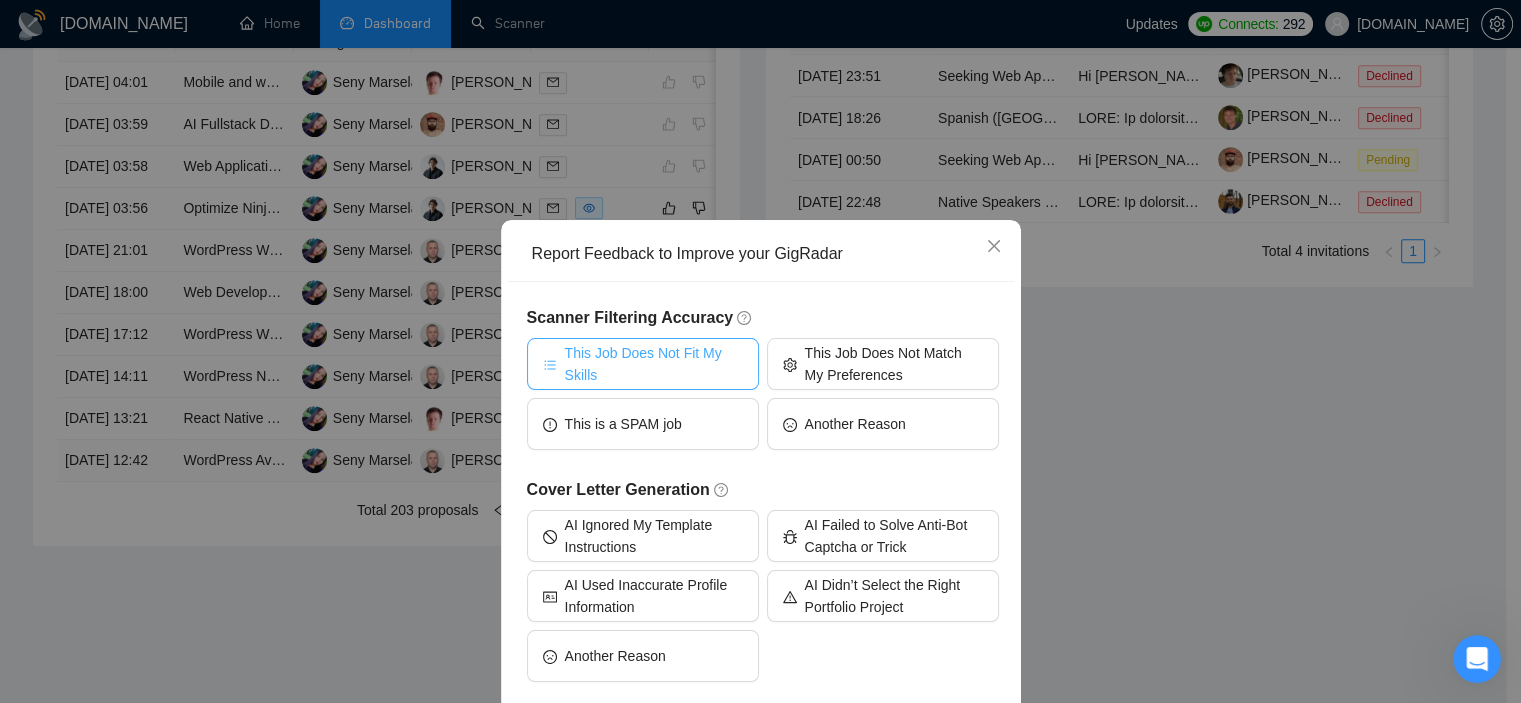 click on "This Job Does Not Fit My Skills" at bounding box center (654, 364) 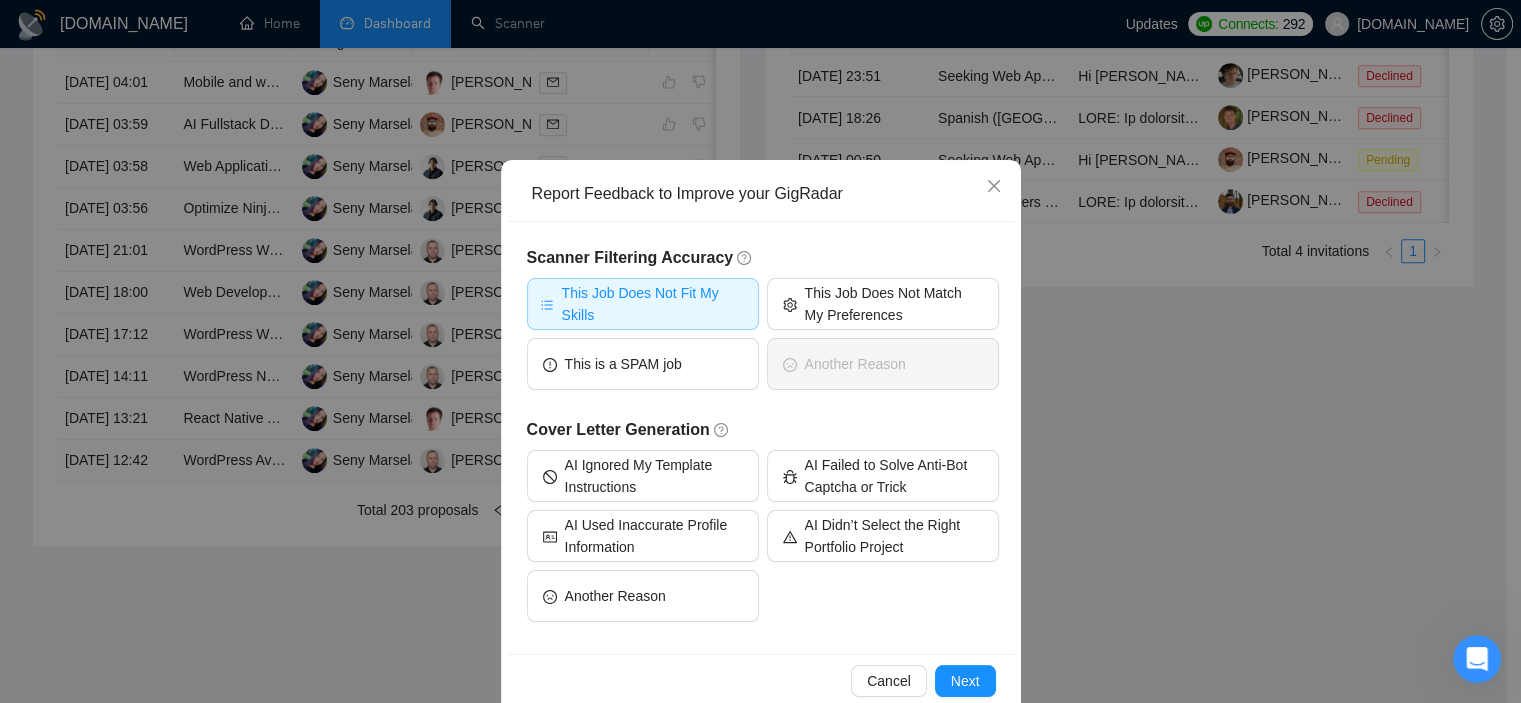 scroll, scrollTop: 94, scrollLeft: 0, axis: vertical 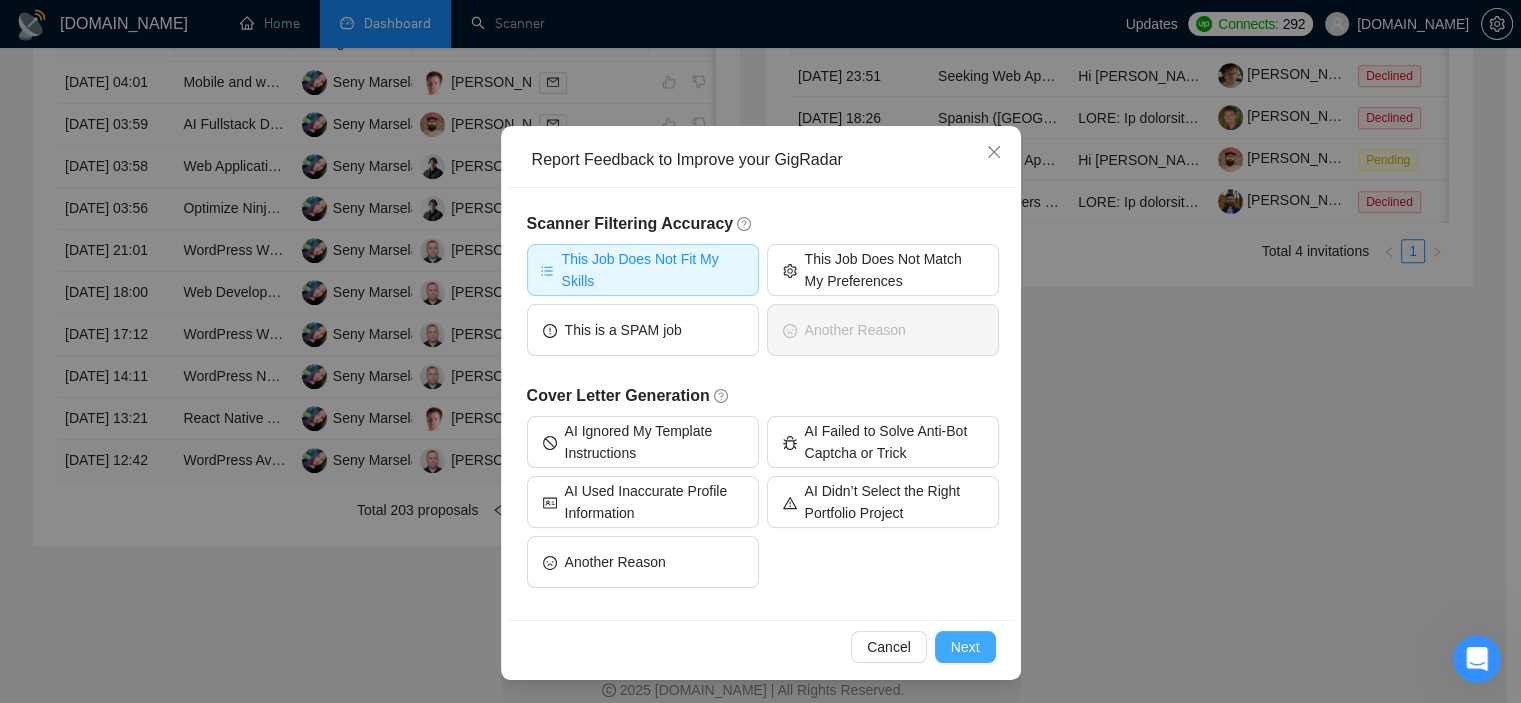 click on "Next" at bounding box center [965, 647] 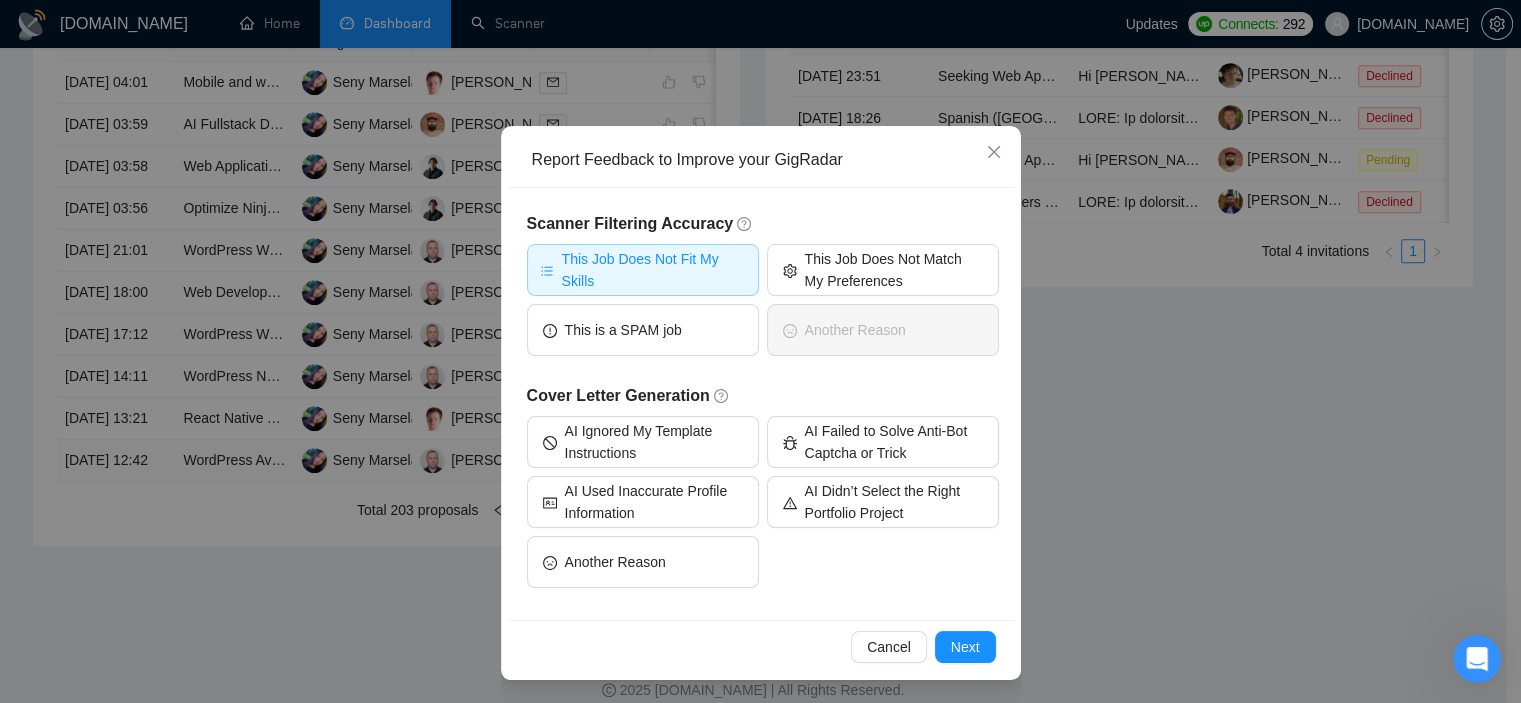 scroll, scrollTop: 0, scrollLeft: 0, axis: both 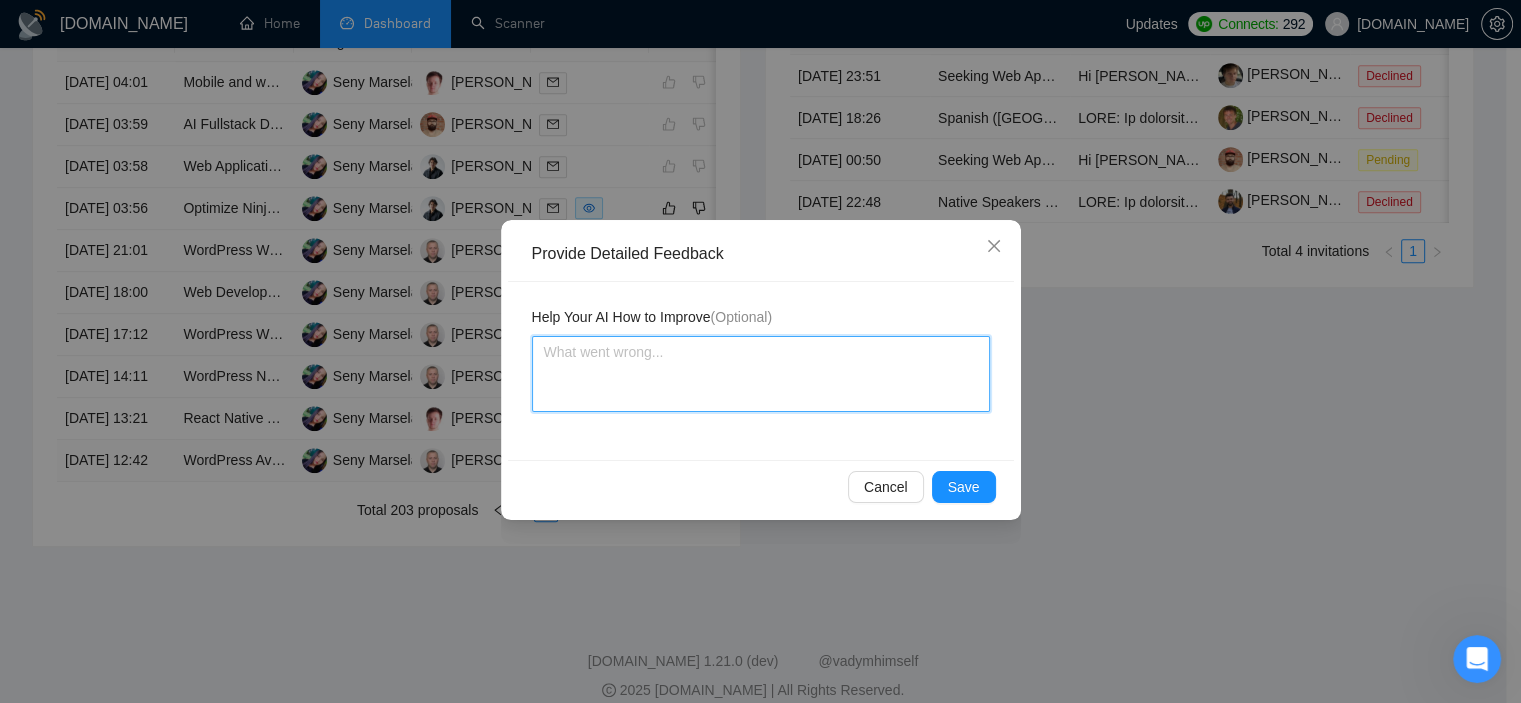 click at bounding box center (761, 374) 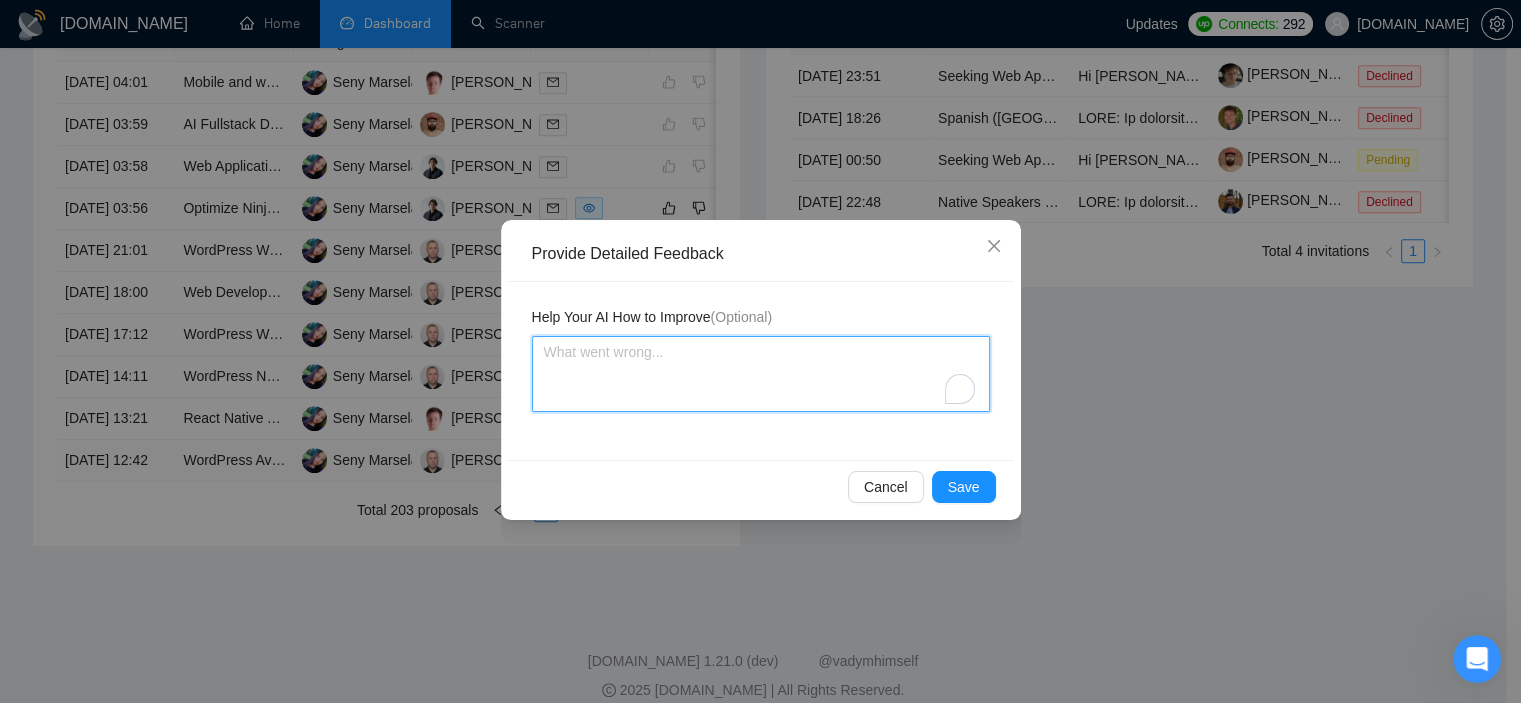 paste on "WordPress Avada Theme Expert" 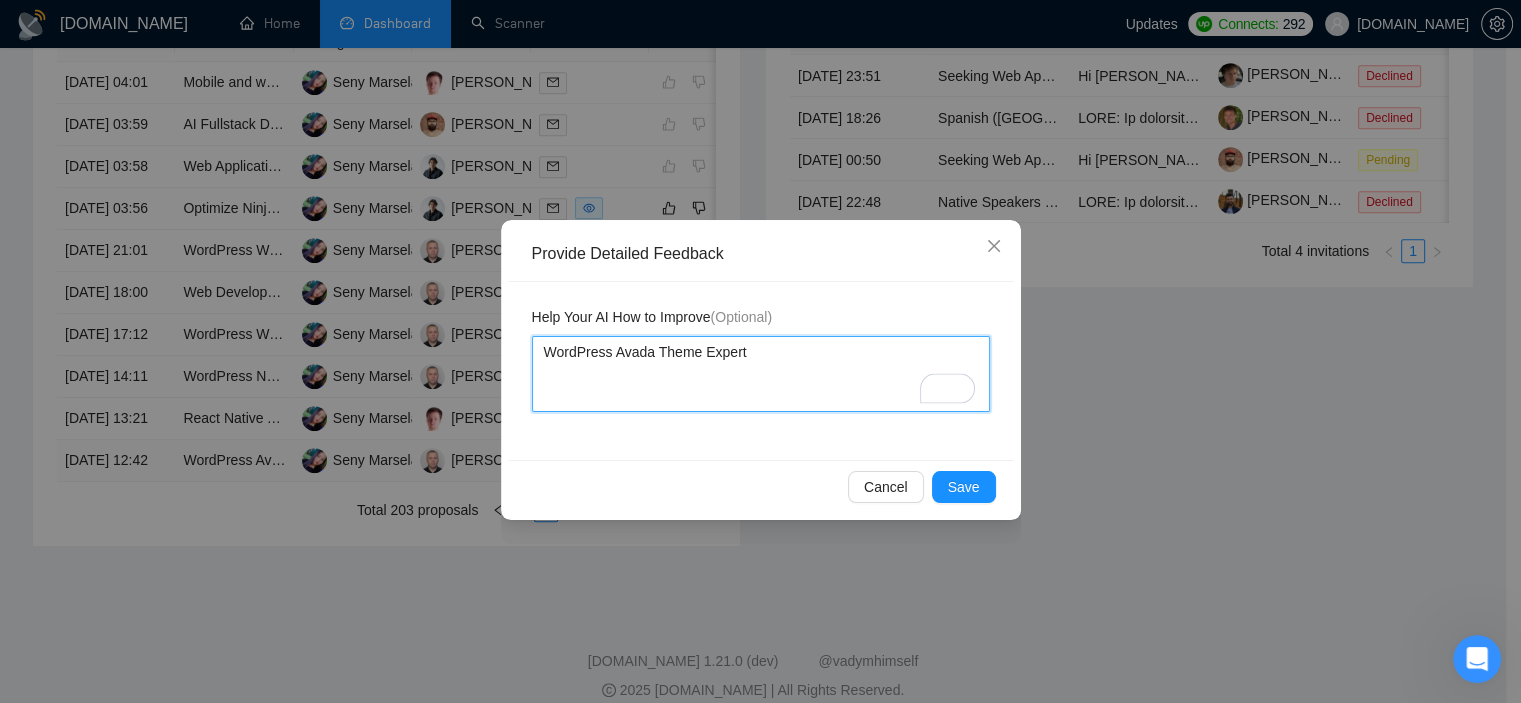 click on "WordPress Avada Theme Expert" at bounding box center [761, 374] 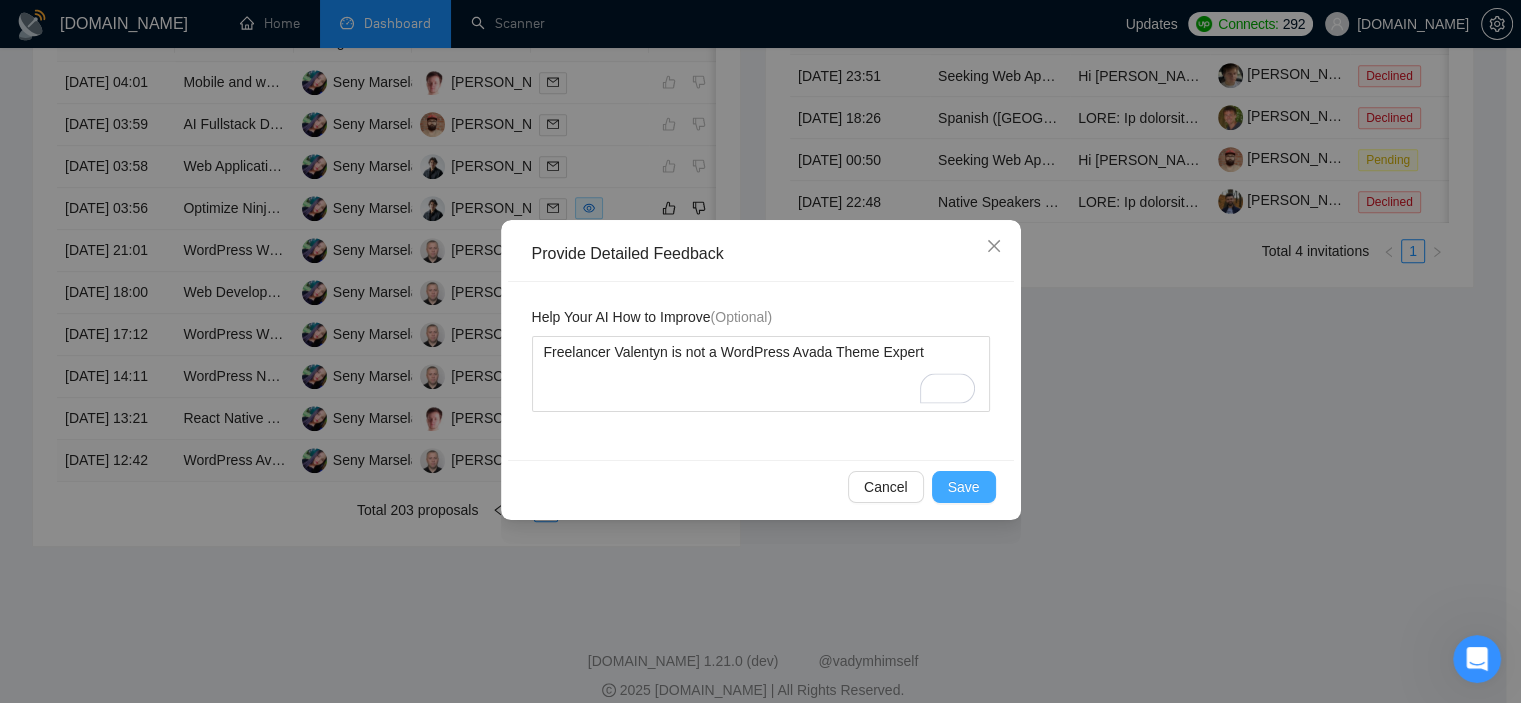 click on "Save" at bounding box center (964, 487) 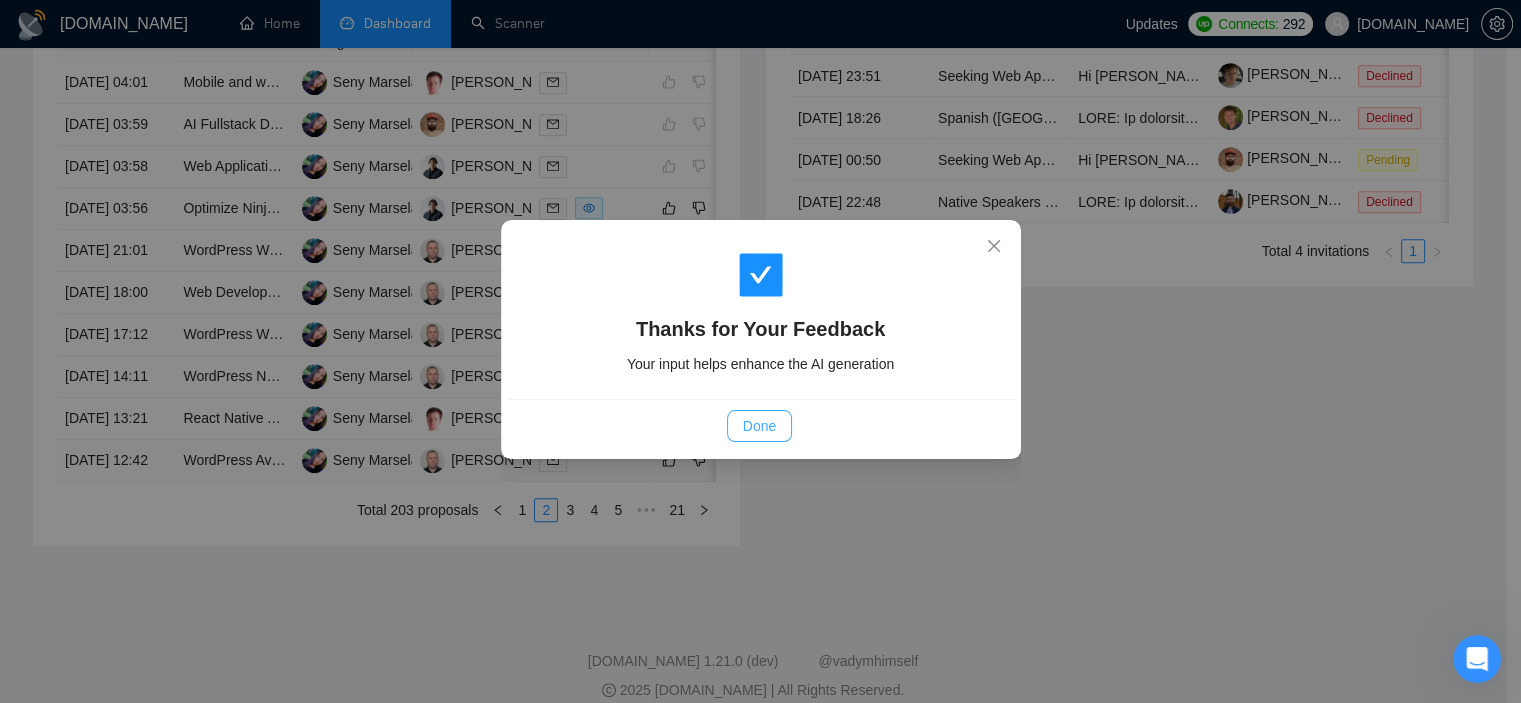 click on "Done" at bounding box center (759, 426) 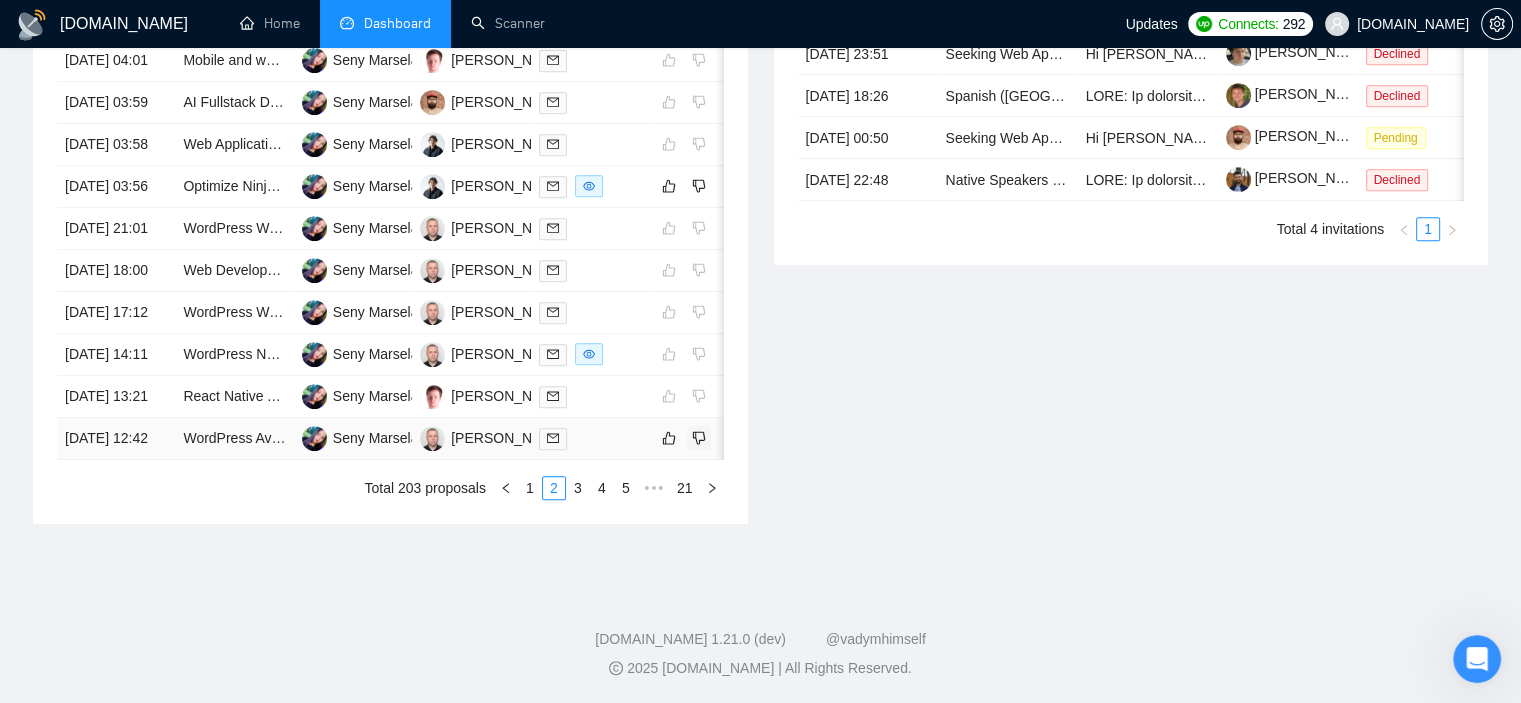 scroll, scrollTop: 992, scrollLeft: 0, axis: vertical 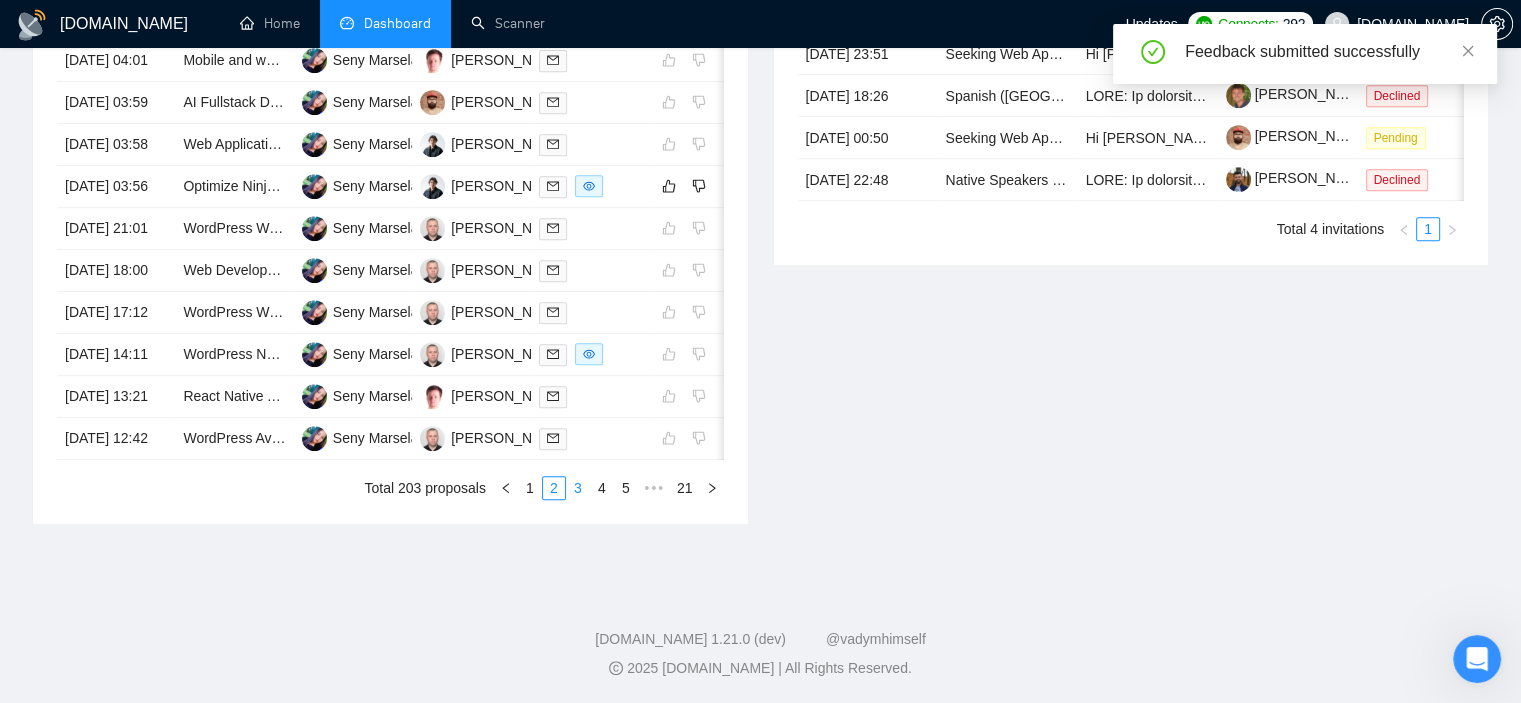 click on "3" at bounding box center (578, 488) 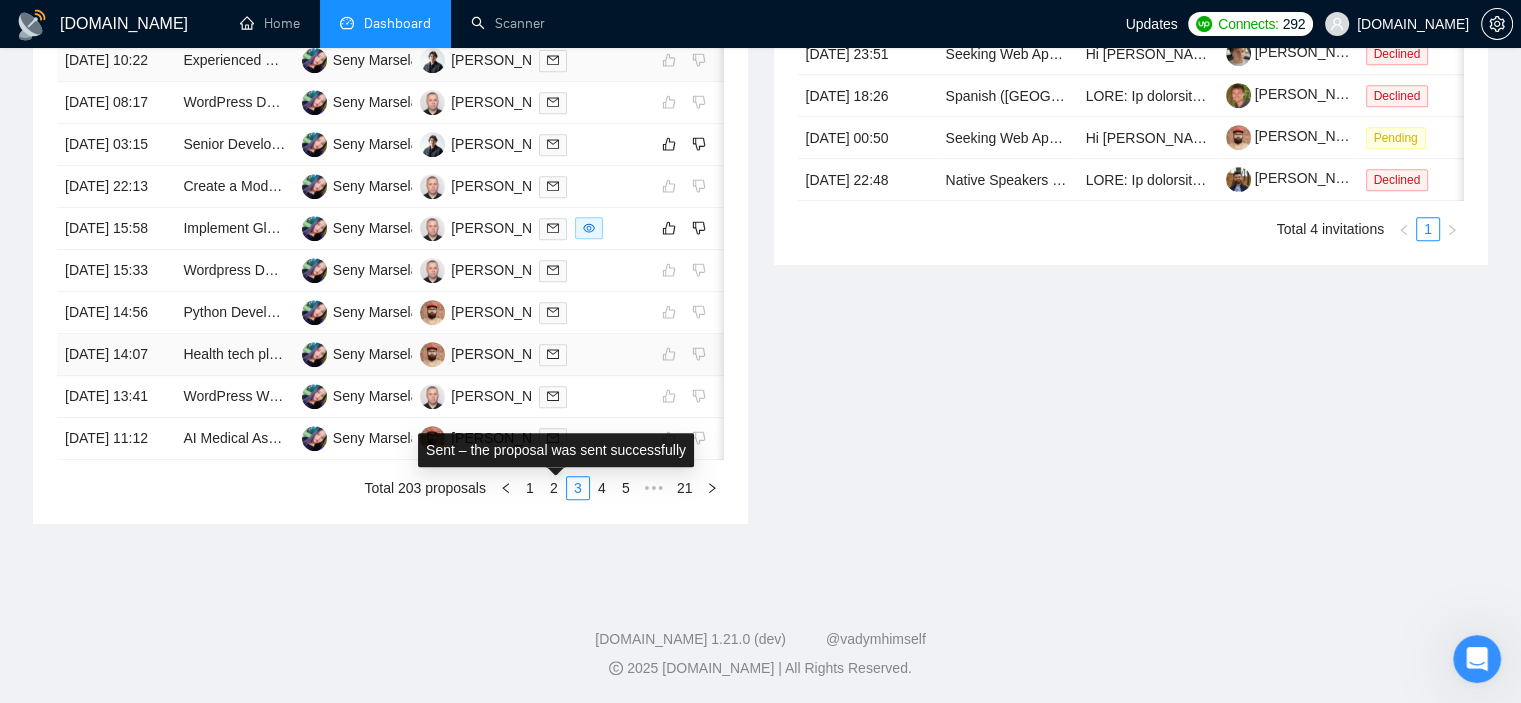 scroll, scrollTop: 1092, scrollLeft: 0, axis: vertical 